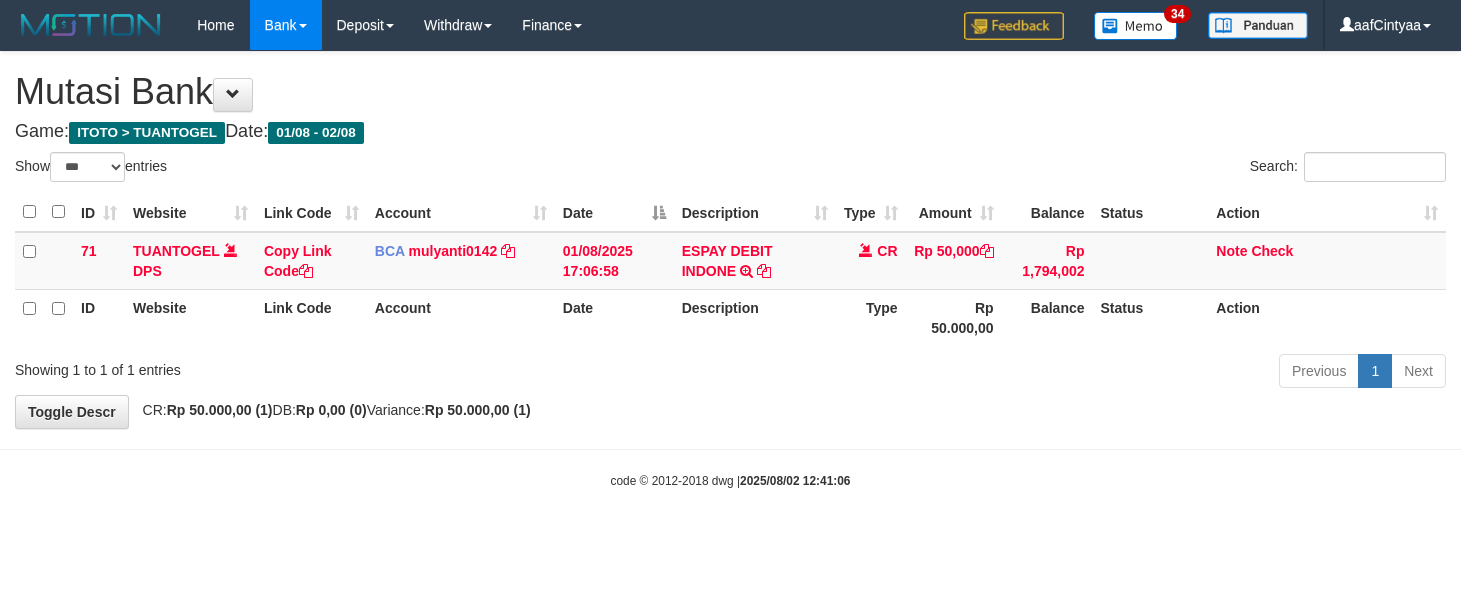 select on "***" 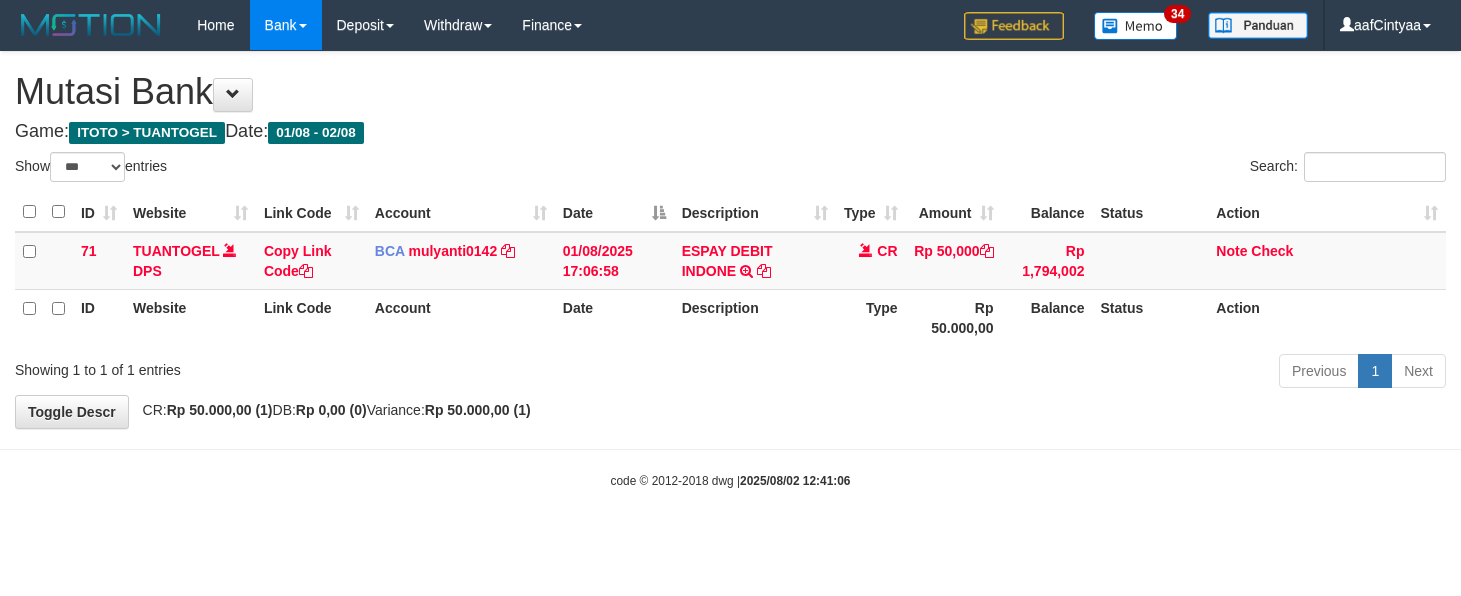 scroll, scrollTop: 0, scrollLeft: 0, axis: both 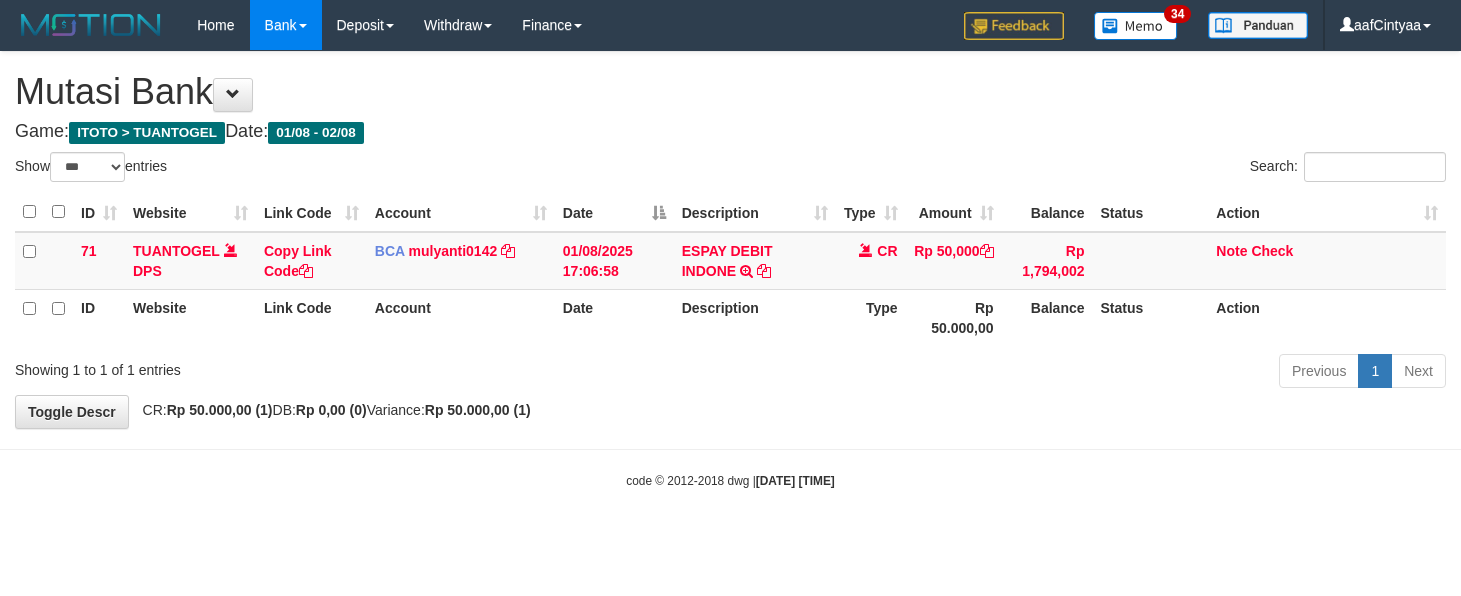 select on "***" 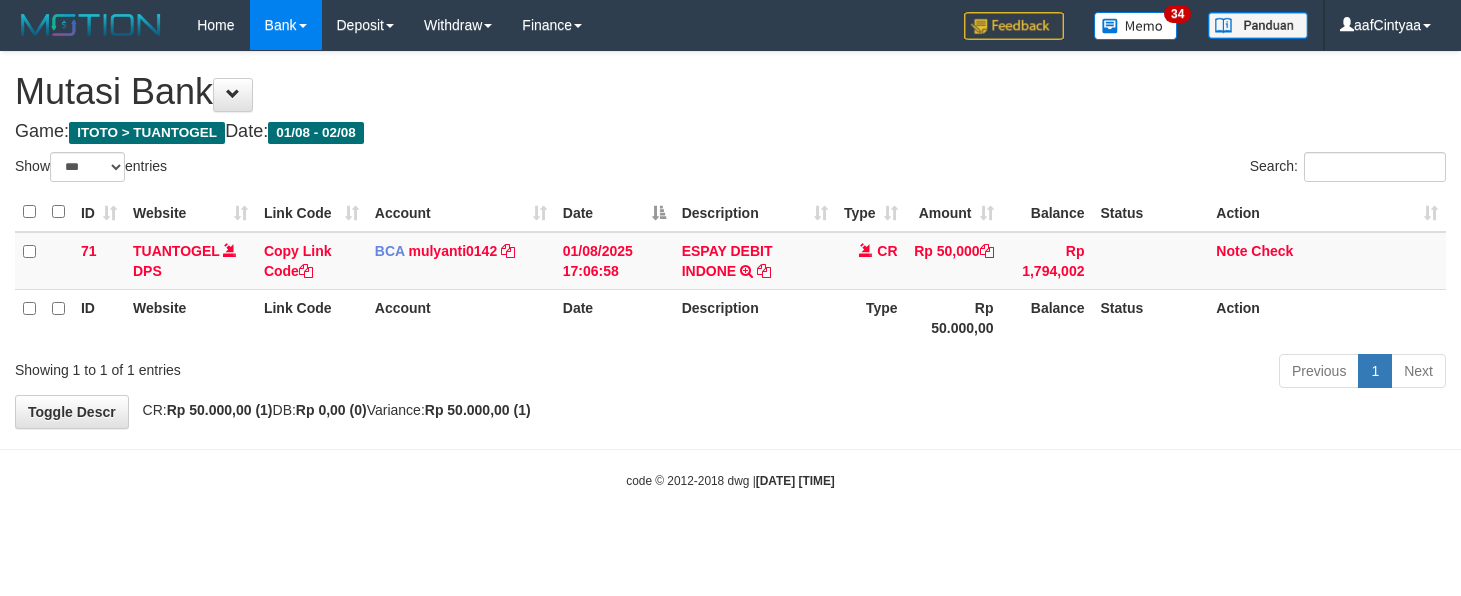 scroll, scrollTop: 0, scrollLeft: 0, axis: both 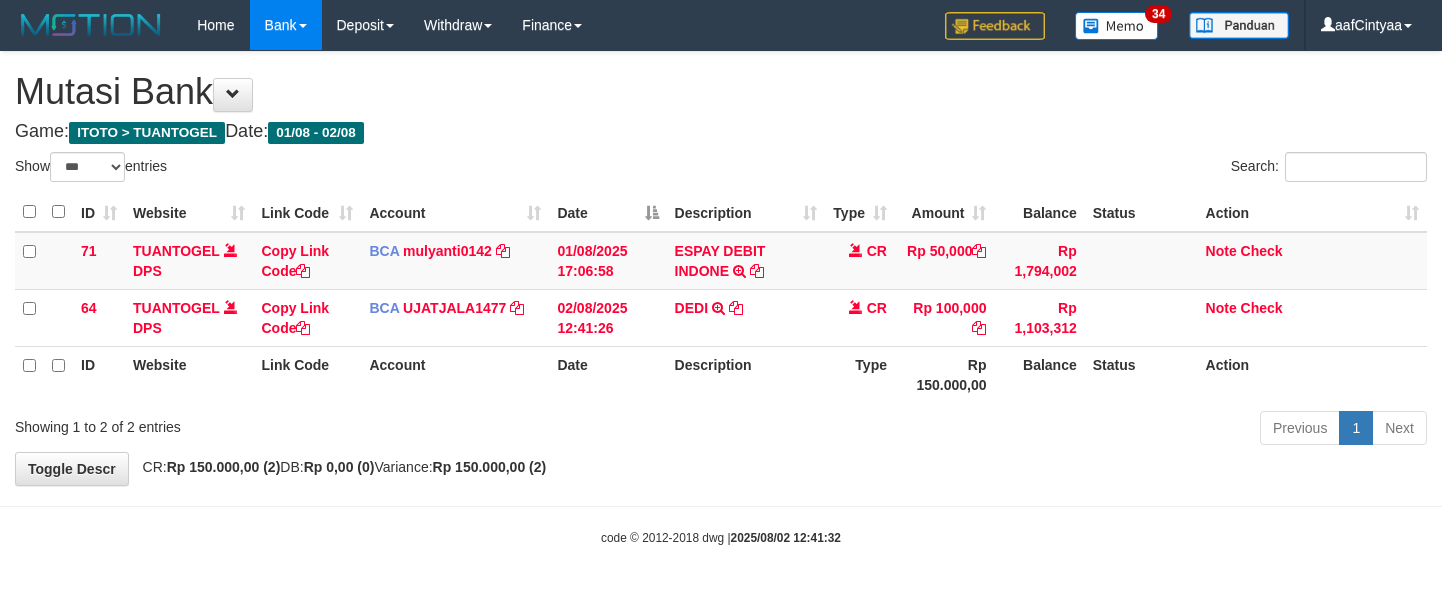 select on "***" 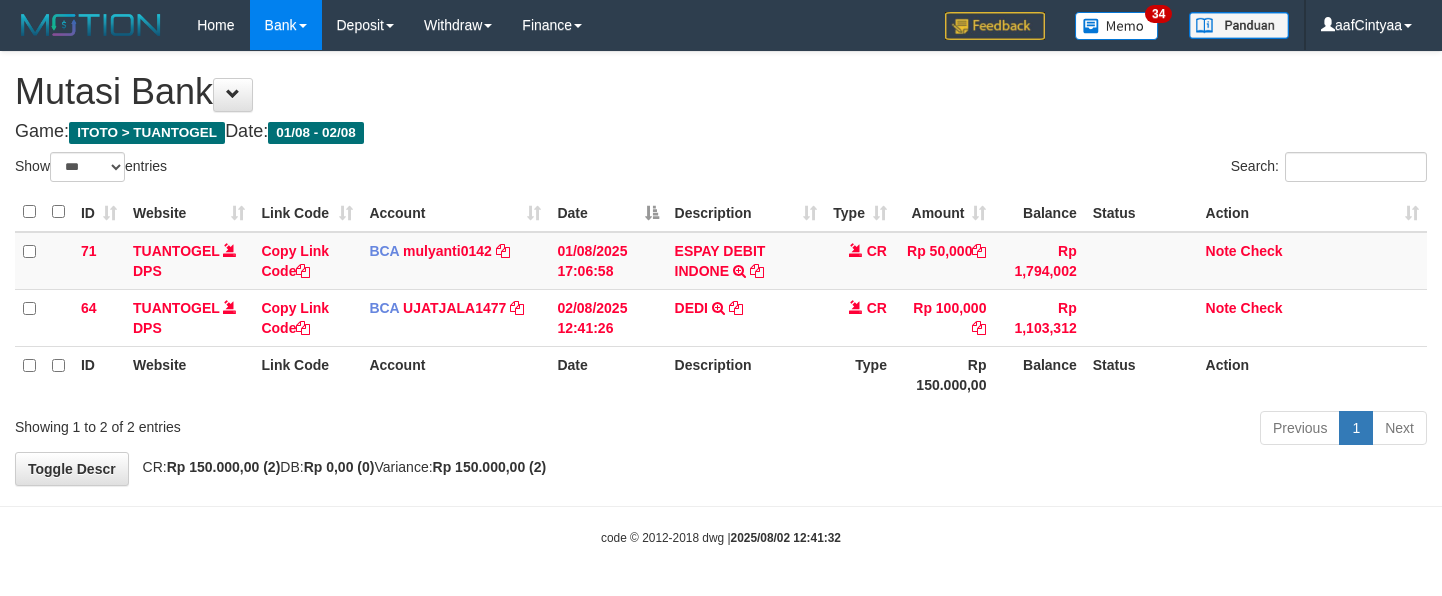 scroll, scrollTop: 0, scrollLeft: 0, axis: both 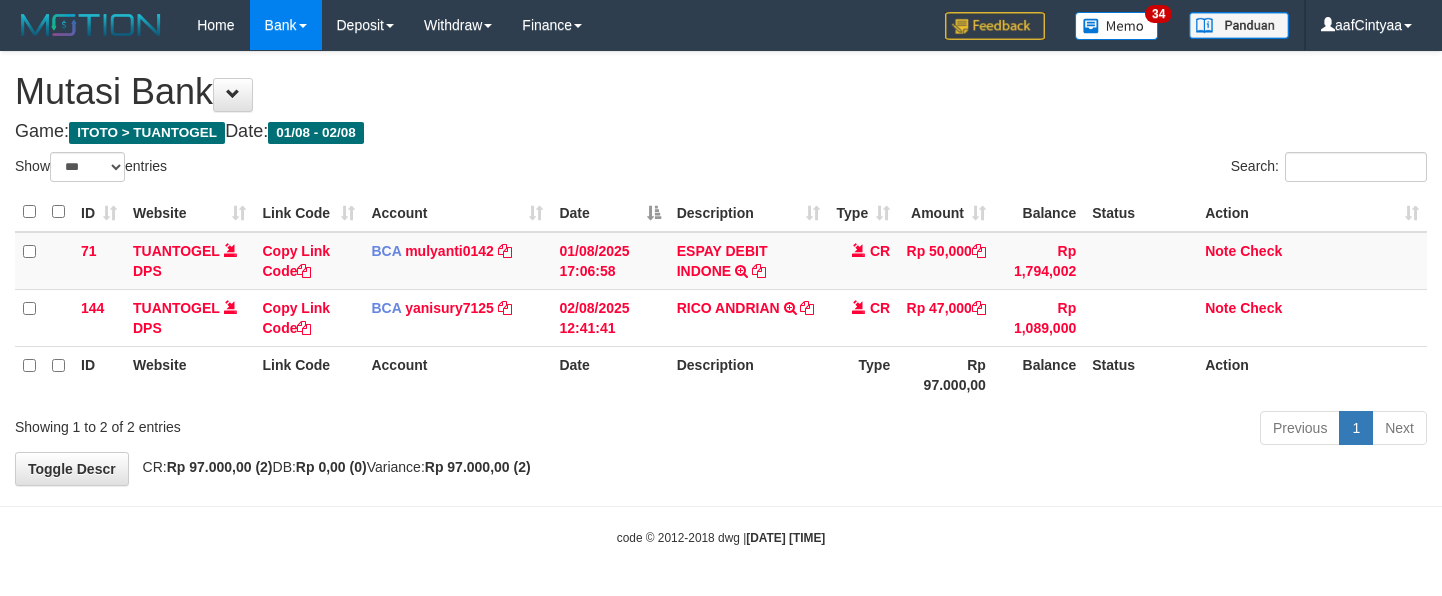 select on "***" 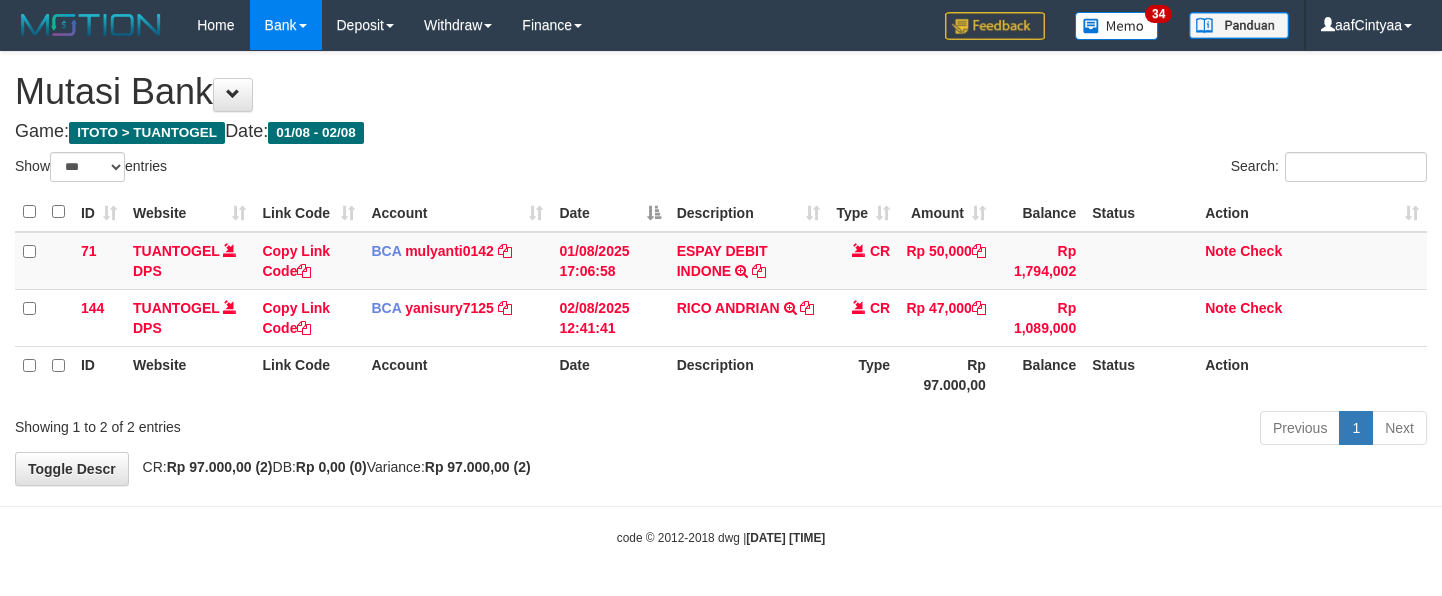 scroll, scrollTop: 0, scrollLeft: 0, axis: both 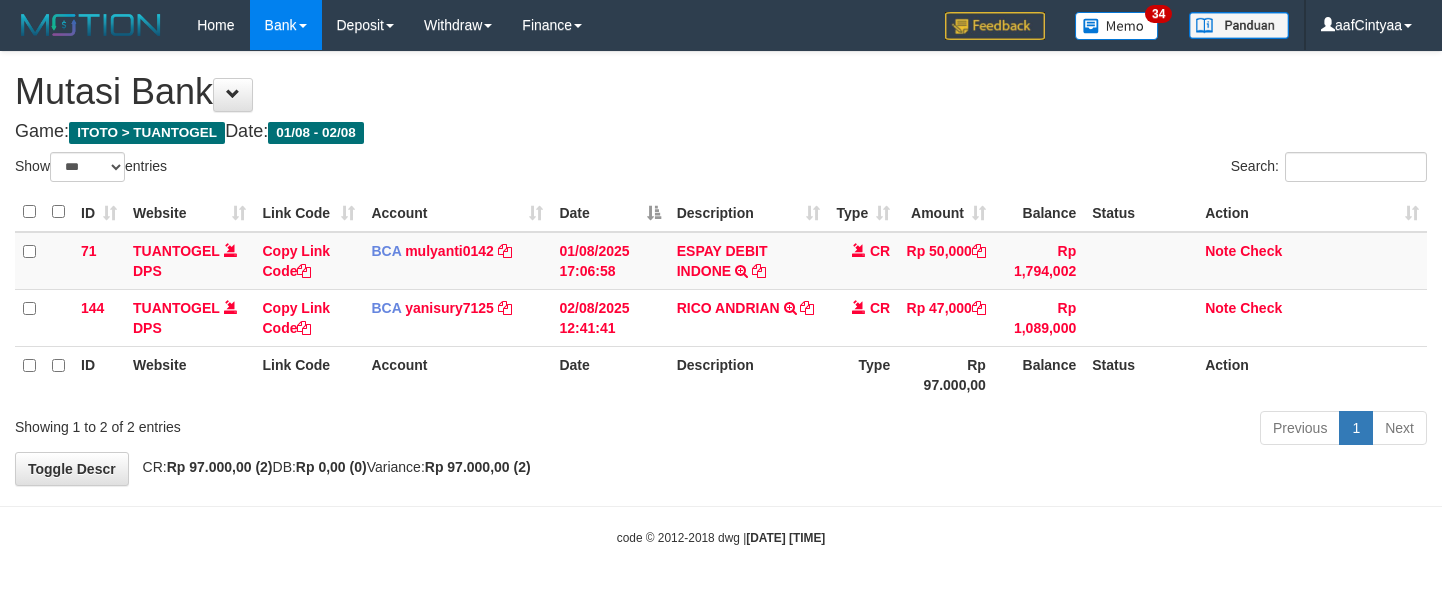 select on "***" 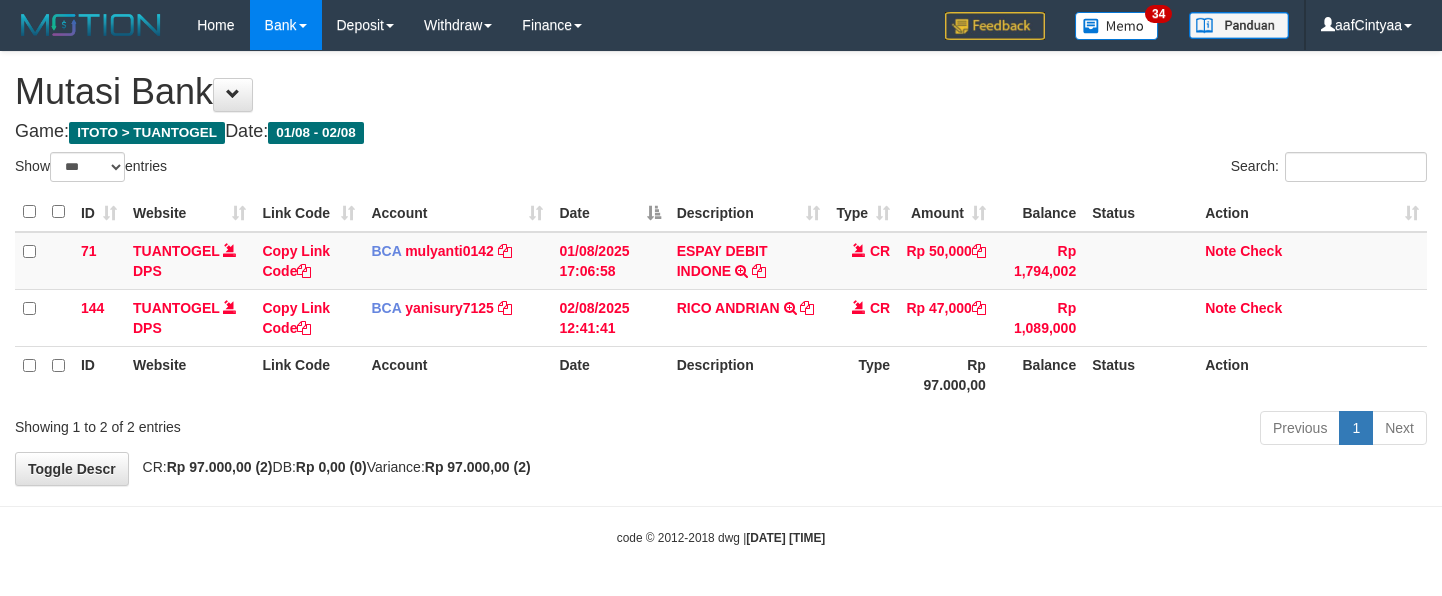 scroll, scrollTop: 0, scrollLeft: 0, axis: both 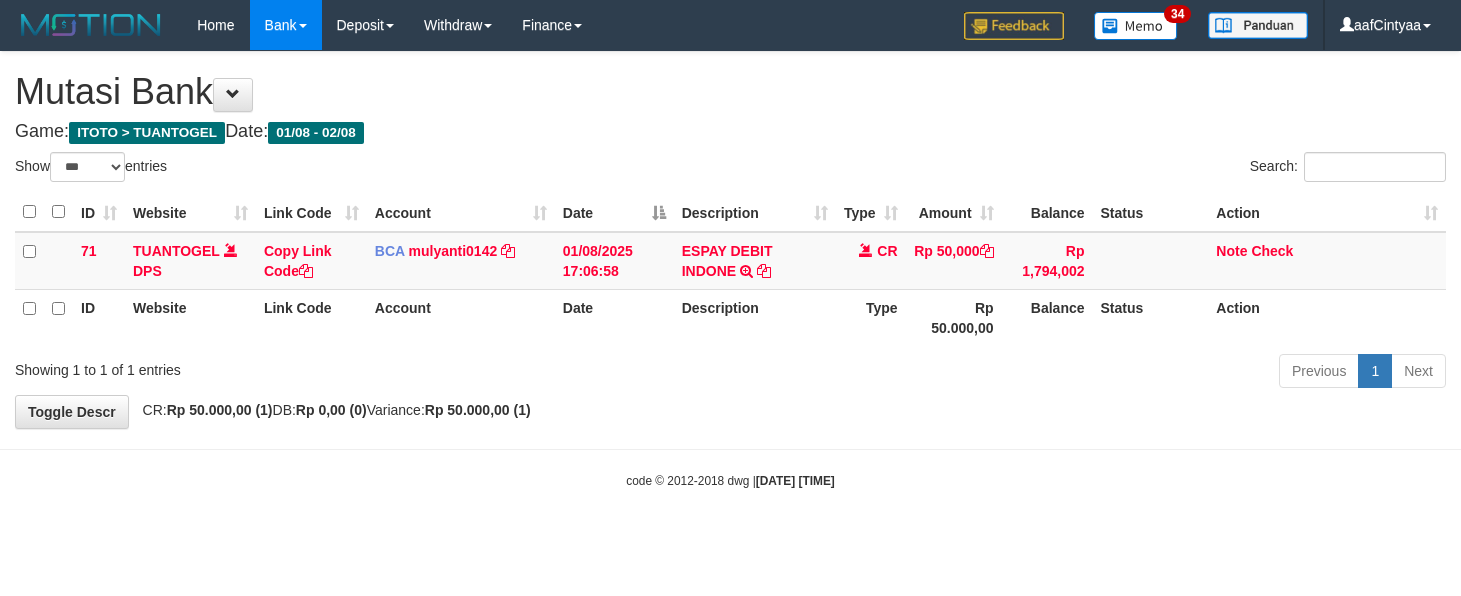 select on "***" 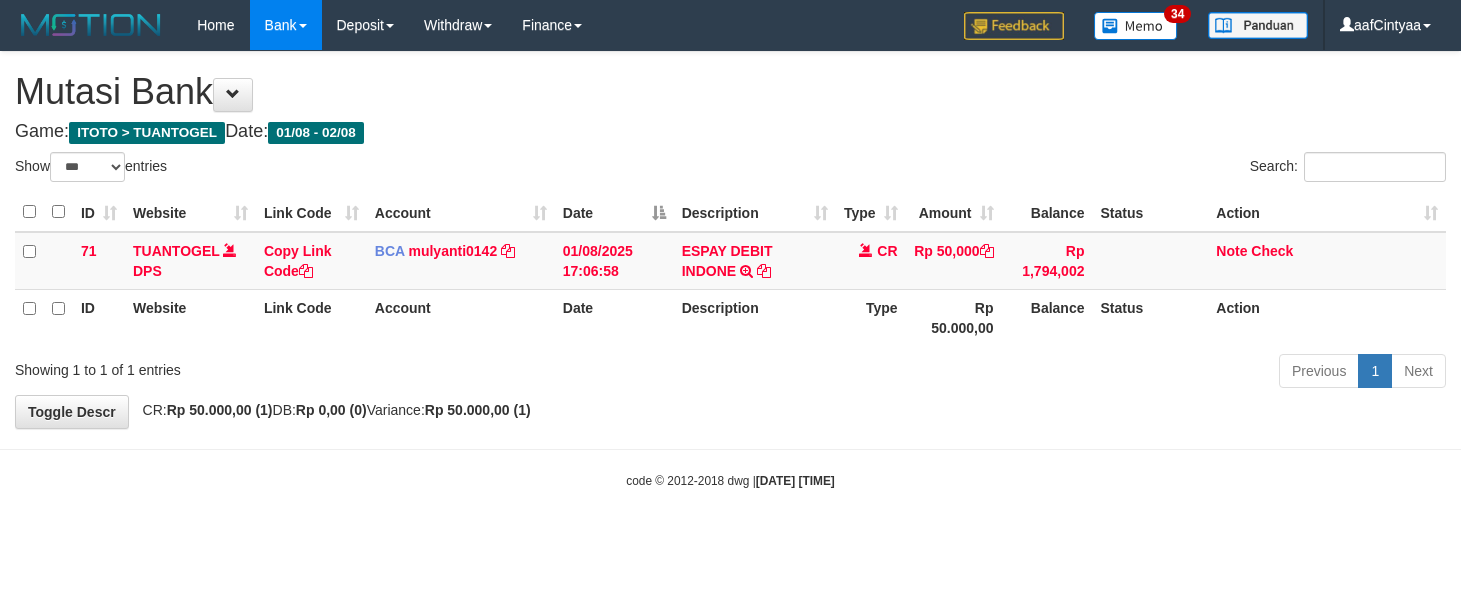 scroll, scrollTop: 0, scrollLeft: 0, axis: both 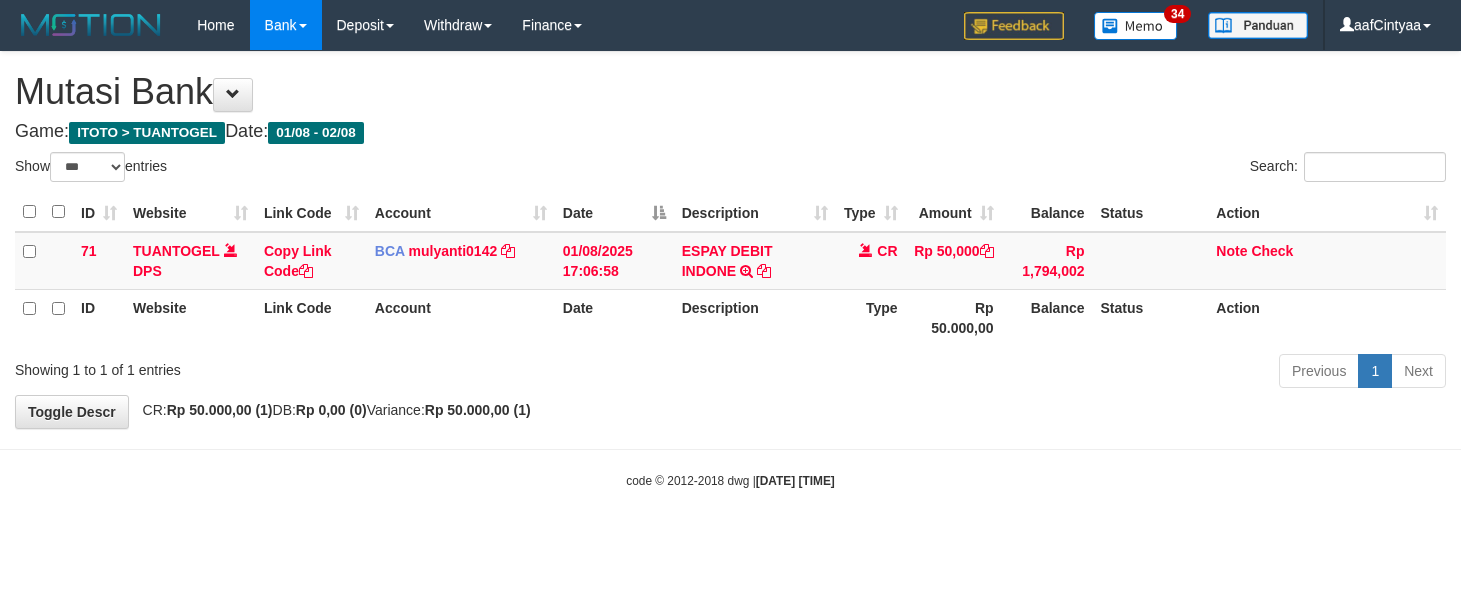 select on "***" 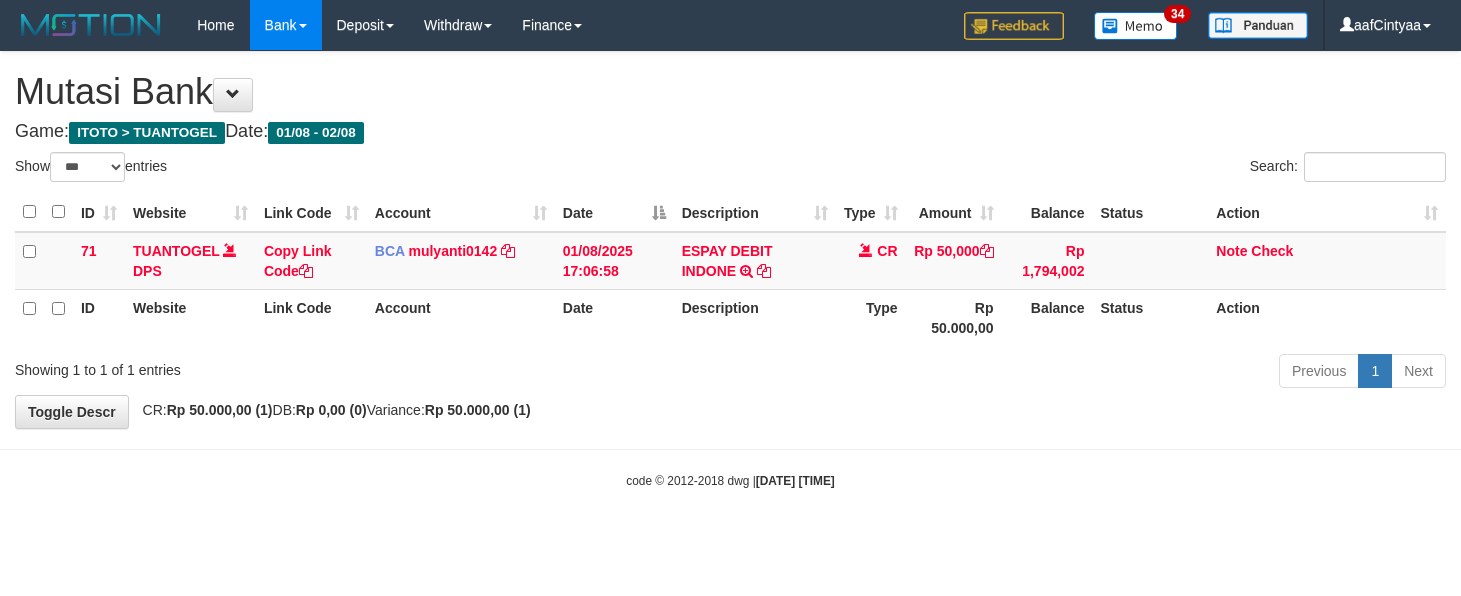scroll, scrollTop: 0, scrollLeft: 0, axis: both 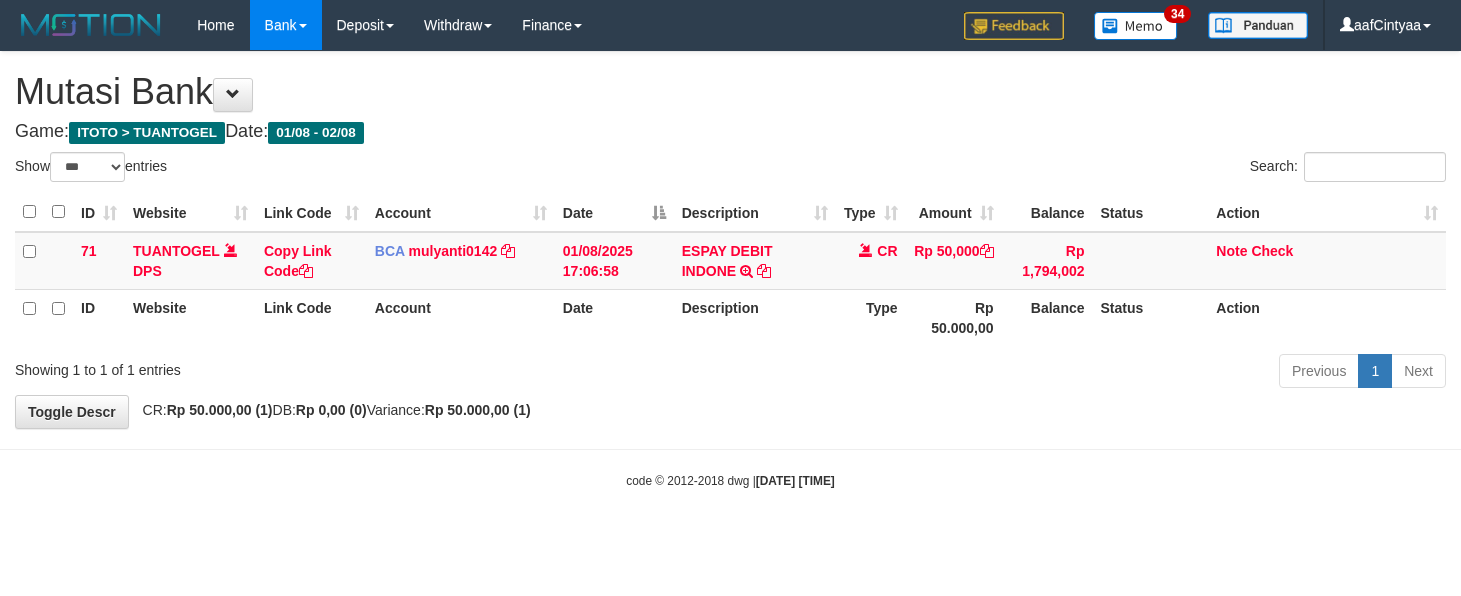 select on "***" 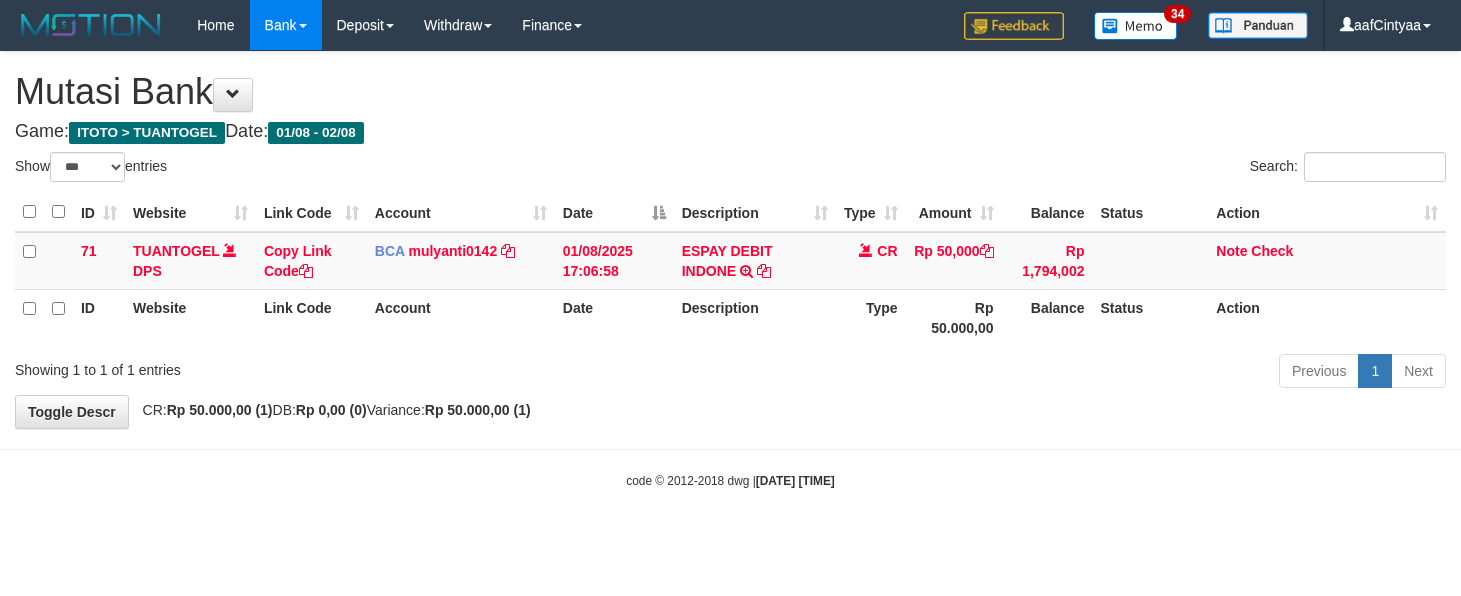 scroll, scrollTop: 0, scrollLeft: 0, axis: both 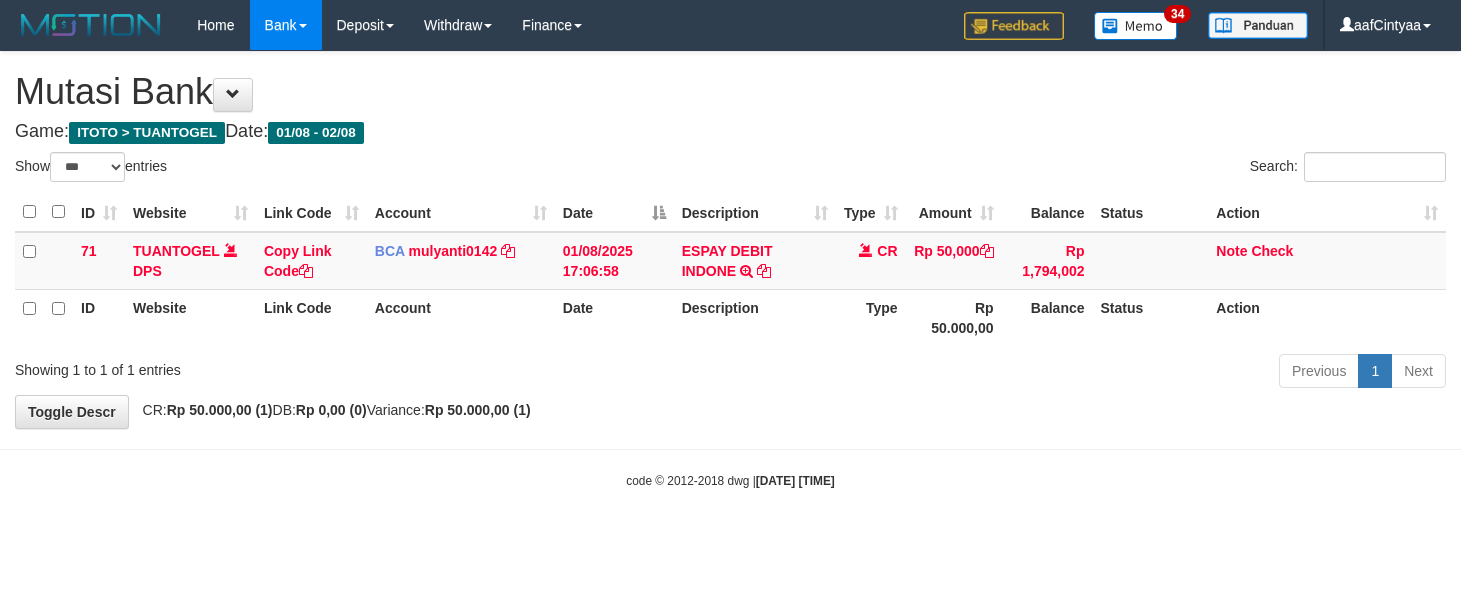 select on "***" 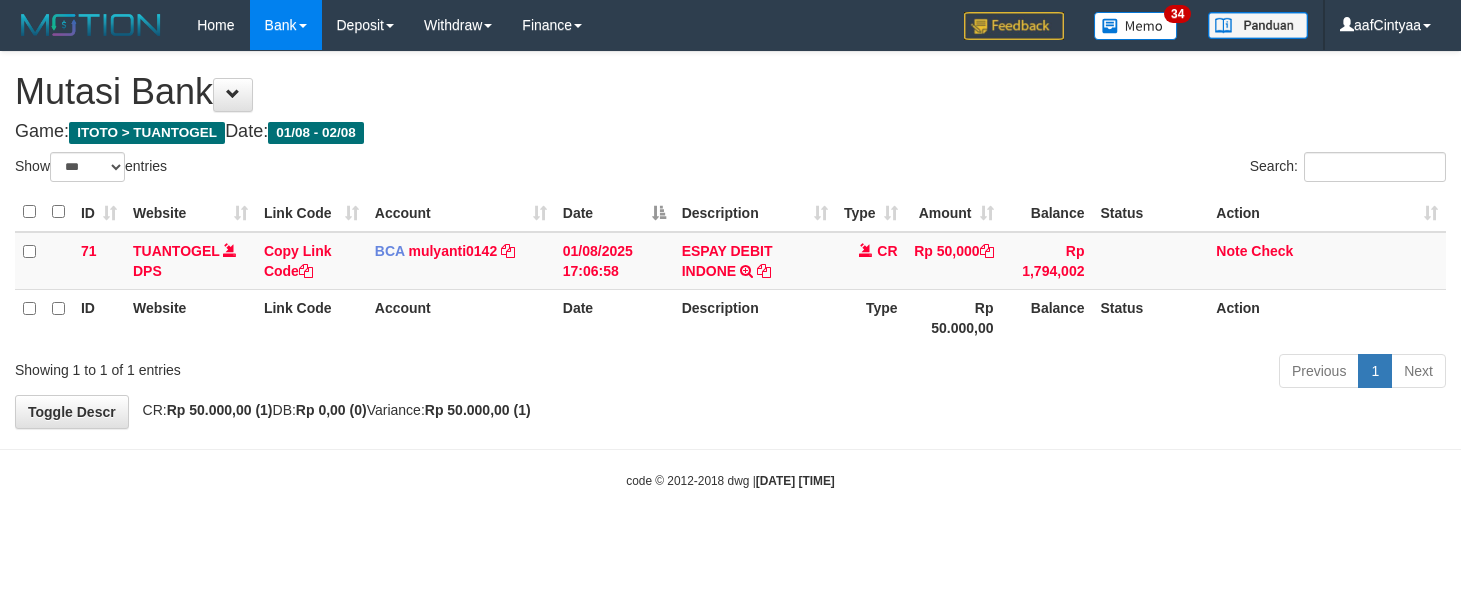 scroll, scrollTop: 0, scrollLeft: 0, axis: both 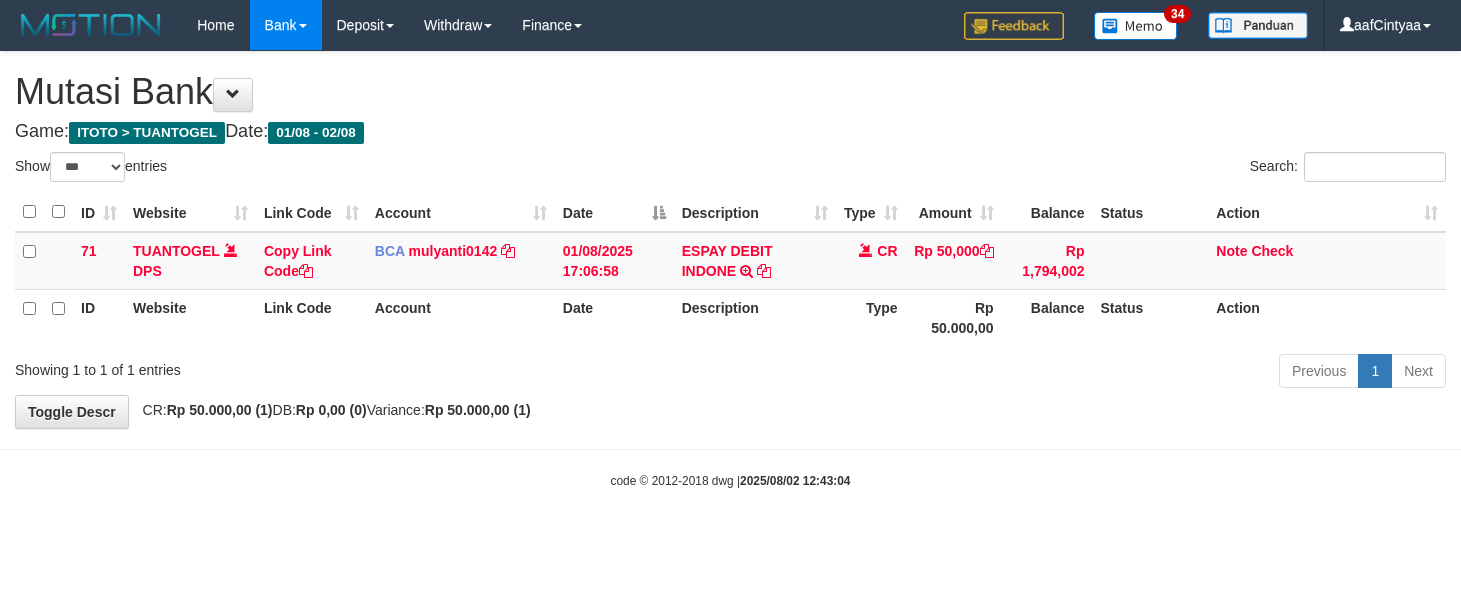 select on "***" 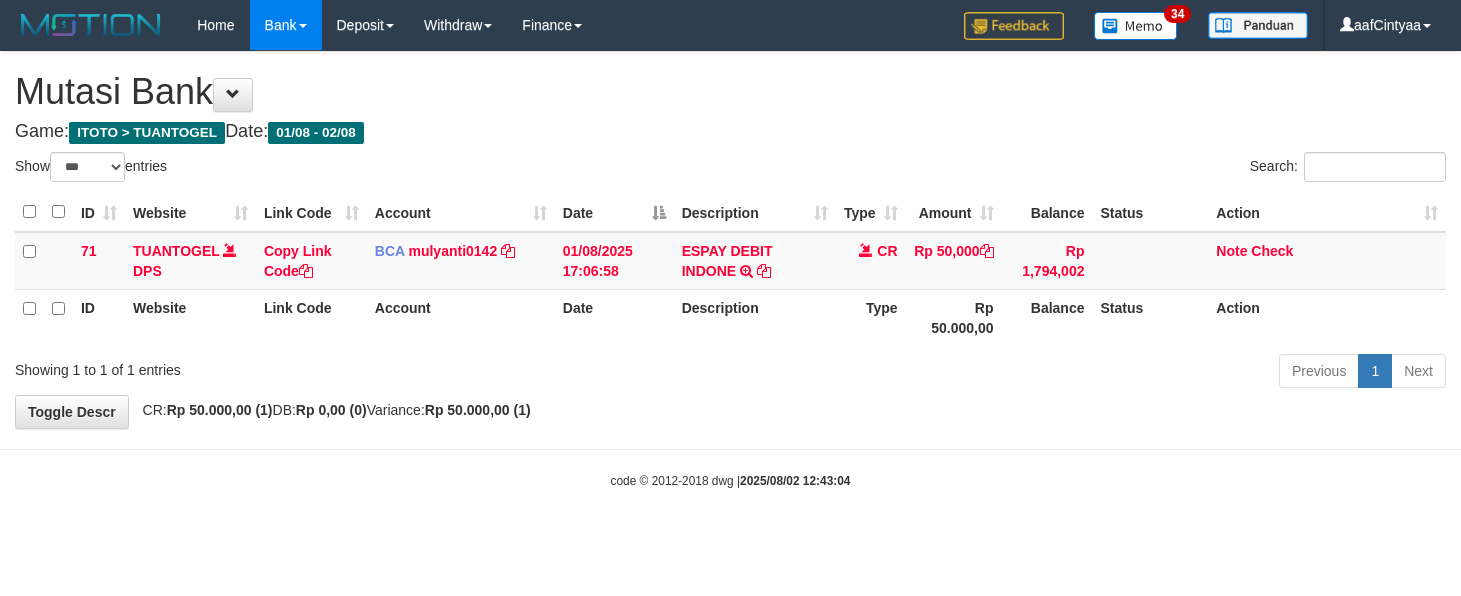 scroll, scrollTop: 0, scrollLeft: 0, axis: both 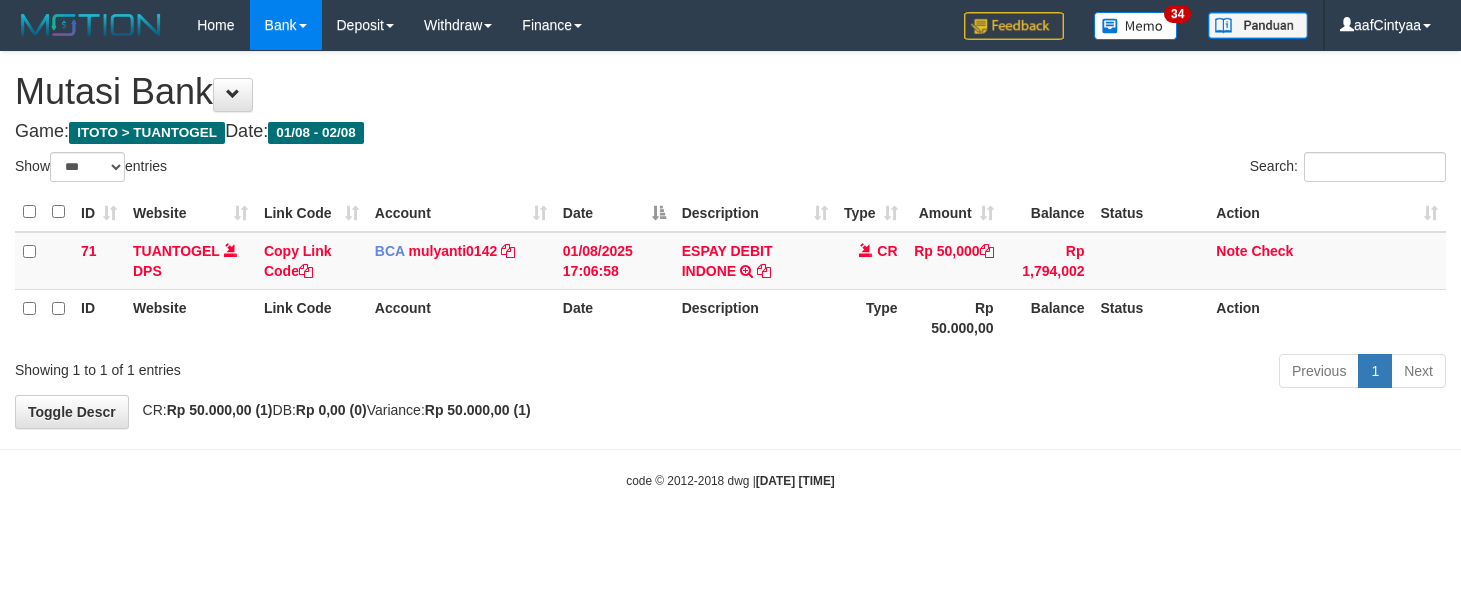 select on "***" 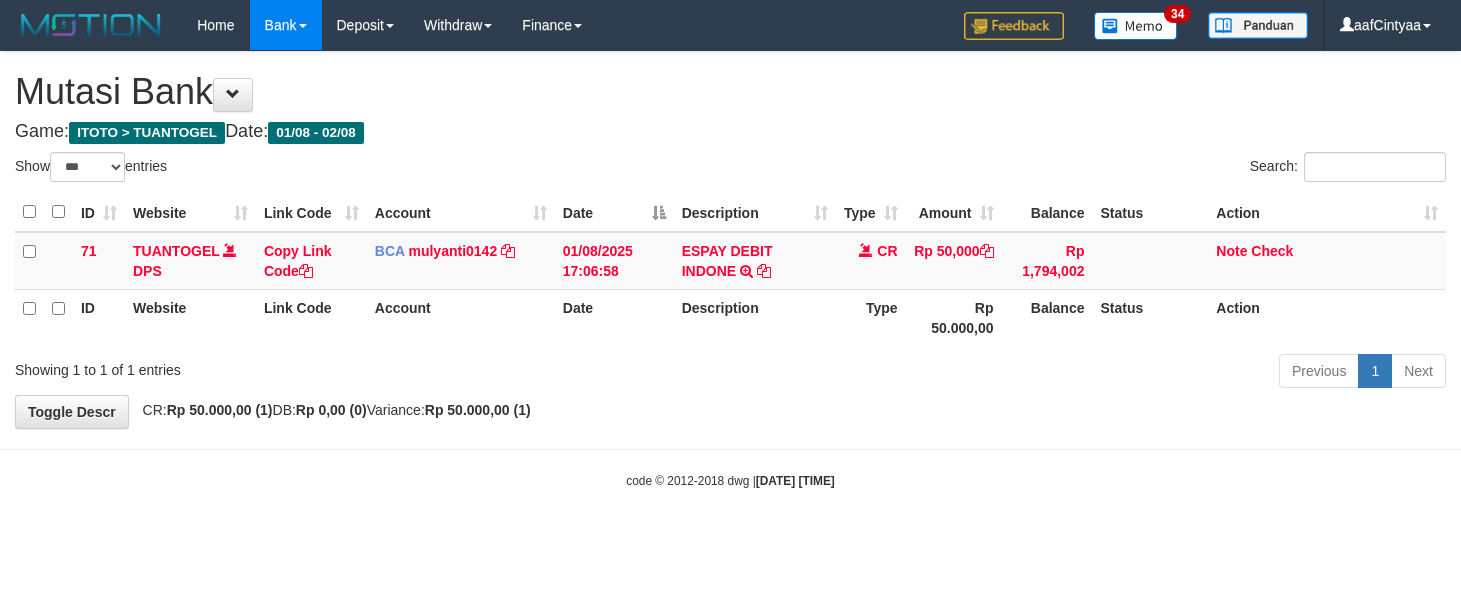 scroll, scrollTop: 0, scrollLeft: 0, axis: both 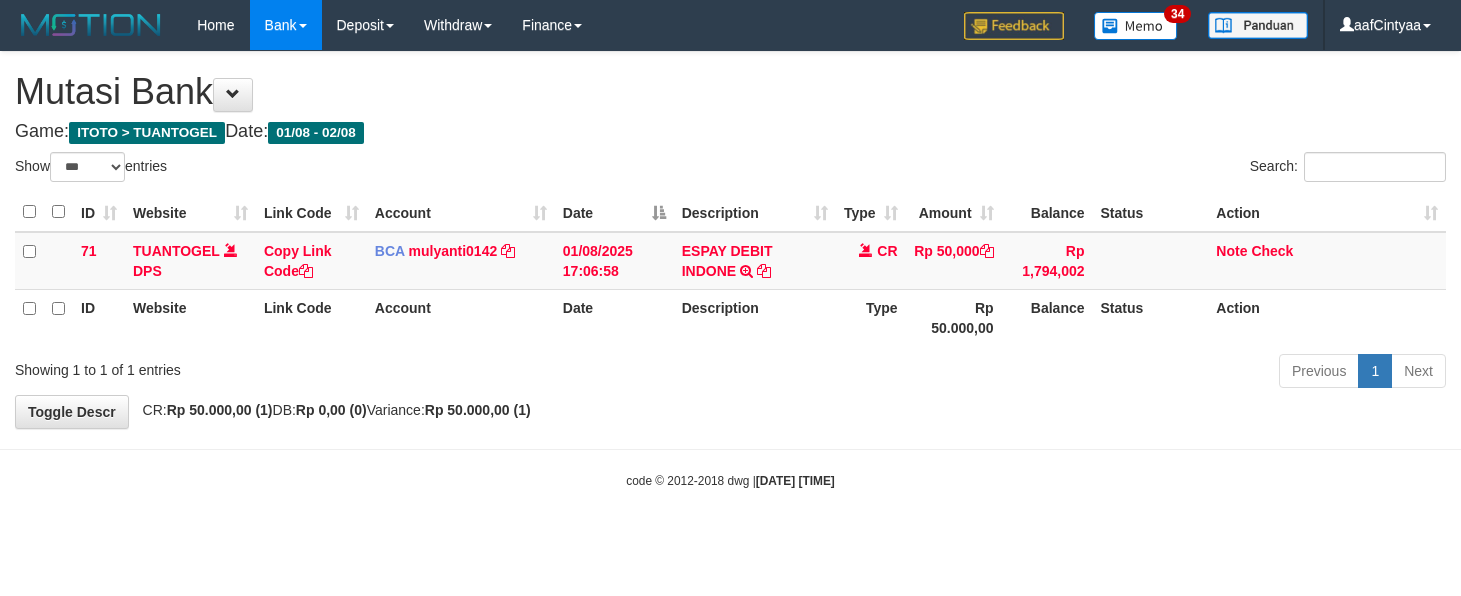 select on "***" 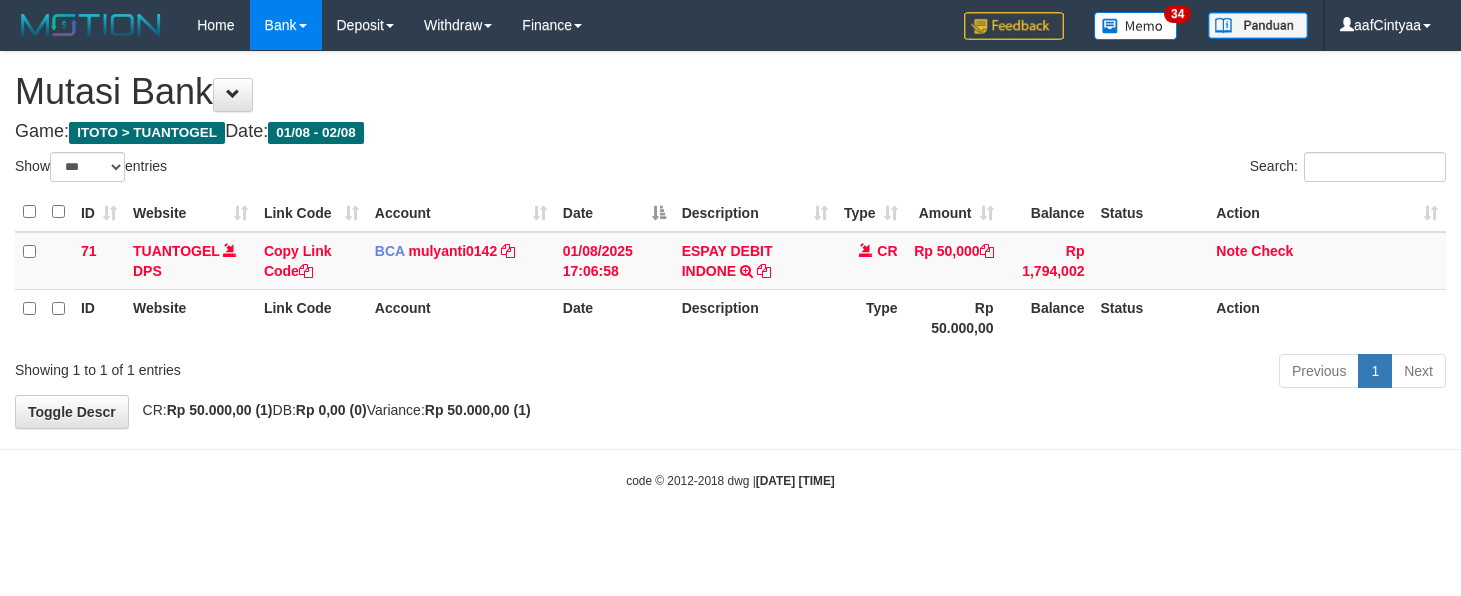 scroll, scrollTop: 0, scrollLeft: 0, axis: both 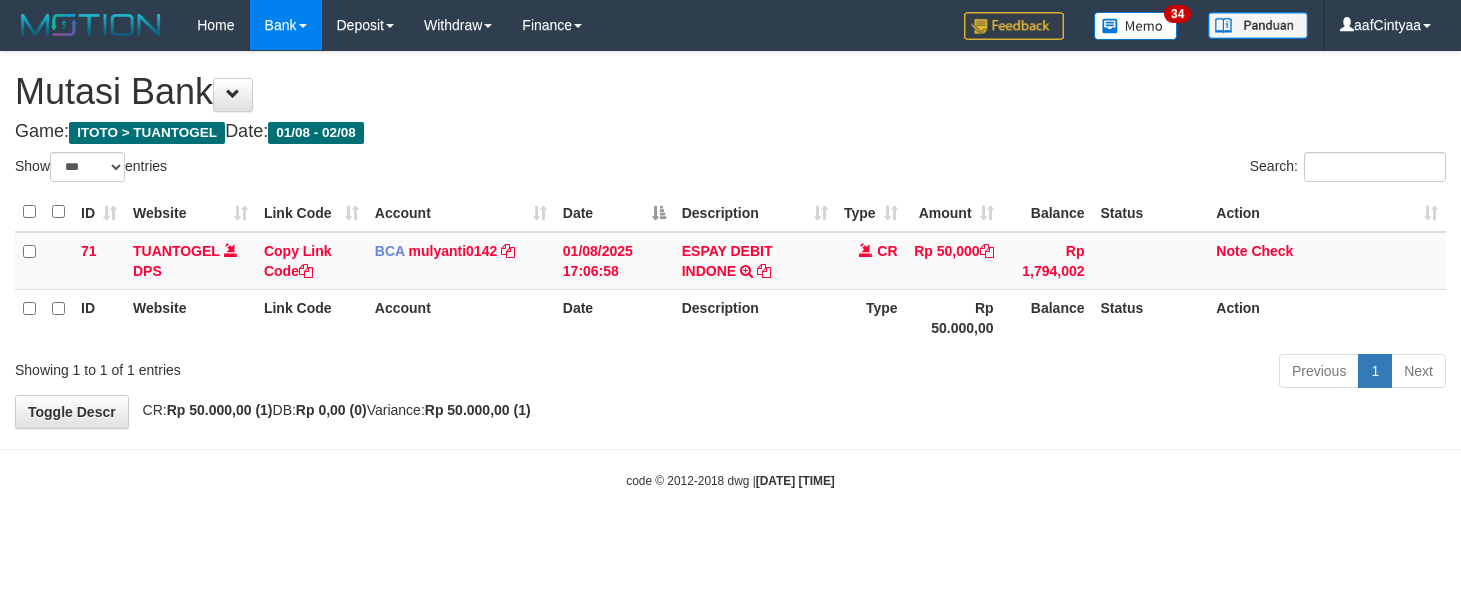 select on "***" 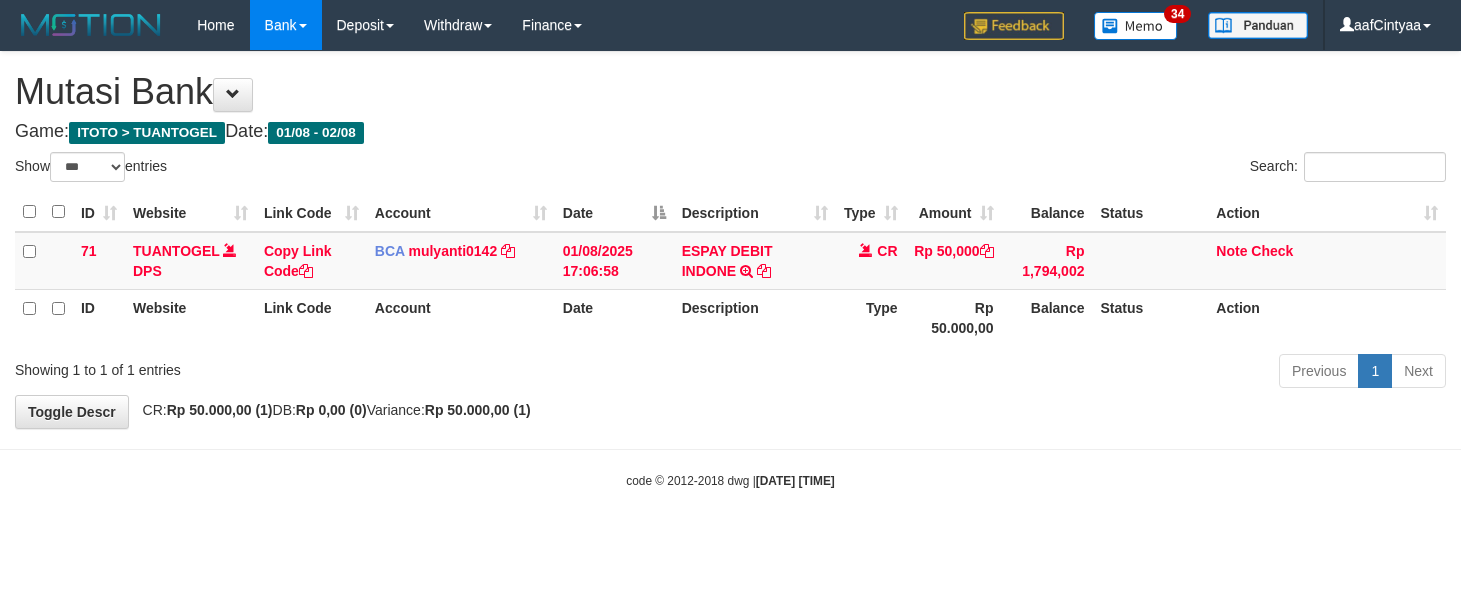scroll, scrollTop: 0, scrollLeft: 0, axis: both 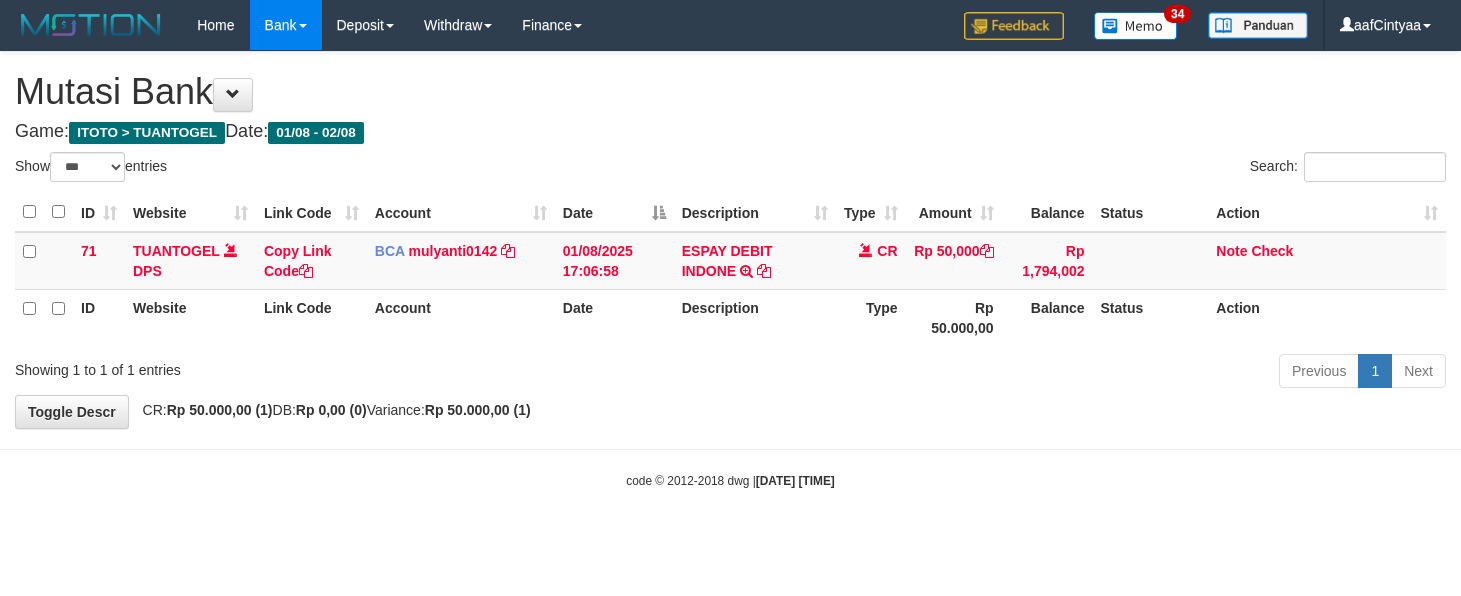 select on "***" 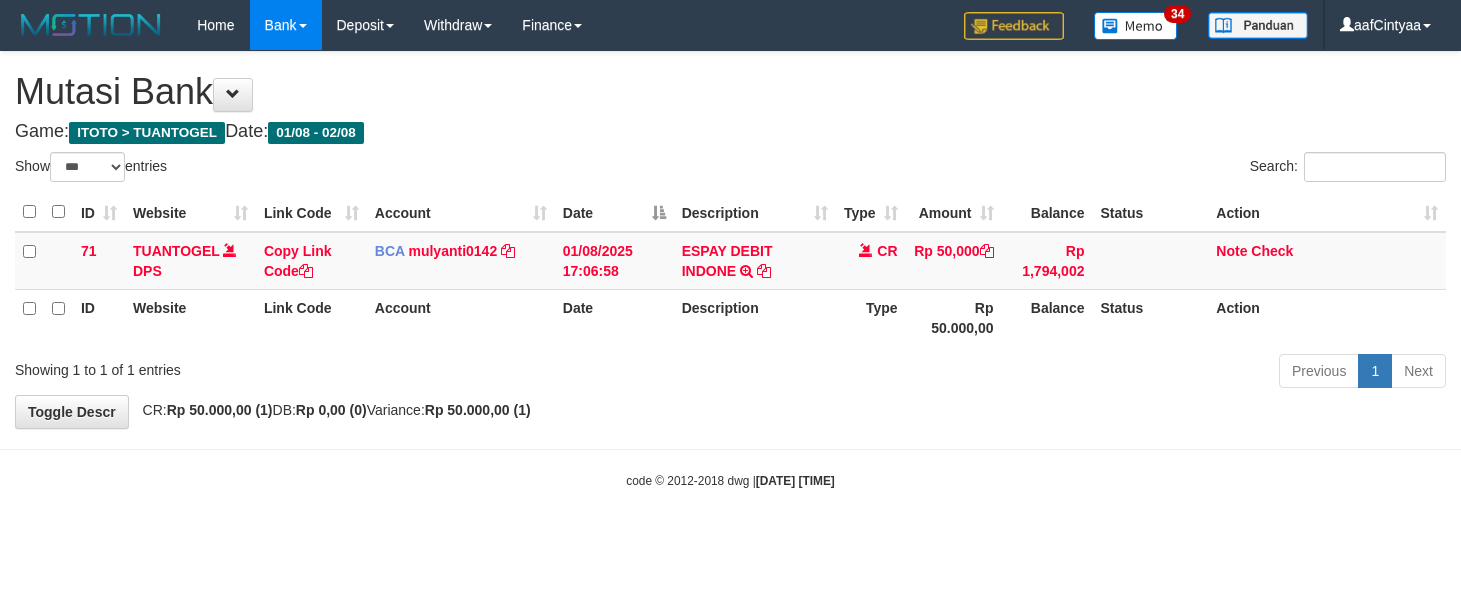 scroll, scrollTop: 0, scrollLeft: 0, axis: both 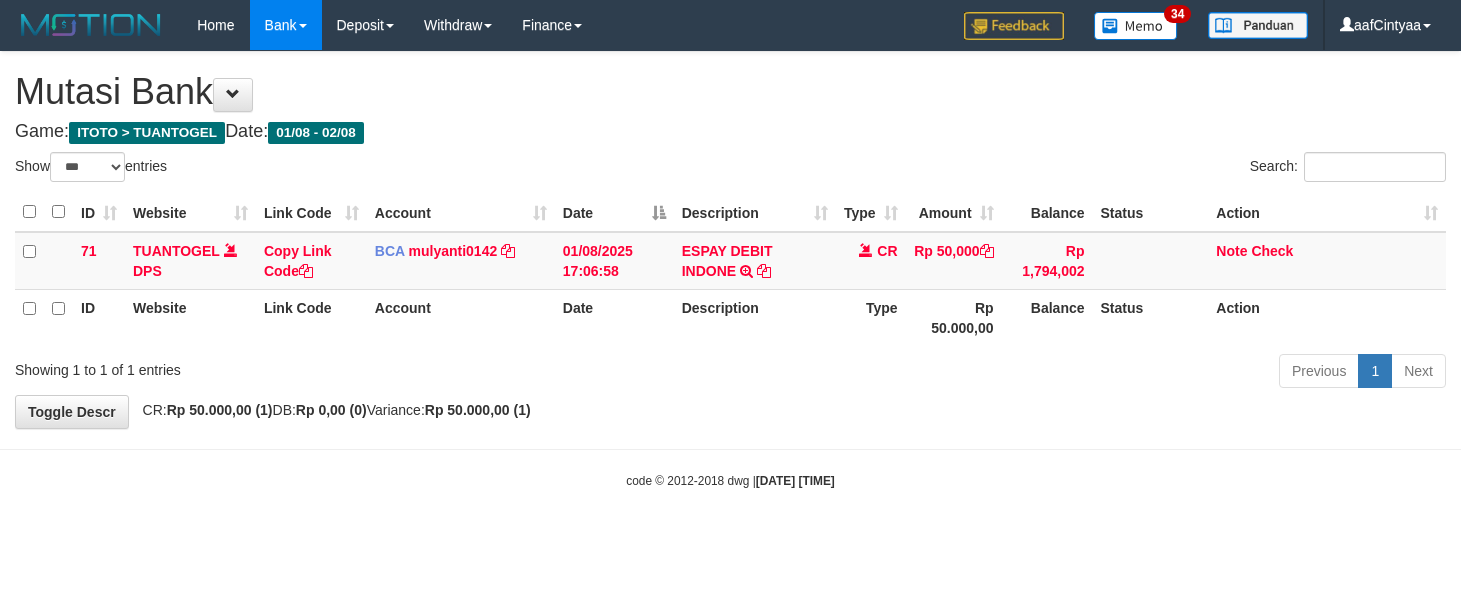 select on "***" 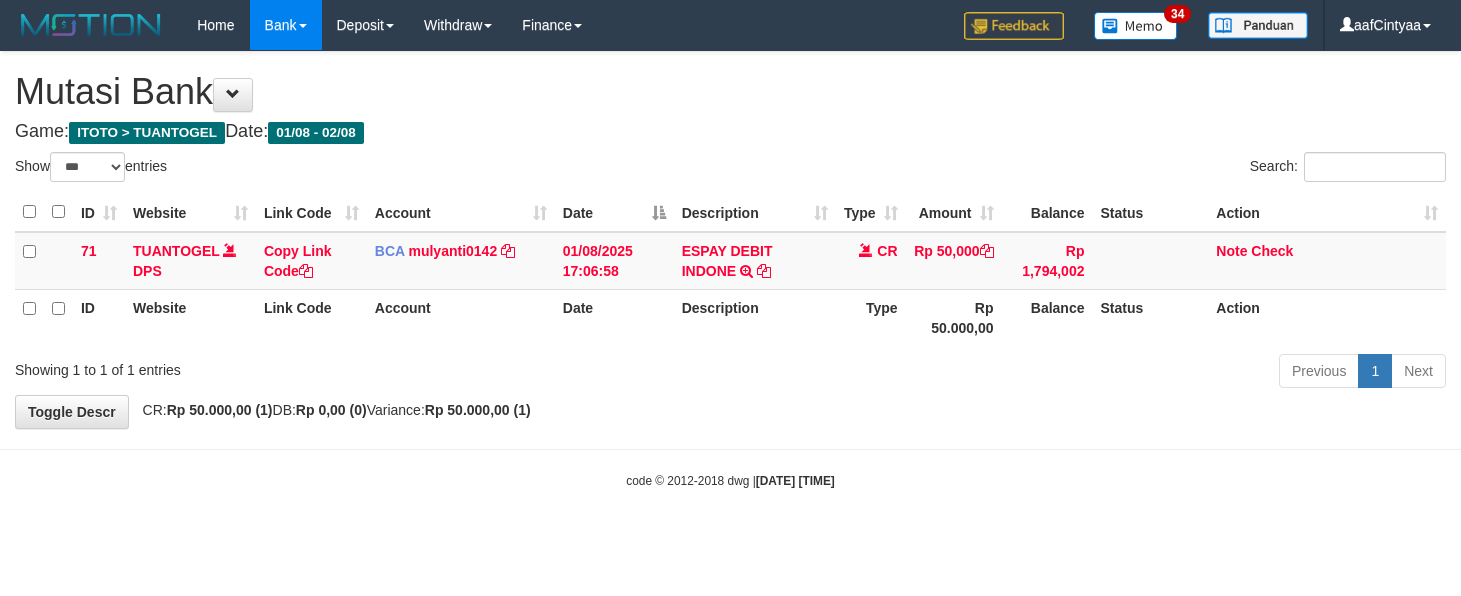 scroll, scrollTop: 0, scrollLeft: 0, axis: both 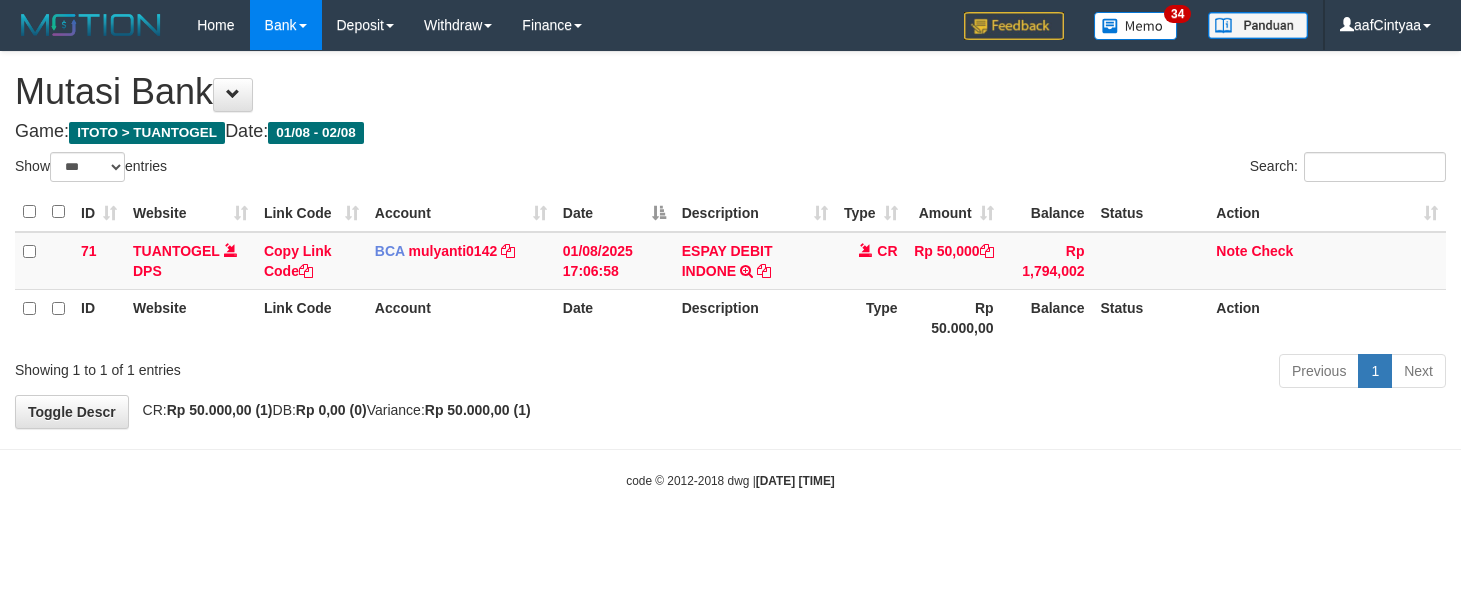 select on "***" 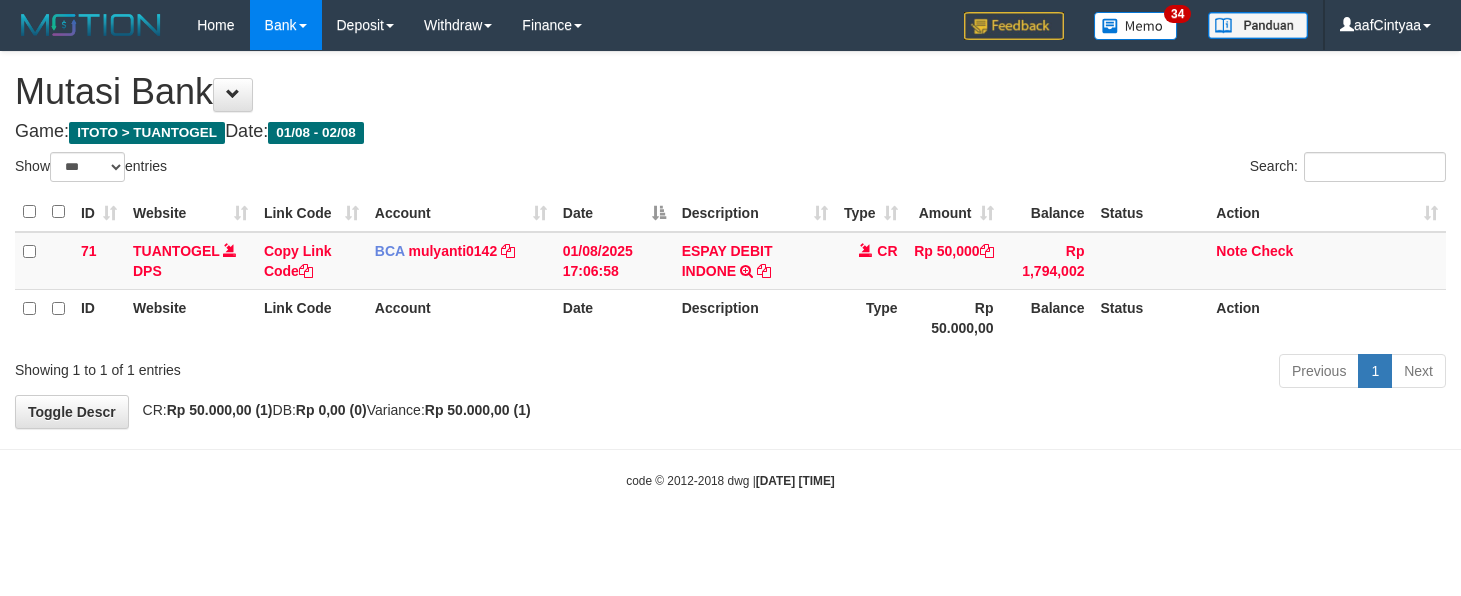 scroll, scrollTop: 0, scrollLeft: 0, axis: both 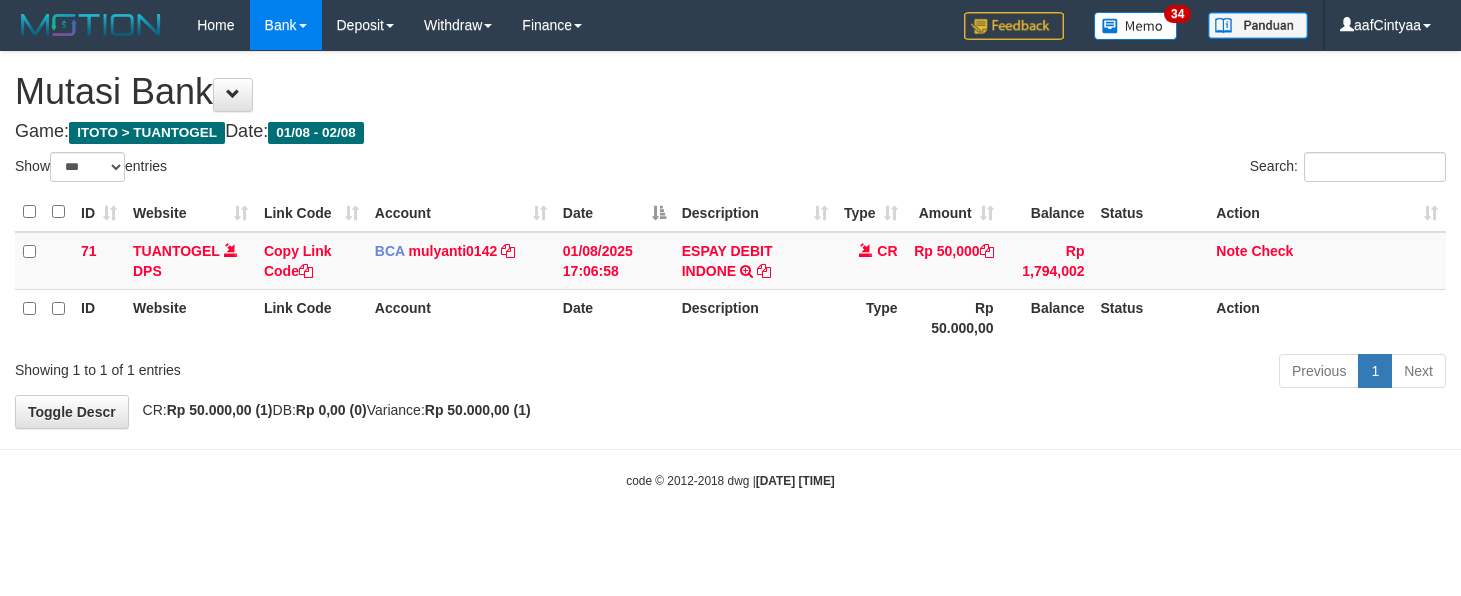 select on "***" 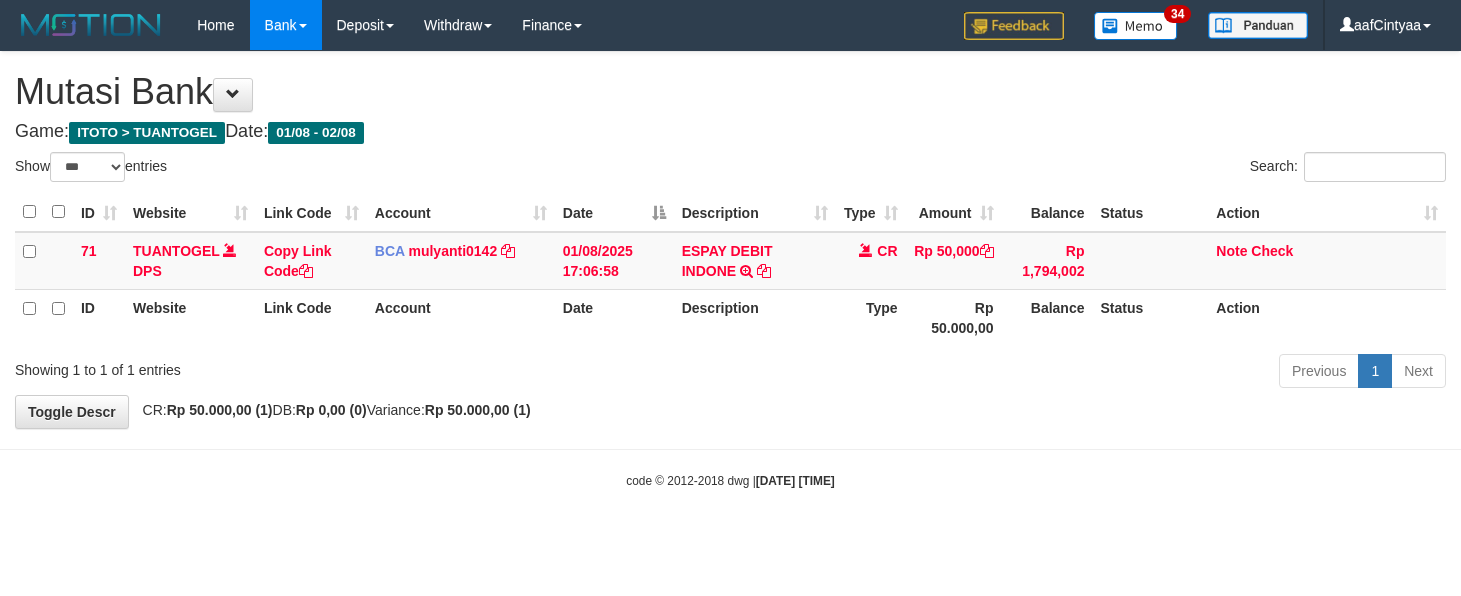 scroll, scrollTop: 0, scrollLeft: 0, axis: both 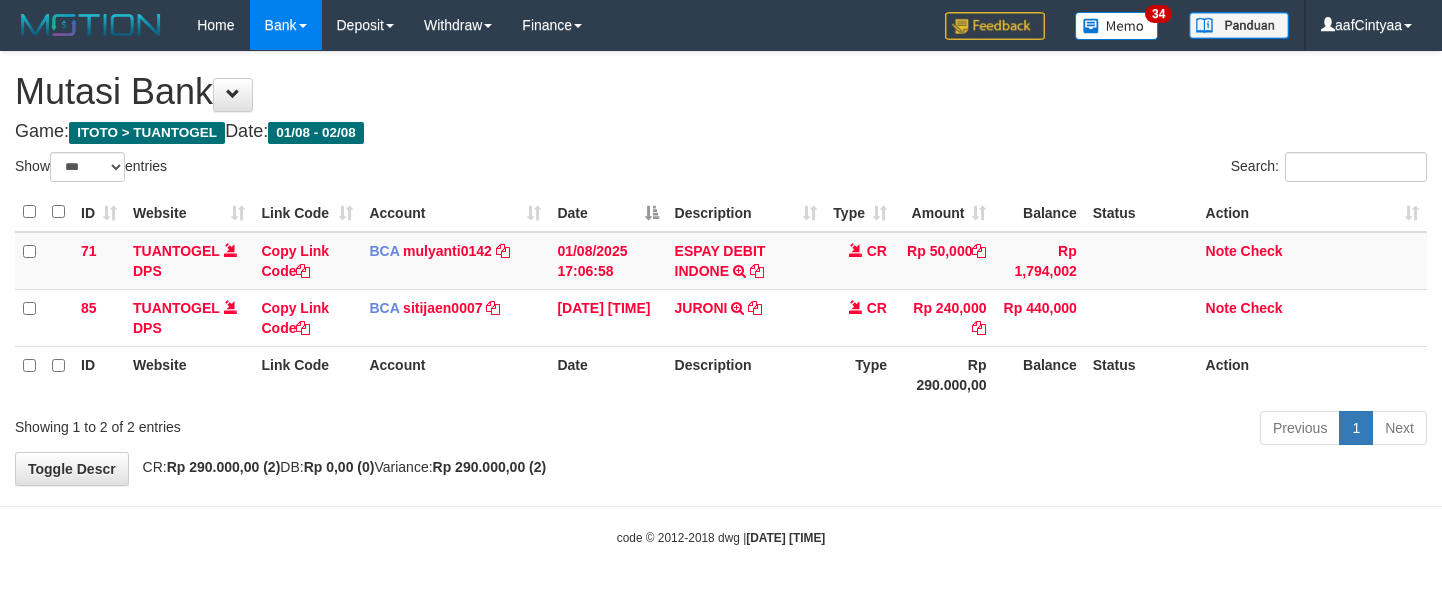 select on "***" 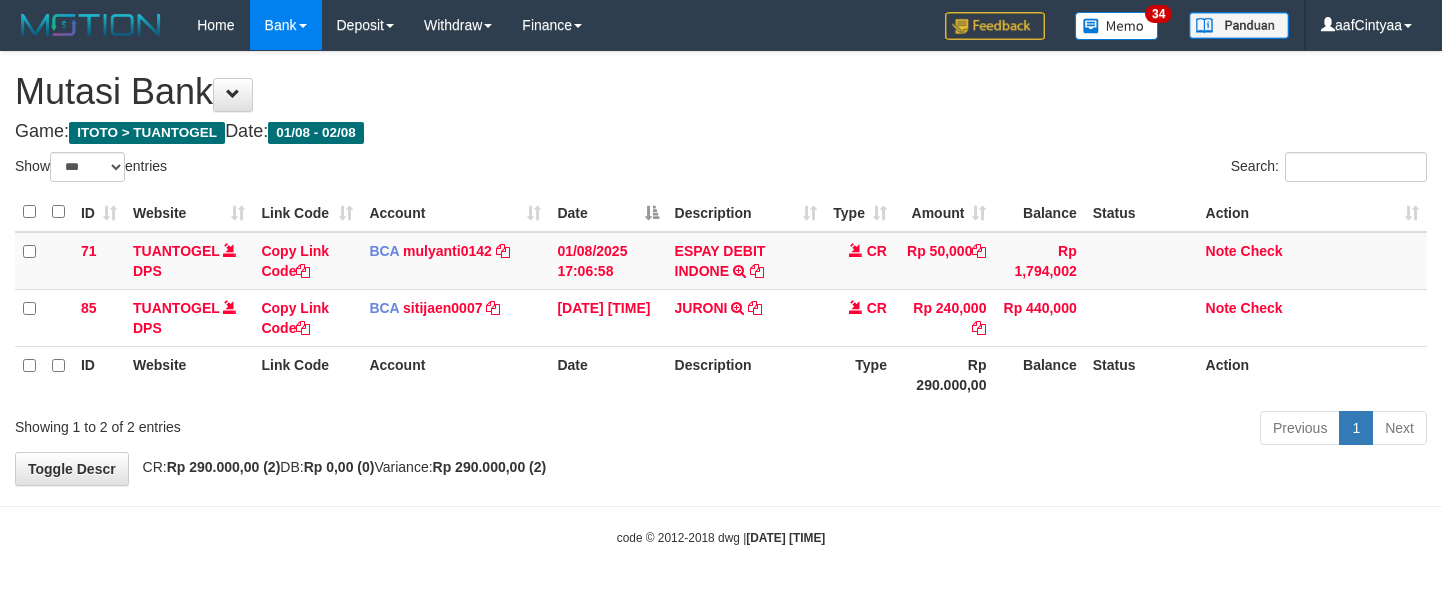 scroll, scrollTop: 0, scrollLeft: 0, axis: both 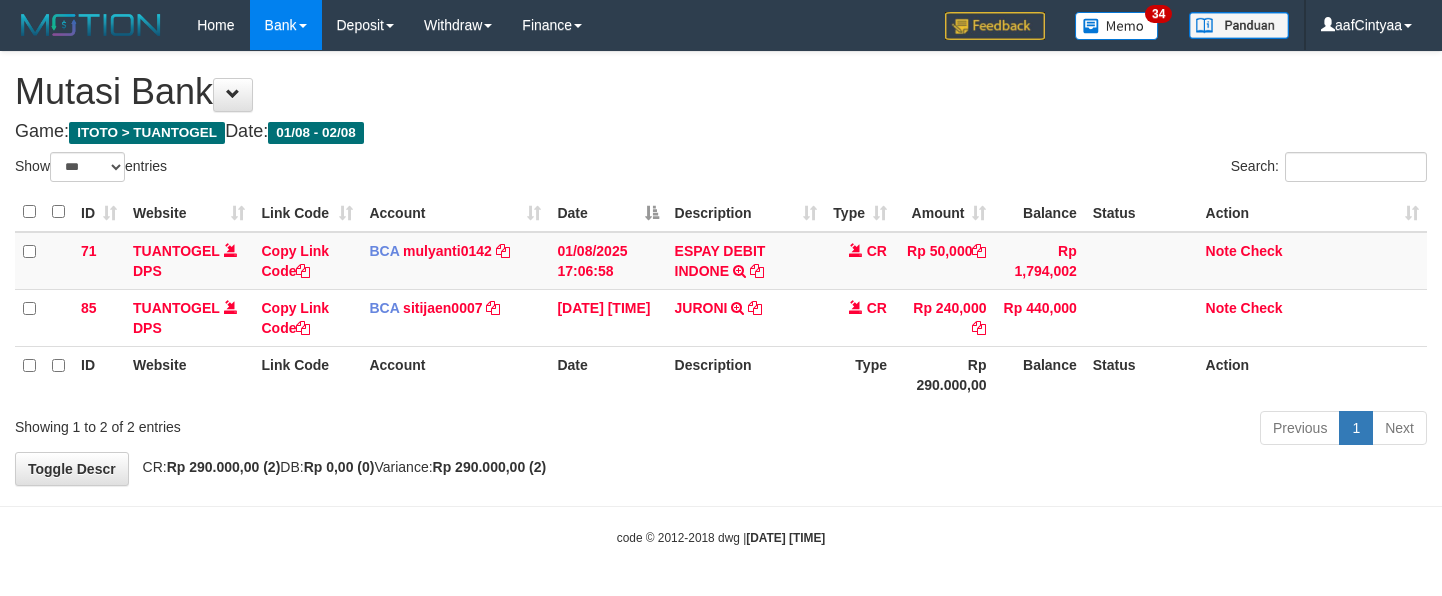 select on "***" 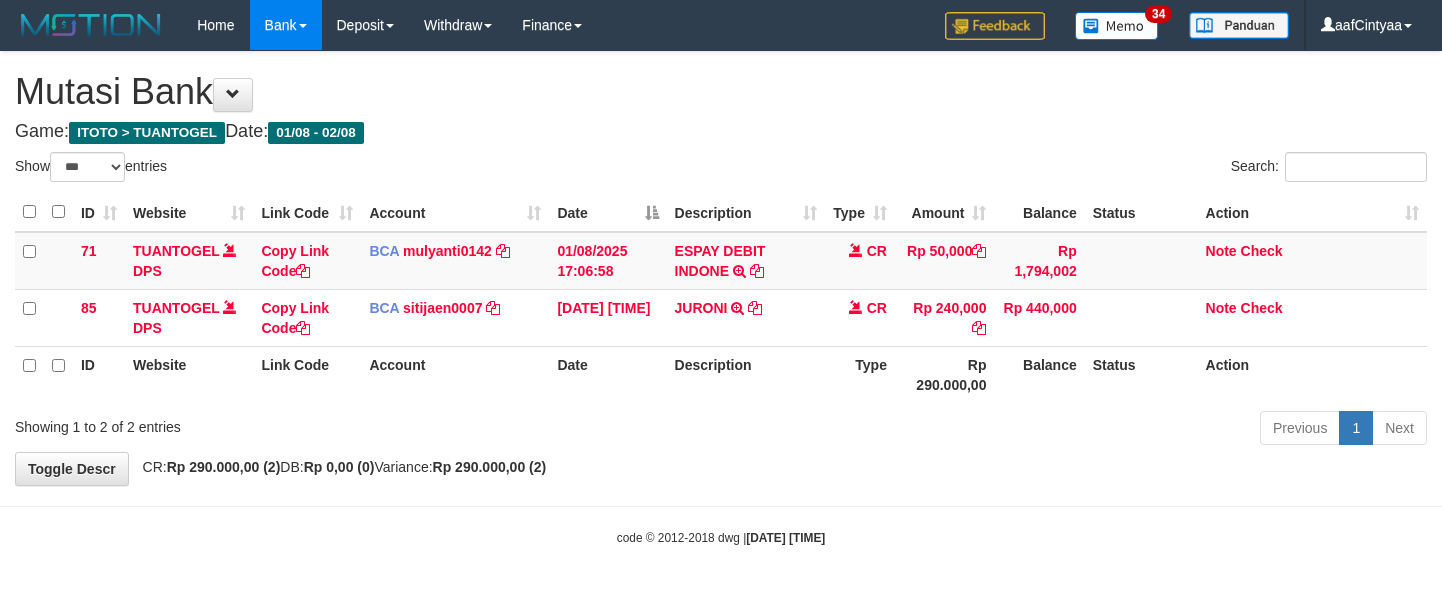 scroll, scrollTop: 0, scrollLeft: 0, axis: both 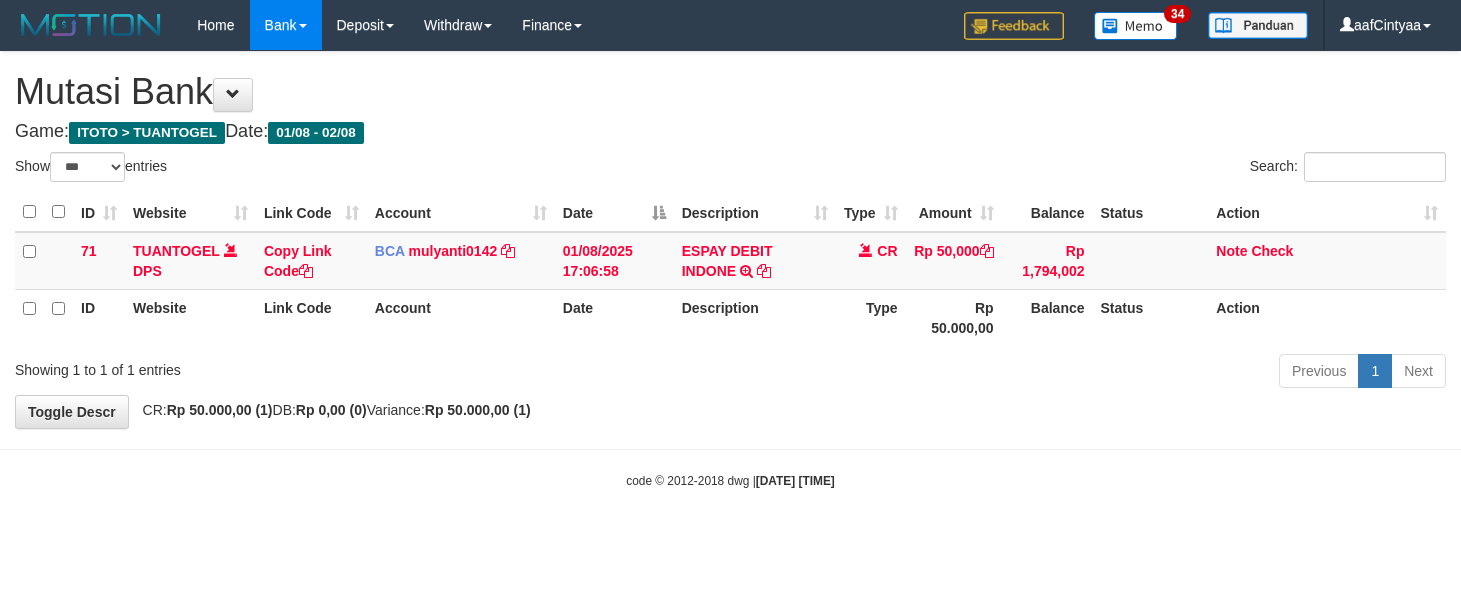 select on "***" 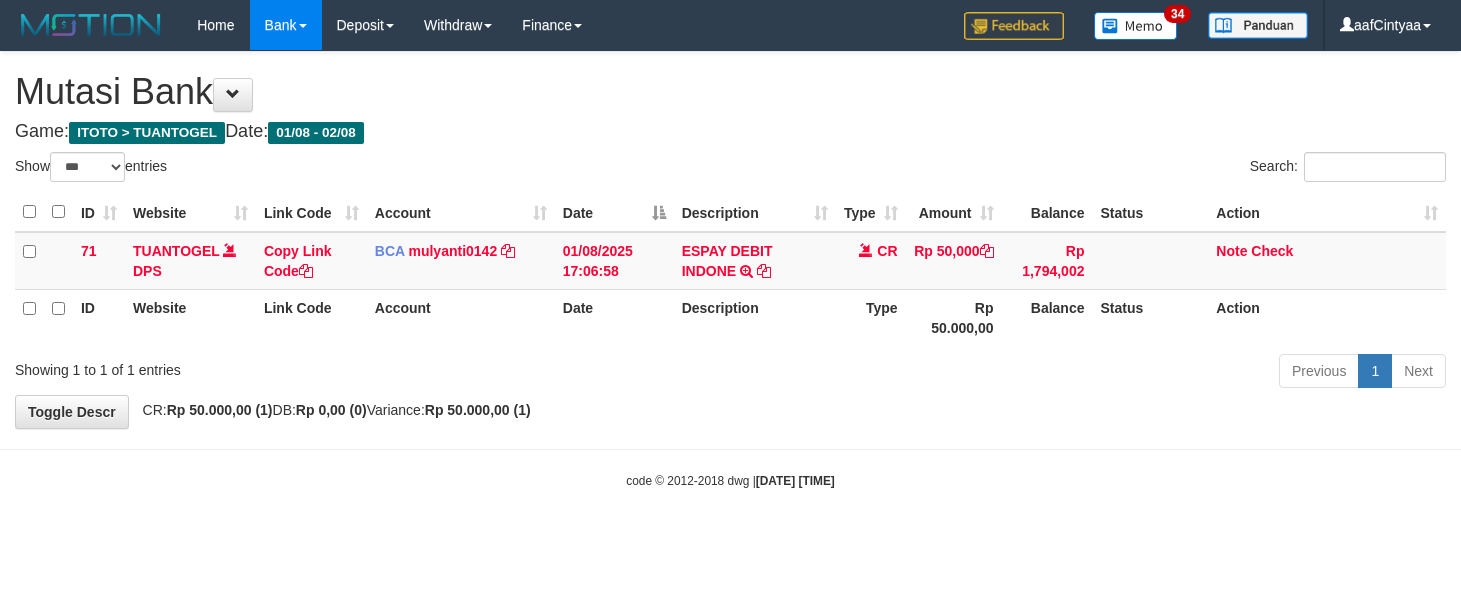 scroll, scrollTop: 0, scrollLeft: 0, axis: both 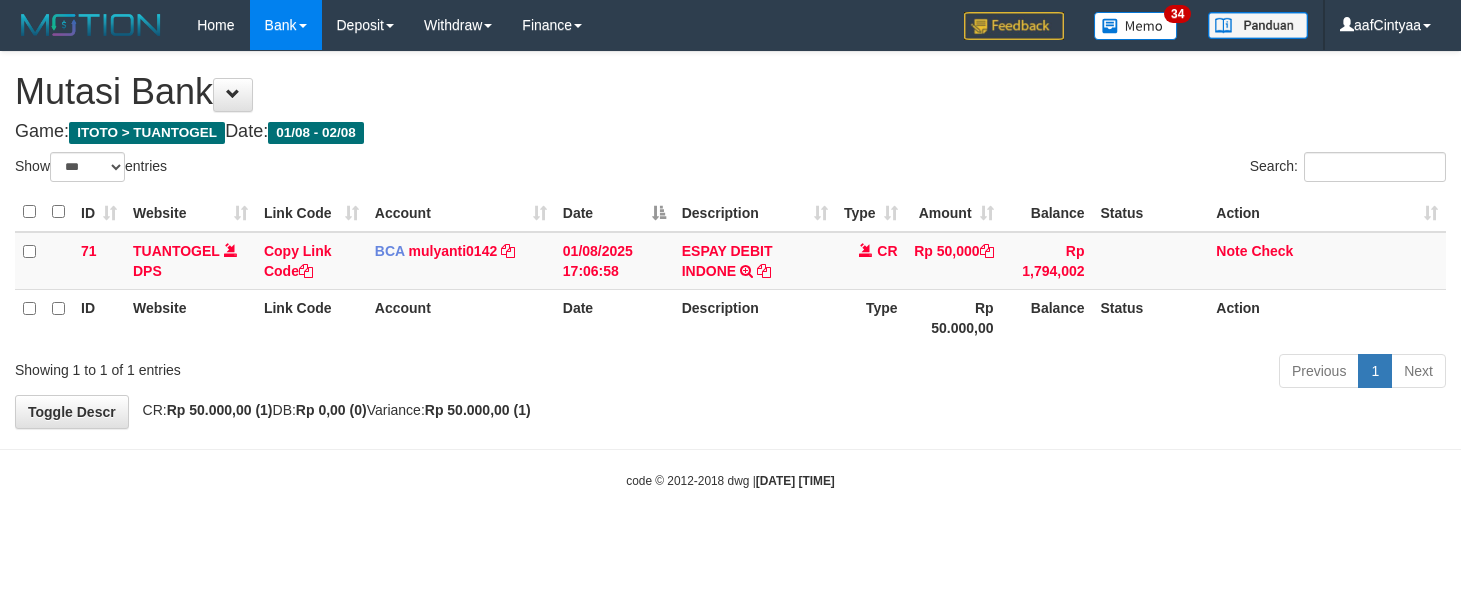 select on "***" 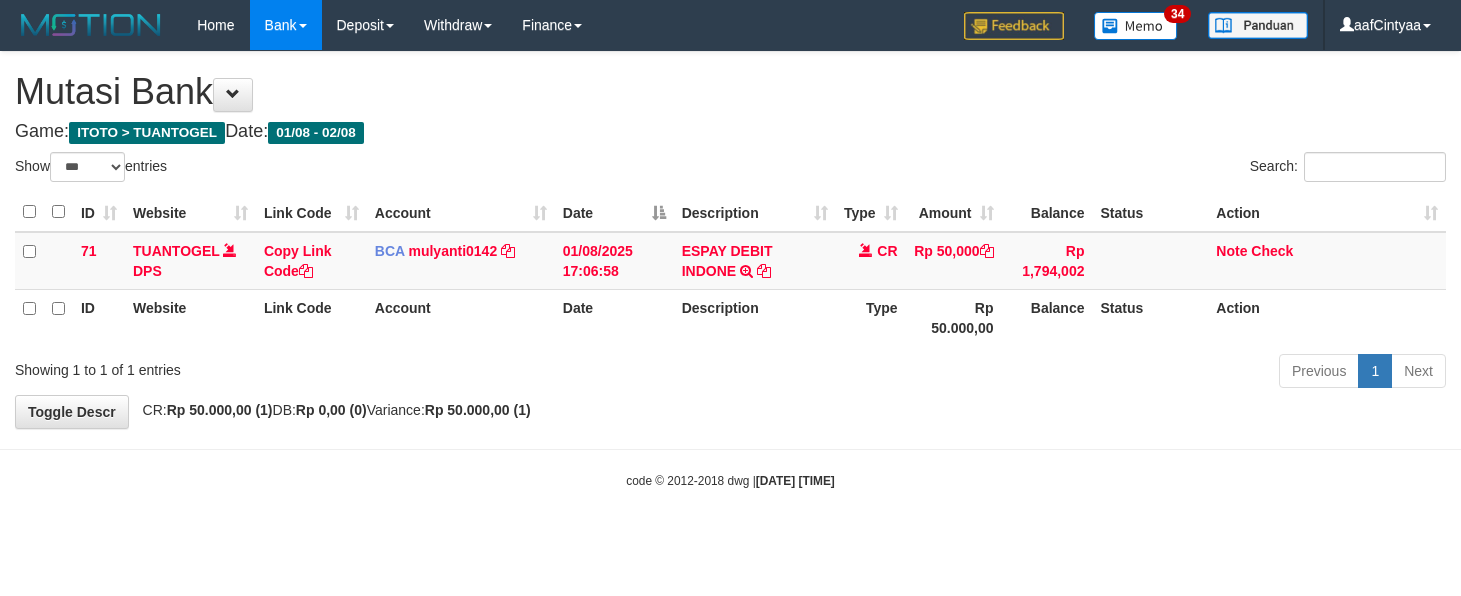 scroll, scrollTop: 0, scrollLeft: 0, axis: both 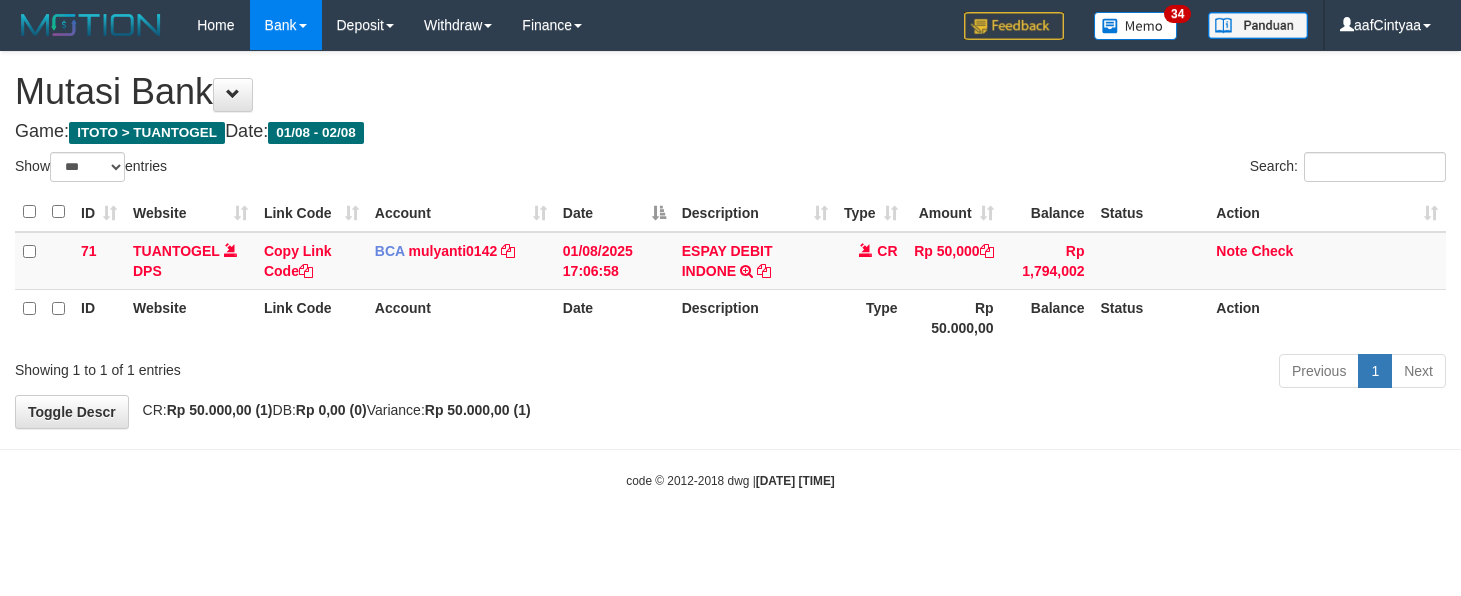 select on "***" 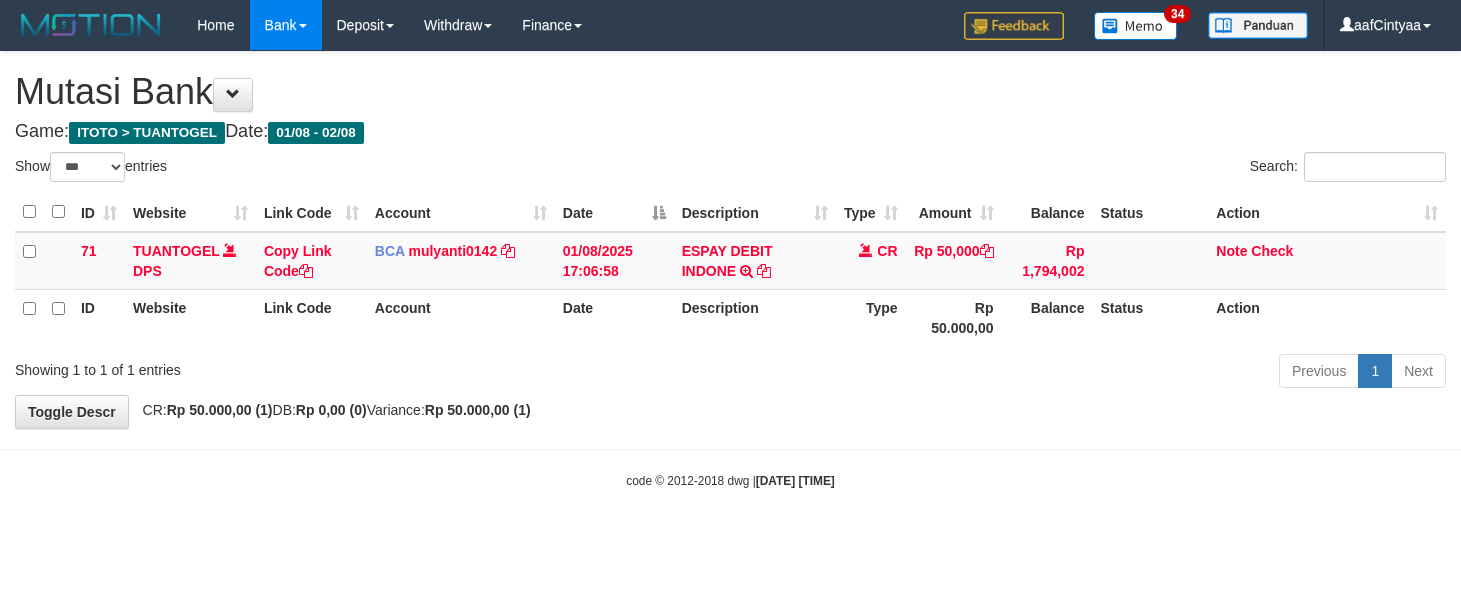 scroll, scrollTop: 0, scrollLeft: 0, axis: both 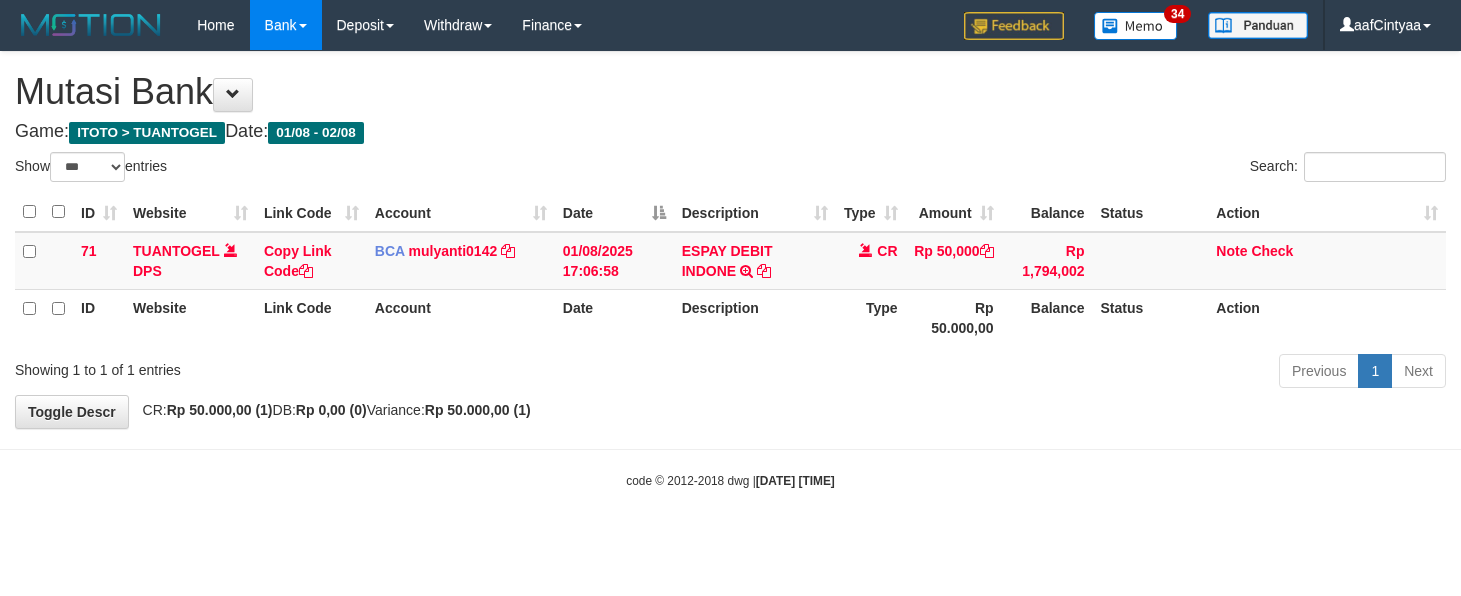 select on "***" 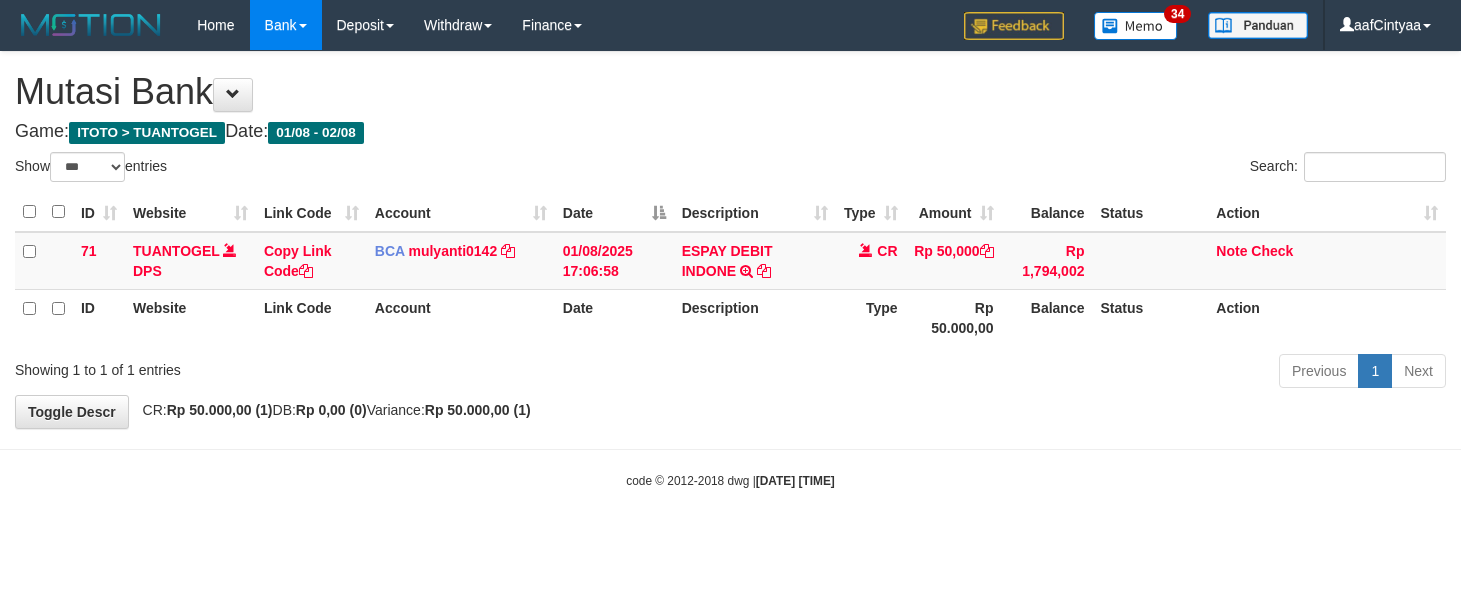 scroll, scrollTop: 0, scrollLeft: 0, axis: both 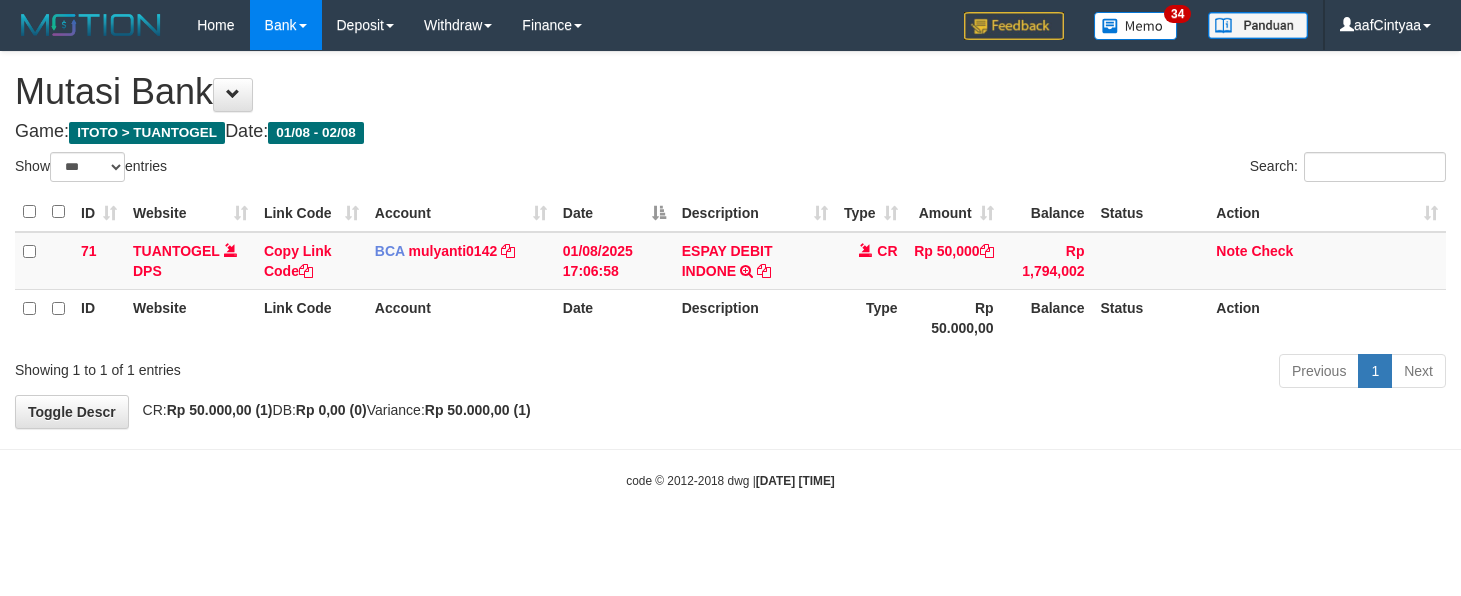 select on "***" 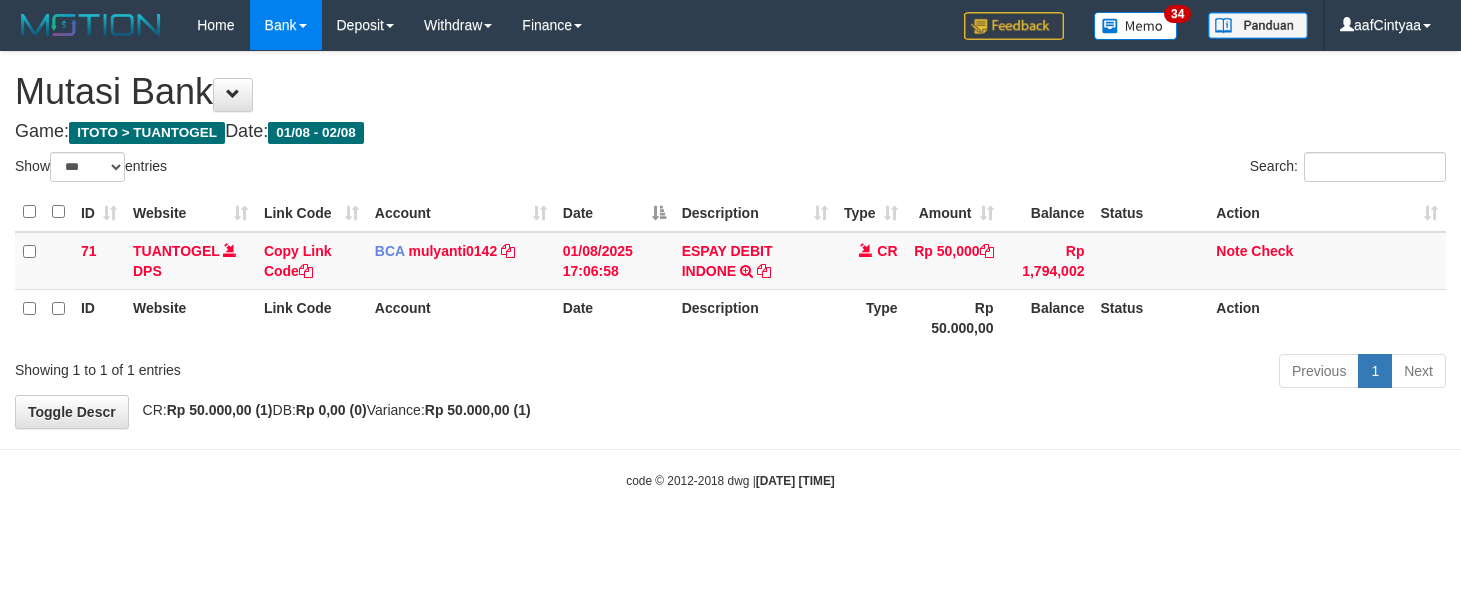 scroll, scrollTop: 0, scrollLeft: 0, axis: both 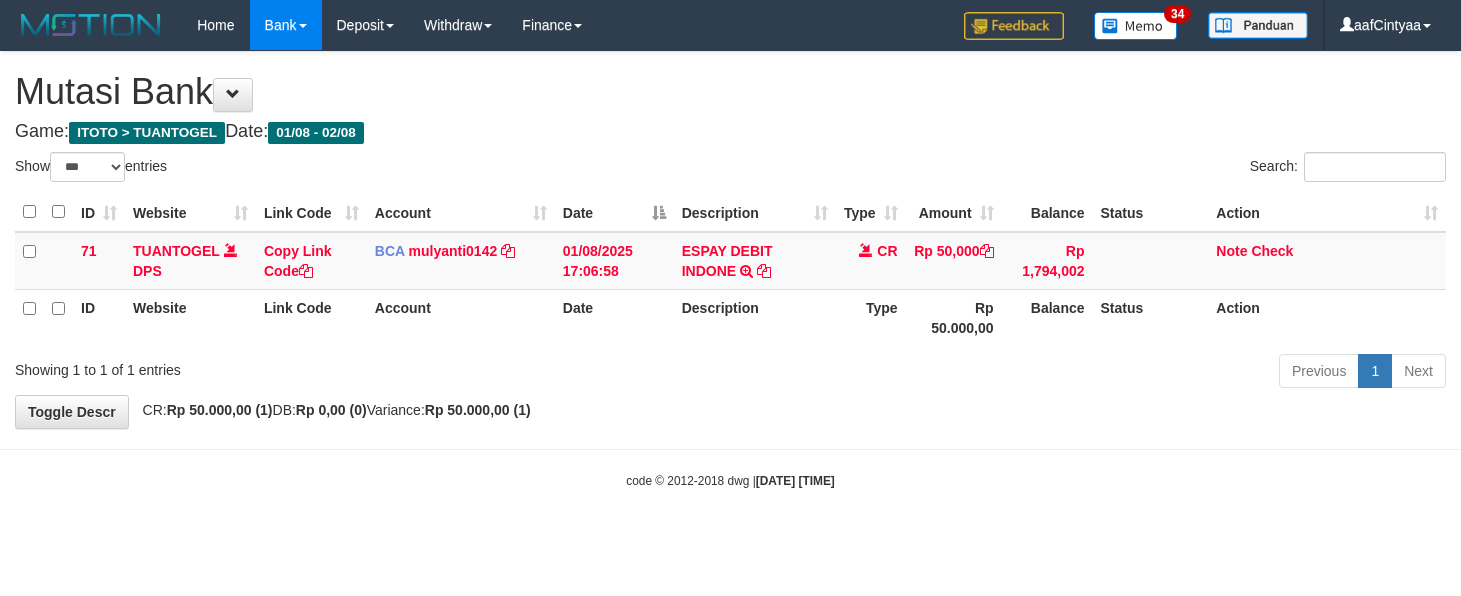 select on "***" 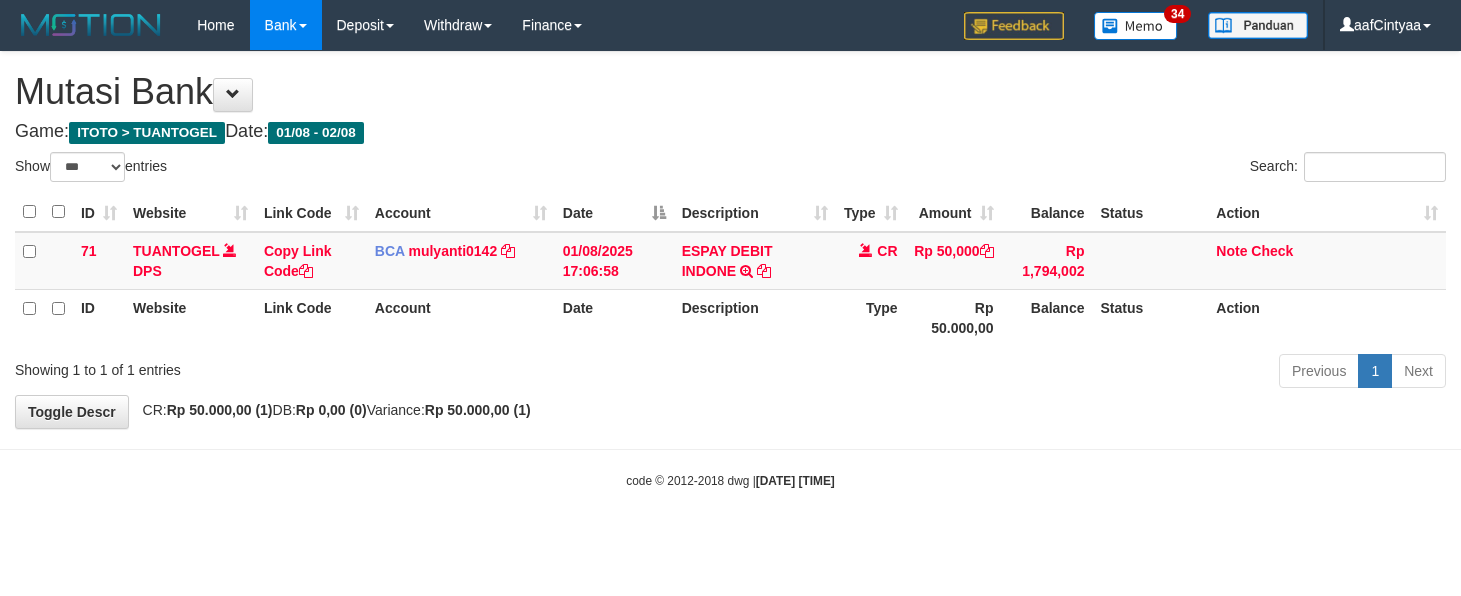 scroll, scrollTop: 0, scrollLeft: 0, axis: both 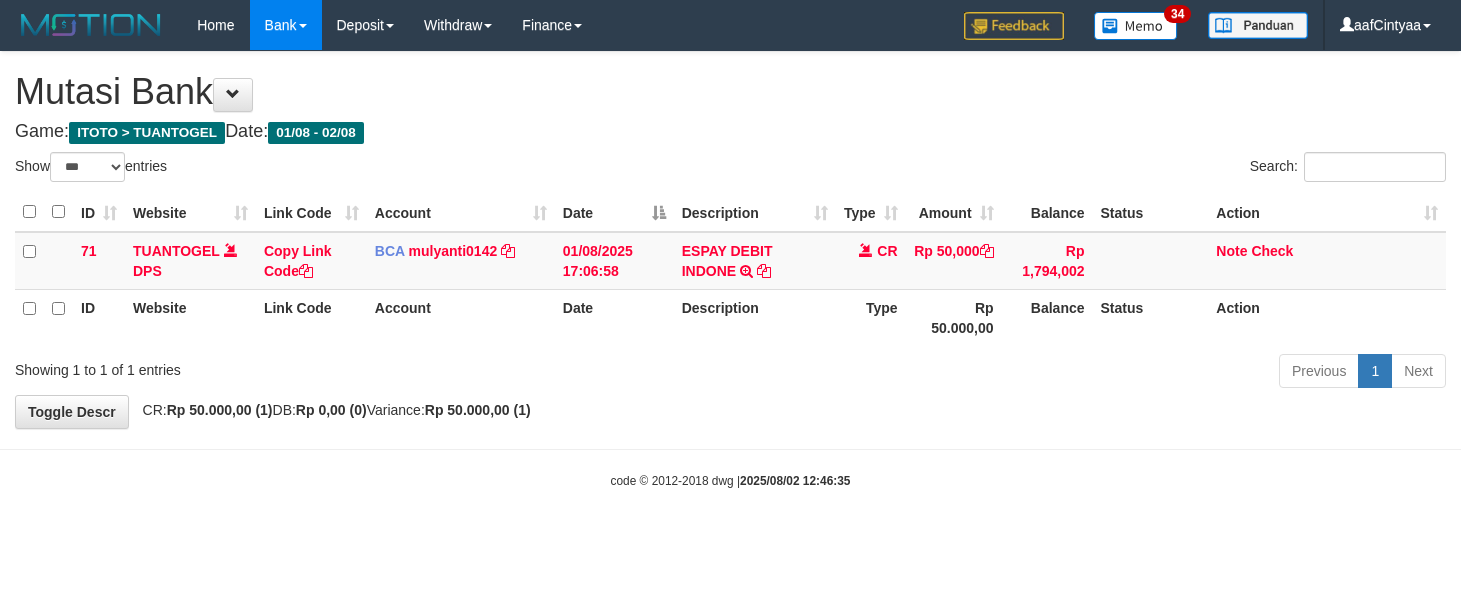select on "***" 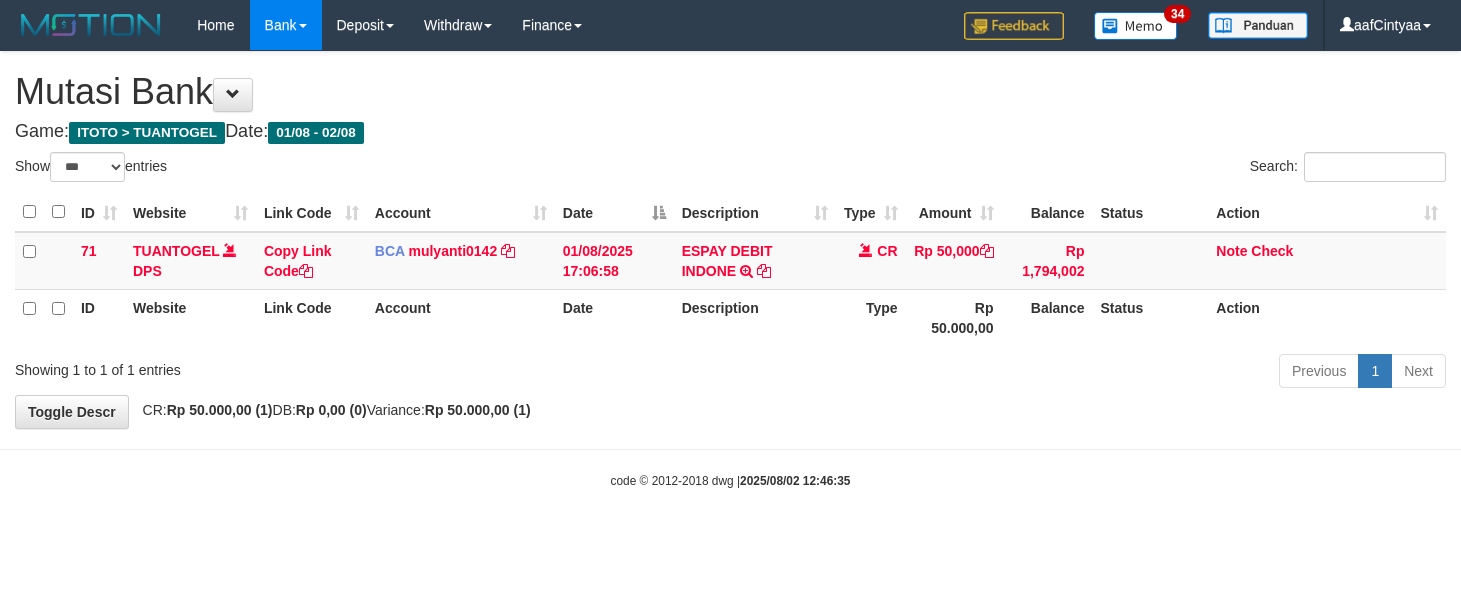 scroll, scrollTop: 0, scrollLeft: 0, axis: both 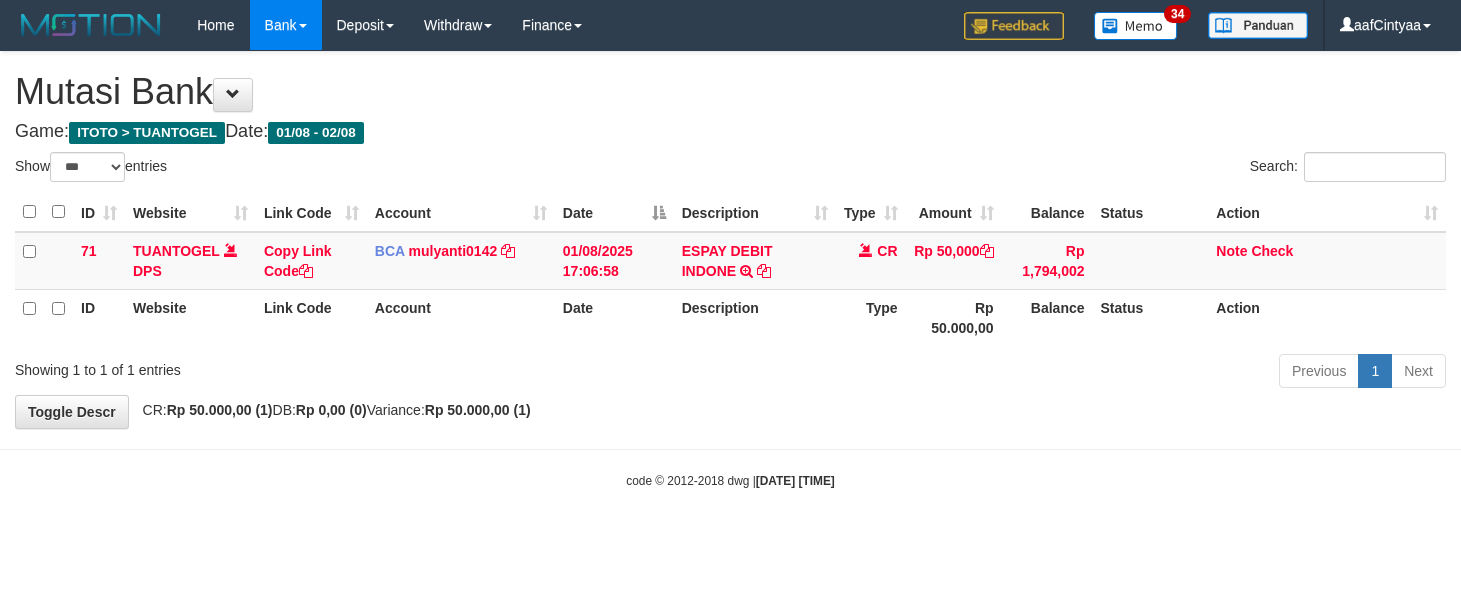 select on "***" 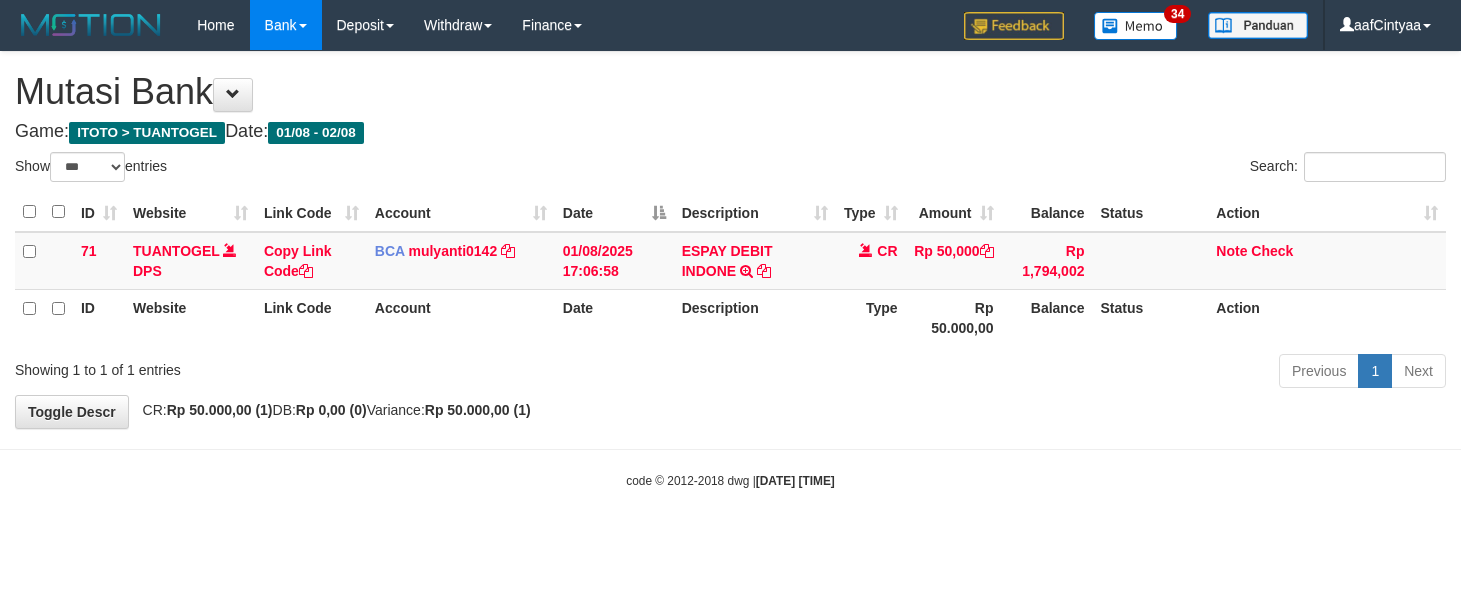 scroll, scrollTop: 0, scrollLeft: 0, axis: both 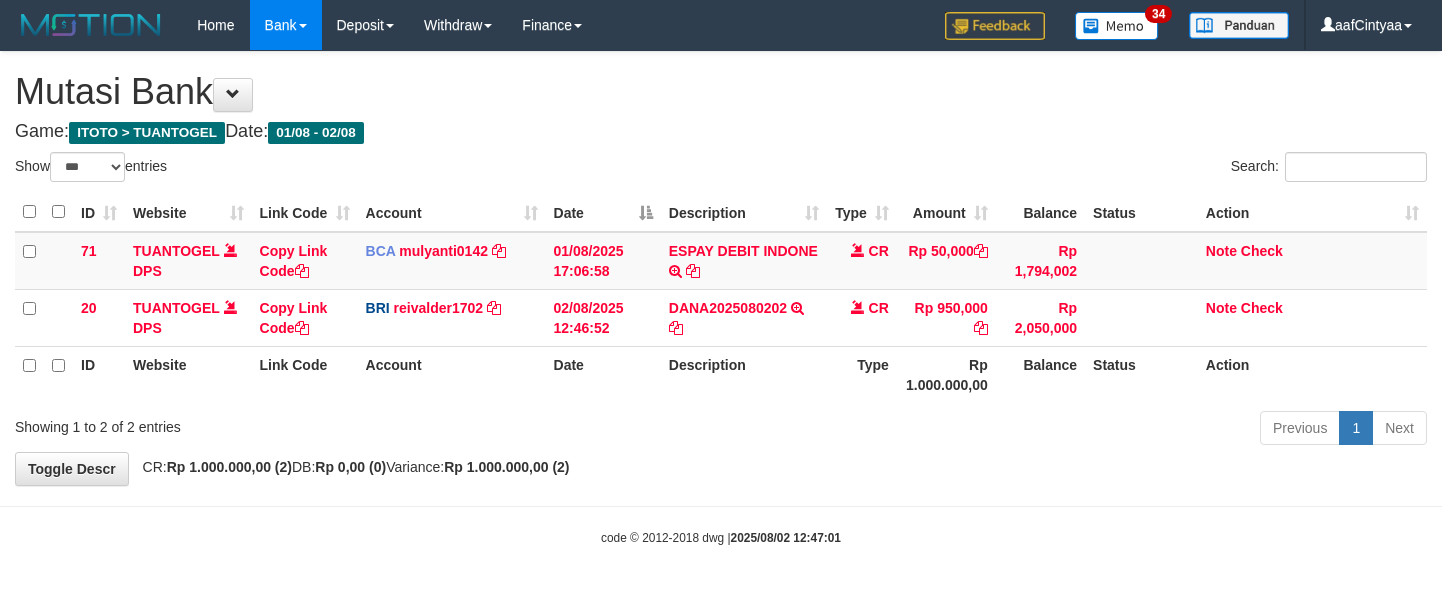 select on "***" 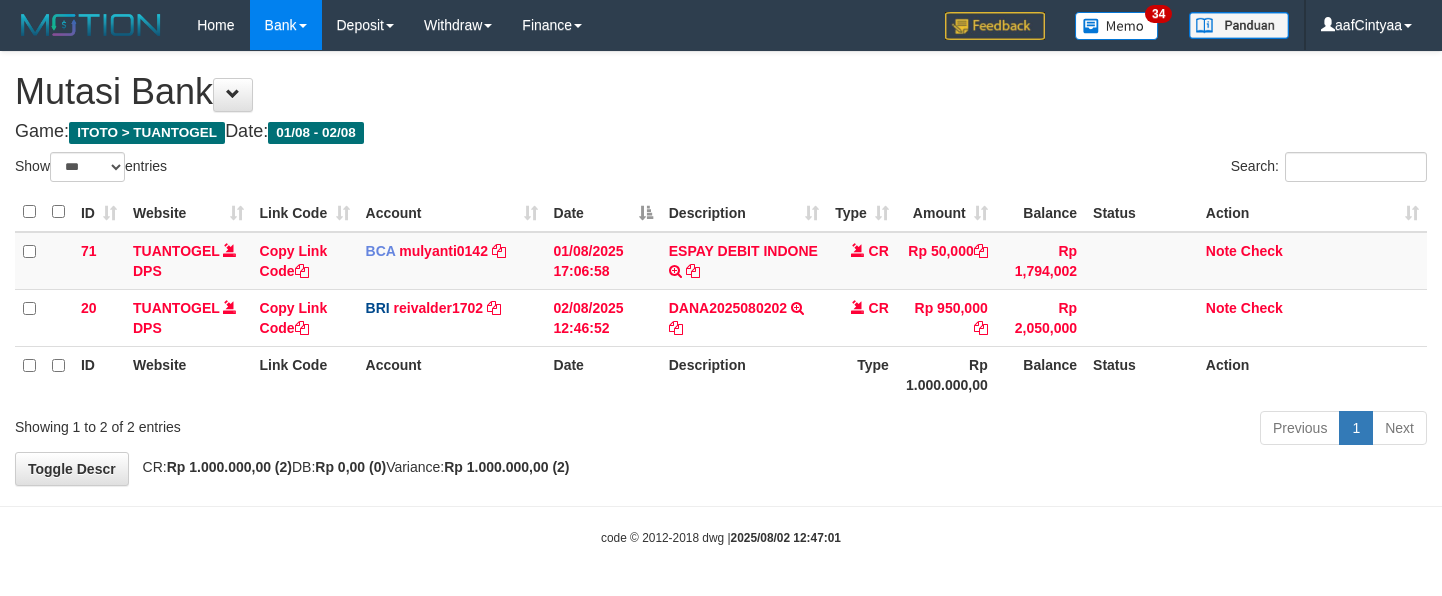 scroll, scrollTop: 0, scrollLeft: 0, axis: both 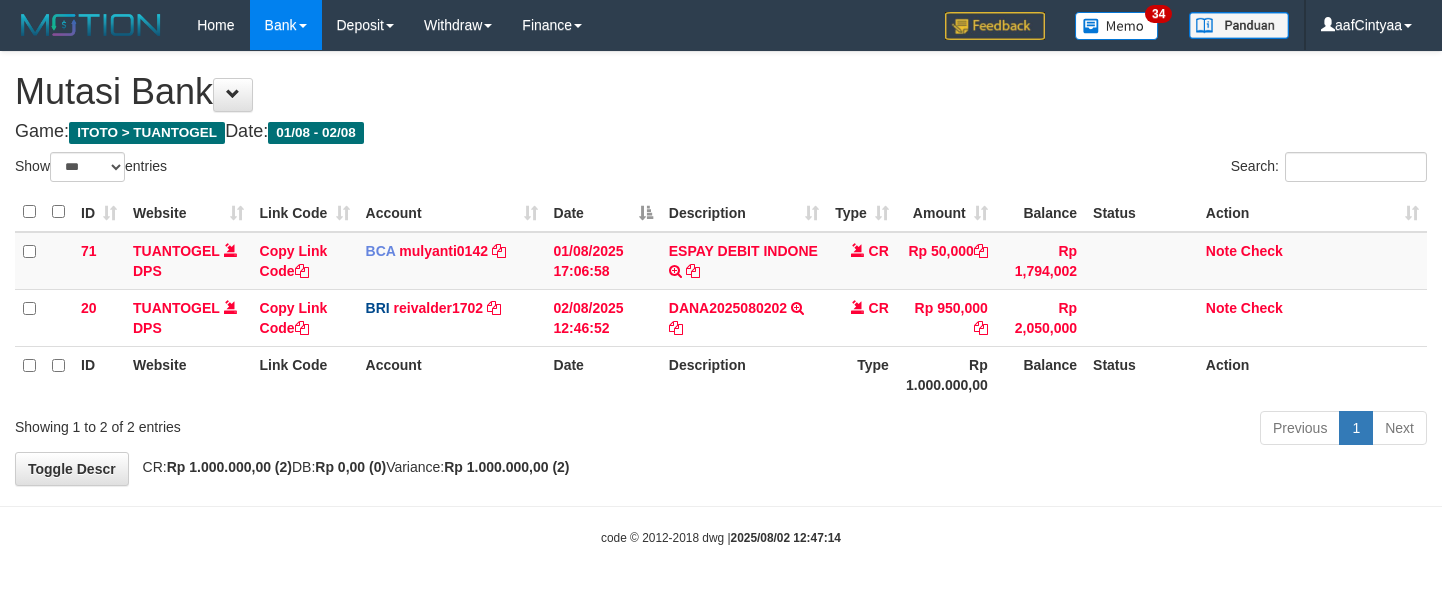 select on "***" 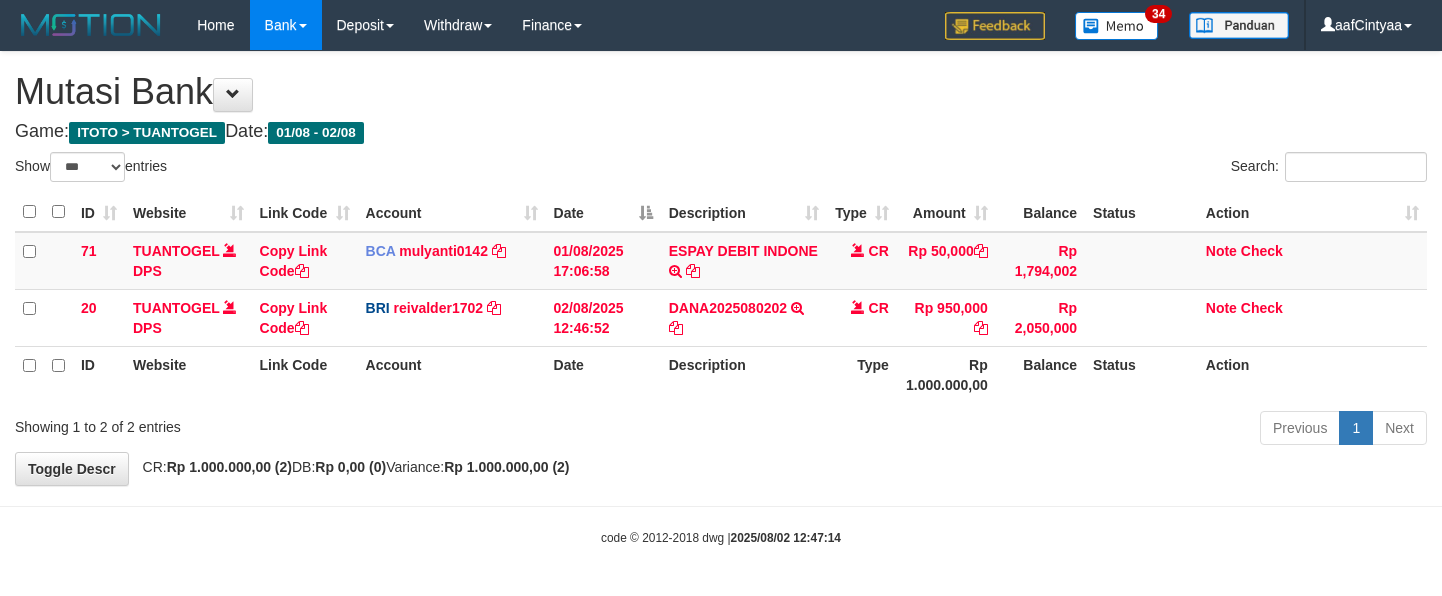 scroll, scrollTop: 0, scrollLeft: 0, axis: both 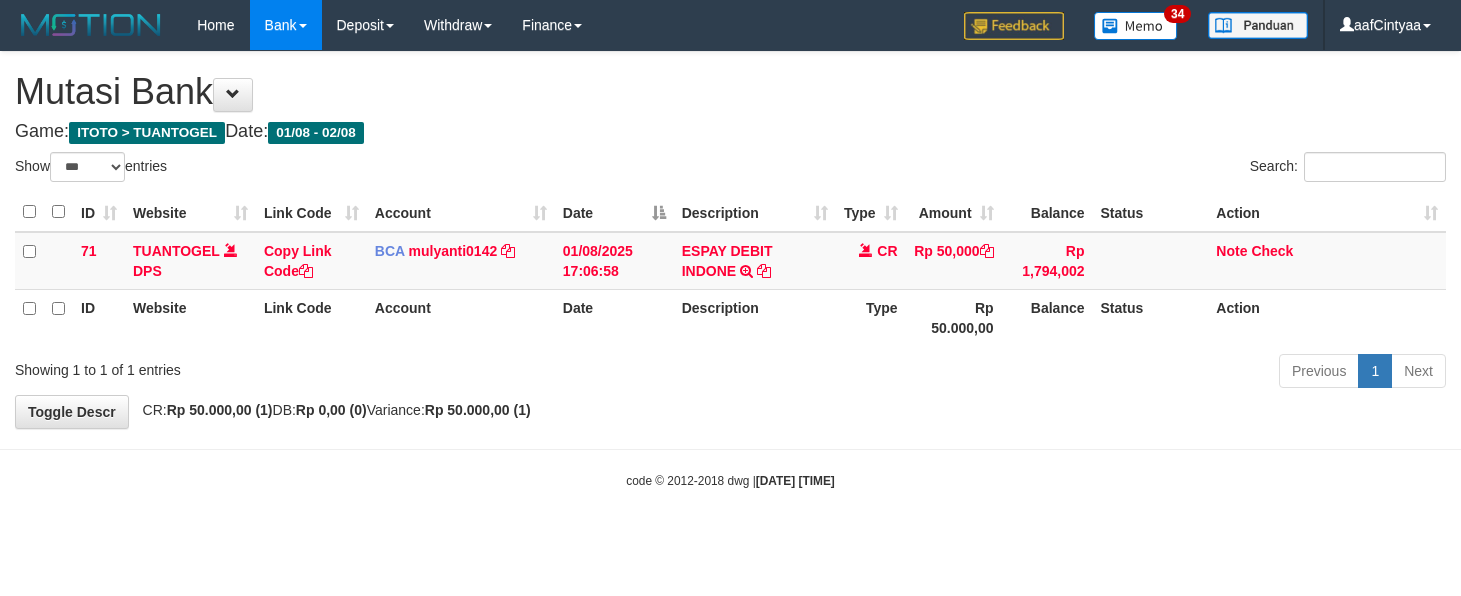 select on "***" 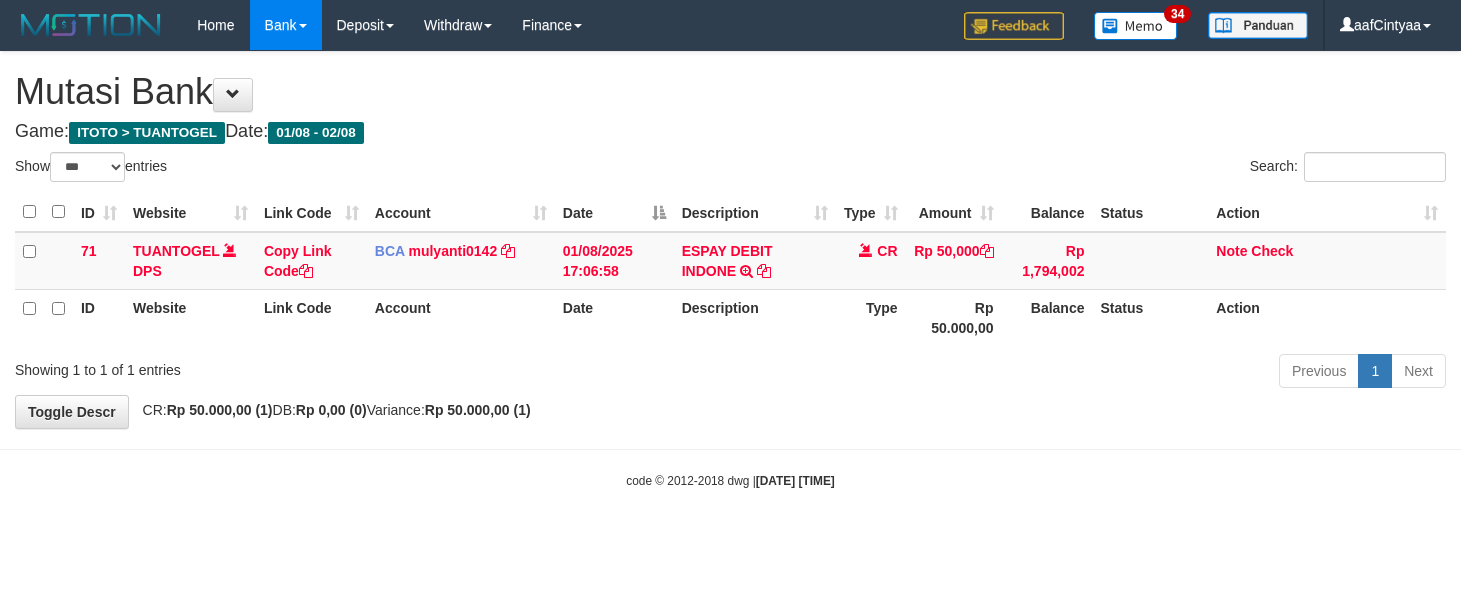 scroll, scrollTop: 0, scrollLeft: 0, axis: both 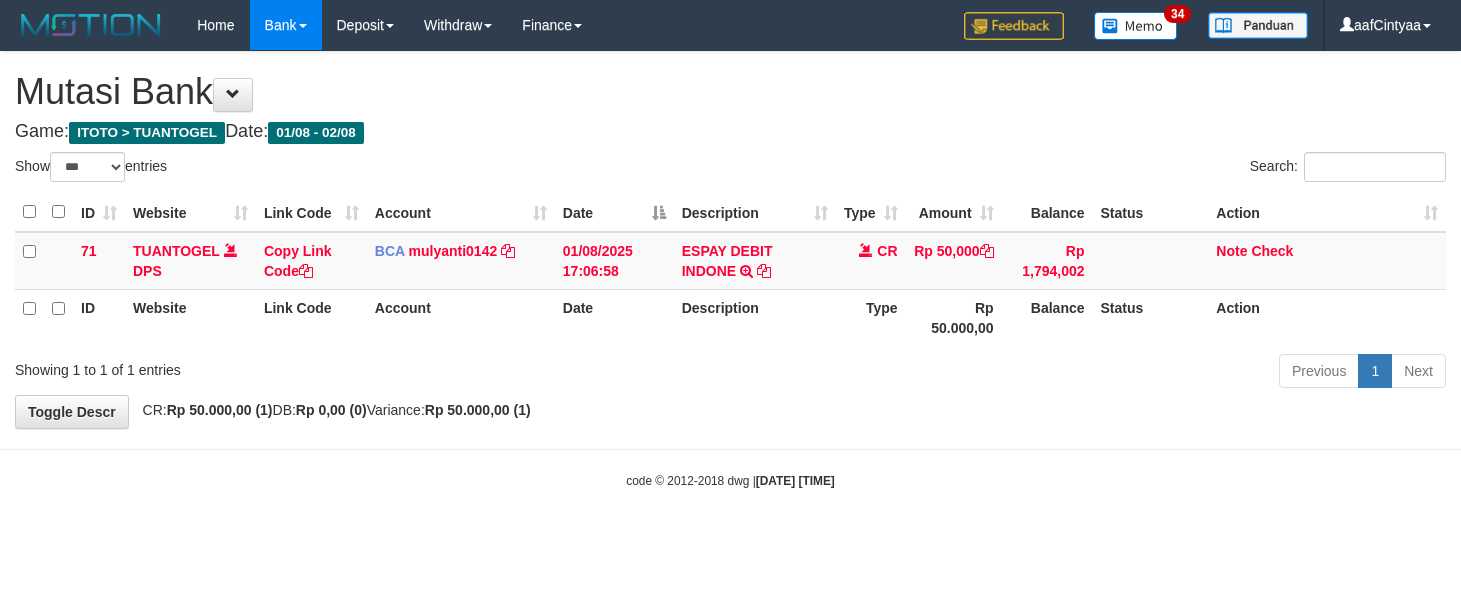 select on "***" 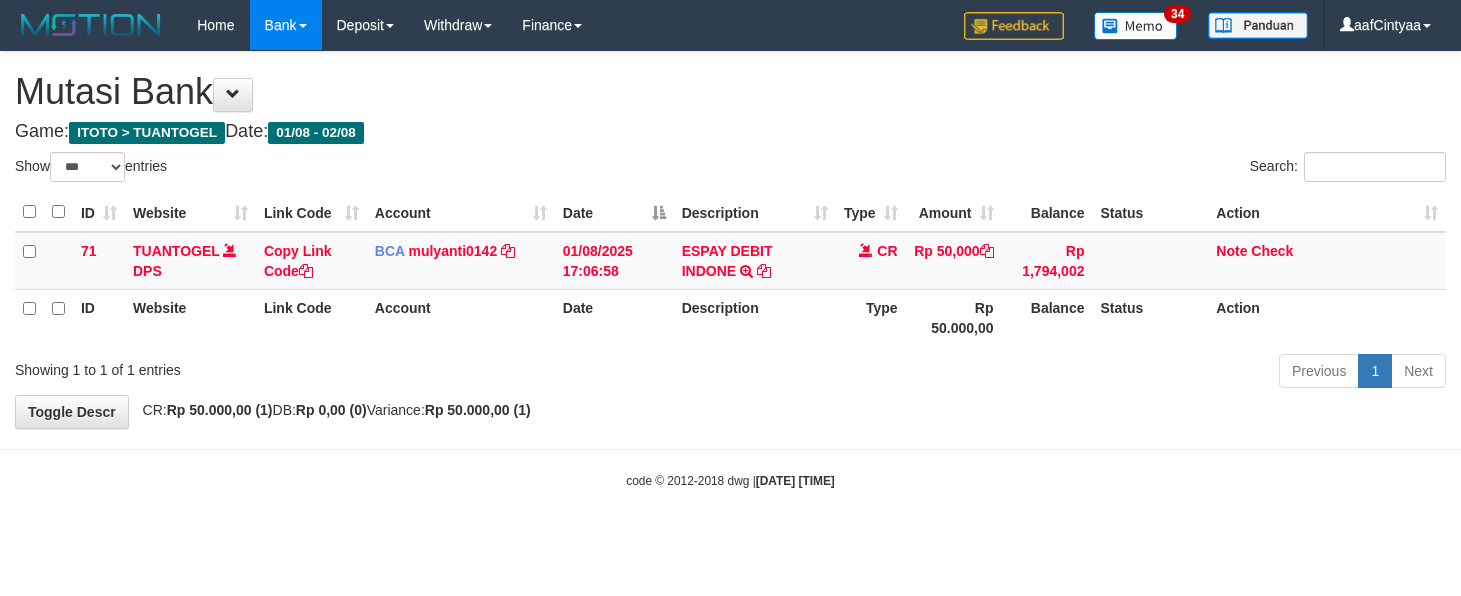 scroll, scrollTop: 0, scrollLeft: 0, axis: both 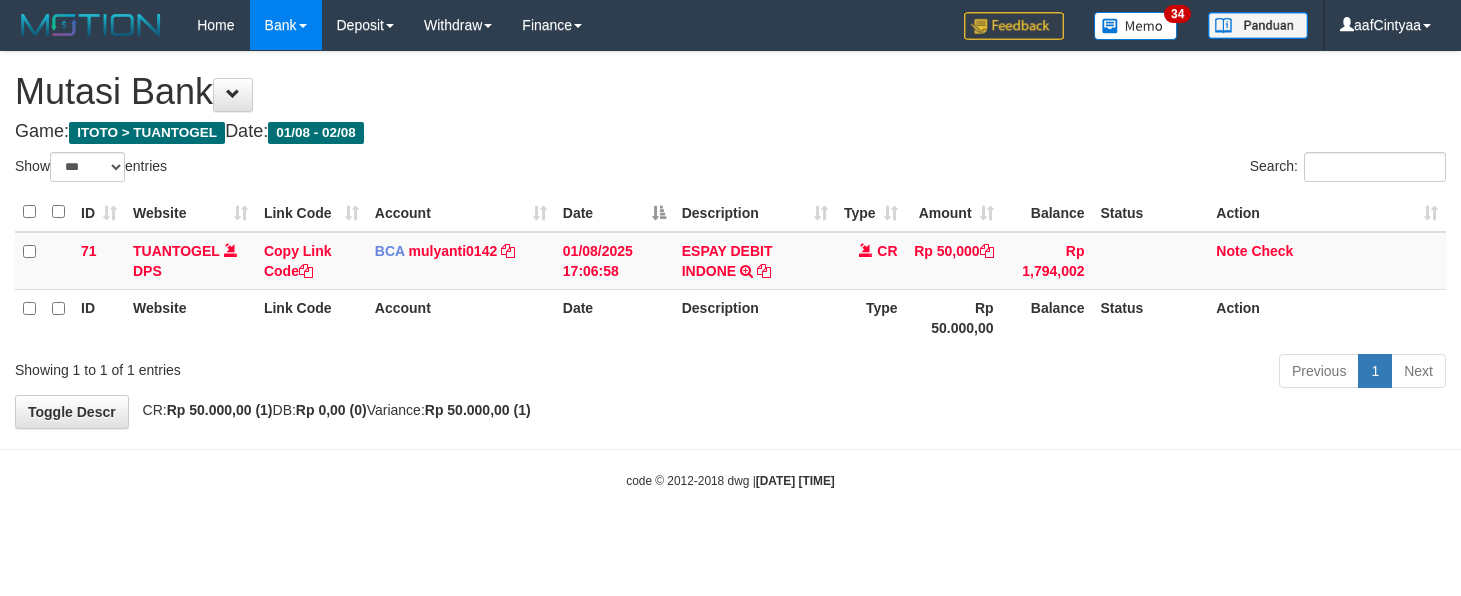 select on "***" 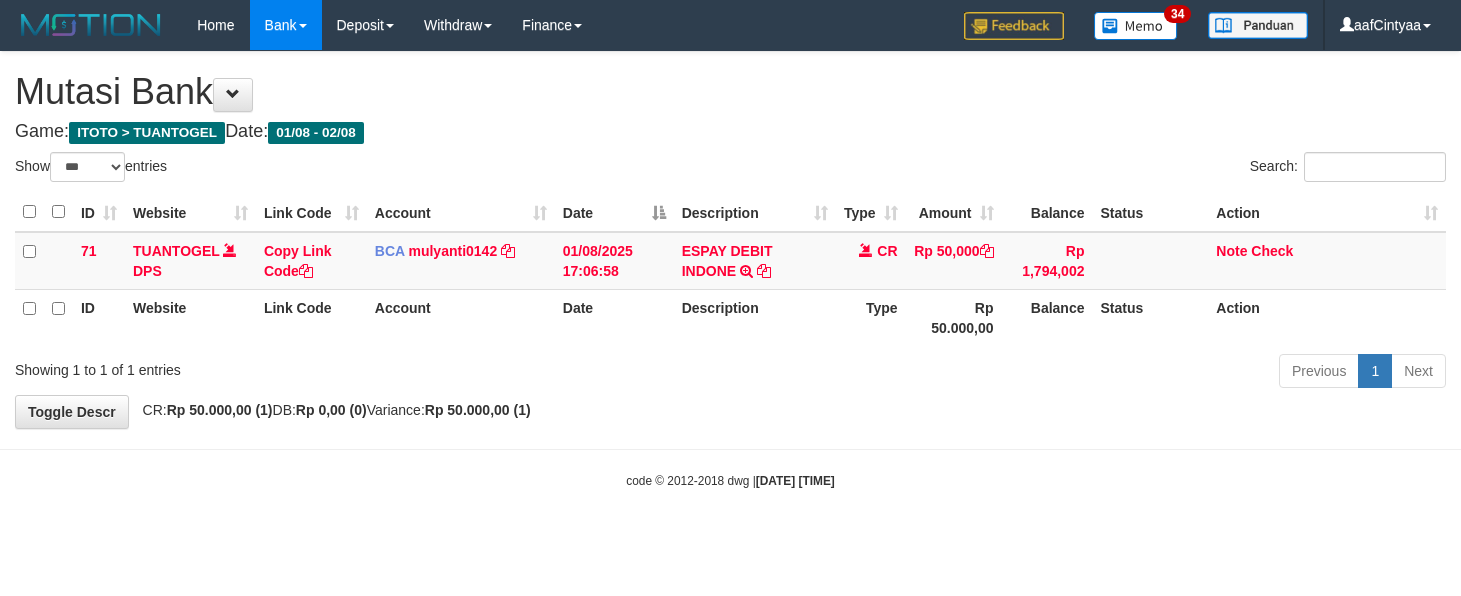 scroll, scrollTop: 0, scrollLeft: 0, axis: both 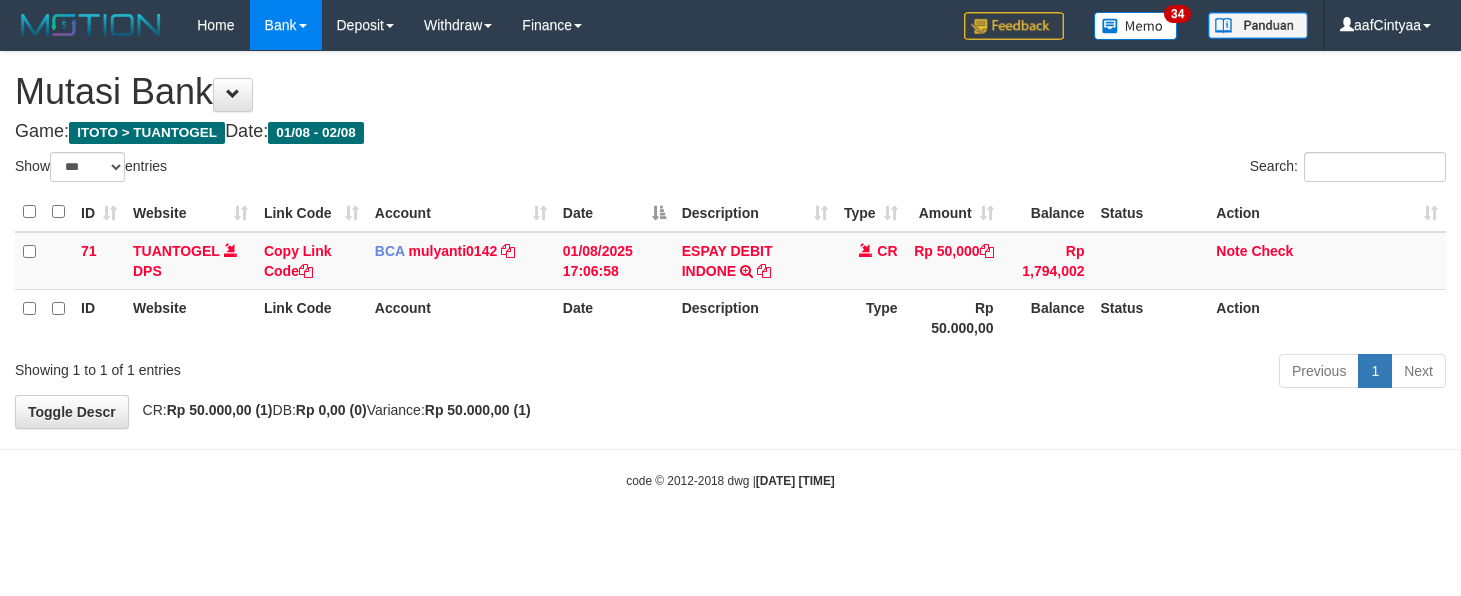 select on "***" 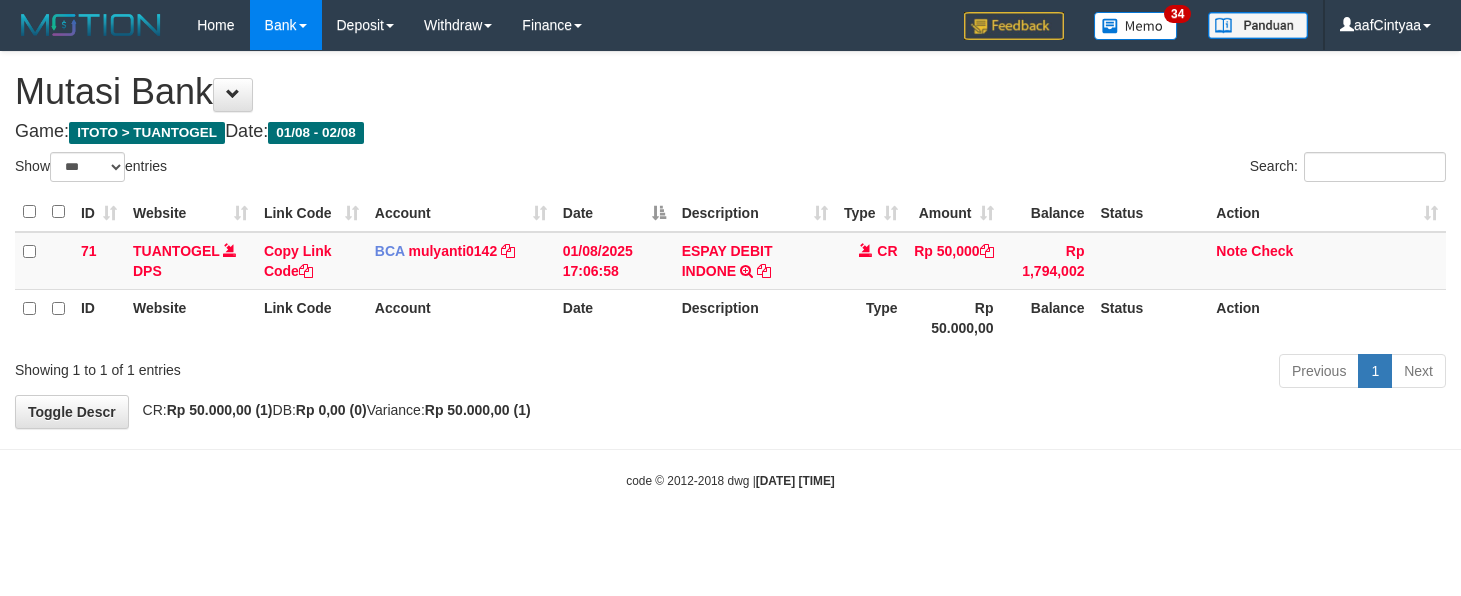 scroll, scrollTop: 0, scrollLeft: 0, axis: both 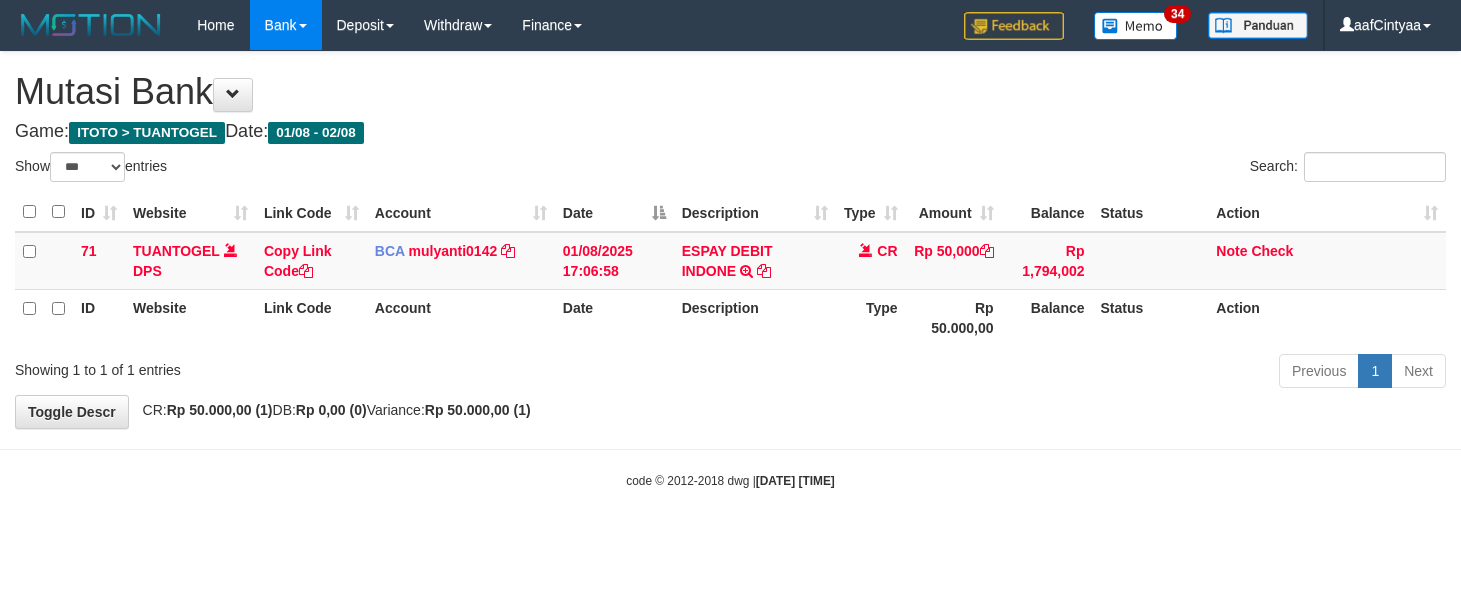 select on "***" 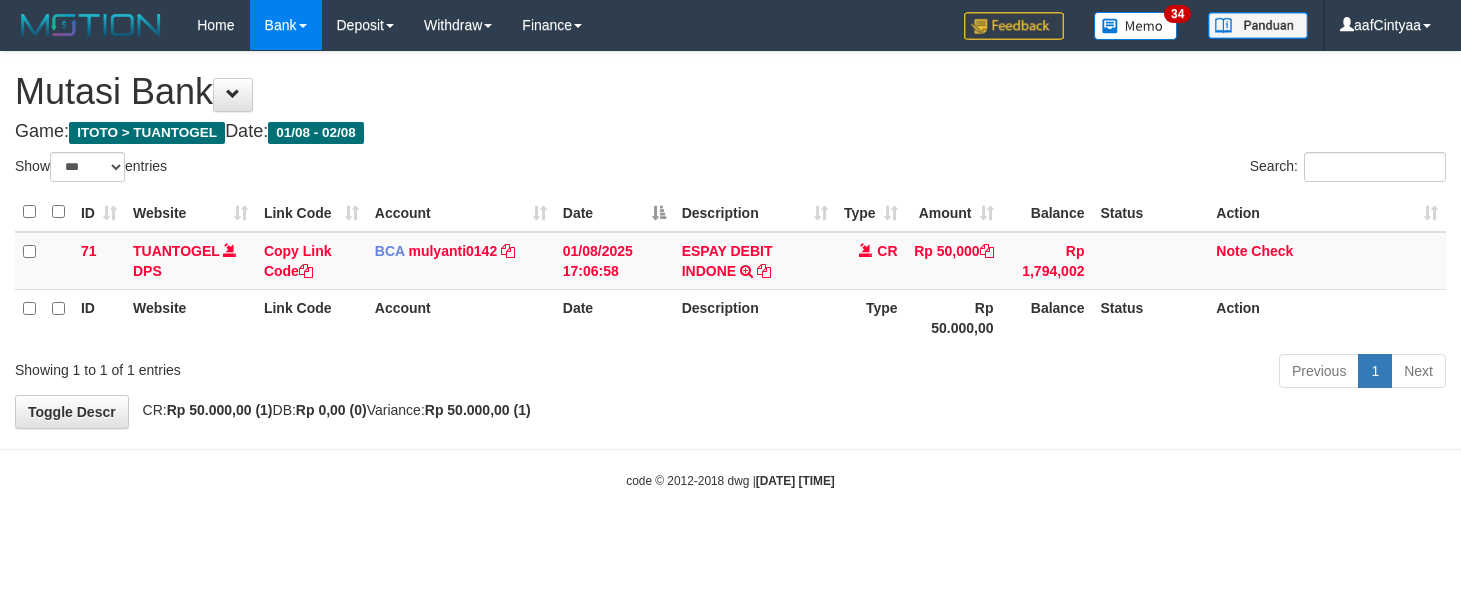 scroll, scrollTop: 0, scrollLeft: 0, axis: both 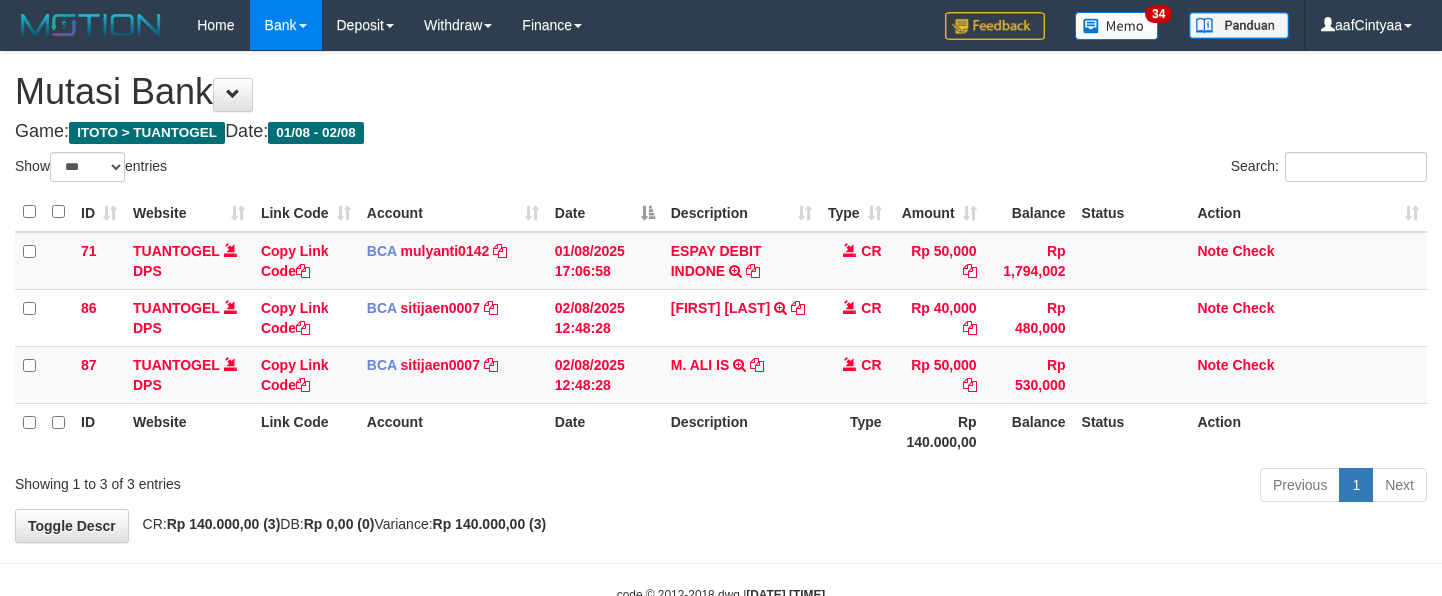 select on "***" 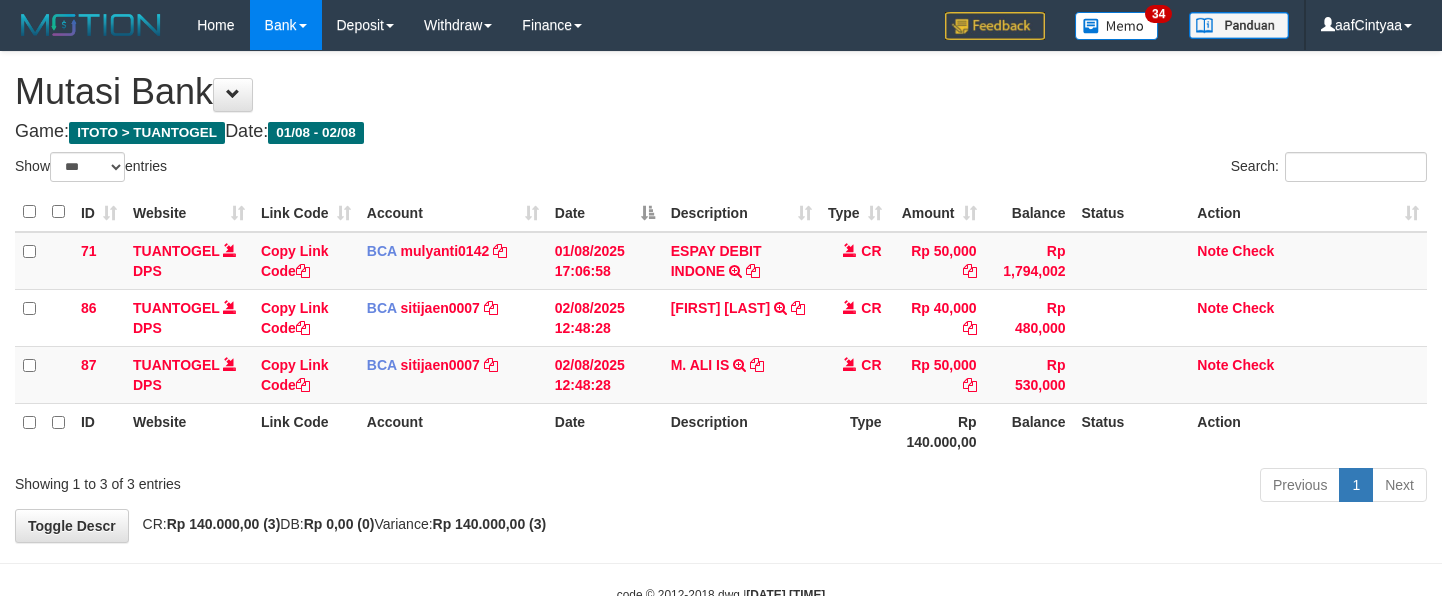 scroll, scrollTop: 0, scrollLeft: 0, axis: both 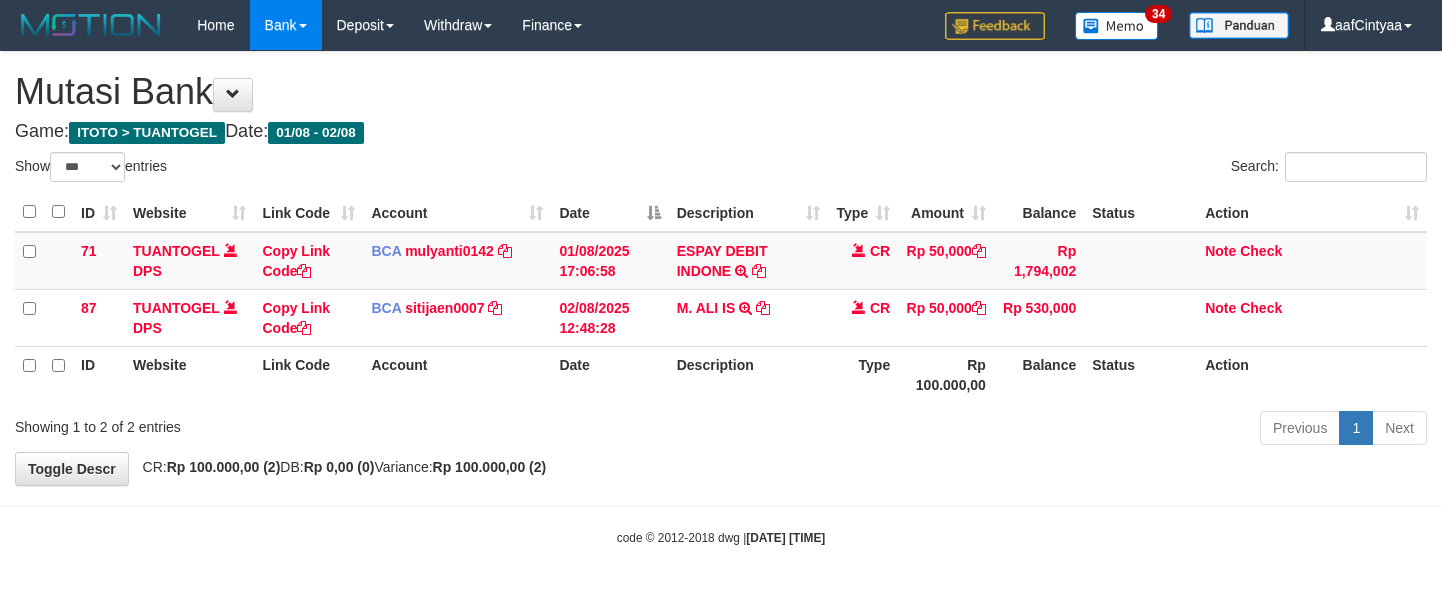 select on "***" 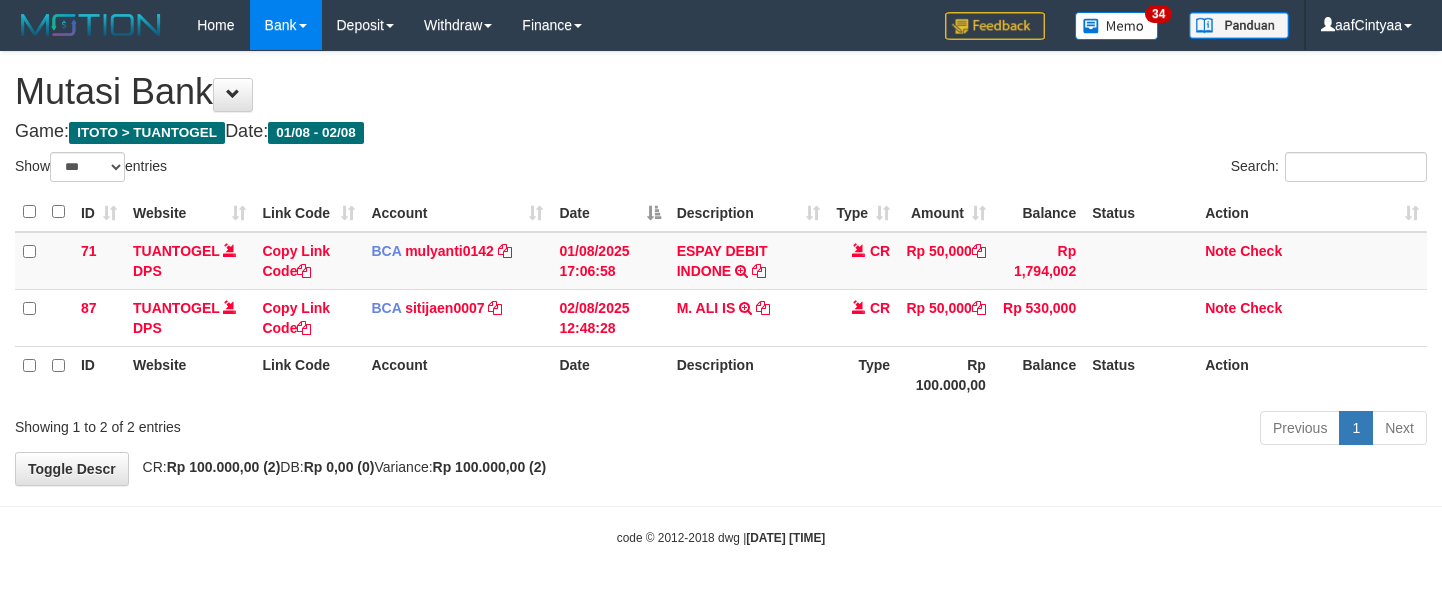 scroll, scrollTop: 0, scrollLeft: 0, axis: both 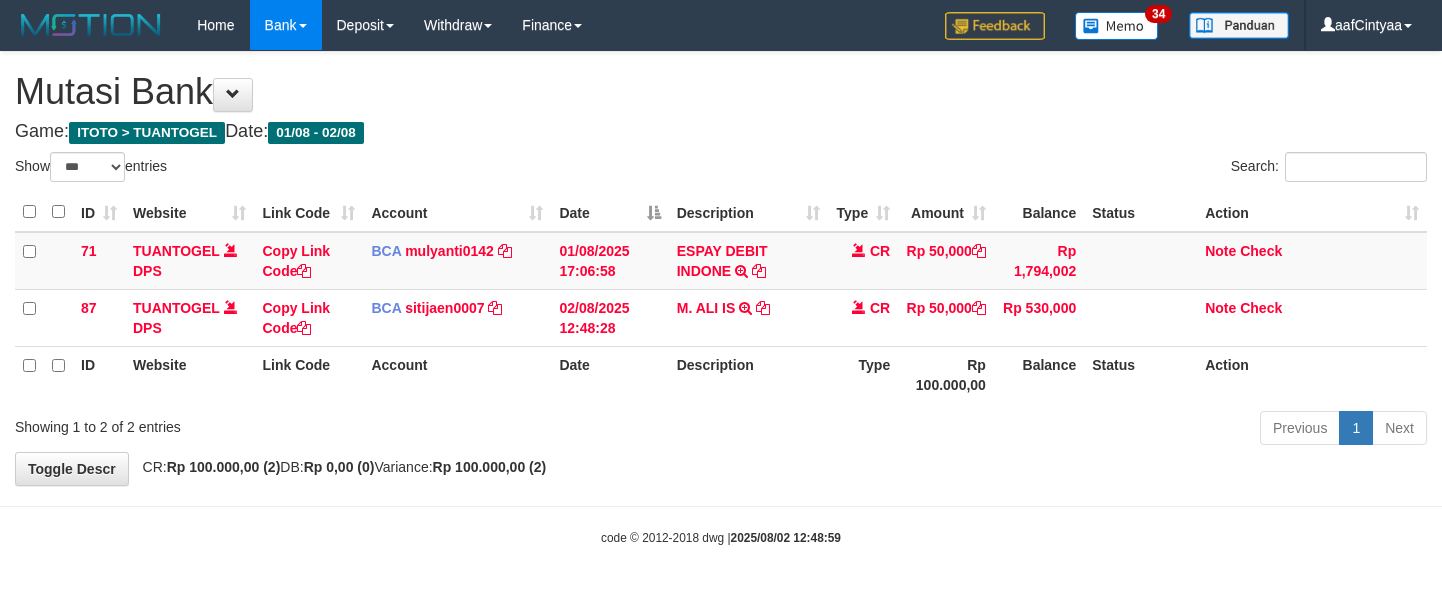 select on "***" 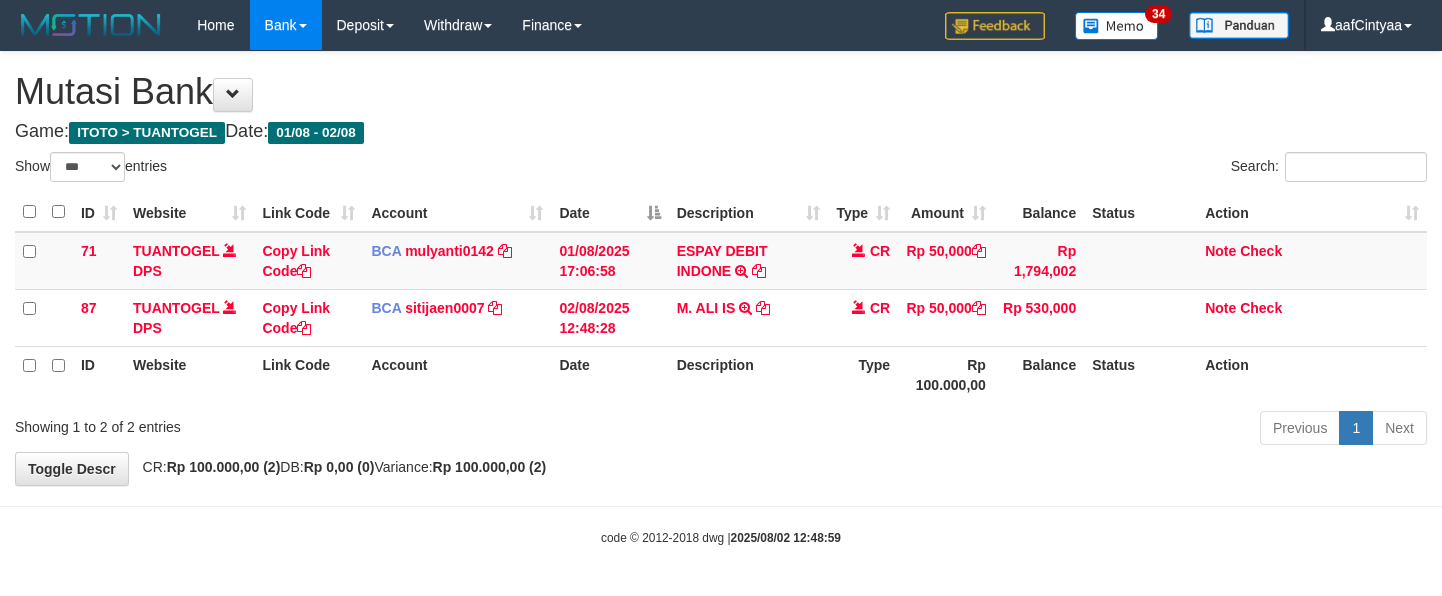 scroll, scrollTop: 0, scrollLeft: 0, axis: both 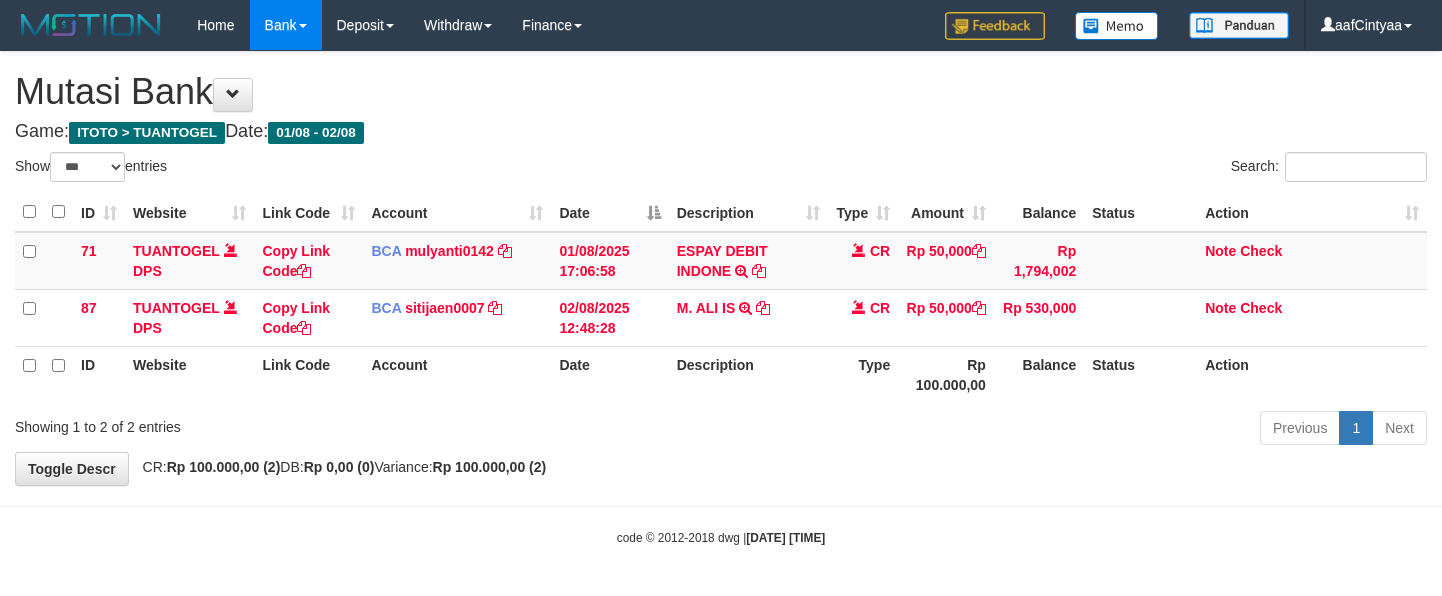 select on "***" 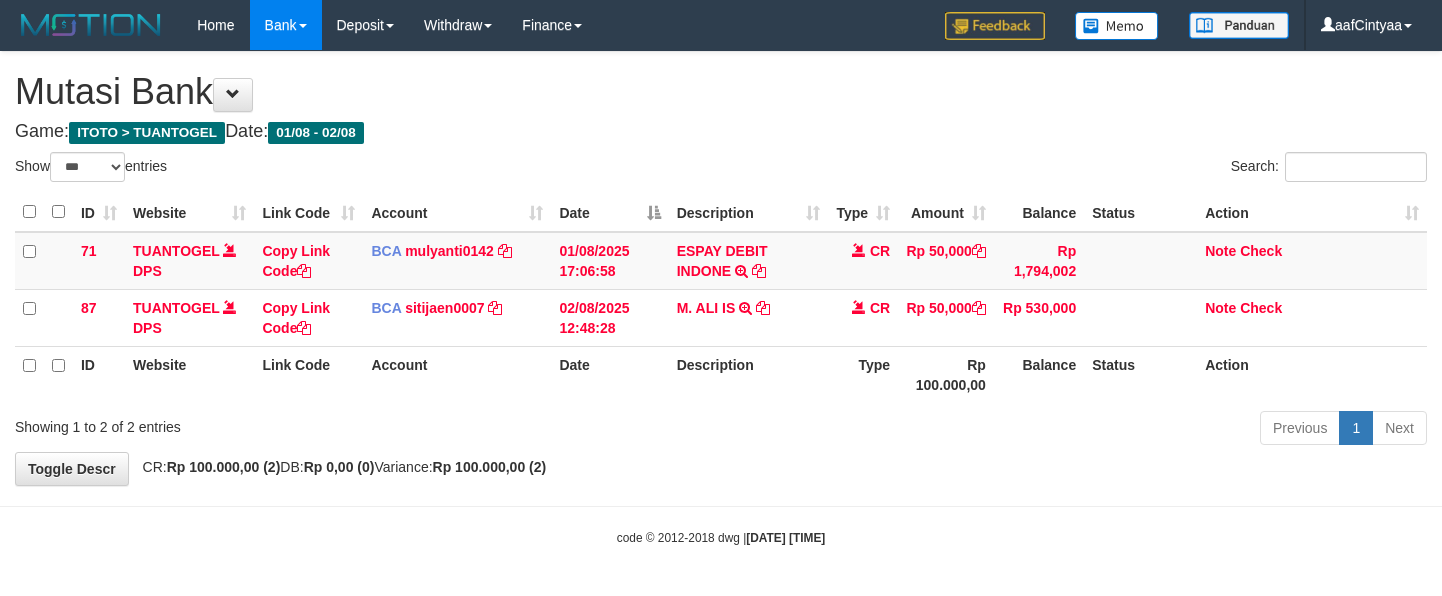 scroll, scrollTop: 0, scrollLeft: 0, axis: both 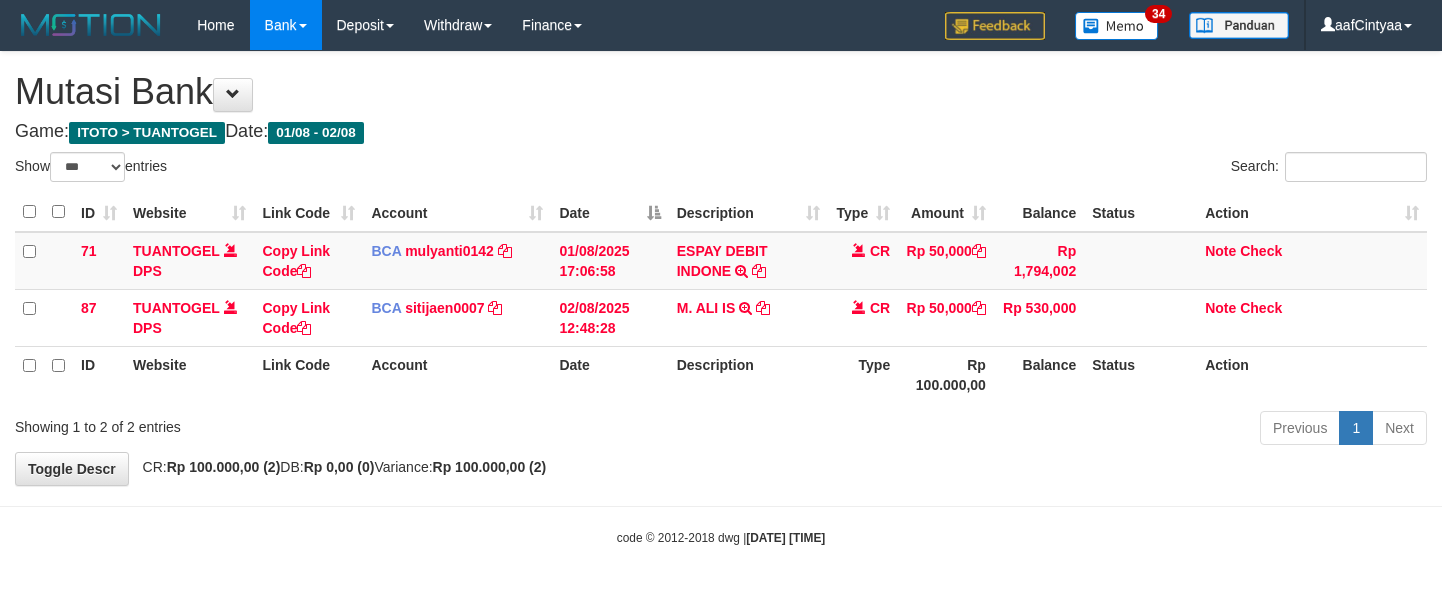 select on "***" 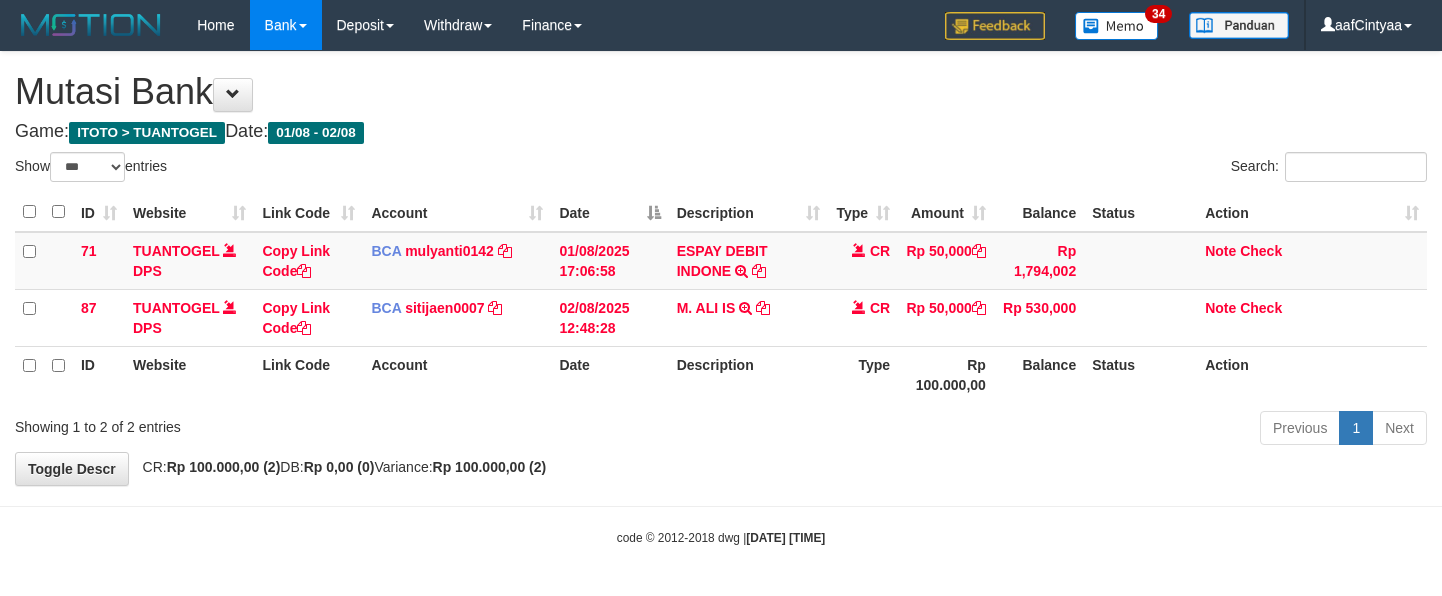 scroll, scrollTop: 0, scrollLeft: 0, axis: both 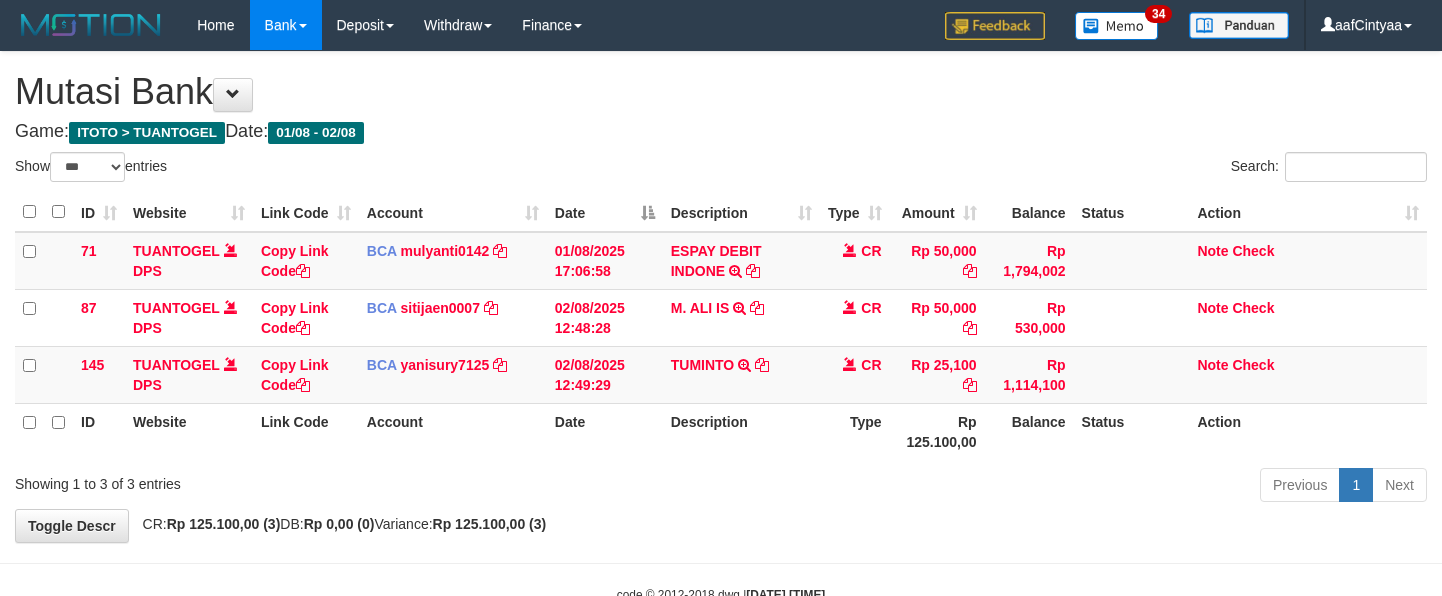 select on "***" 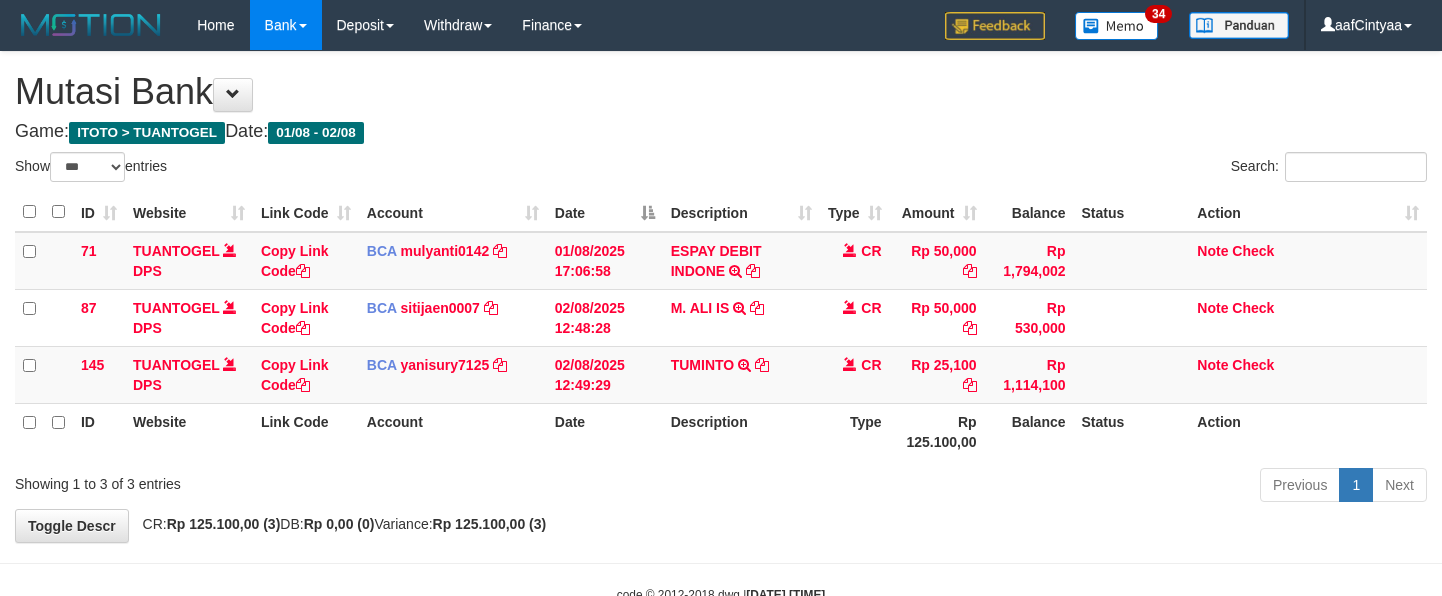 scroll, scrollTop: 0, scrollLeft: 0, axis: both 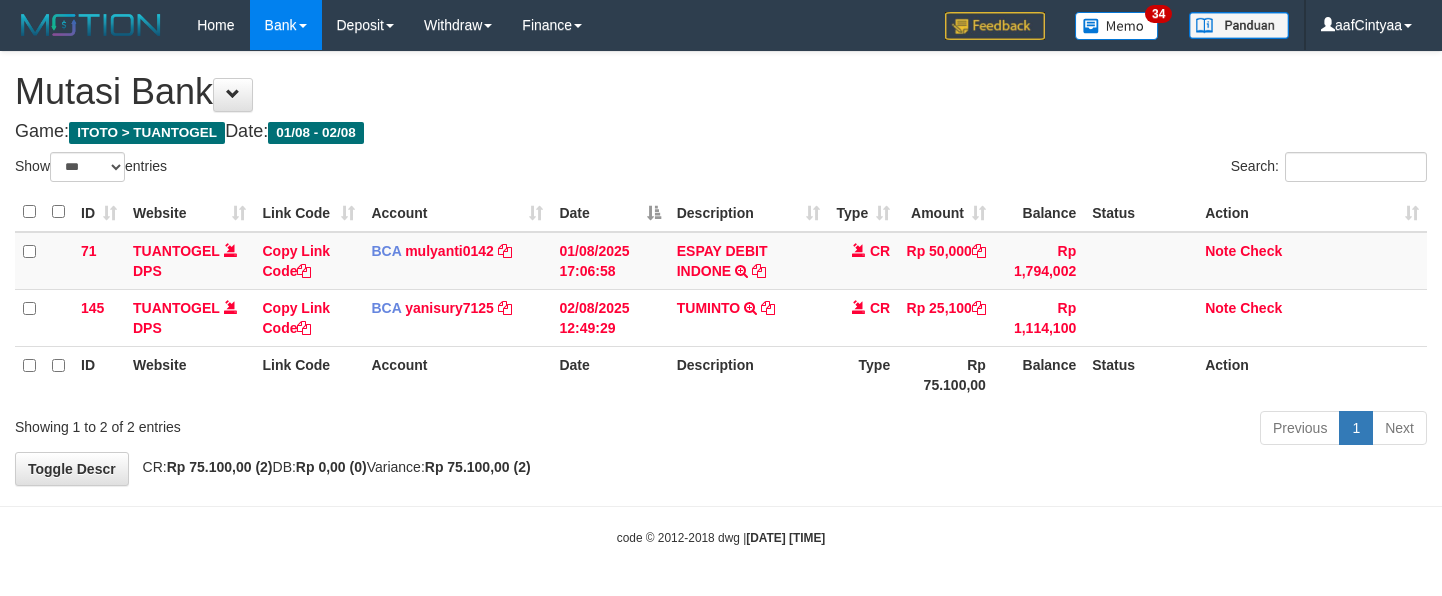 select on "***" 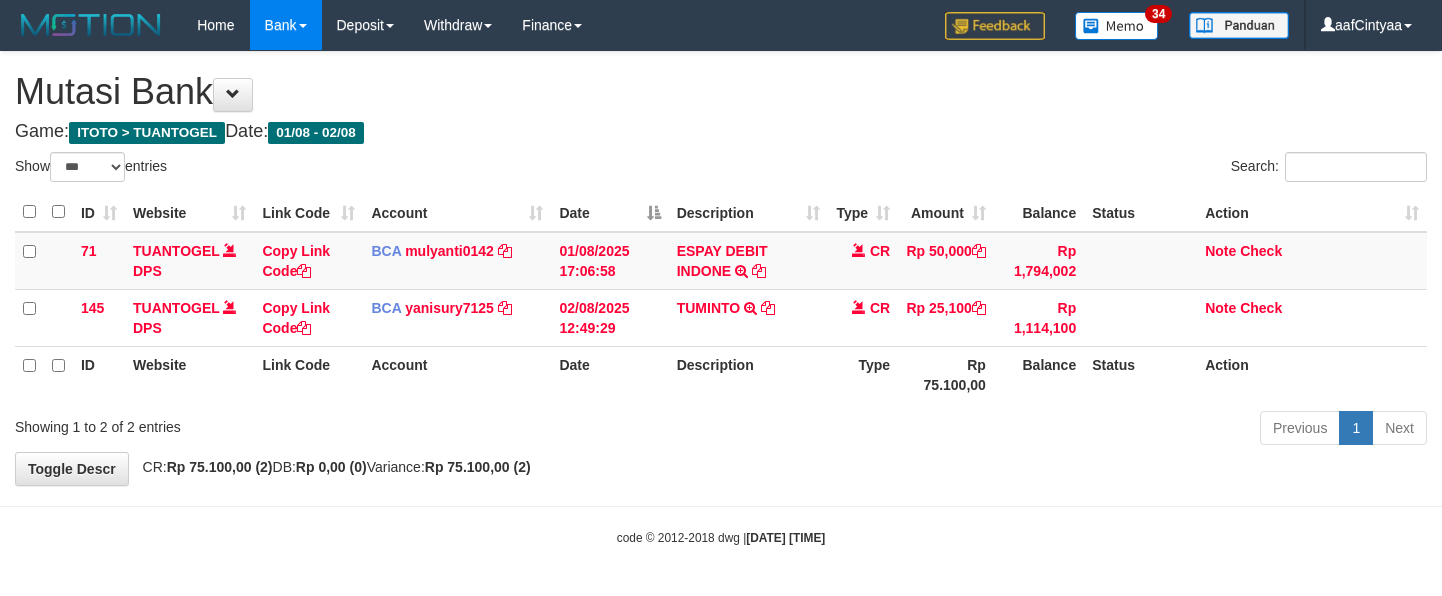 scroll, scrollTop: 0, scrollLeft: 0, axis: both 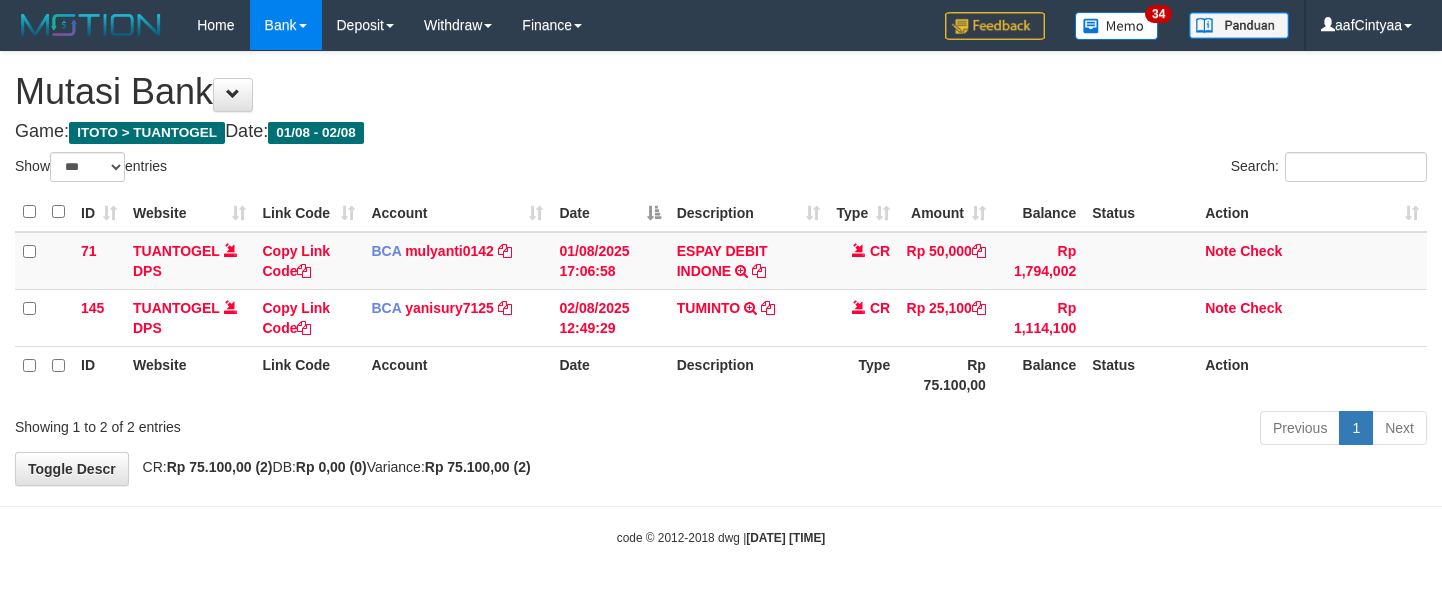 select on "***" 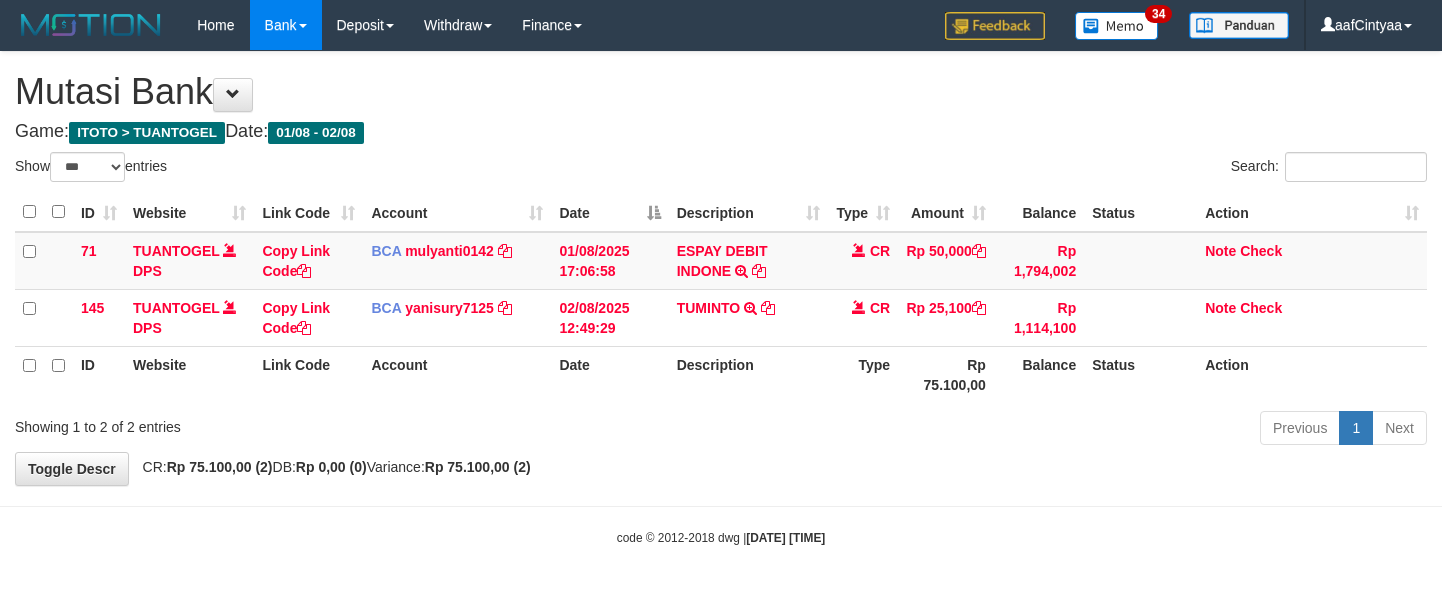 scroll, scrollTop: 0, scrollLeft: 0, axis: both 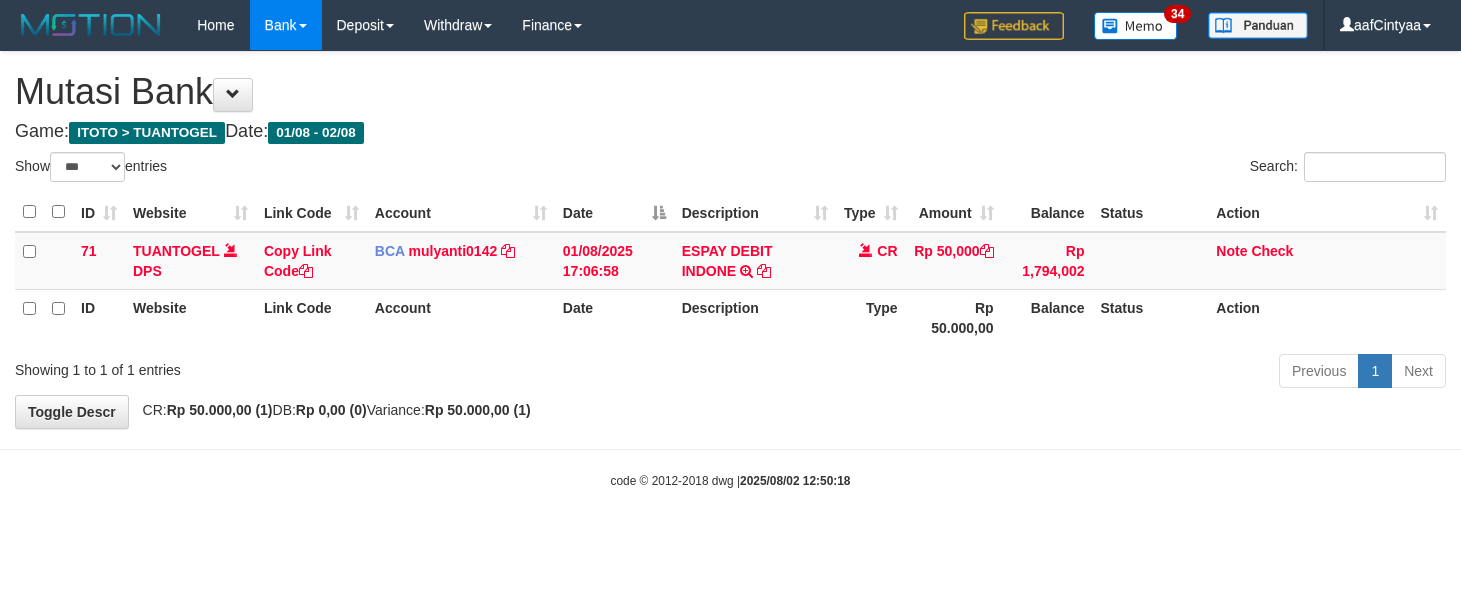 select on "***" 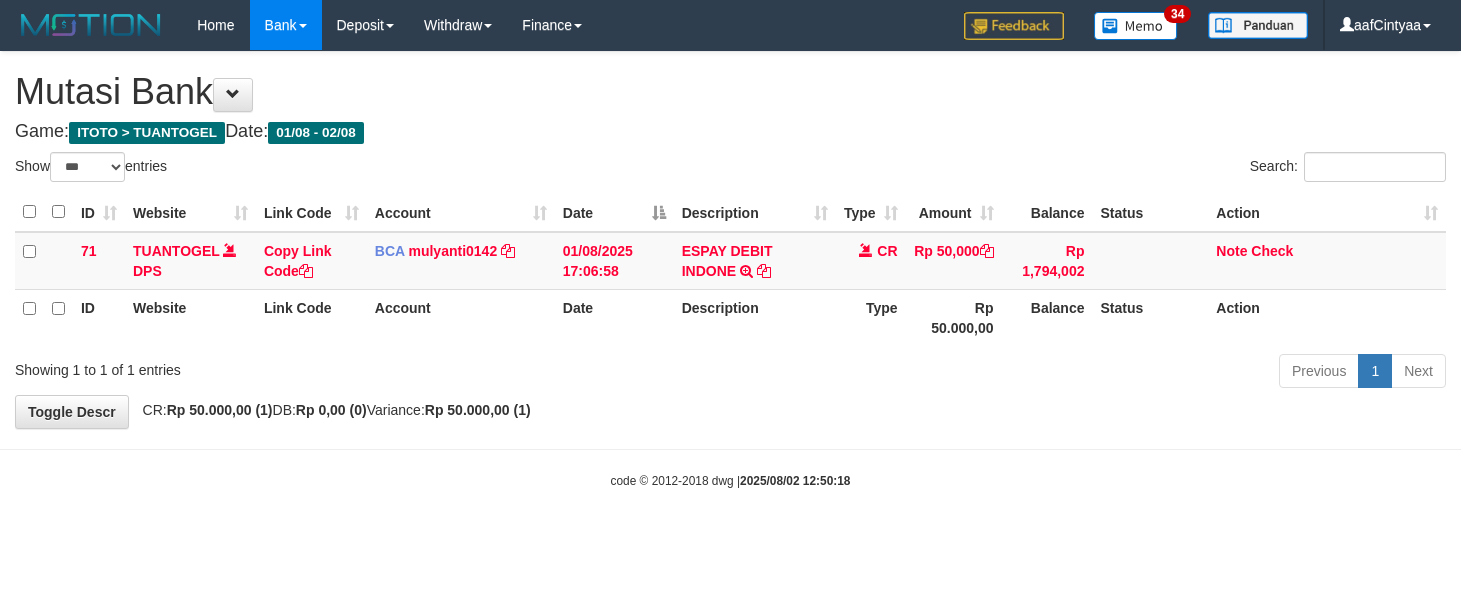 scroll, scrollTop: 0, scrollLeft: 0, axis: both 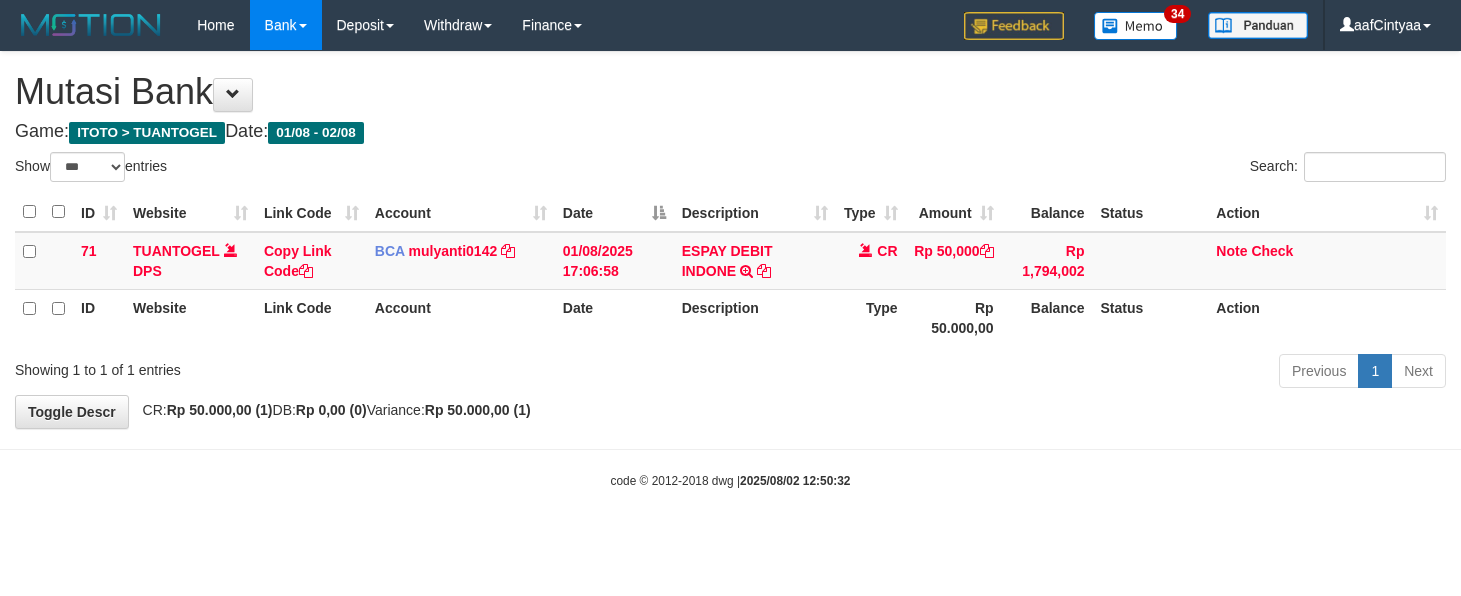select on "***" 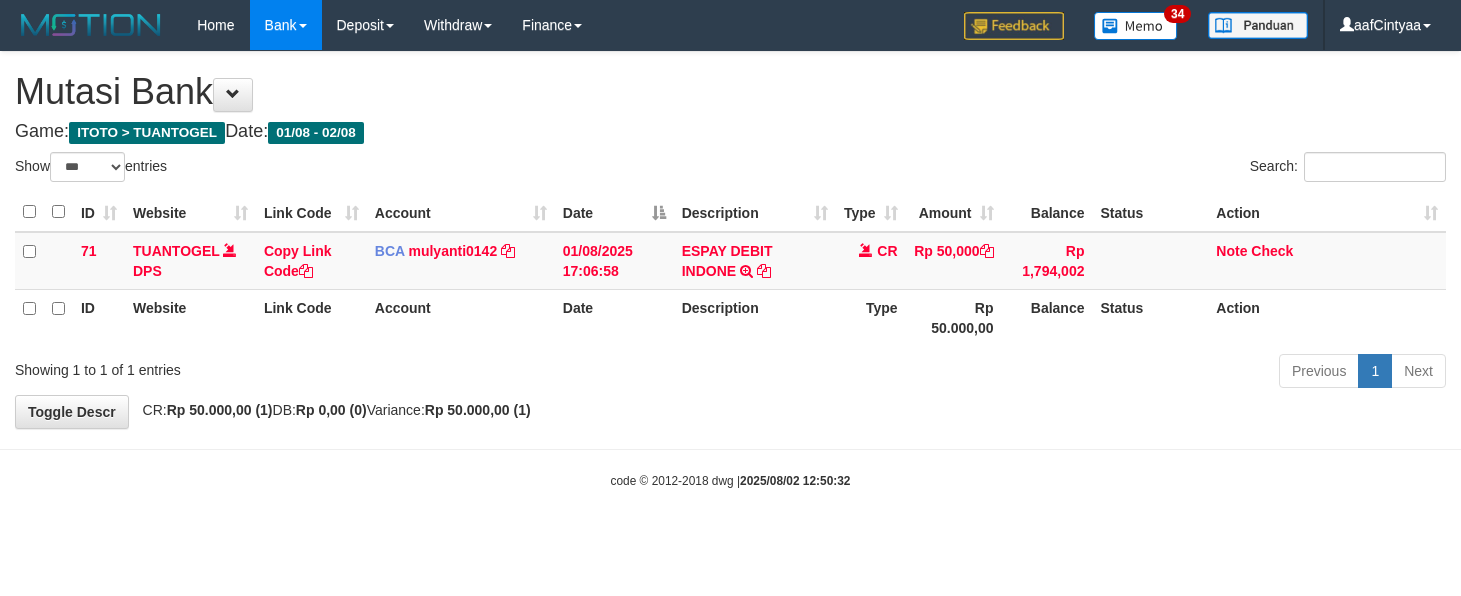 scroll, scrollTop: 0, scrollLeft: 0, axis: both 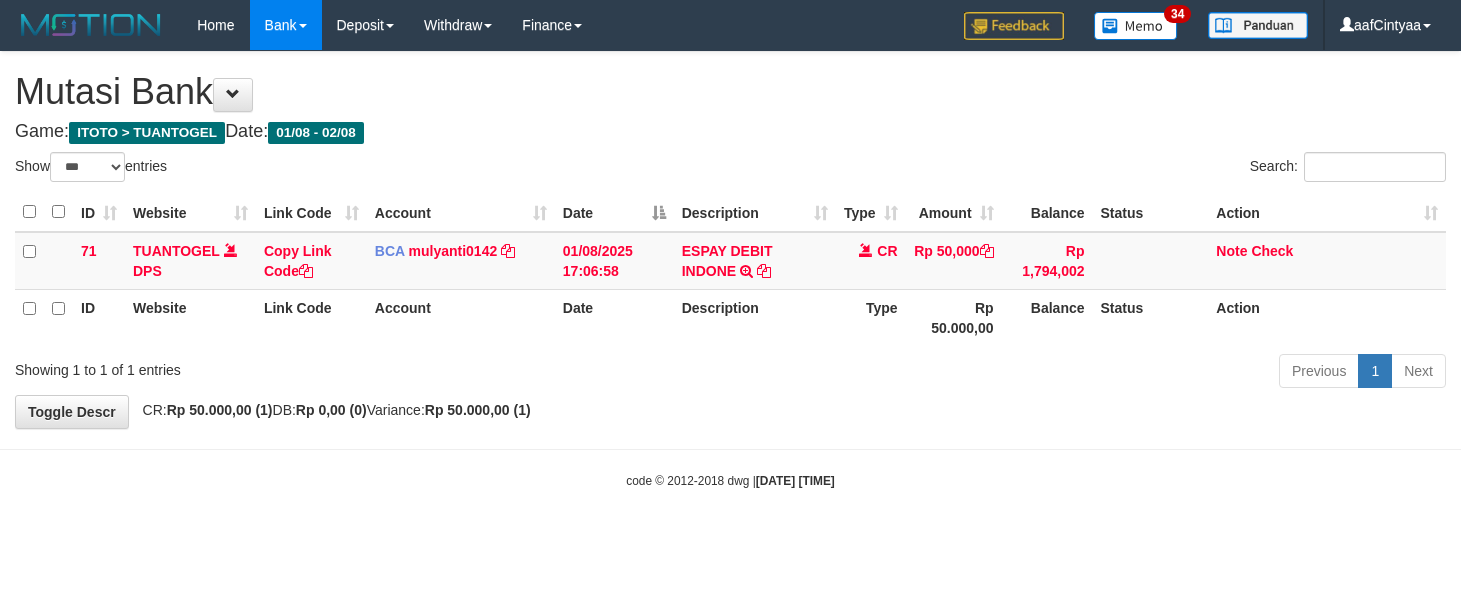 select on "***" 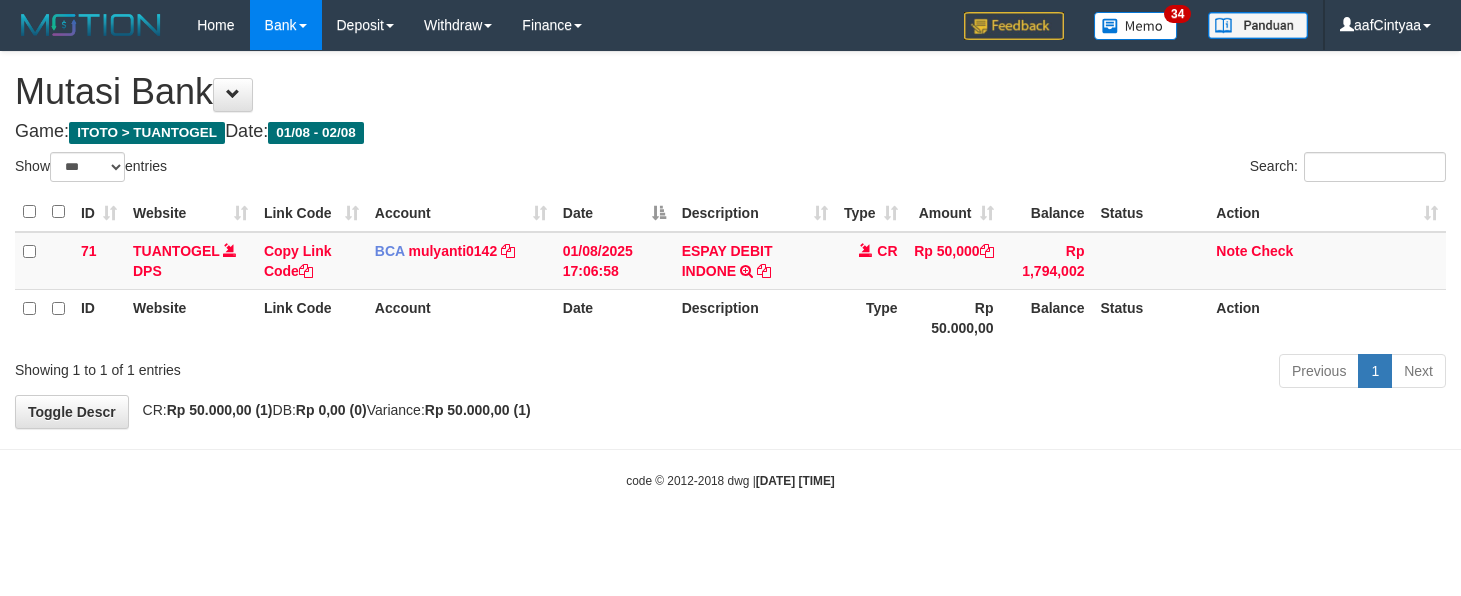 scroll, scrollTop: 0, scrollLeft: 0, axis: both 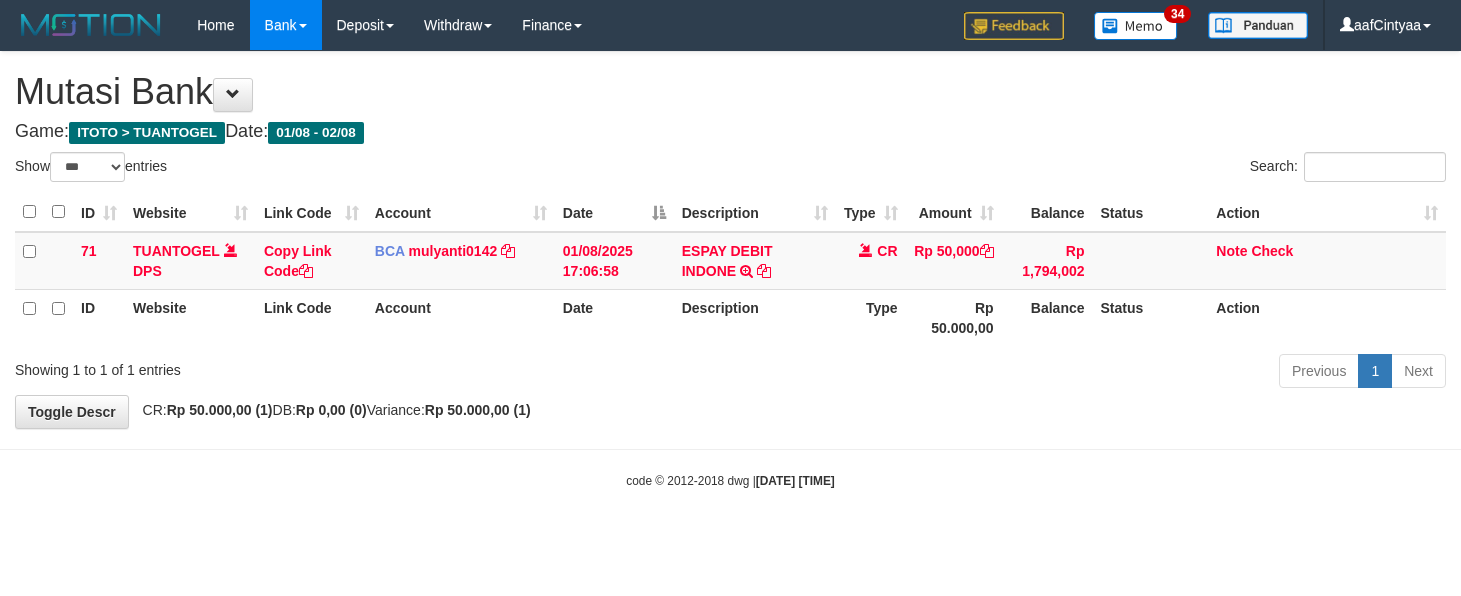select on "***" 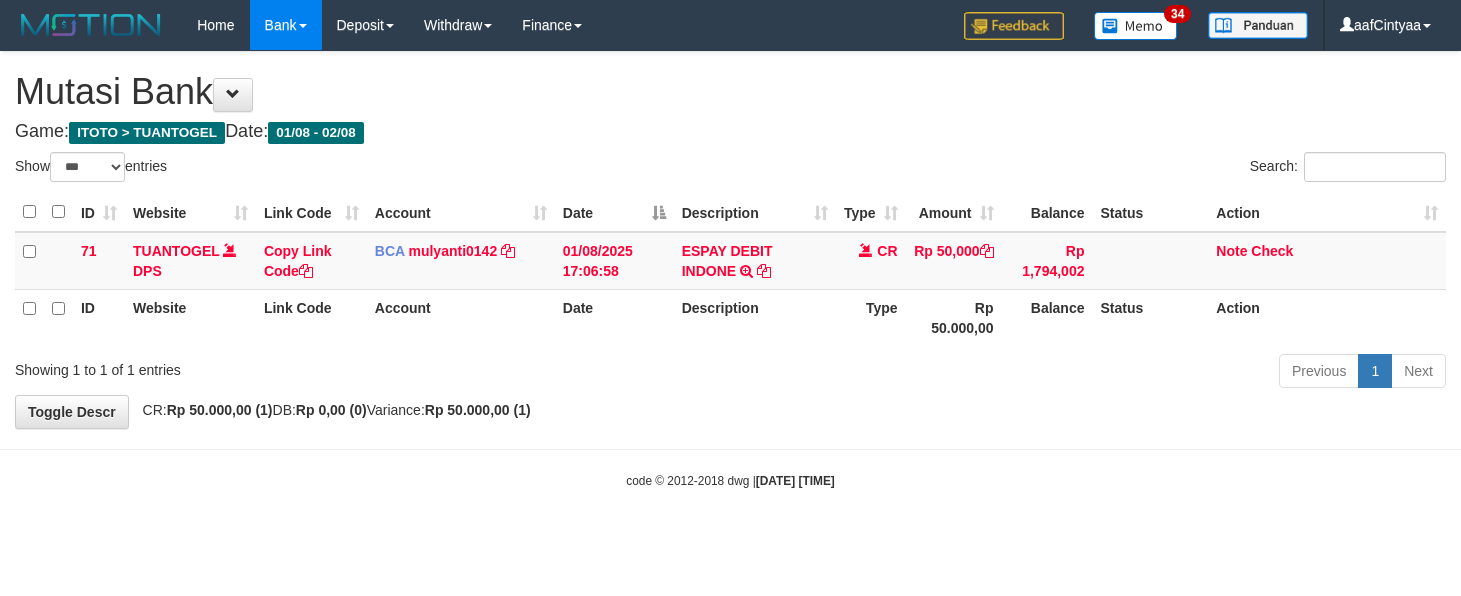 scroll, scrollTop: 0, scrollLeft: 0, axis: both 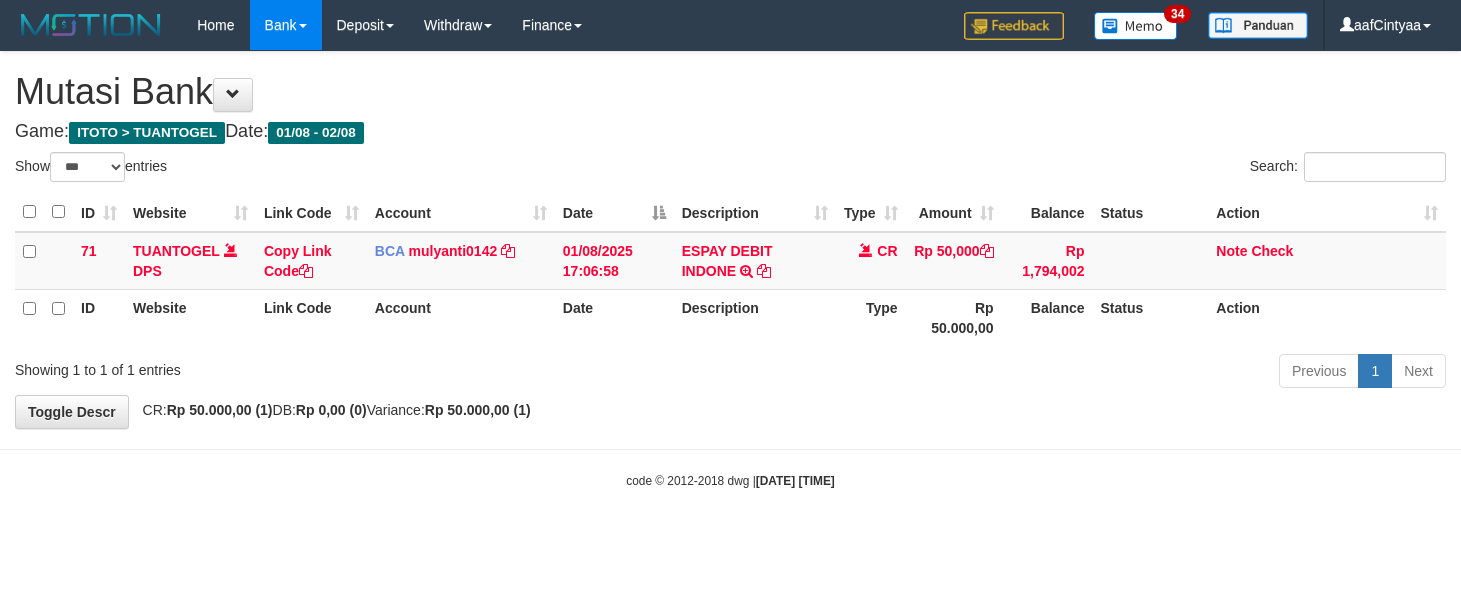 select on "***" 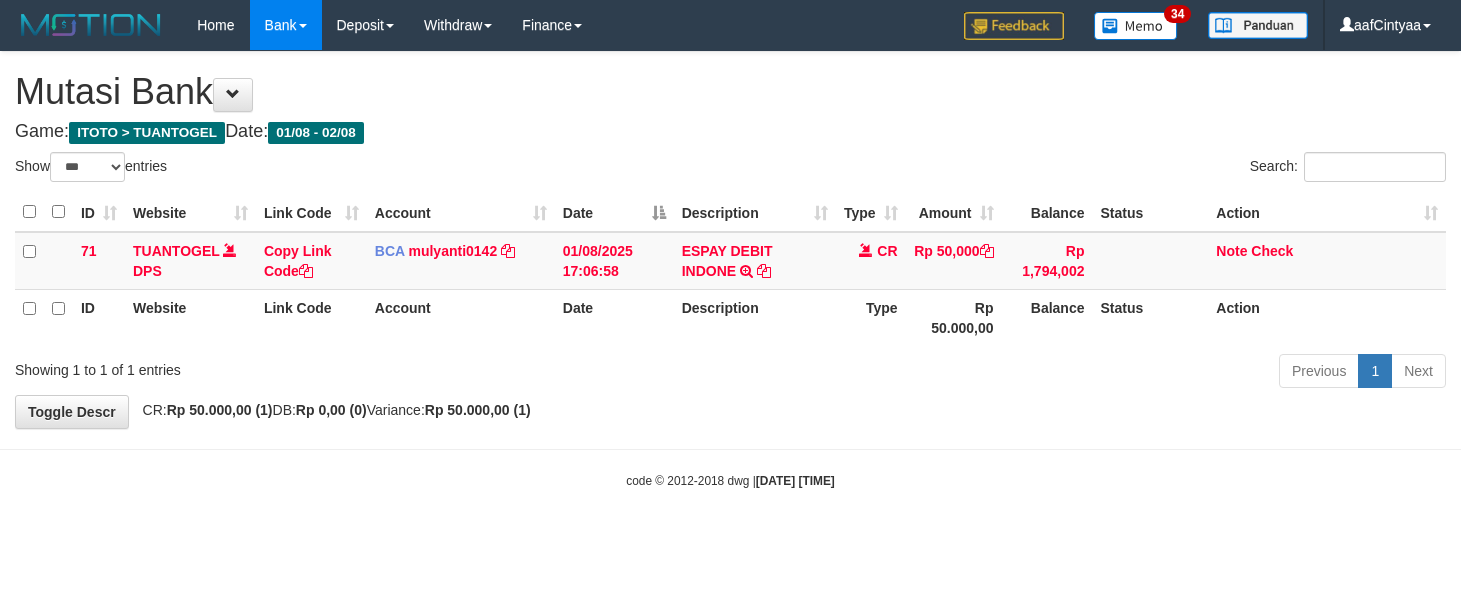 scroll, scrollTop: 0, scrollLeft: 0, axis: both 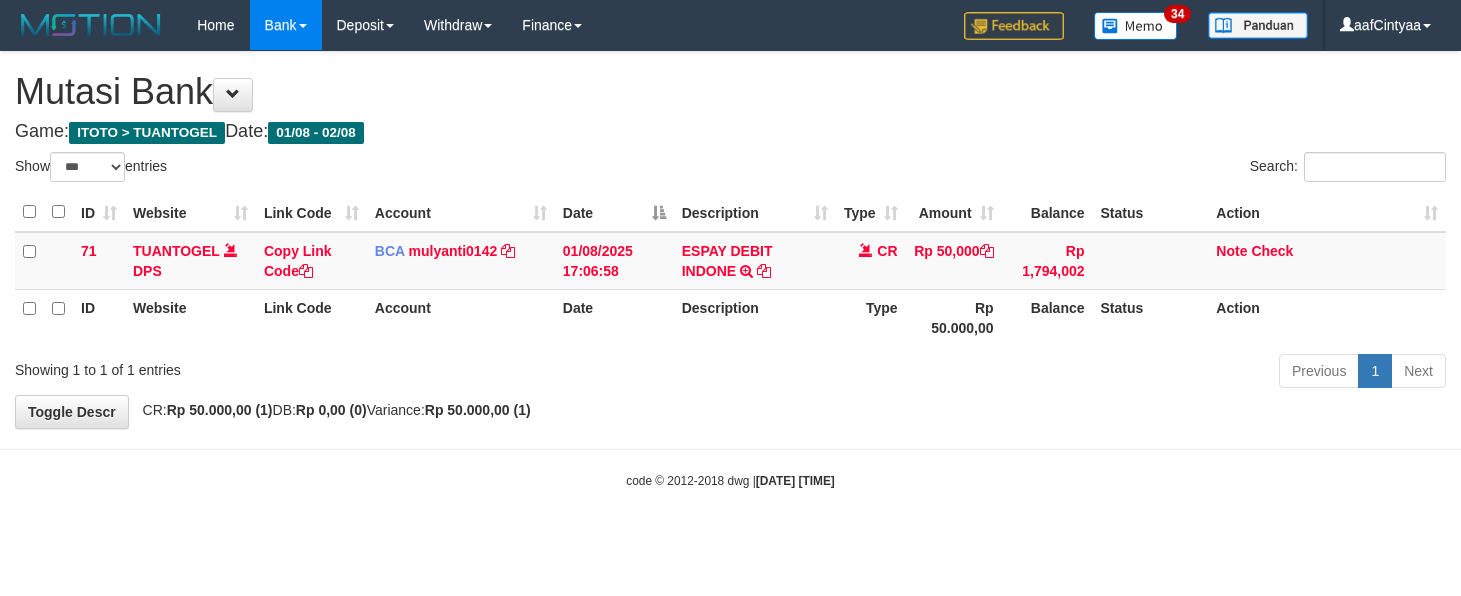 select on "***" 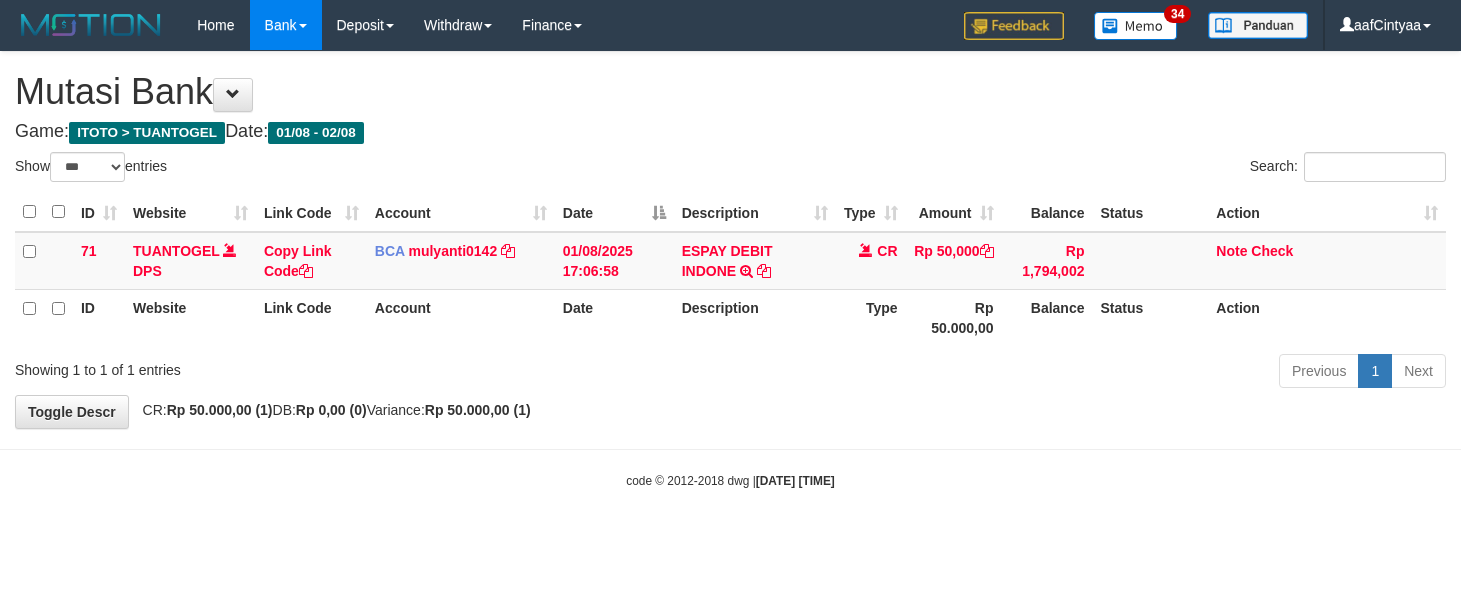 scroll, scrollTop: 0, scrollLeft: 0, axis: both 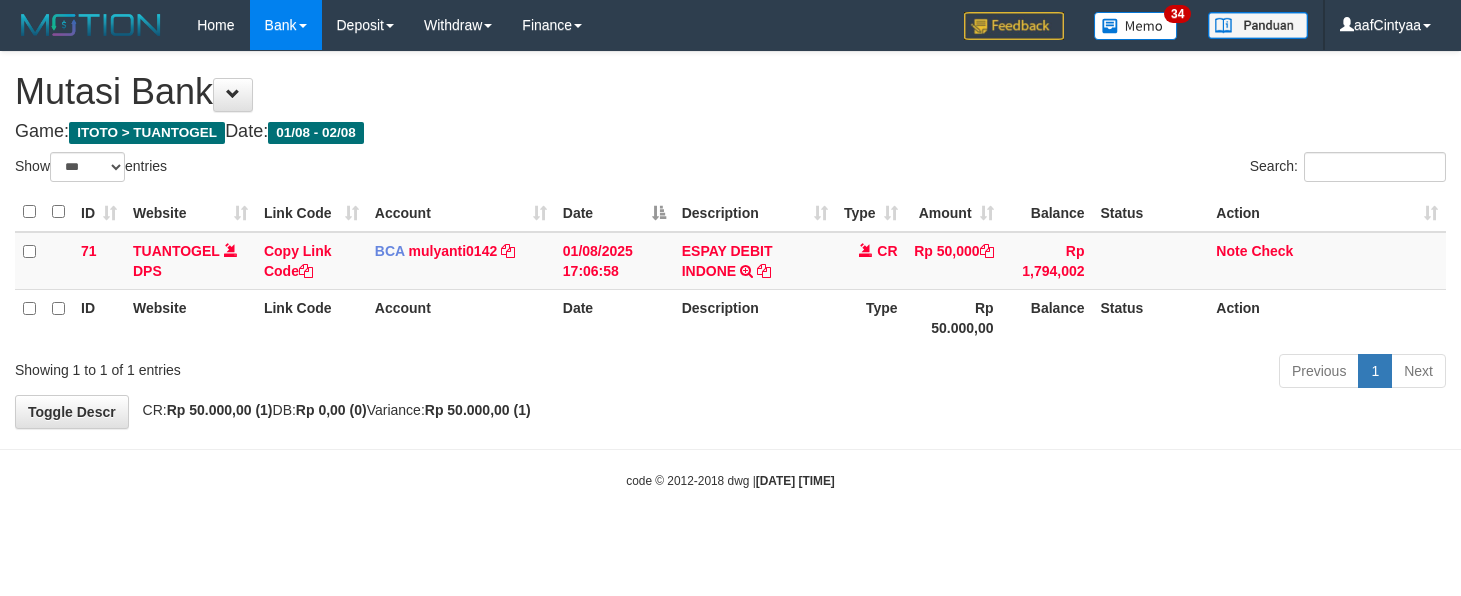 select on "***" 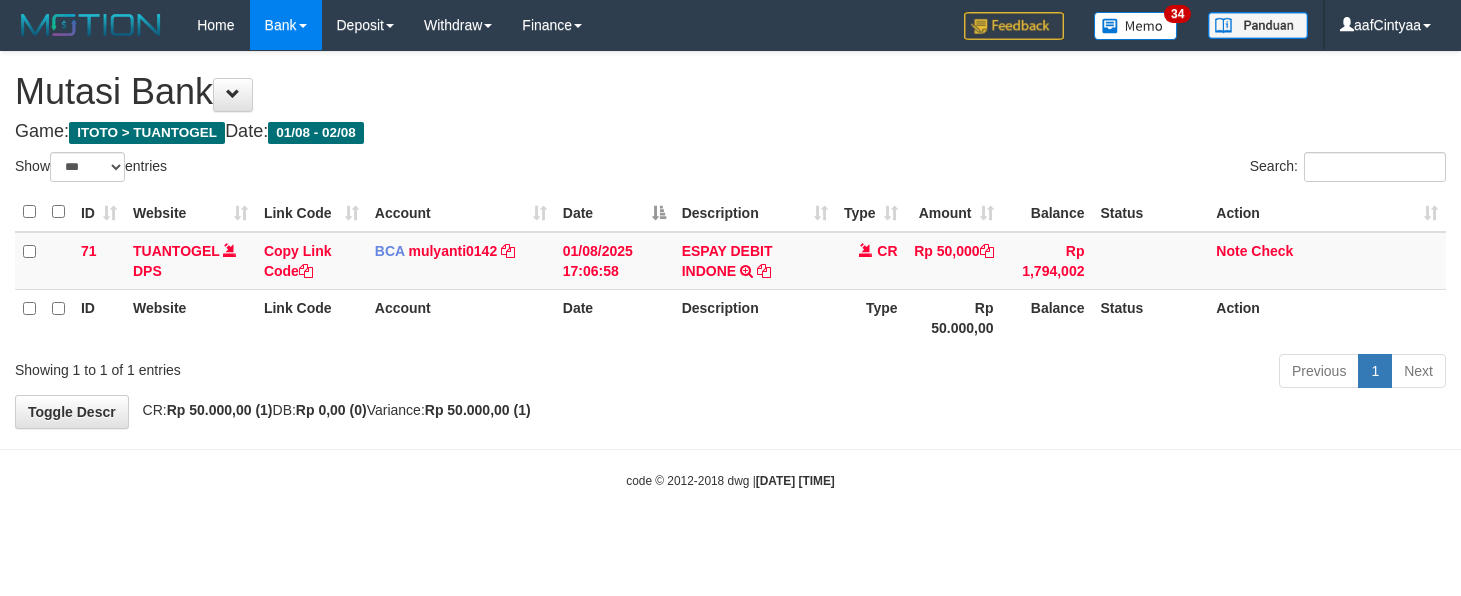 scroll, scrollTop: 0, scrollLeft: 0, axis: both 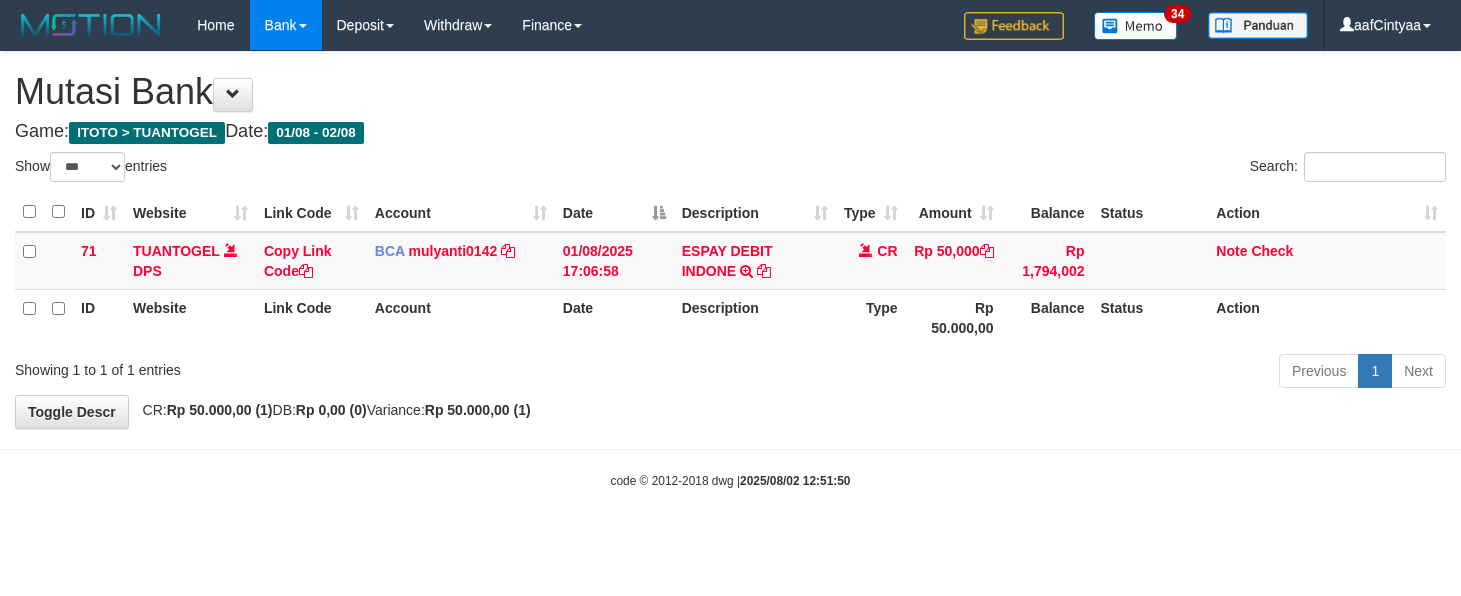select on "***" 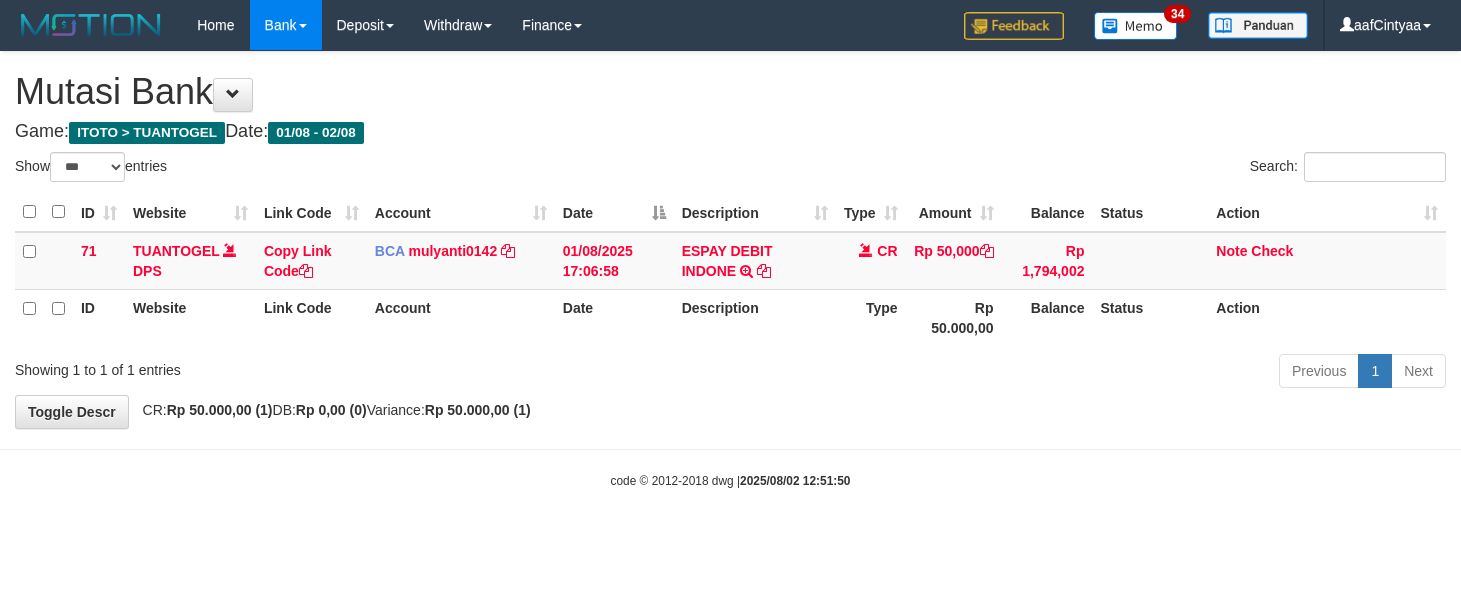 scroll, scrollTop: 0, scrollLeft: 0, axis: both 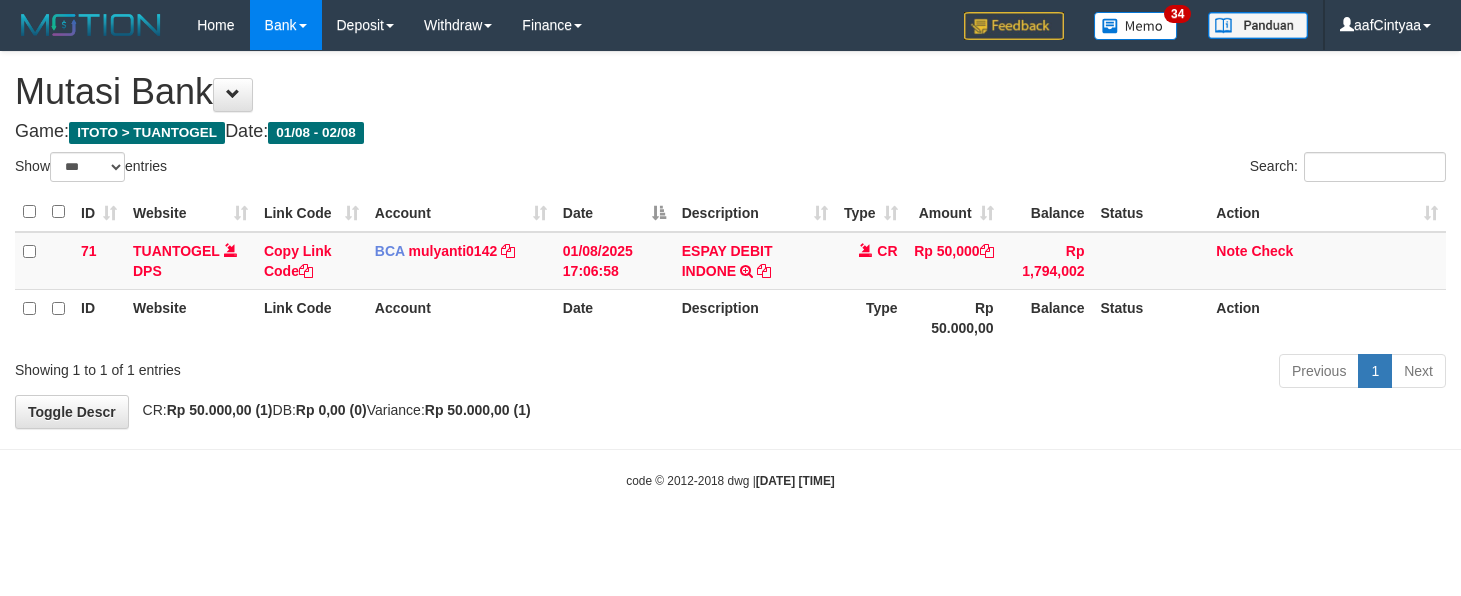 select on "***" 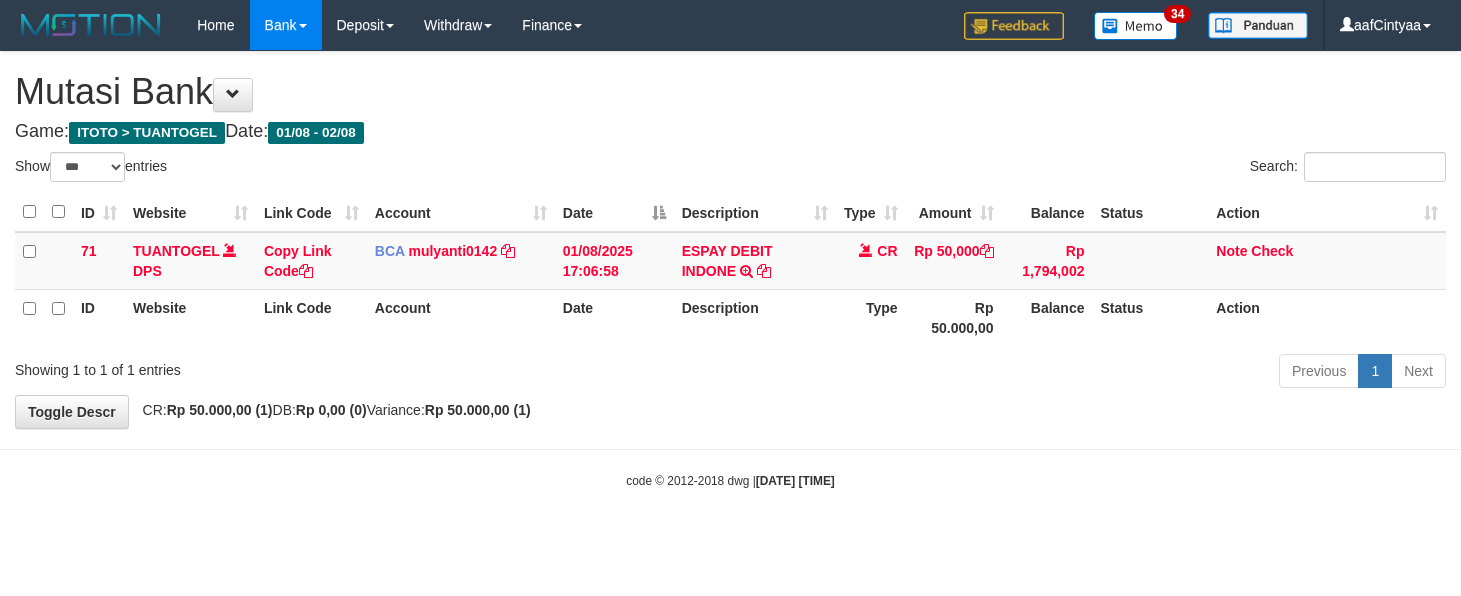 scroll, scrollTop: 0, scrollLeft: 0, axis: both 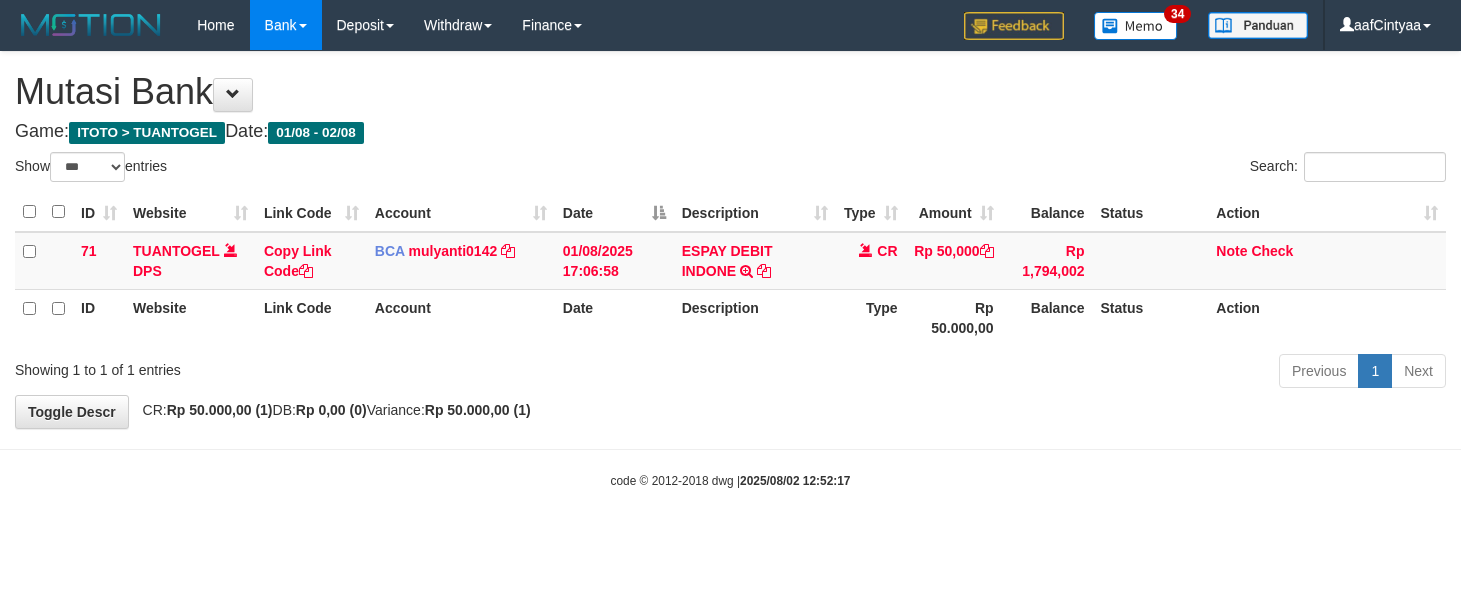 select on "***" 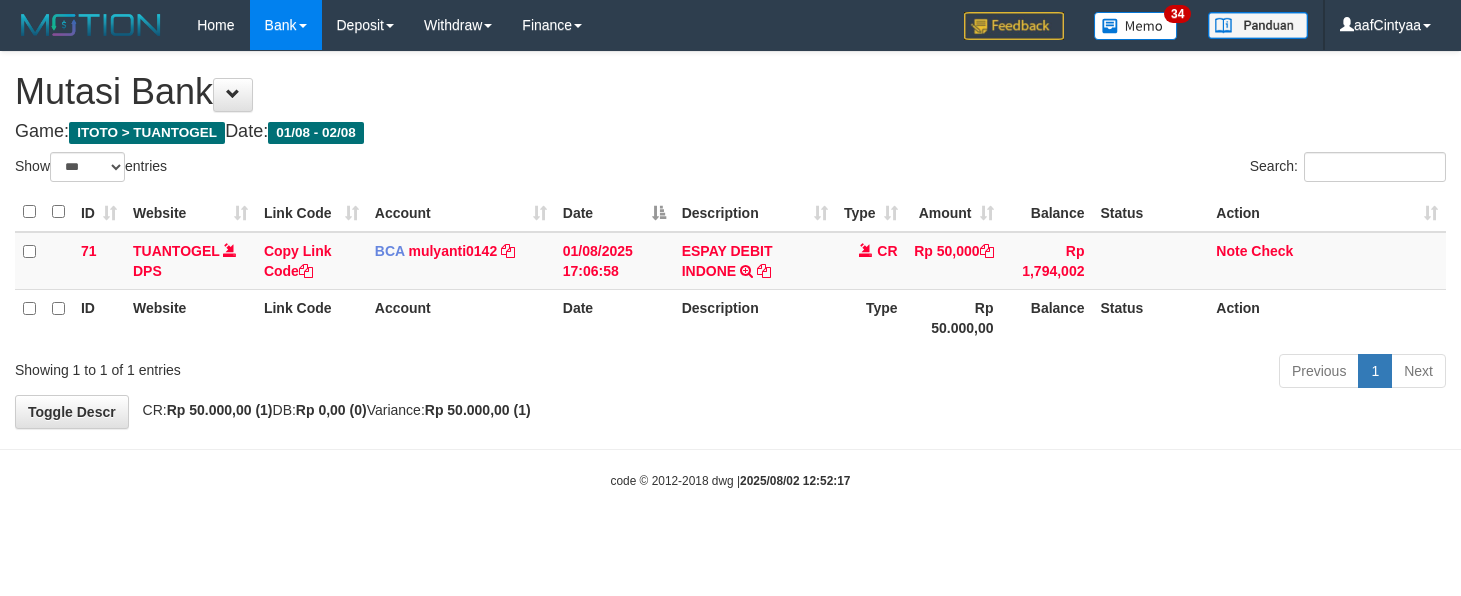 scroll, scrollTop: 0, scrollLeft: 0, axis: both 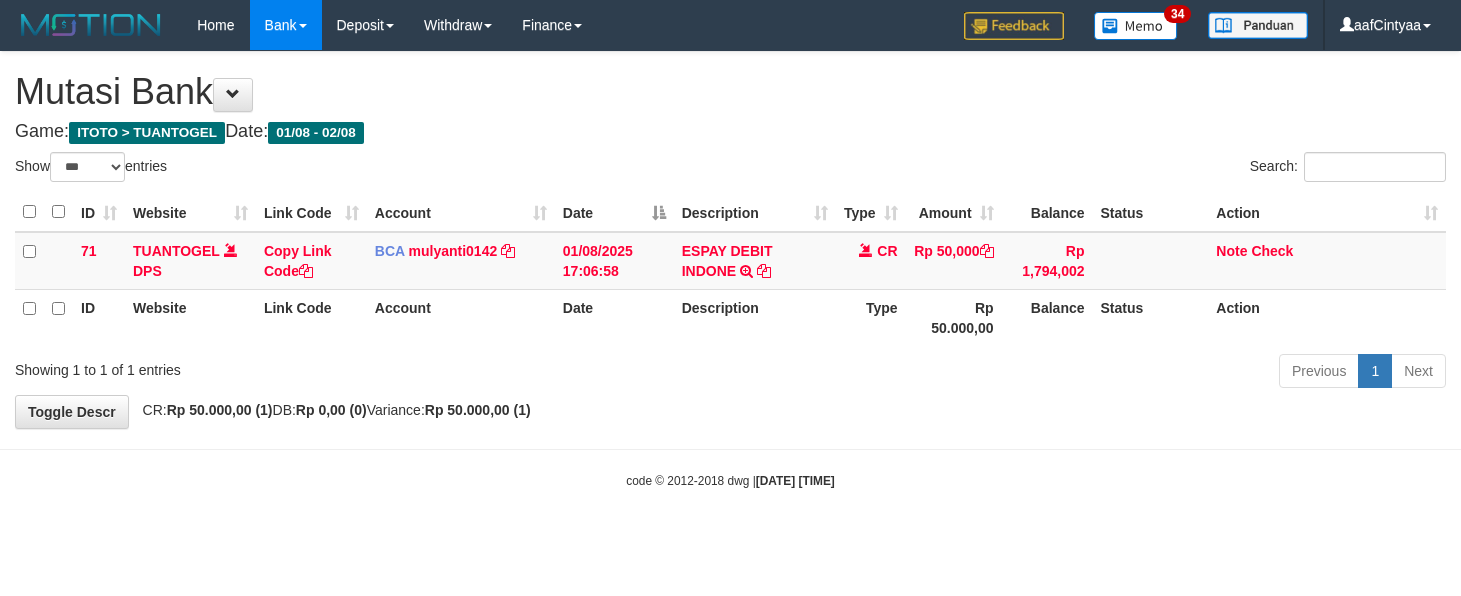 select on "***" 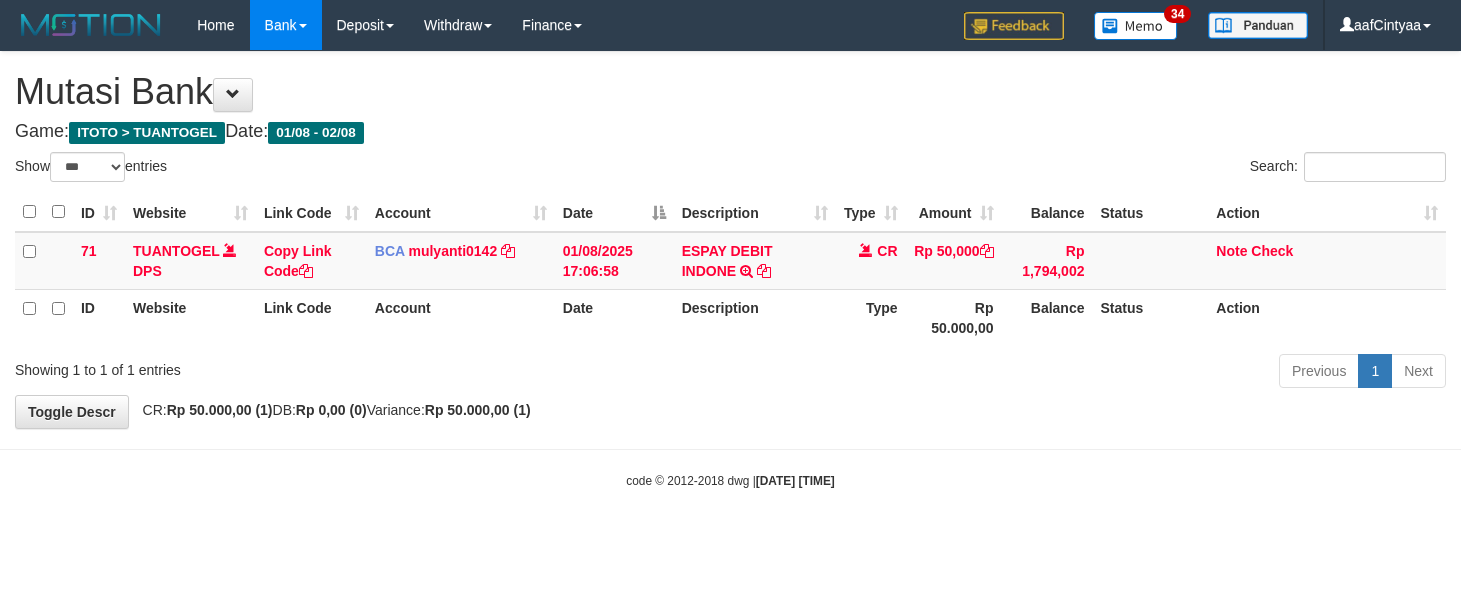 scroll, scrollTop: 0, scrollLeft: 0, axis: both 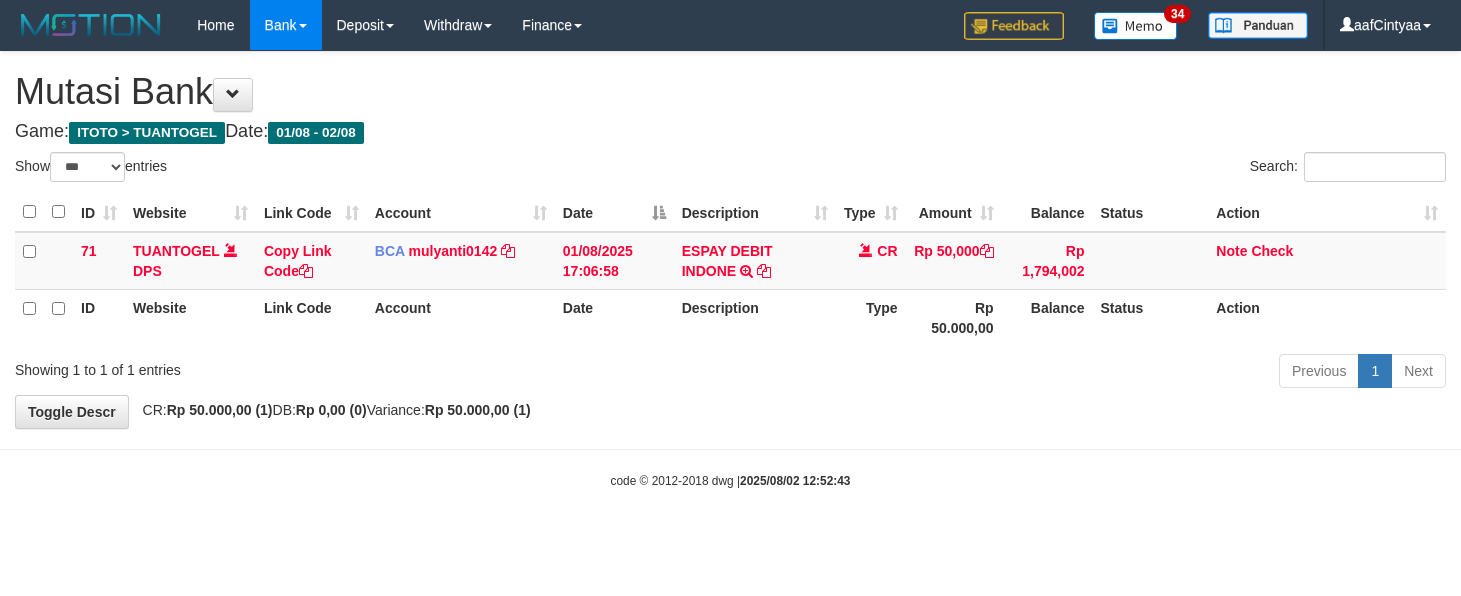 select on "***" 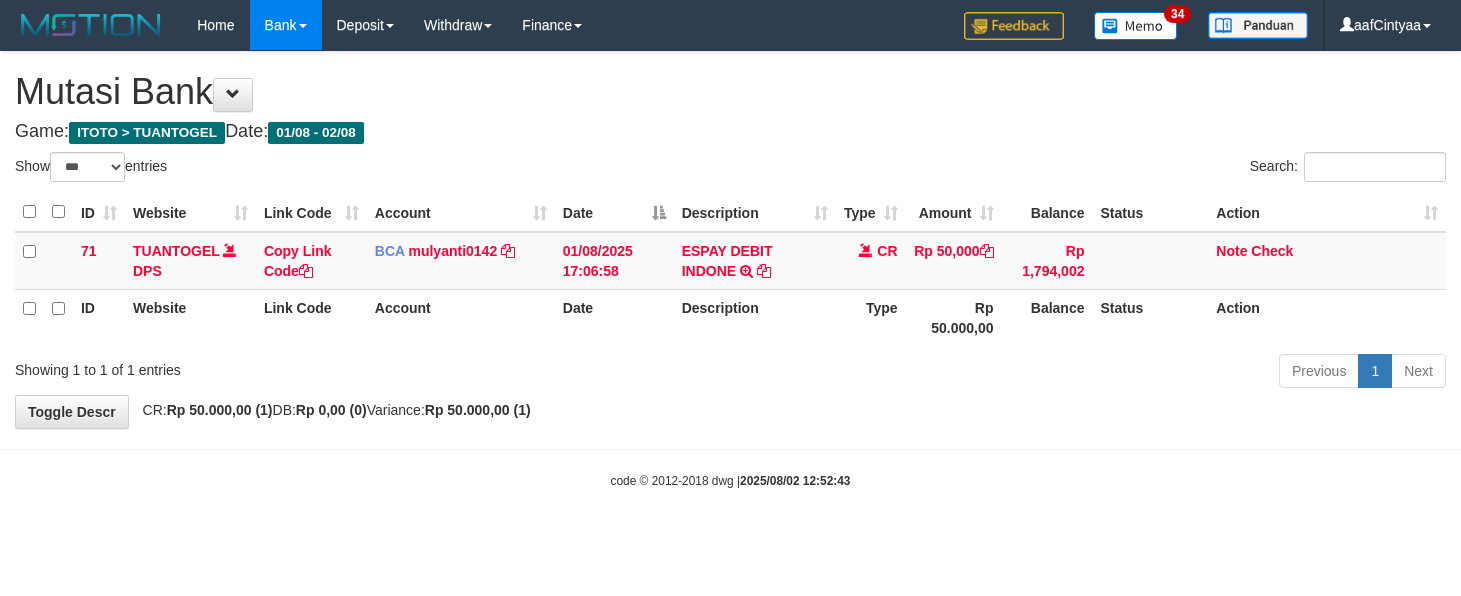 scroll, scrollTop: 0, scrollLeft: 0, axis: both 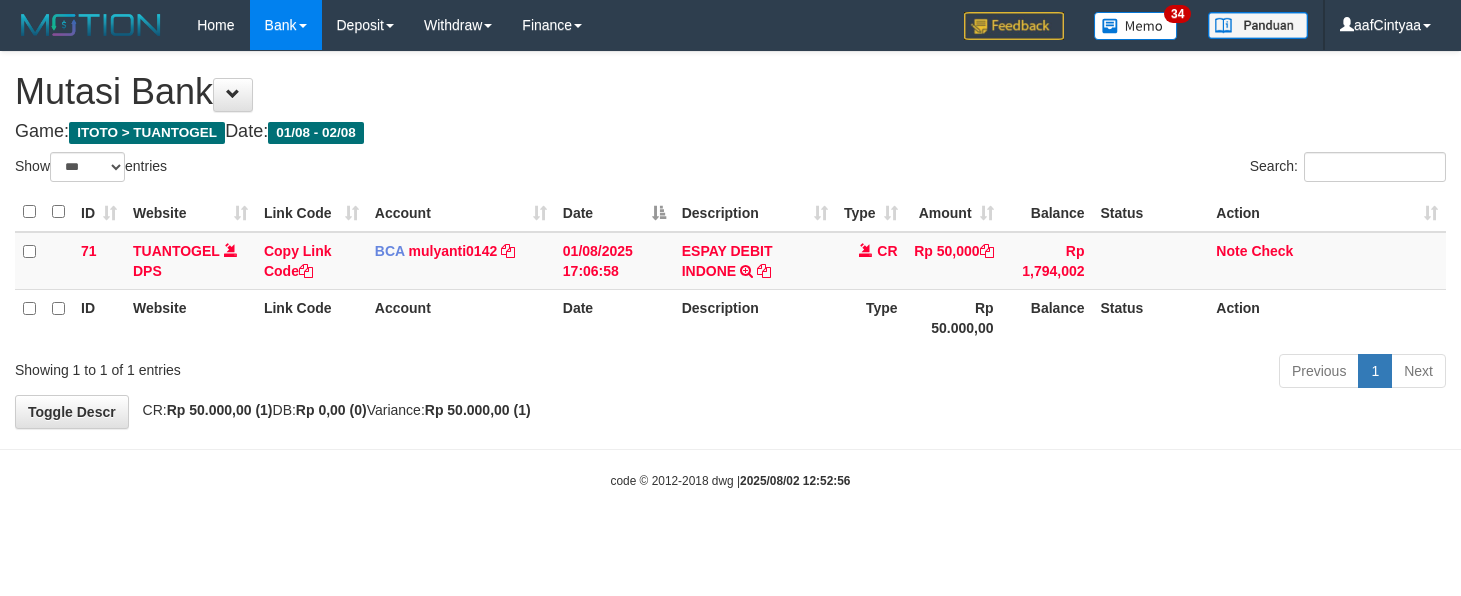 select on "***" 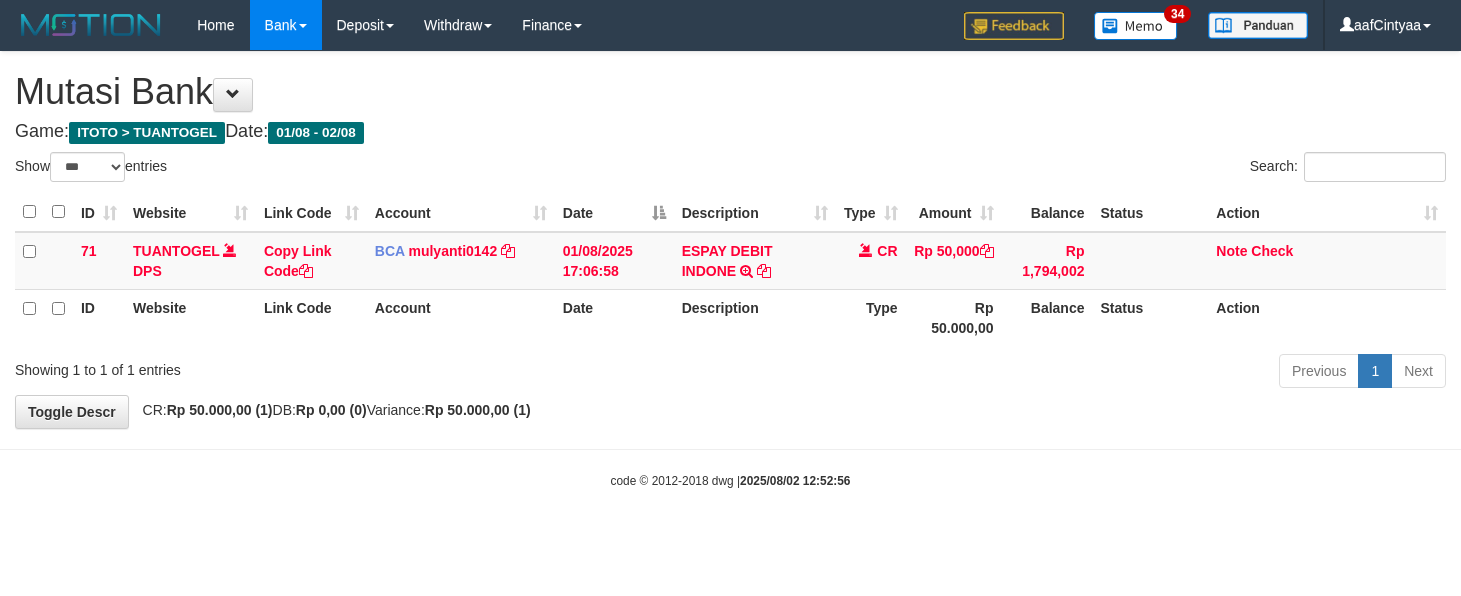 scroll, scrollTop: 0, scrollLeft: 0, axis: both 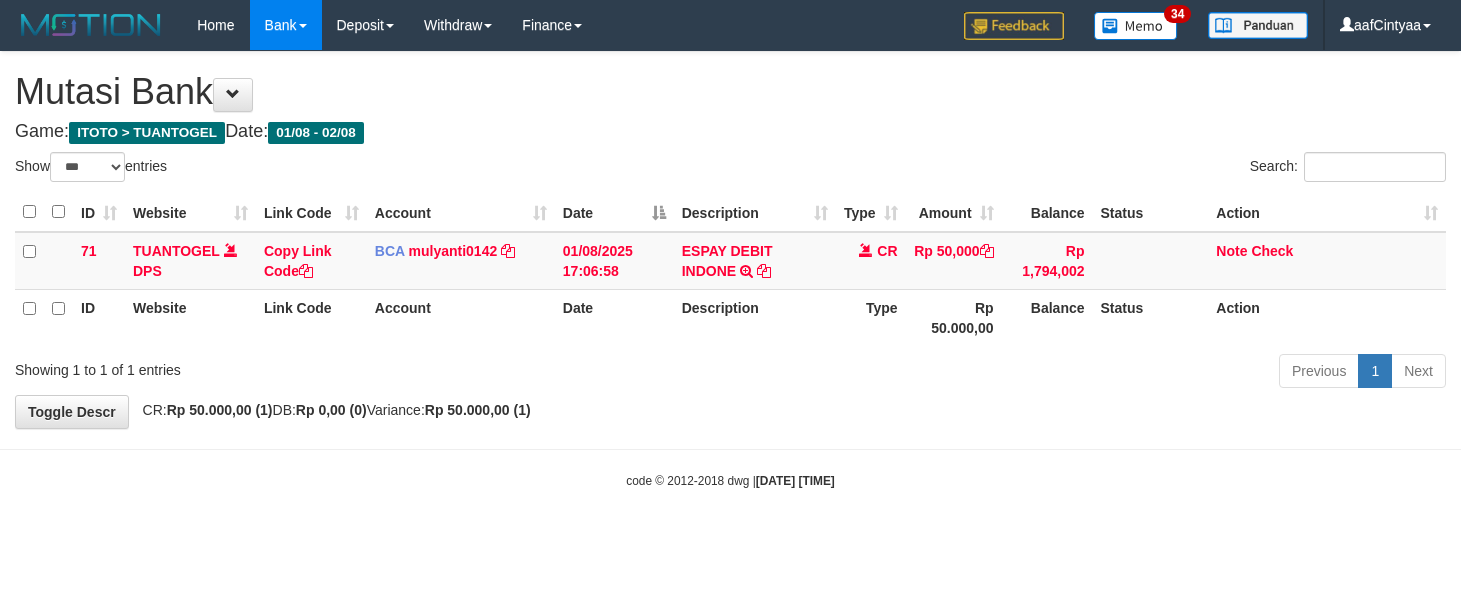 select on "***" 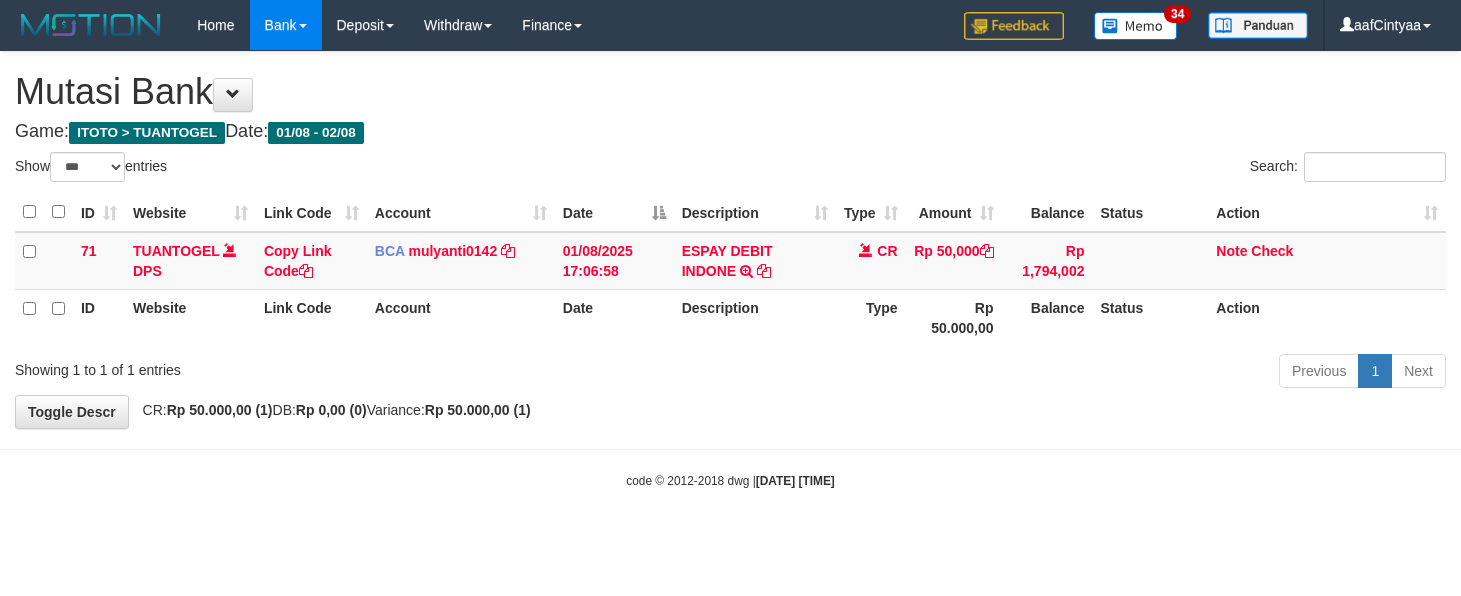 scroll, scrollTop: 0, scrollLeft: 0, axis: both 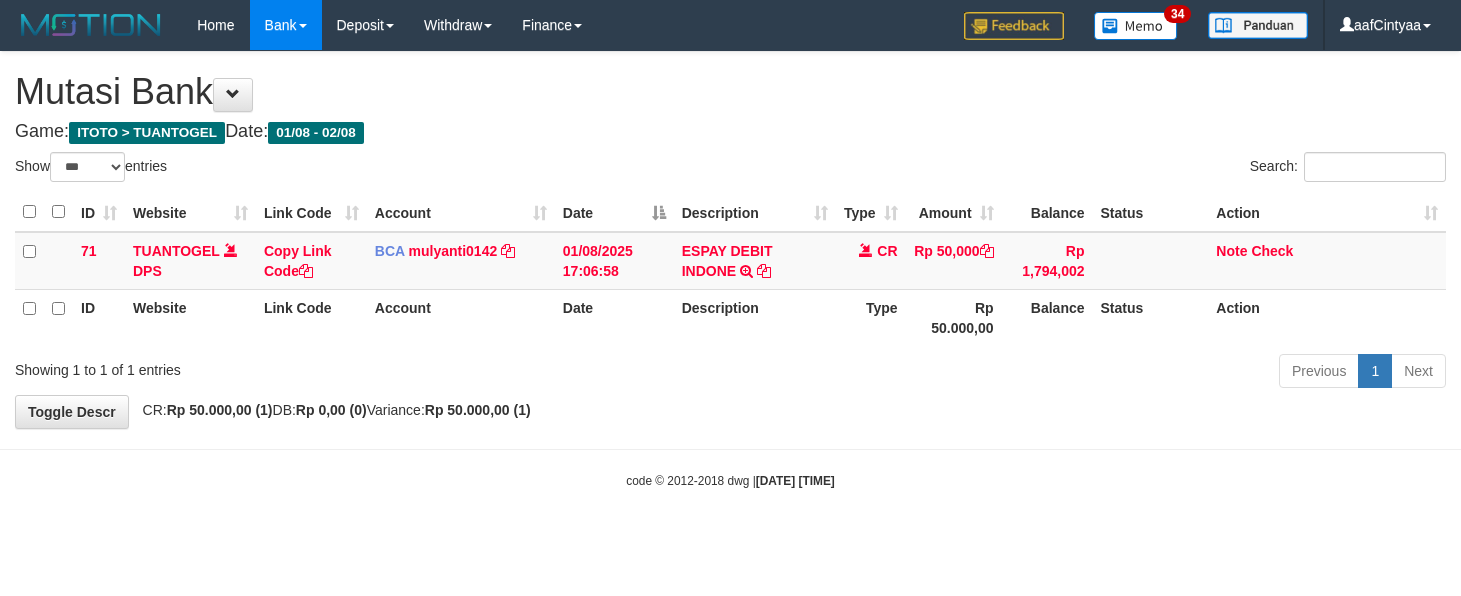 select on "***" 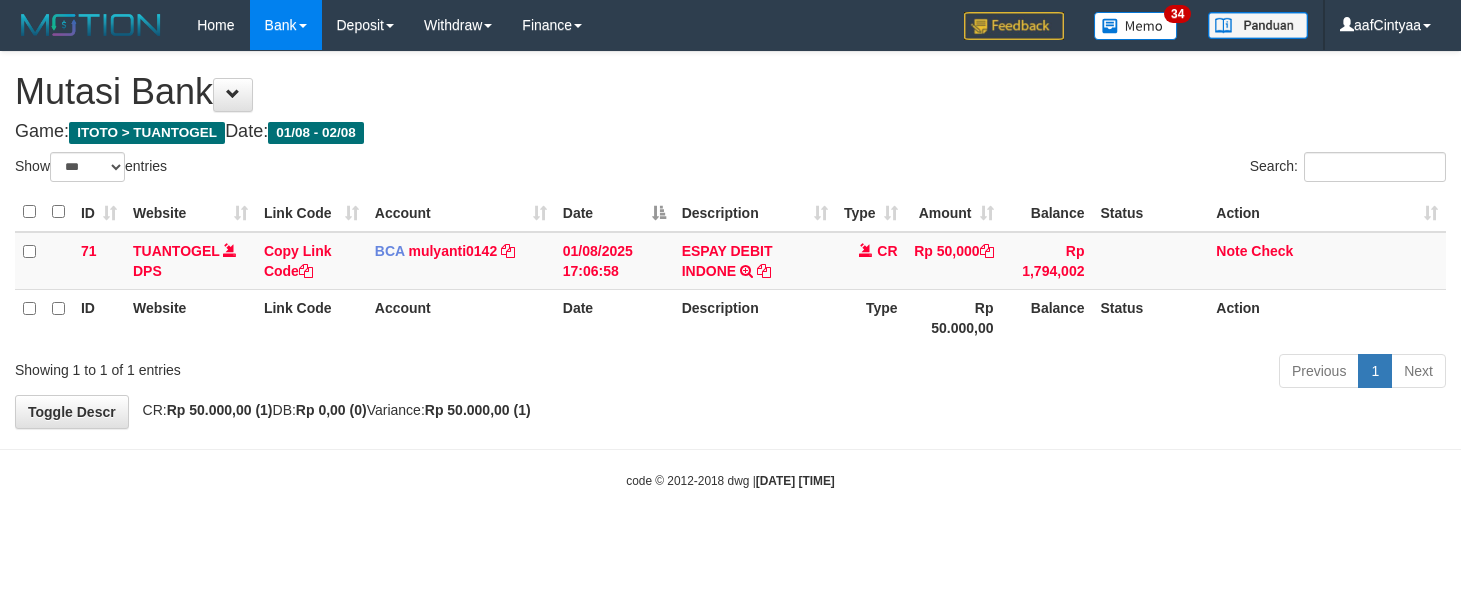 scroll, scrollTop: 0, scrollLeft: 0, axis: both 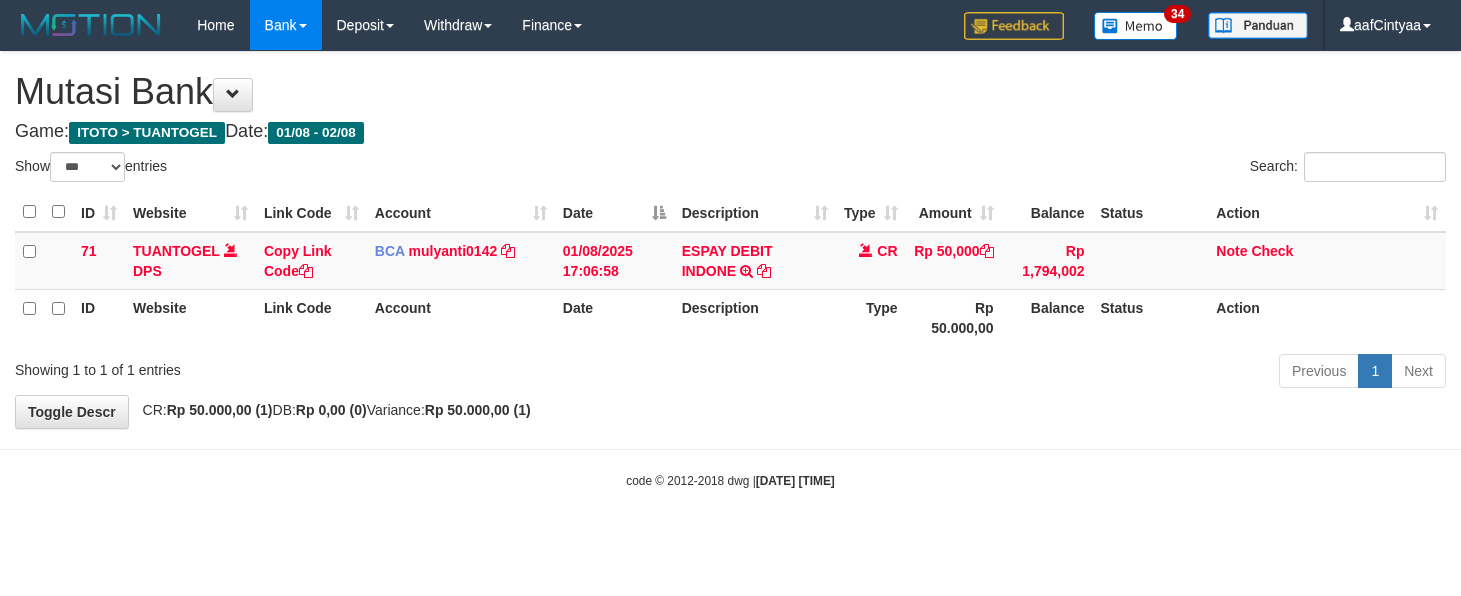 select on "***" 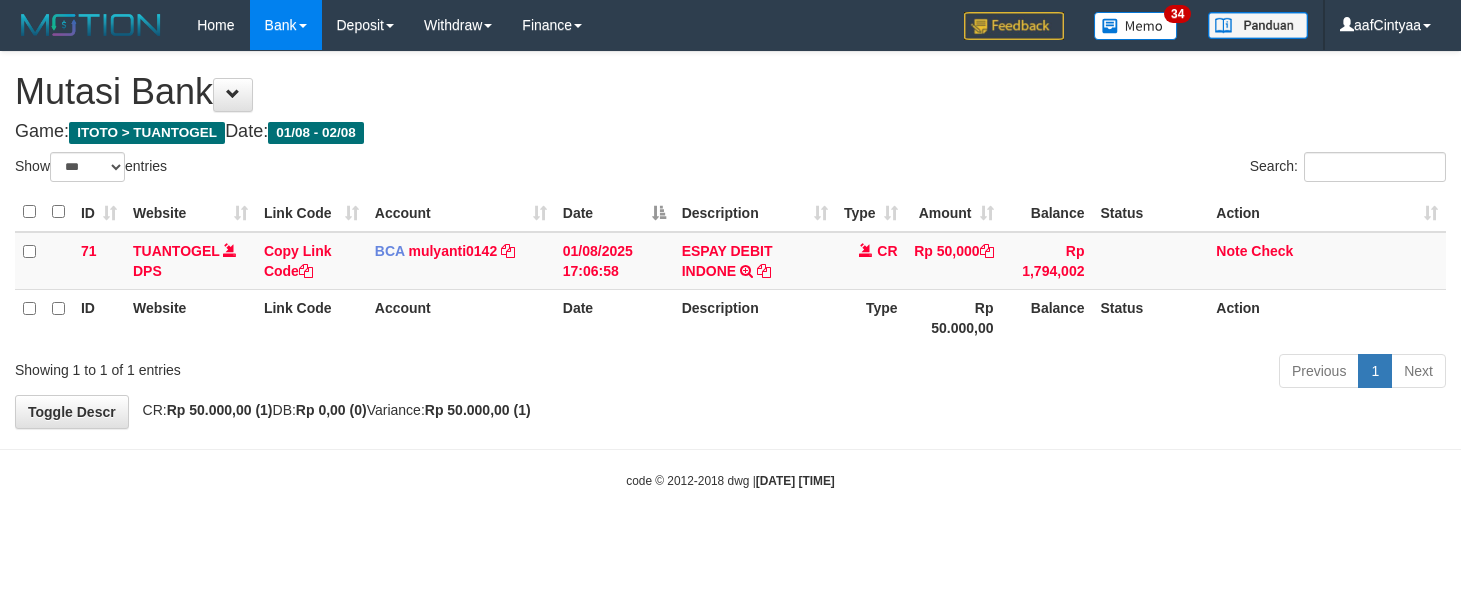 scroll, scrollTop: 0, scrollLeft: 0, axis: both 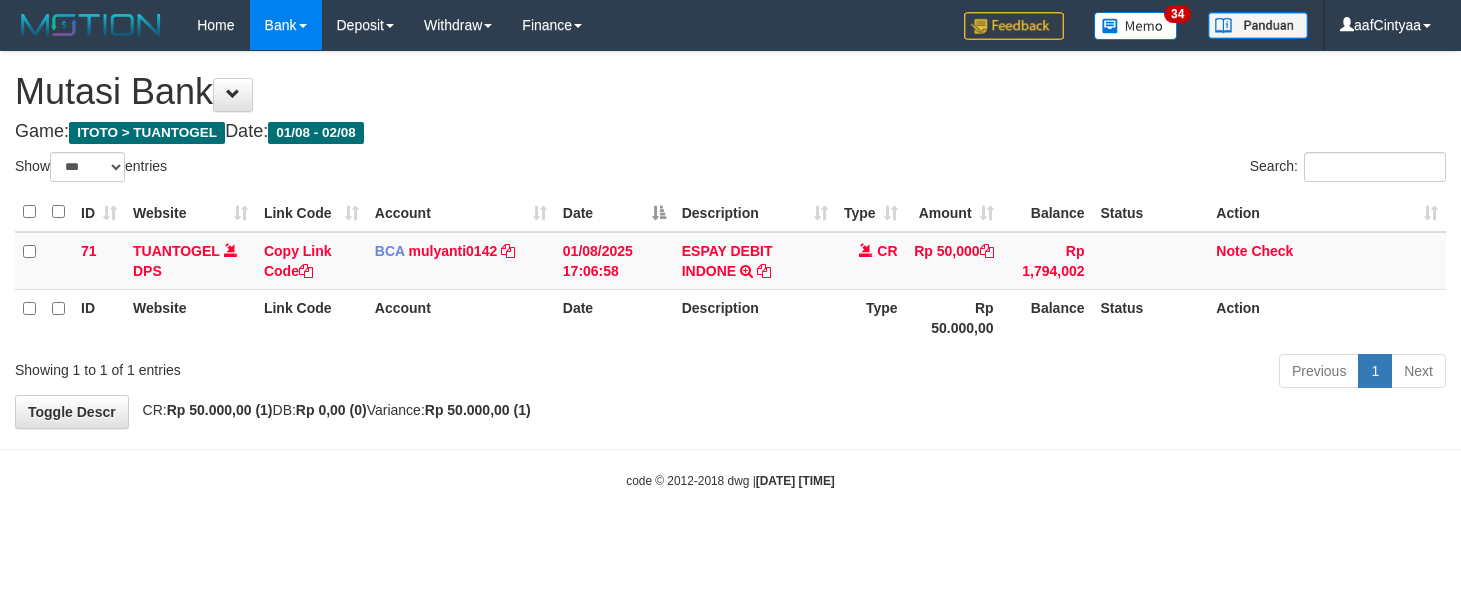 select on "***" 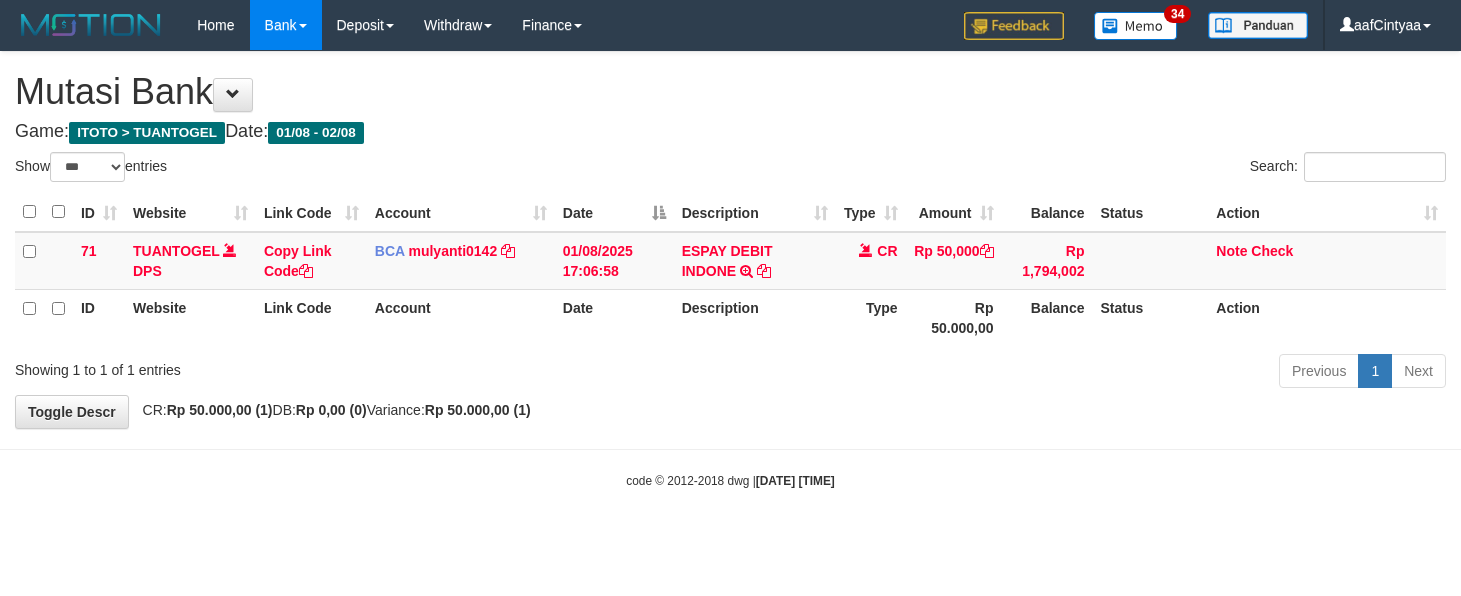 scroll, scrollTop: 0, scrollLeft: 0, axis: both 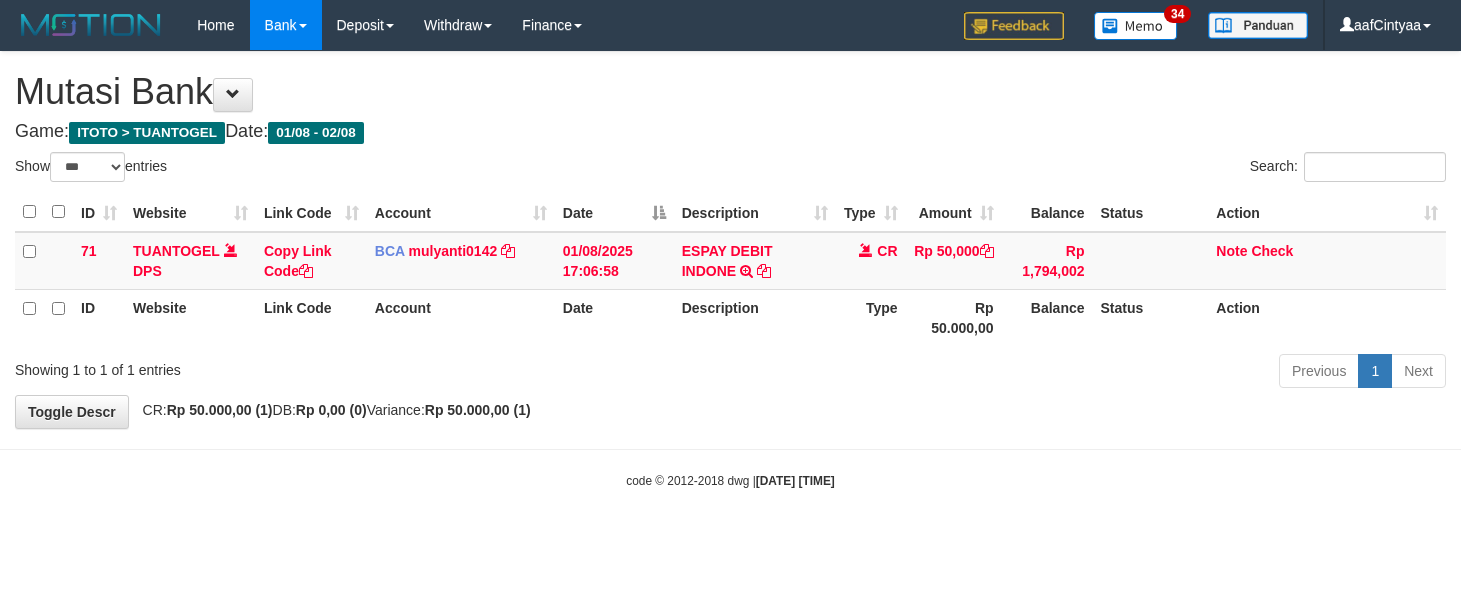 select on "***" 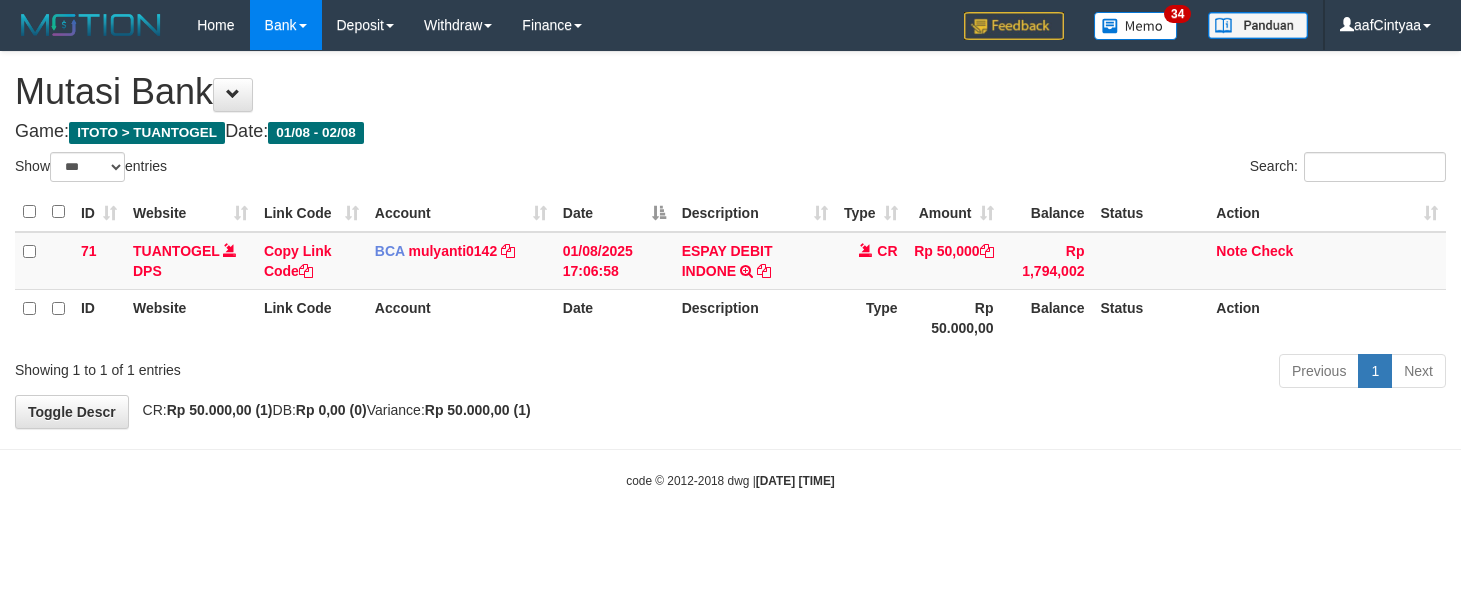scroll, scrollTop: 0, scrollLeft: 0, axis: both 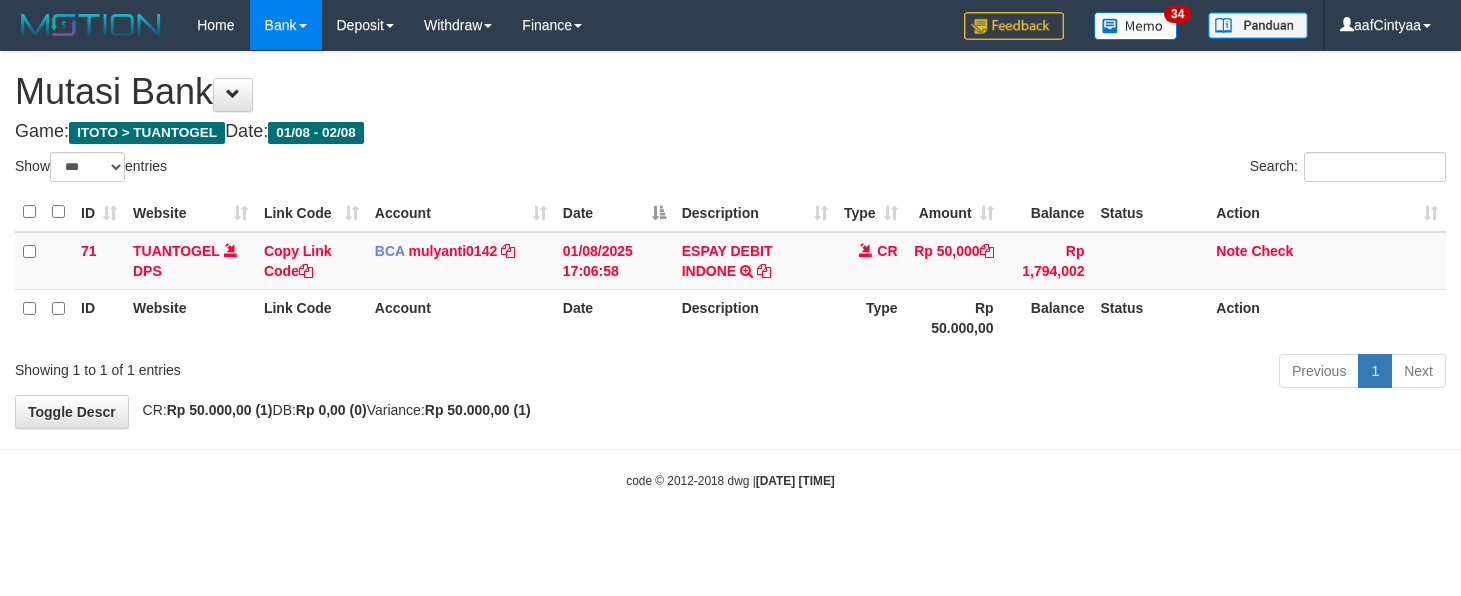 select on "***" 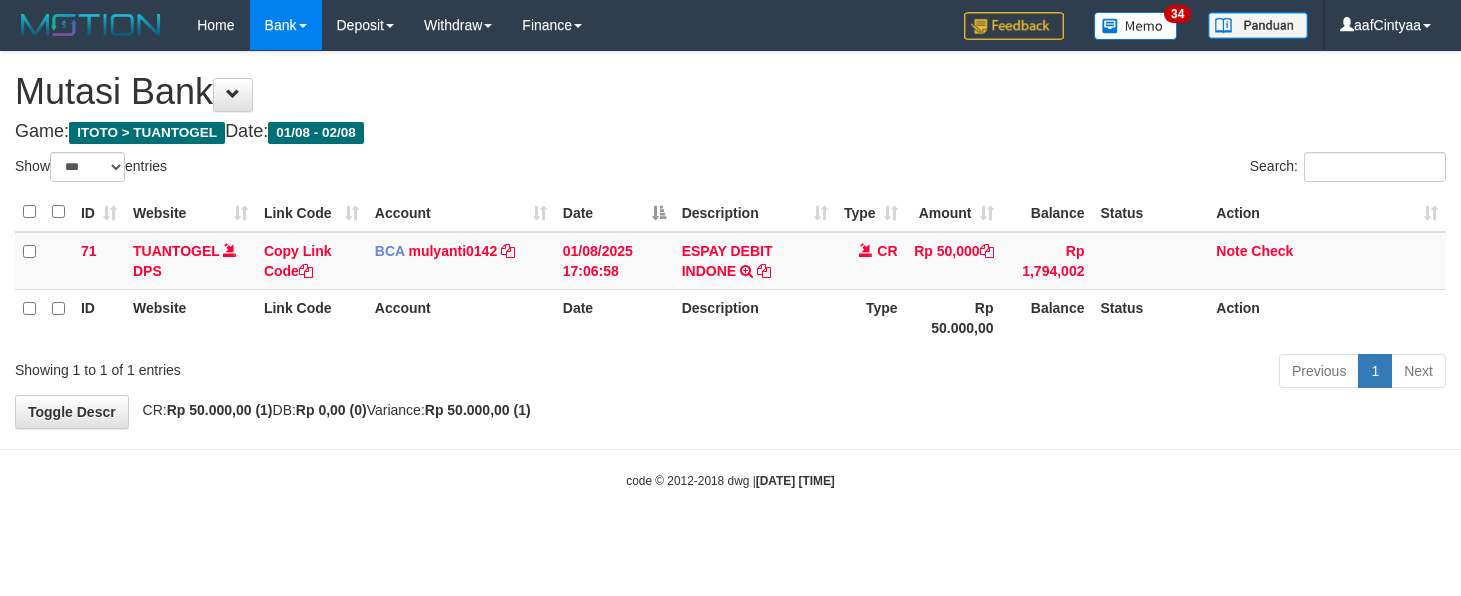 scroll, scrollTop: 0, scrollLeft: 0, axis: both 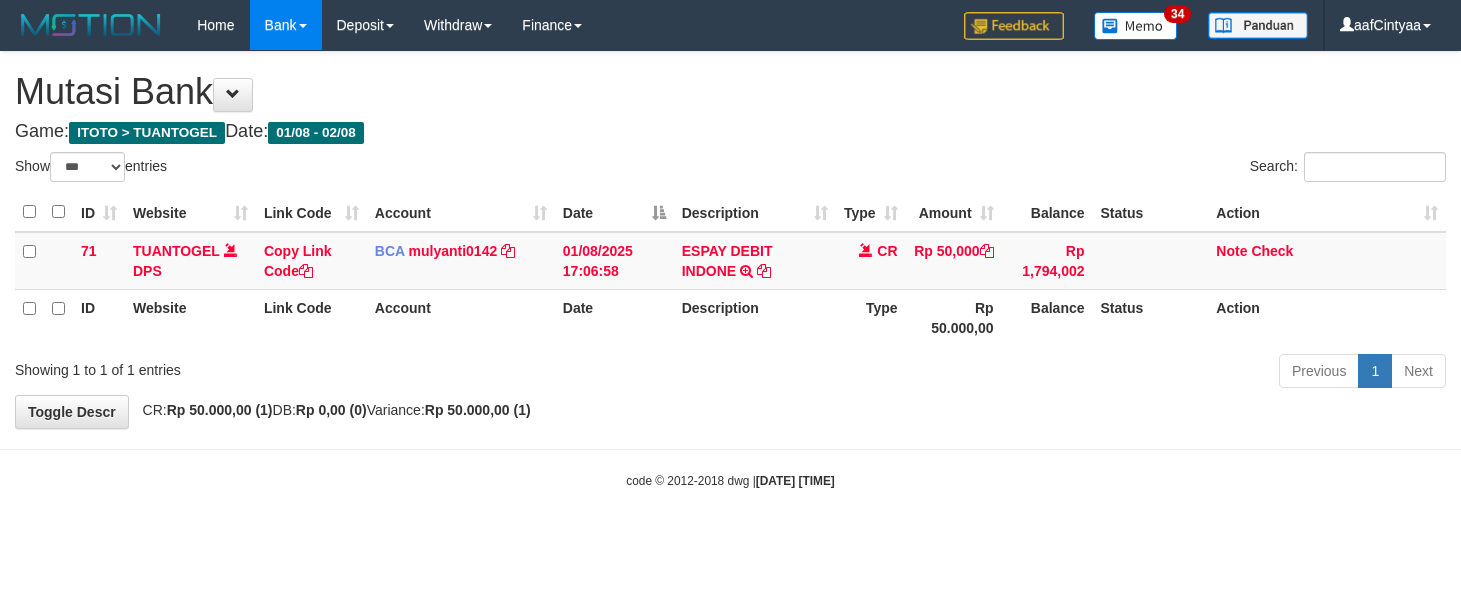 select on "***" 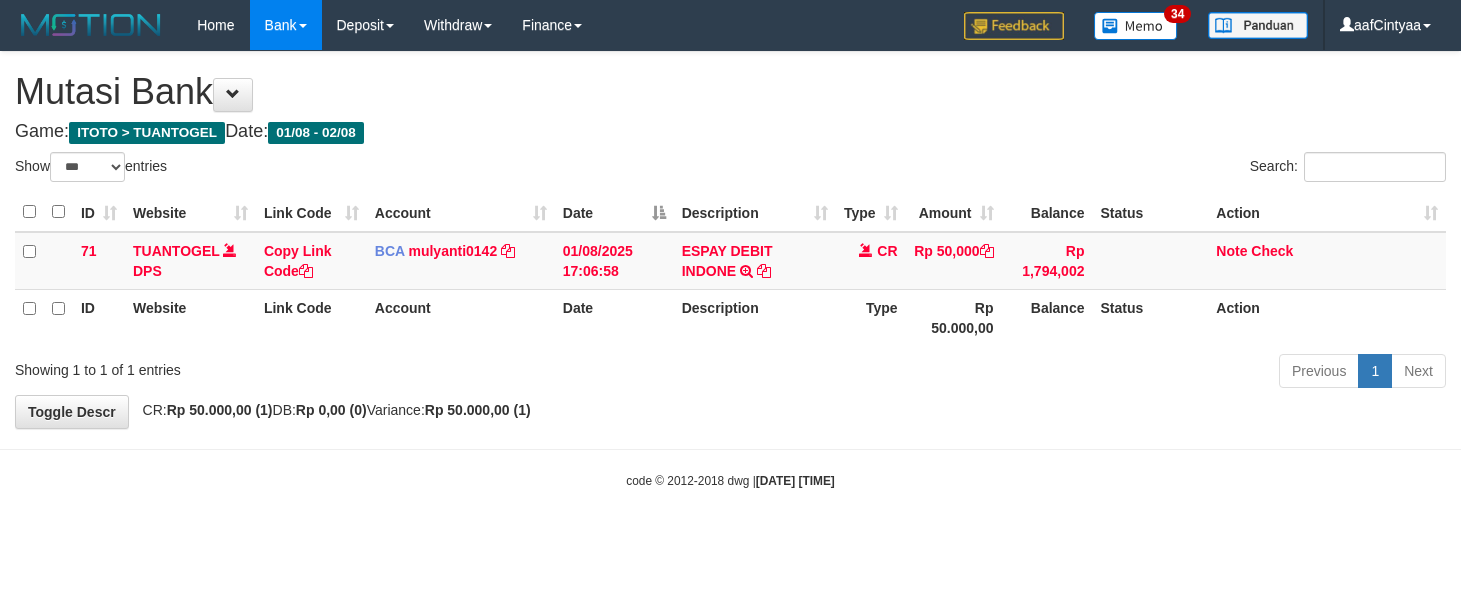 scroll, scrollTop: 0, scrollLeft: 0, axis: both 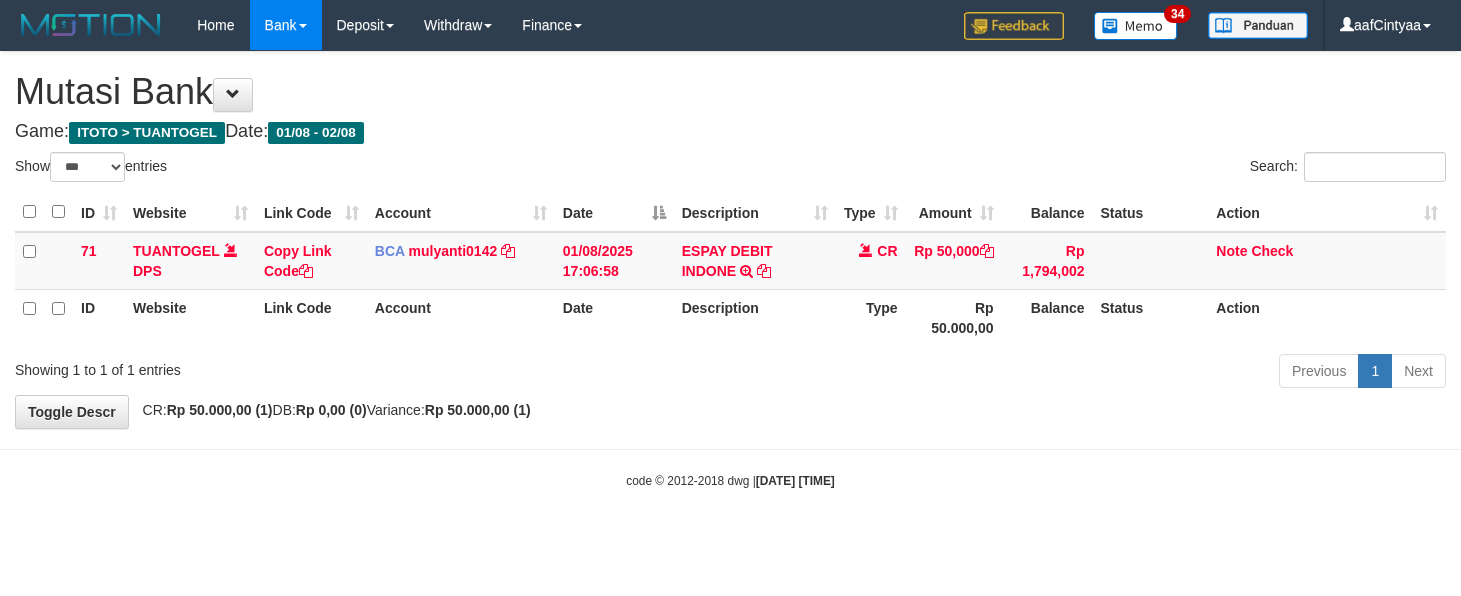 select on "***" 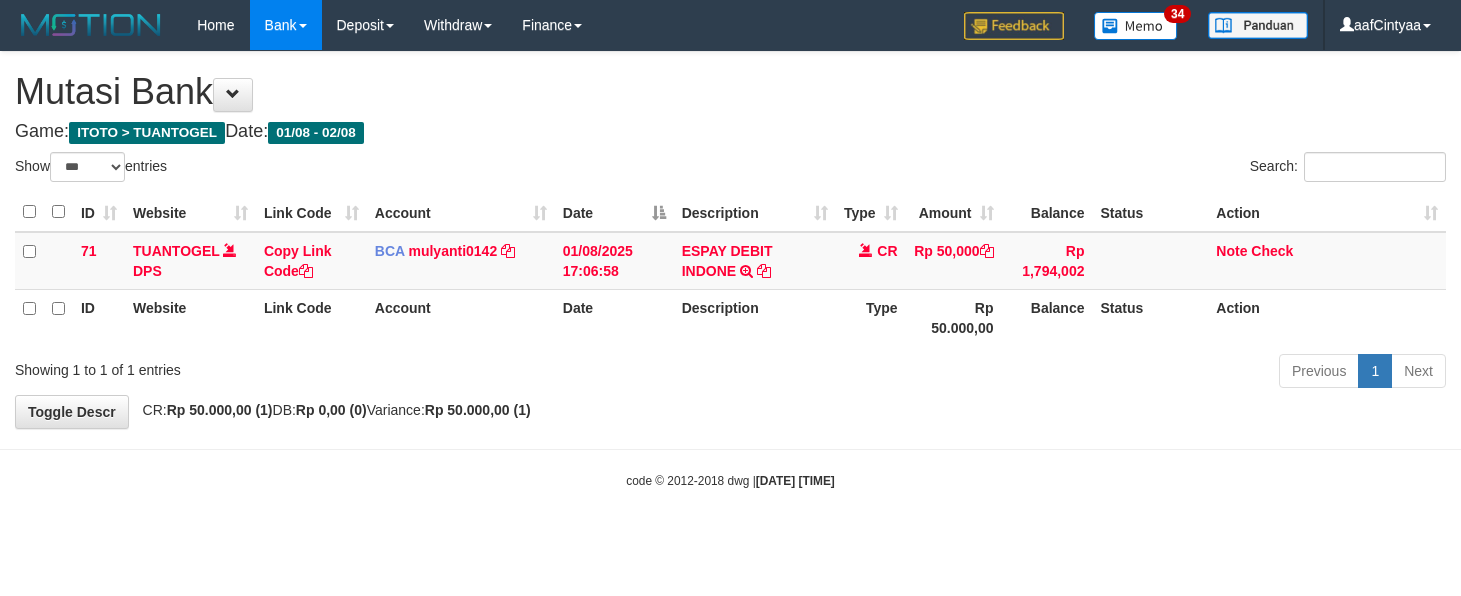 scroll, scrollTop: 0, scrollLeft: 0, axis: both 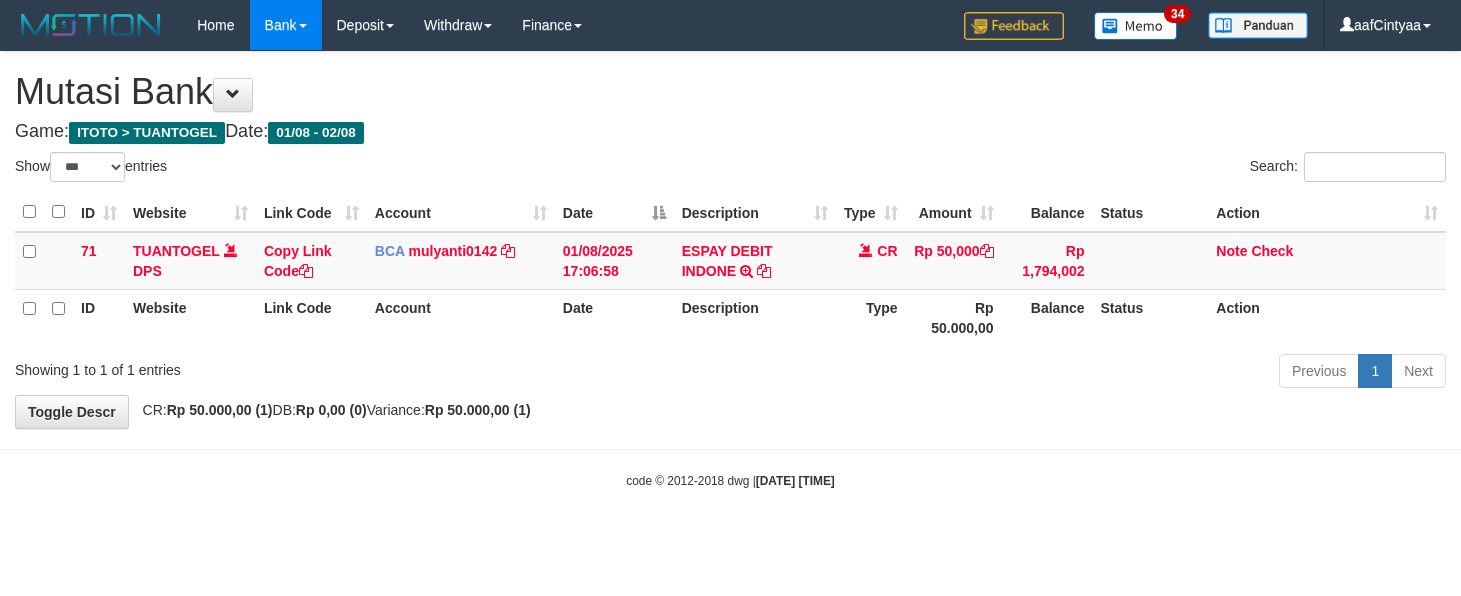 select on "***" 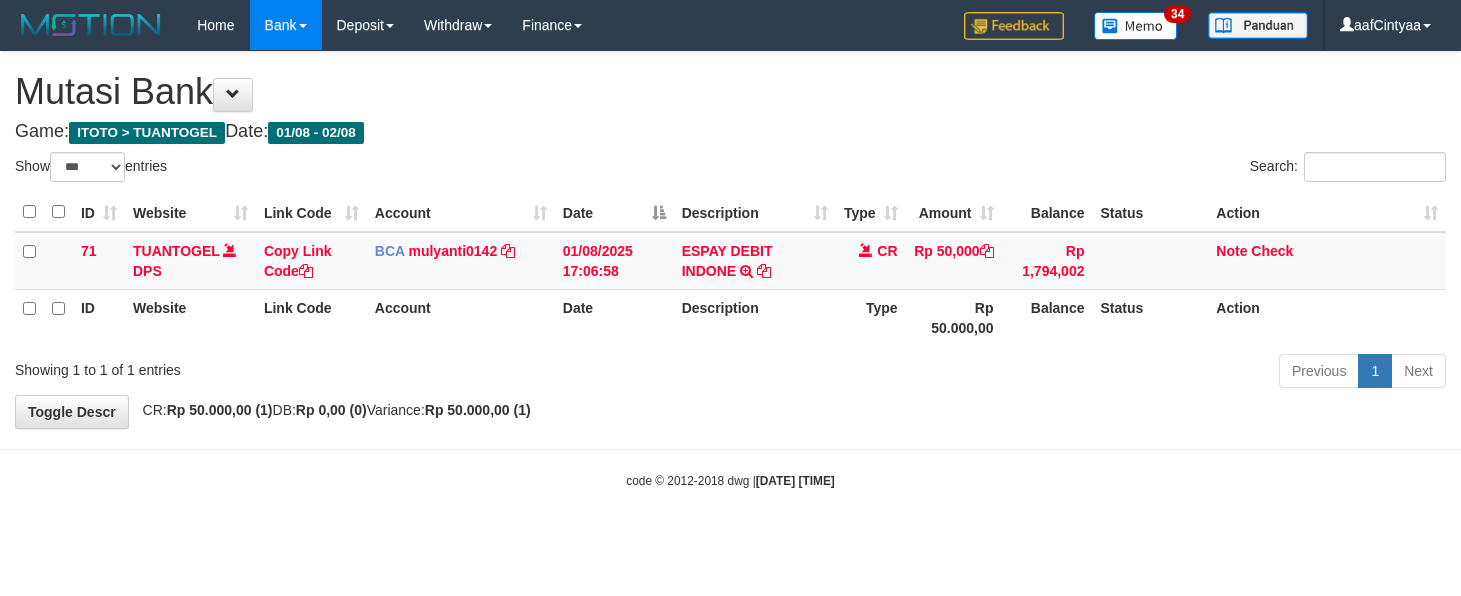 scroll, scrollTop: 0, scrollLeft: 0, axis: both 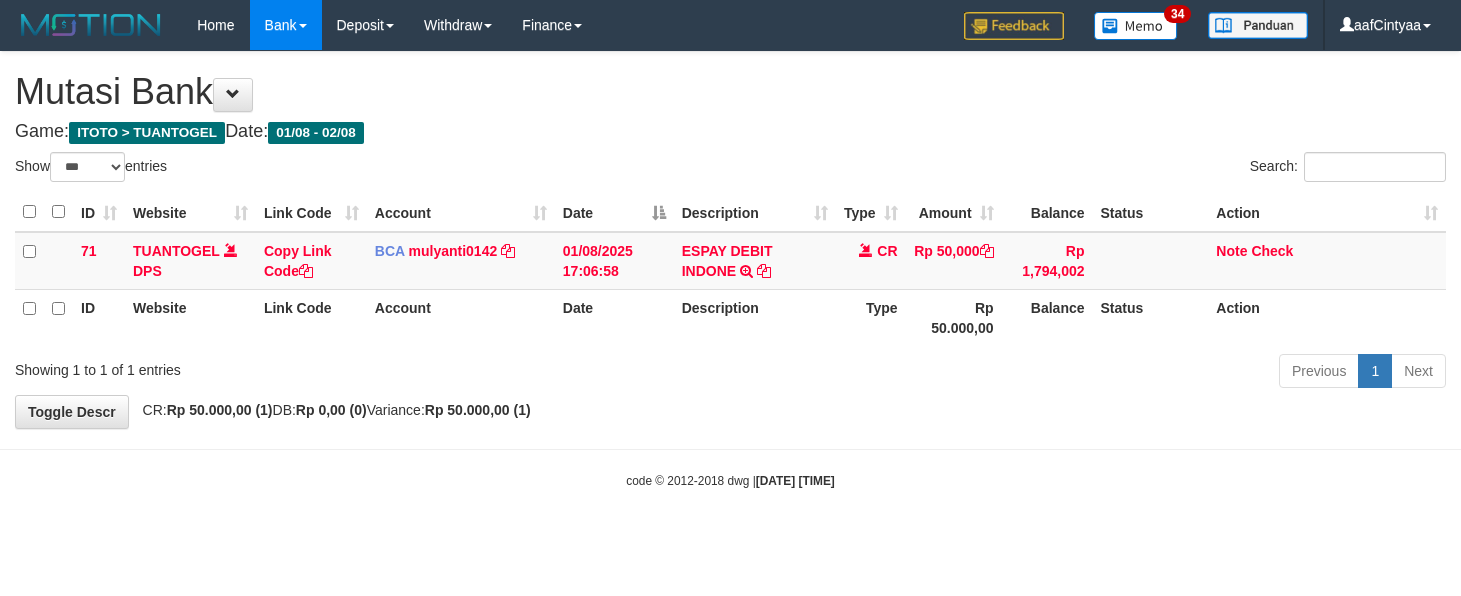 select on "***" 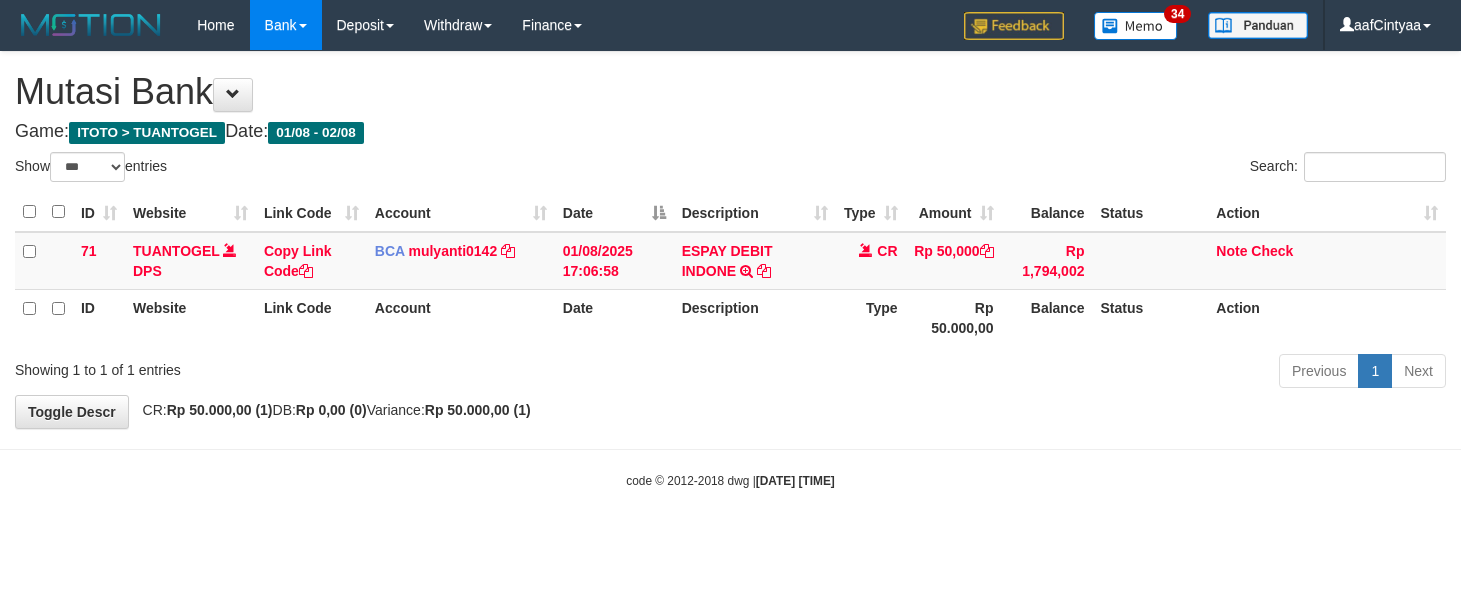 scroll, scrollTop: 0, scrollLeft: 0, axis: both 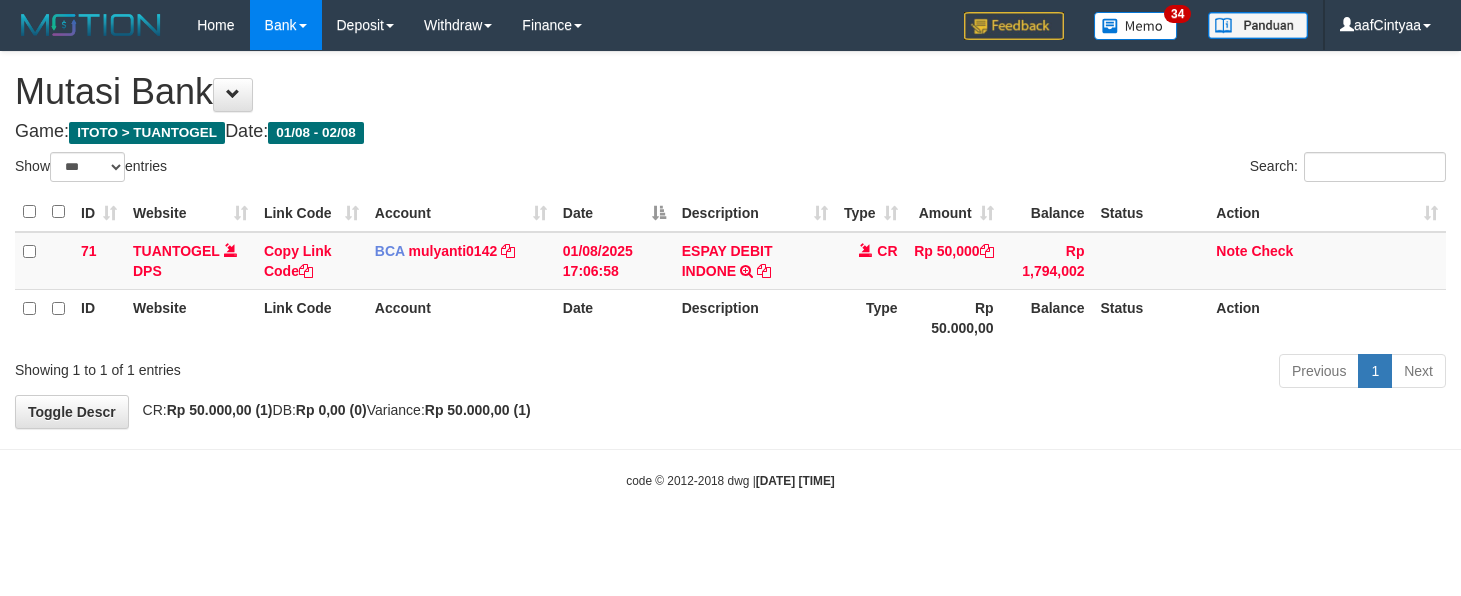 select on "***" 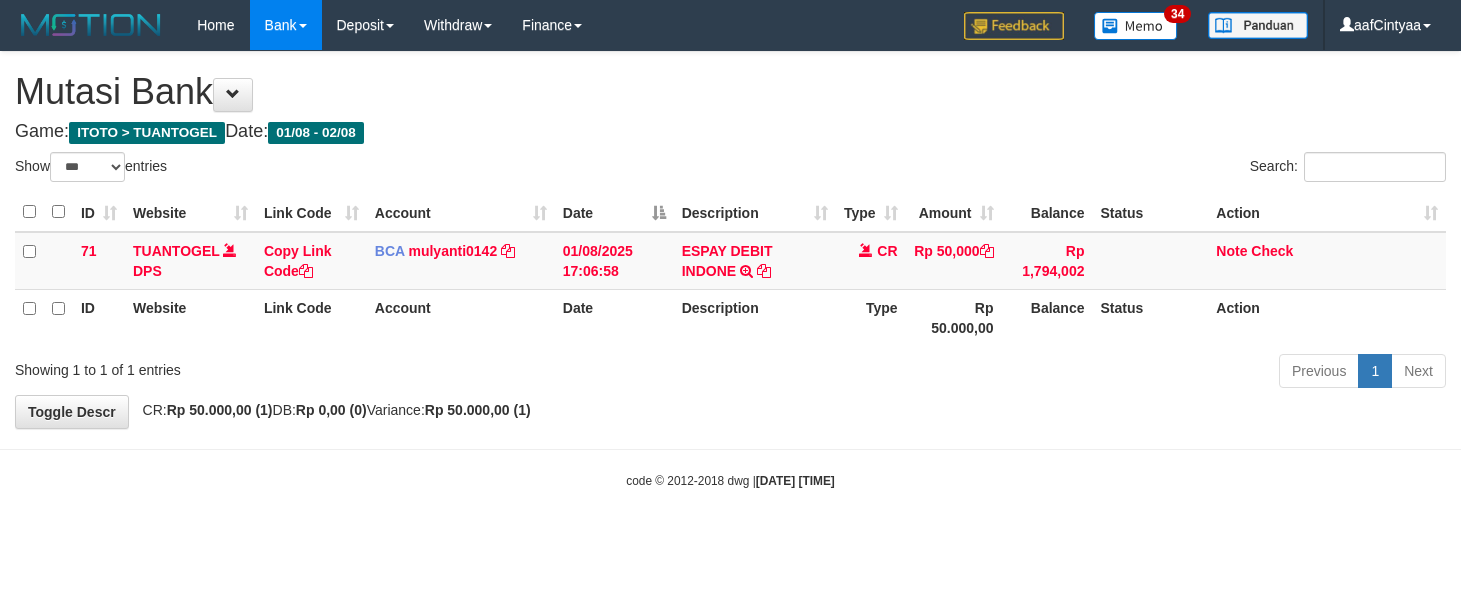 scroll, scrollTop: 0, scrollLeft: 0, axis: both 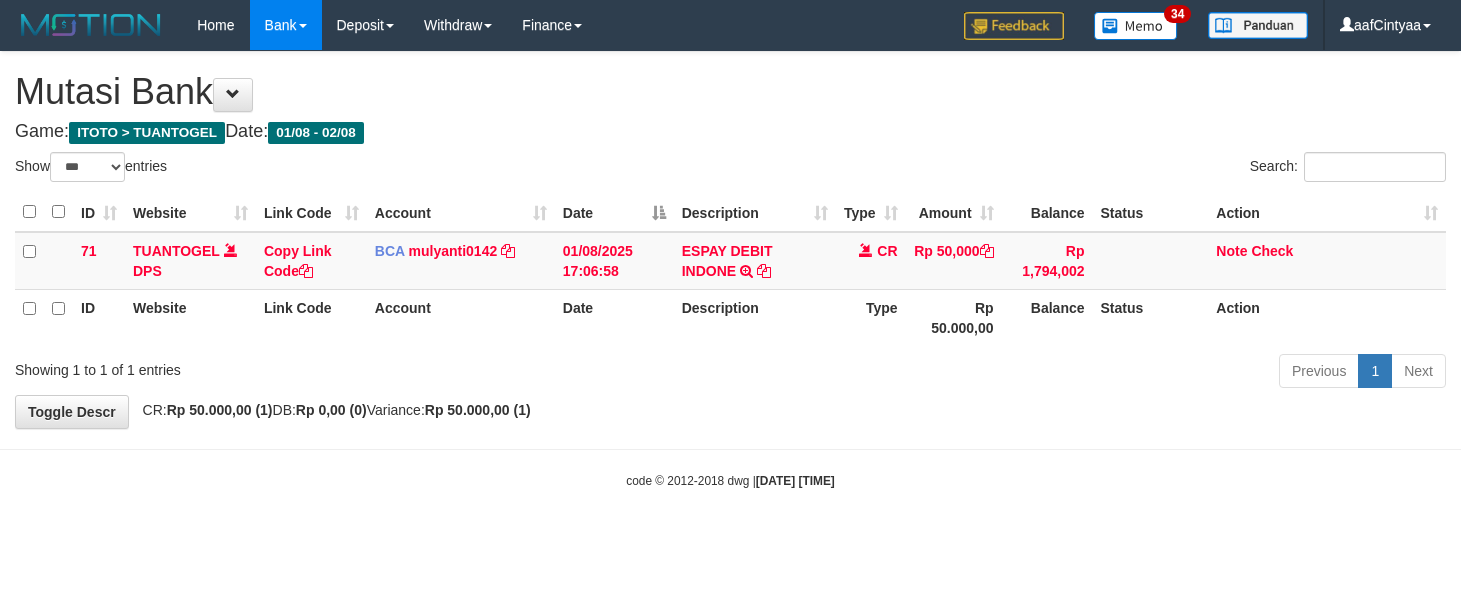 select on "***" 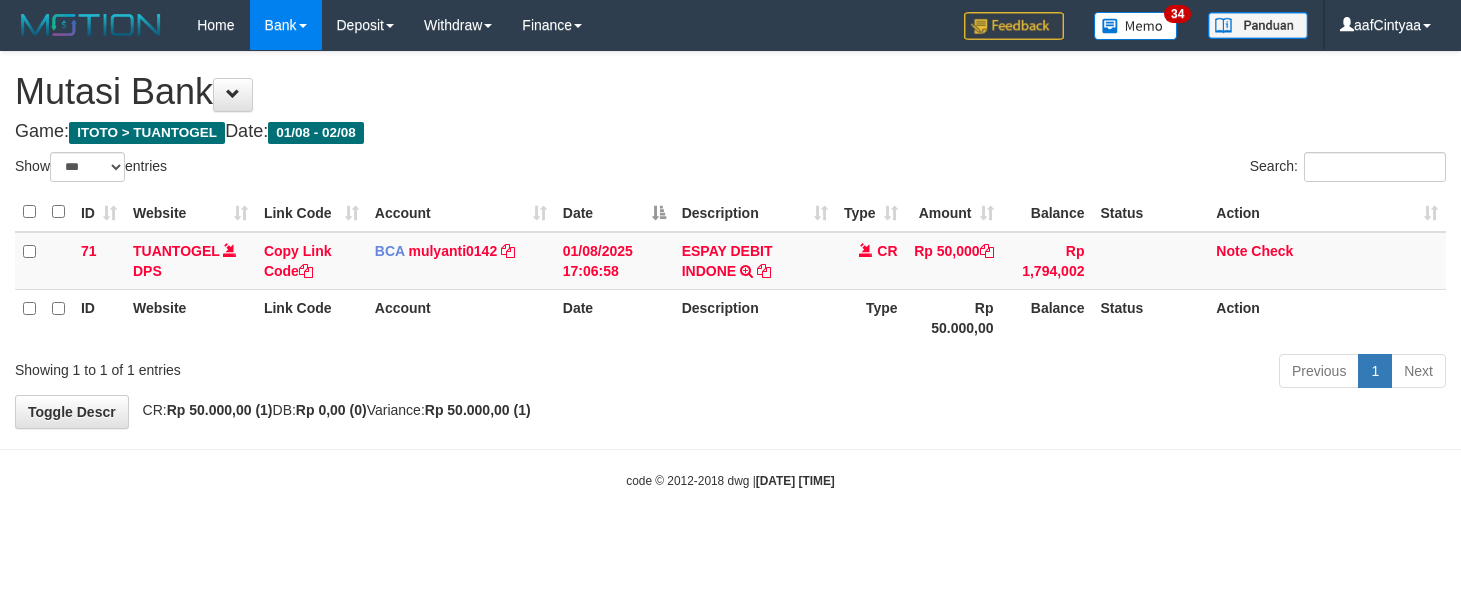 scroll, scrollTop: 0, scrollLeft: 0, axis: both 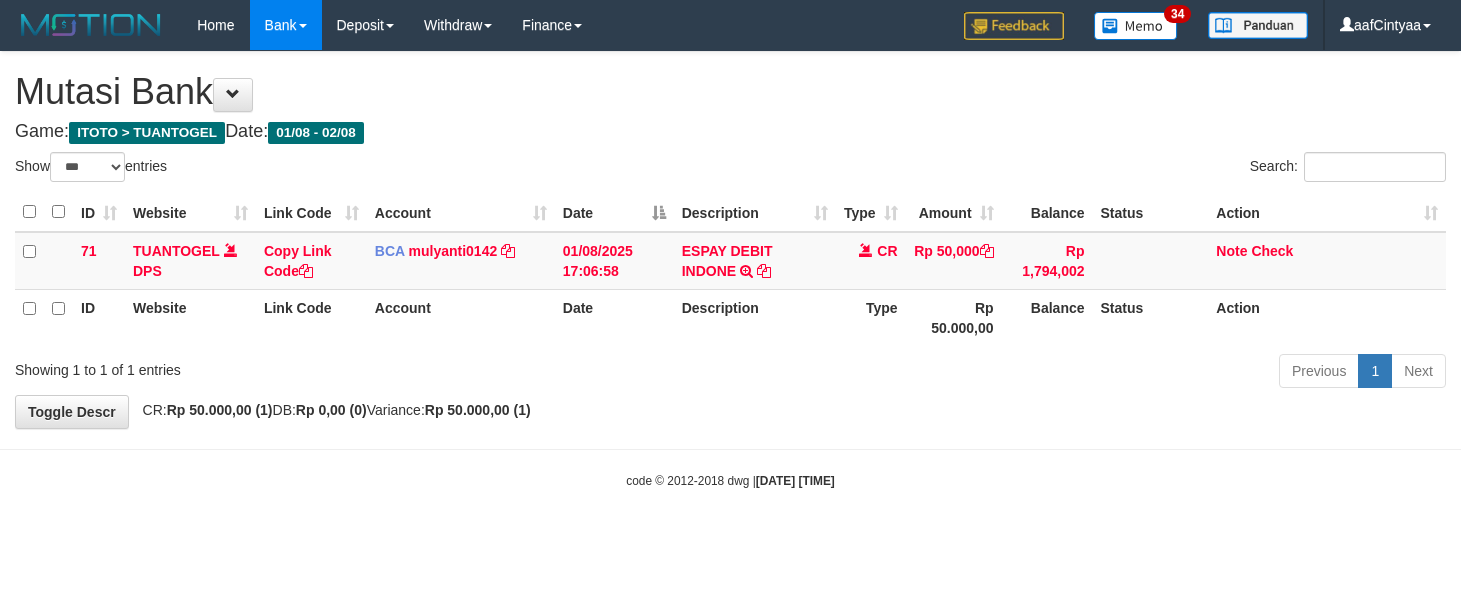 select on "***" 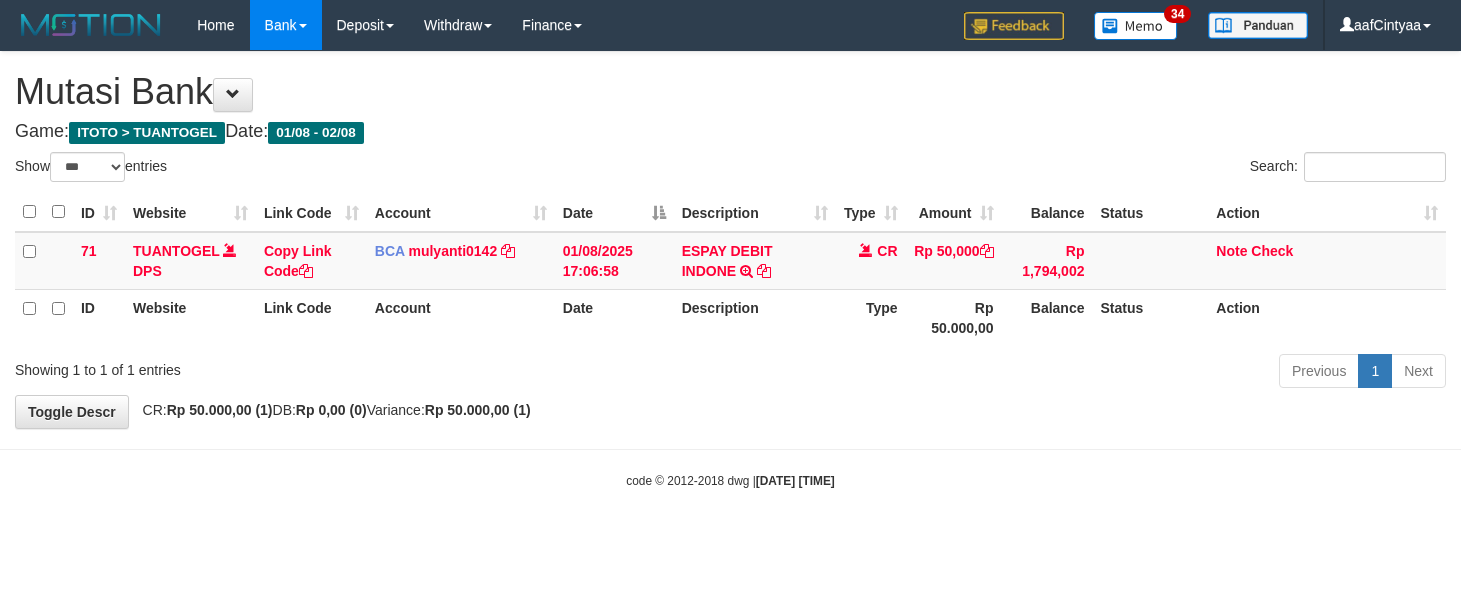 scroll, scrollTop: 0, scrollLeft: 0, axis: both 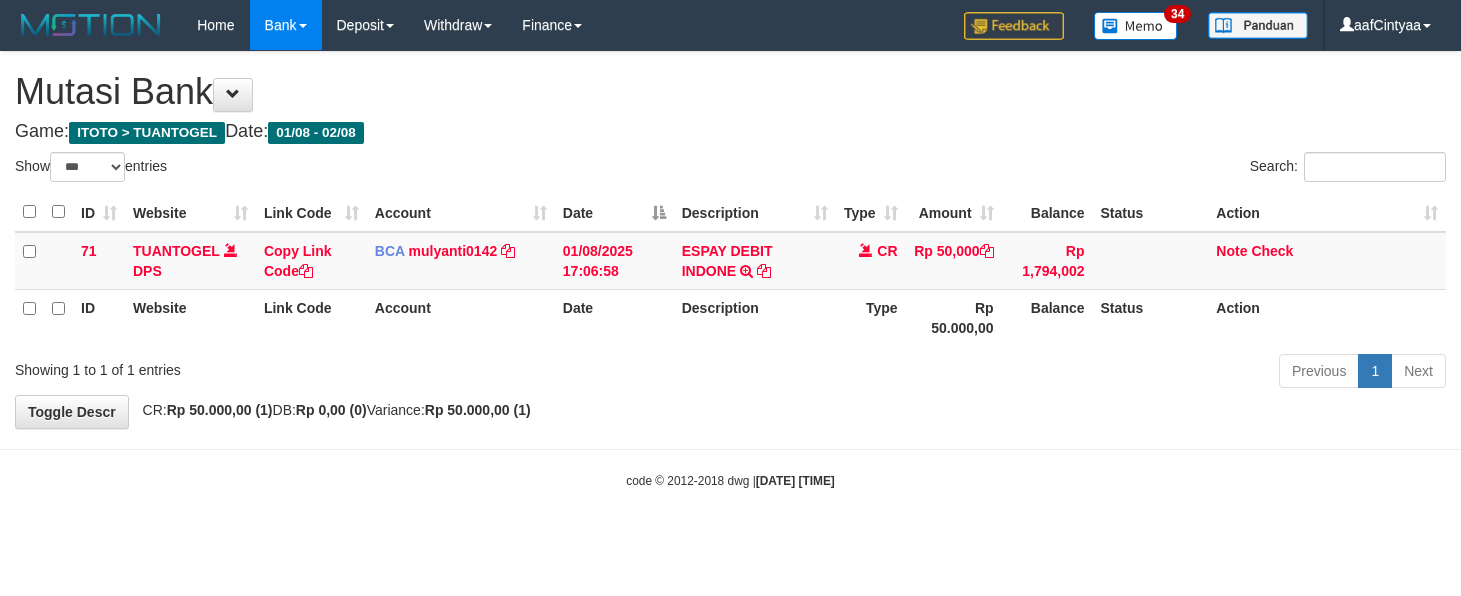 select on "***" 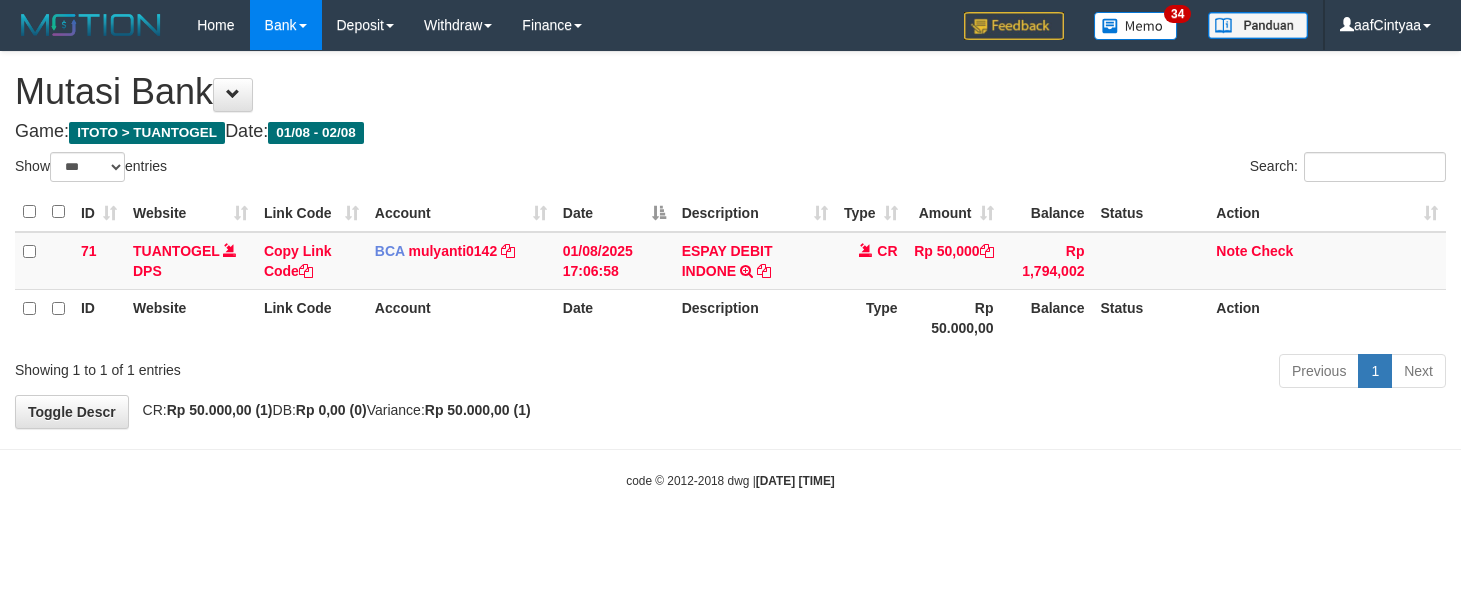 scroll, scrollTop: 0, scrollLeft: 0, axis: both 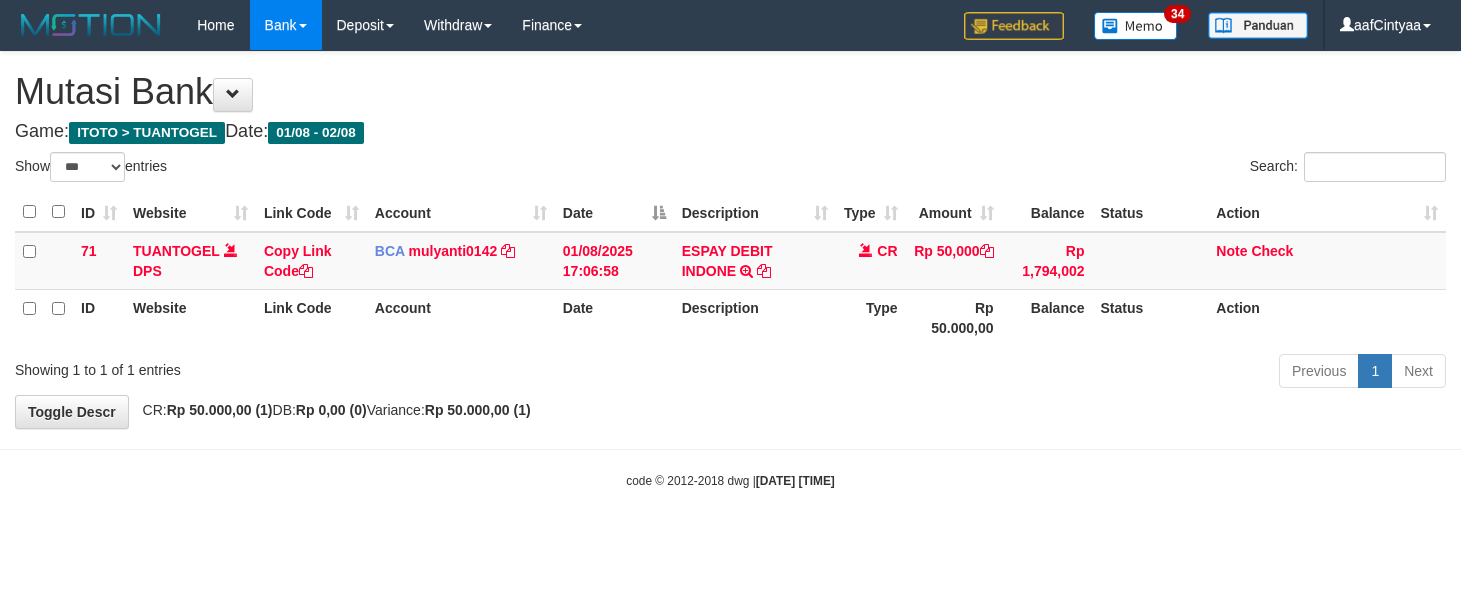 select on "***" 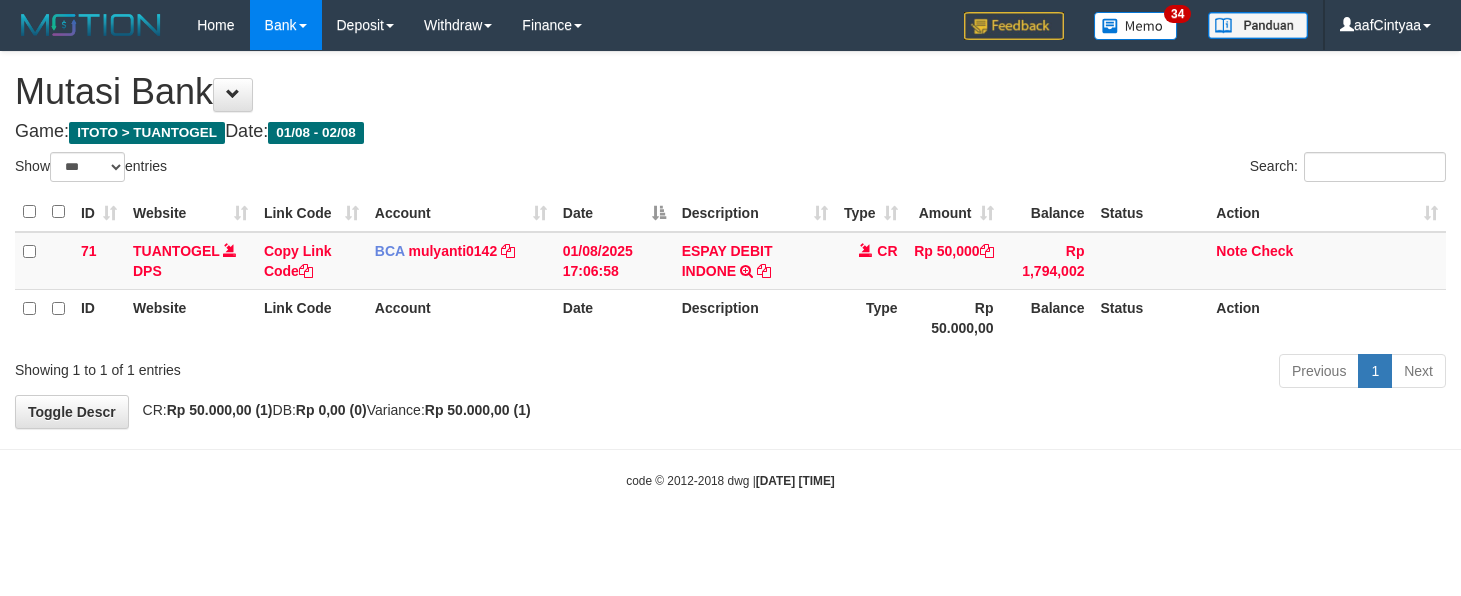 scroll, scrollTop: 0, scrollLeft: 0, axis: both 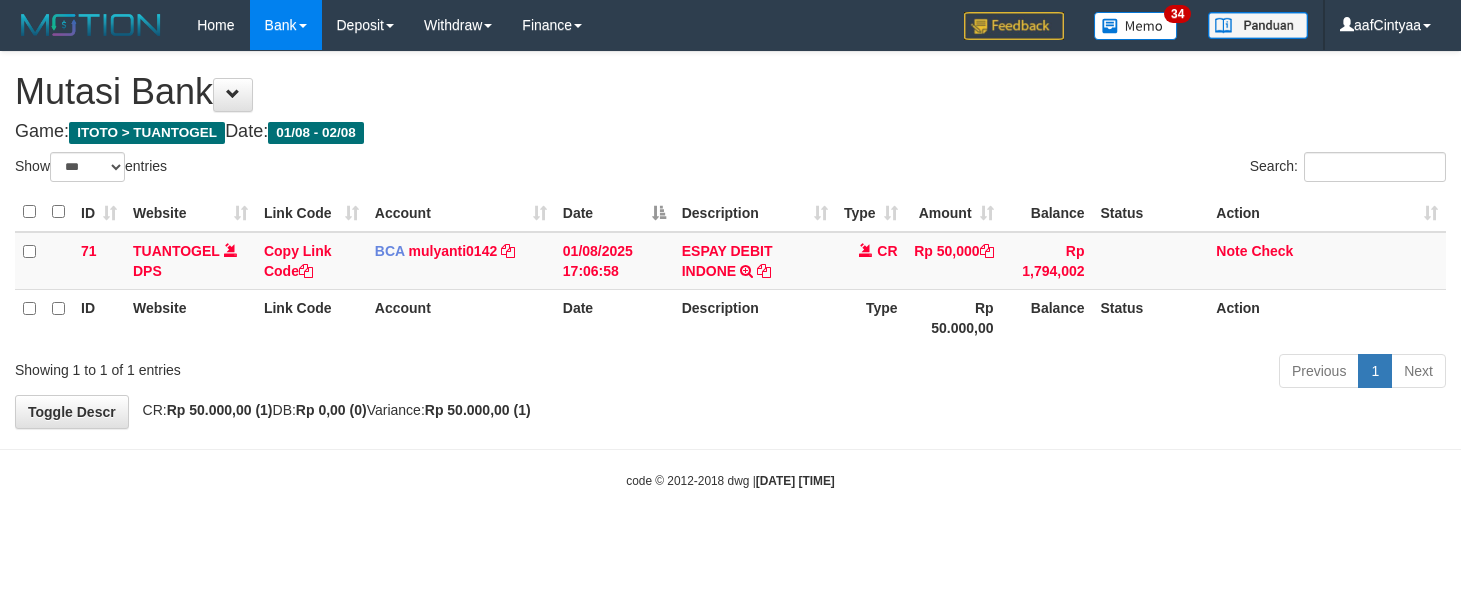 select on "***" 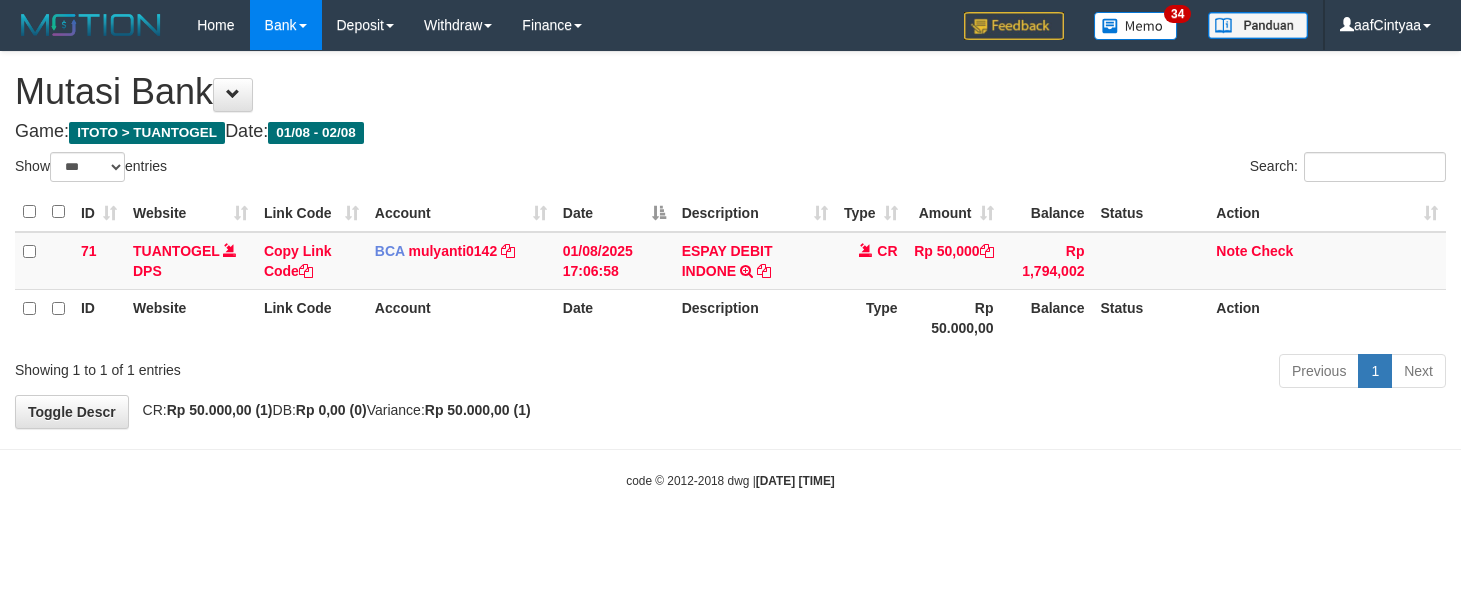 scroll, scrollTop: 0, scrollLeft: 0, axis: both 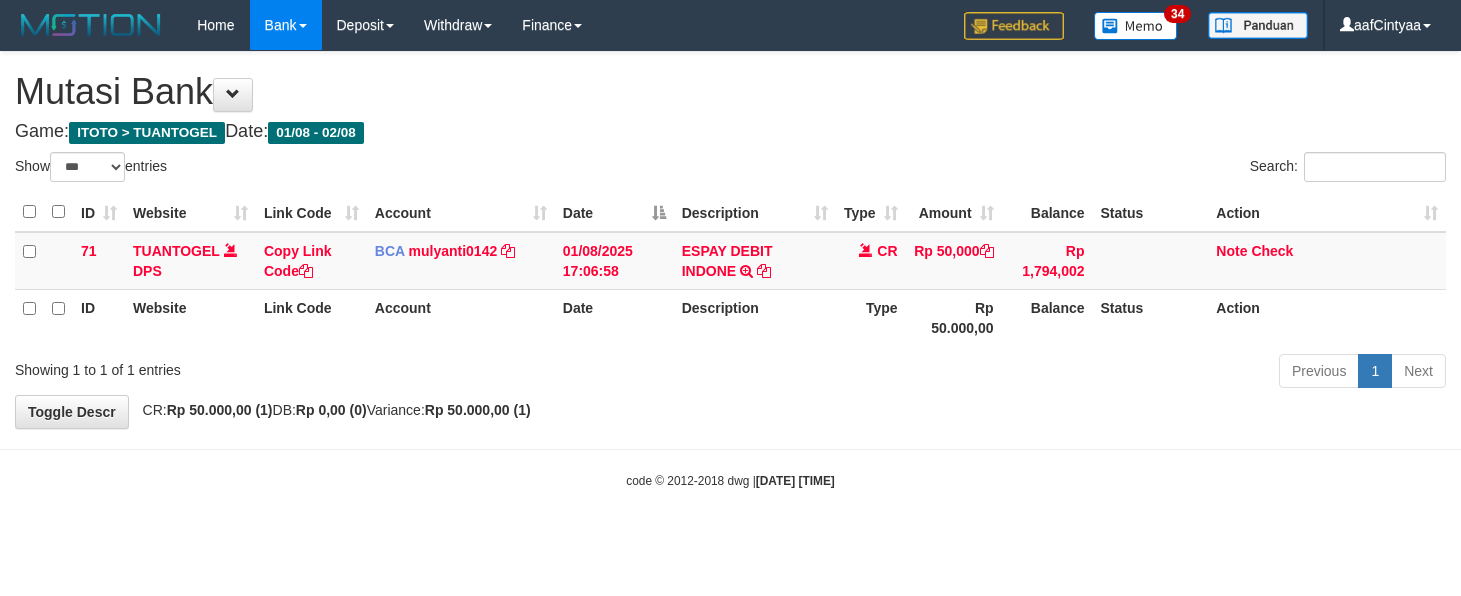 select on "***" 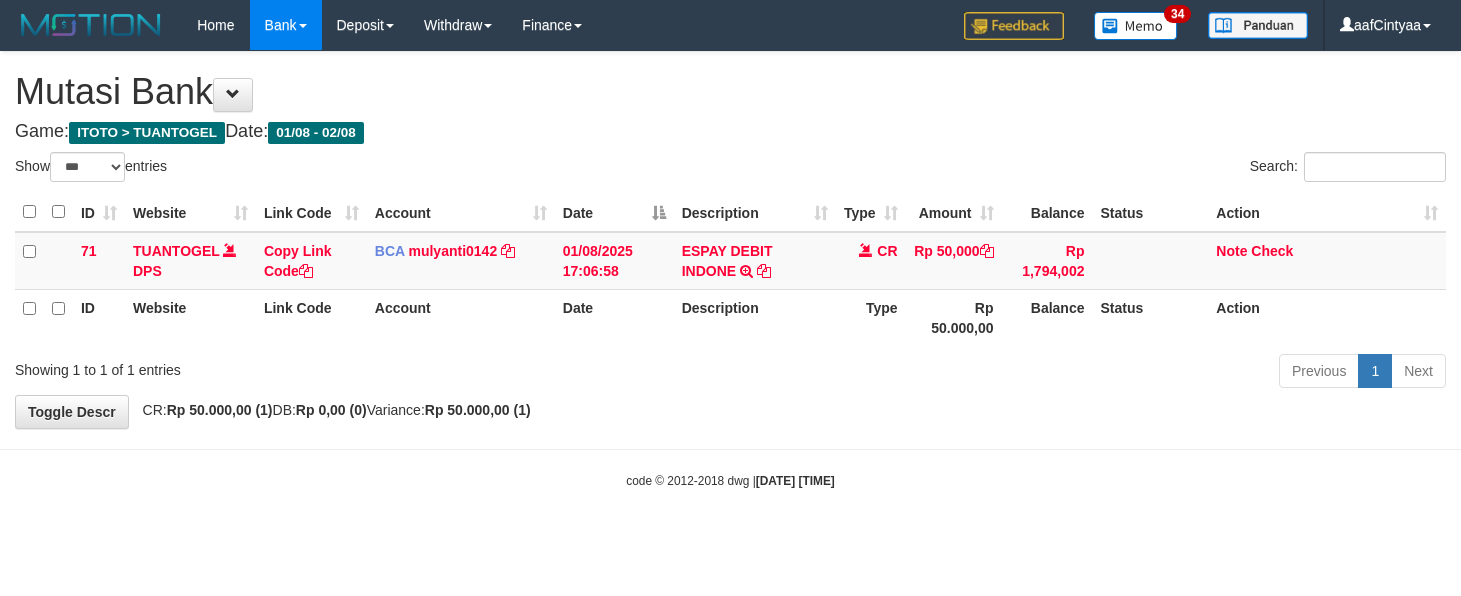 scroll, scrollTop: 0, scrollLeft: 0, axis: both 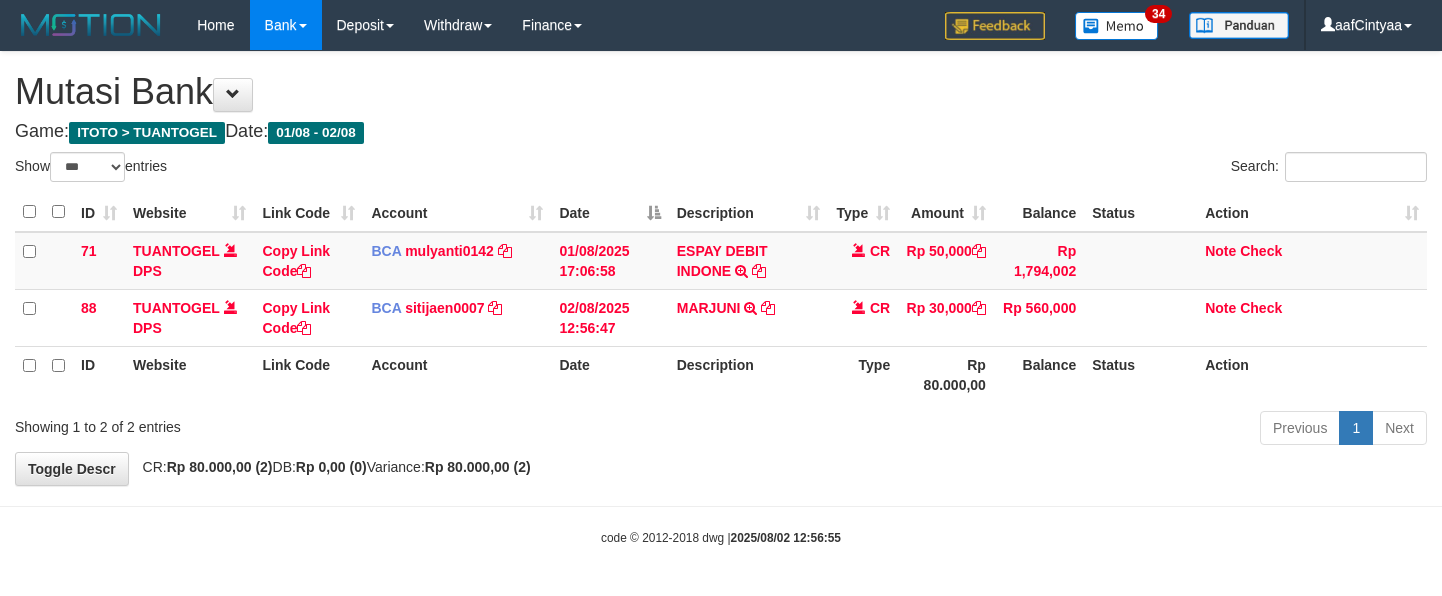 select on "***" 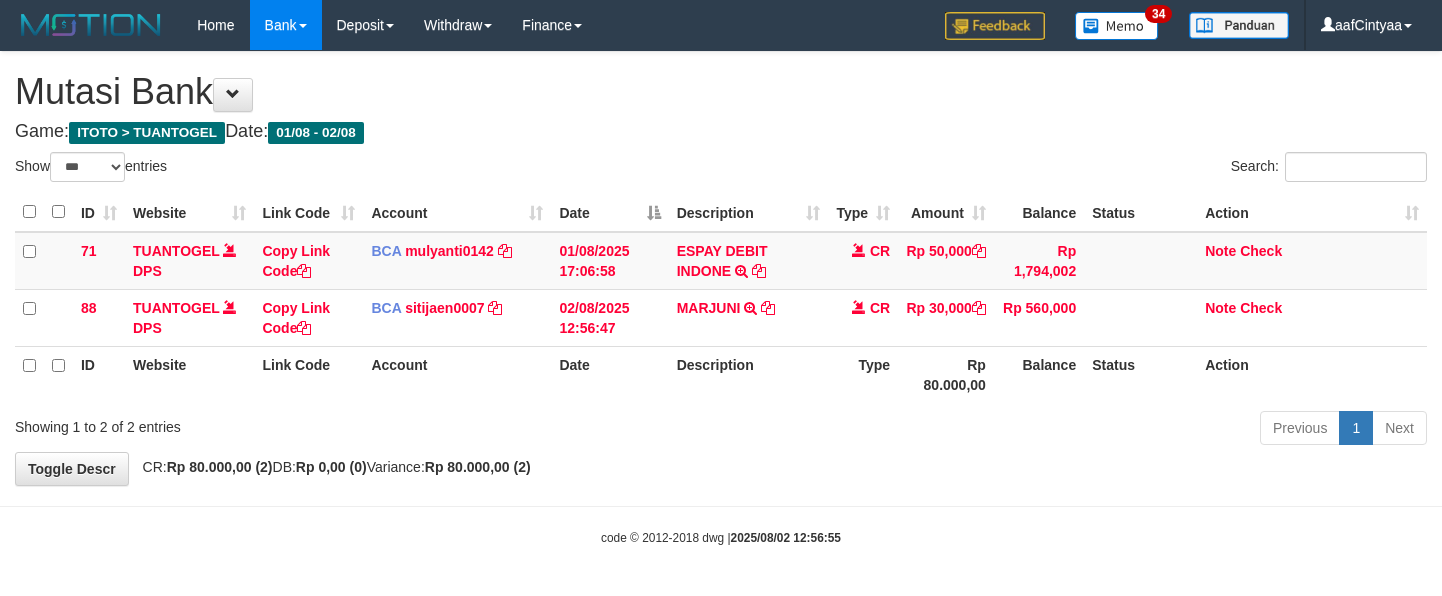 scroll, scrollTop: 0, scrollLeft: 0, axis: both 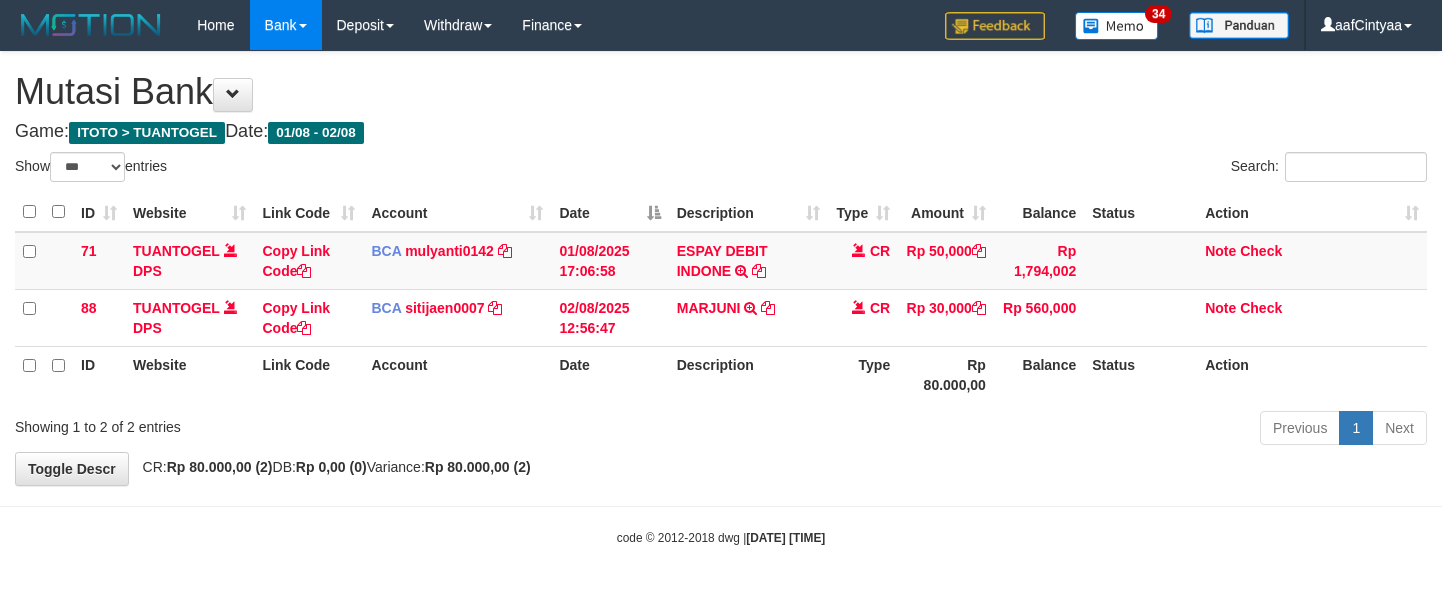 select on "***" 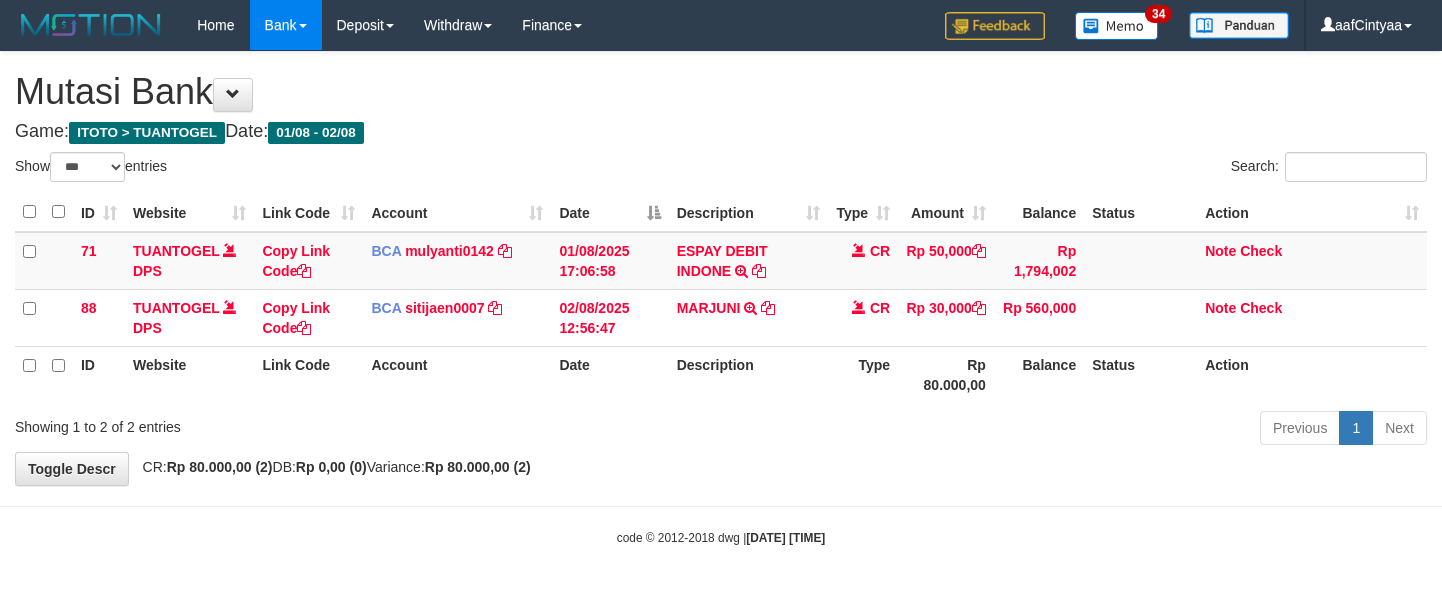scroll, scrollTop: 0, scrollLeft: 0, axis: both 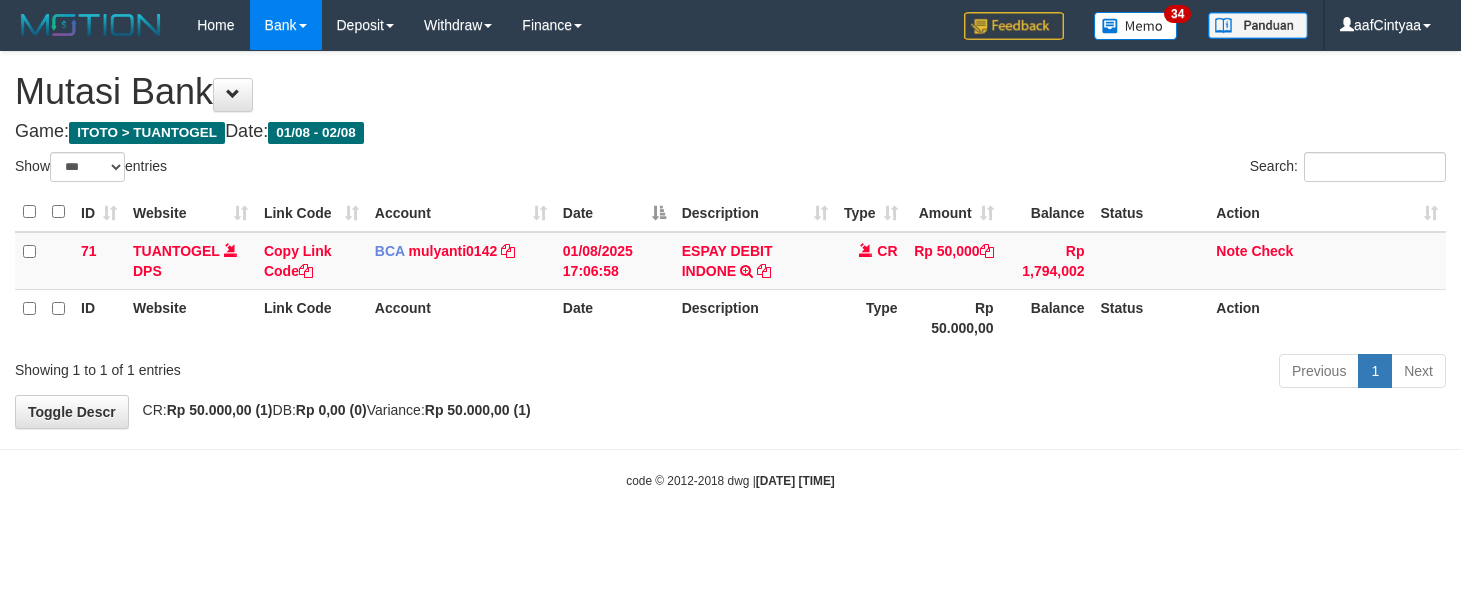 select on "***" 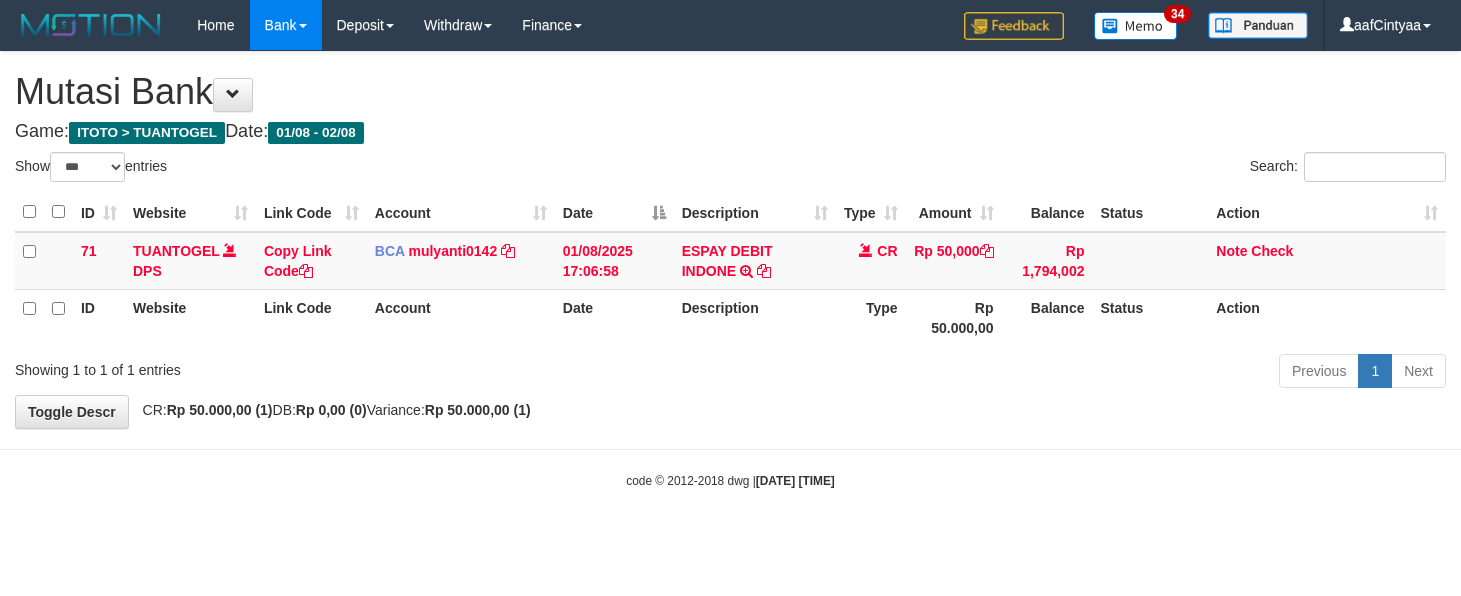 scroll, scrollTop: 0, scrollLeft: 0, axis: both 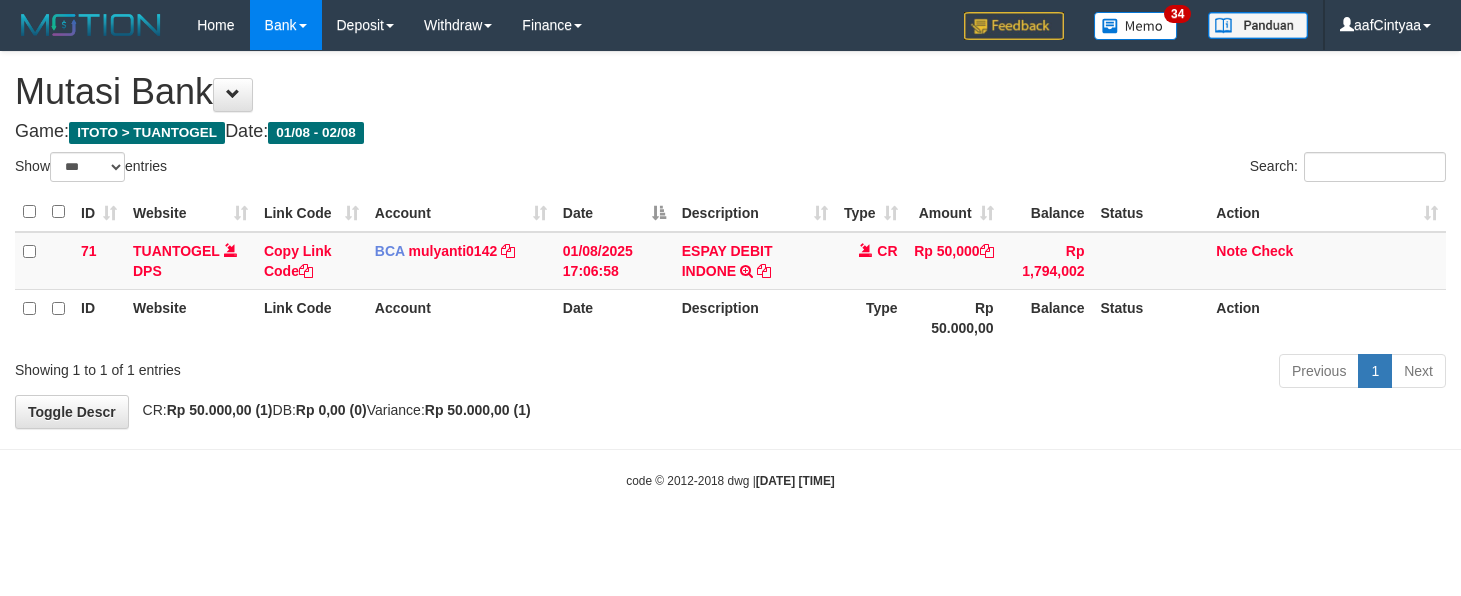 select on "***" 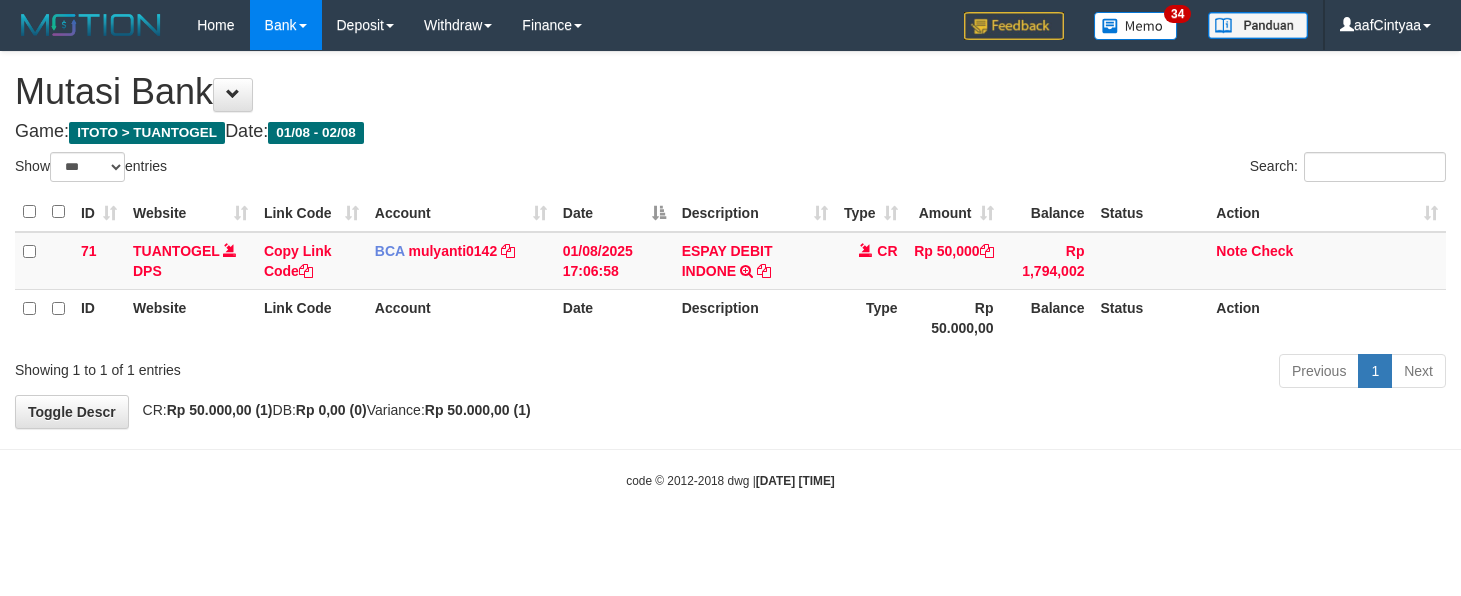 scroll, scrollTop: 0, scrollLeft: 0, axis: both 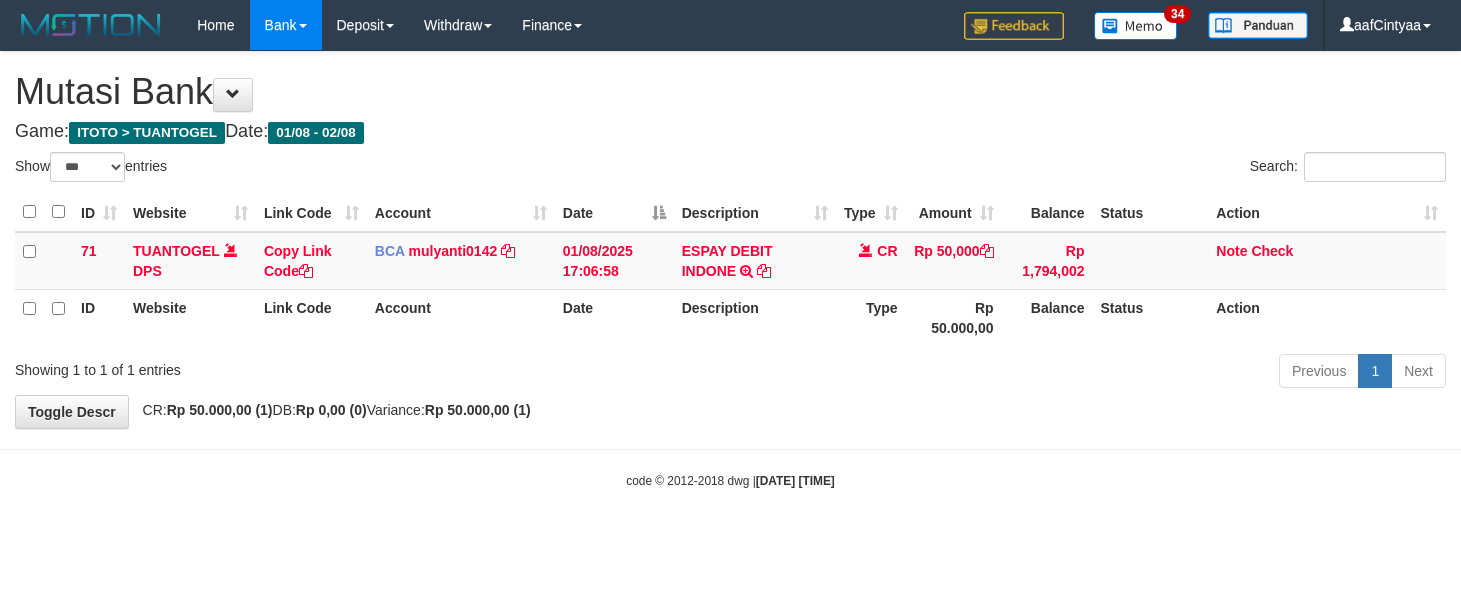 select on "***" 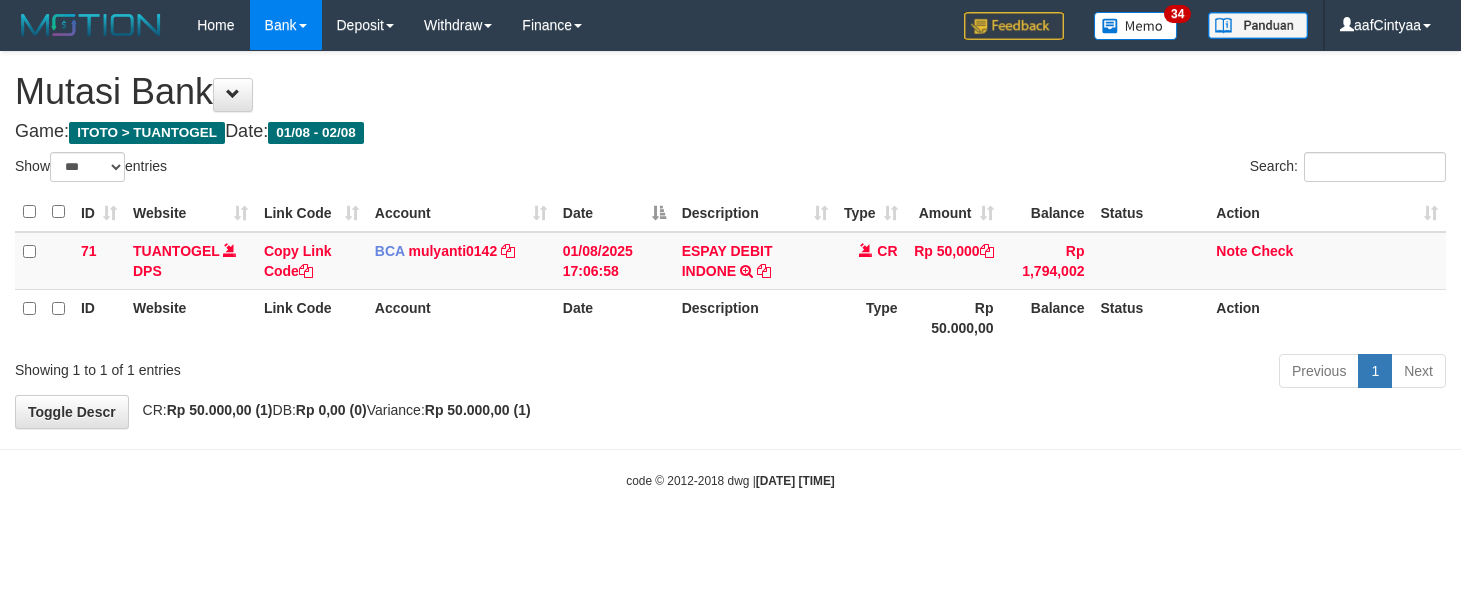 scroll, scrollTop: 0, scrollLeft: 0, axis: both 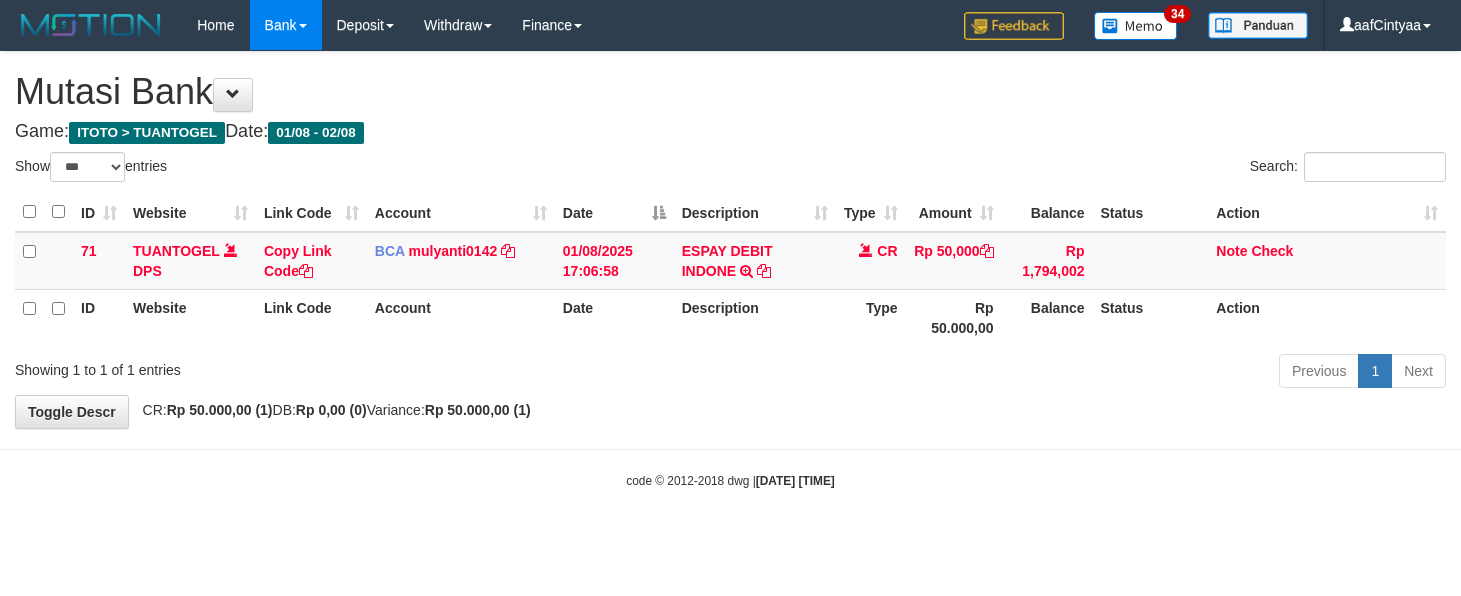 select on "***" 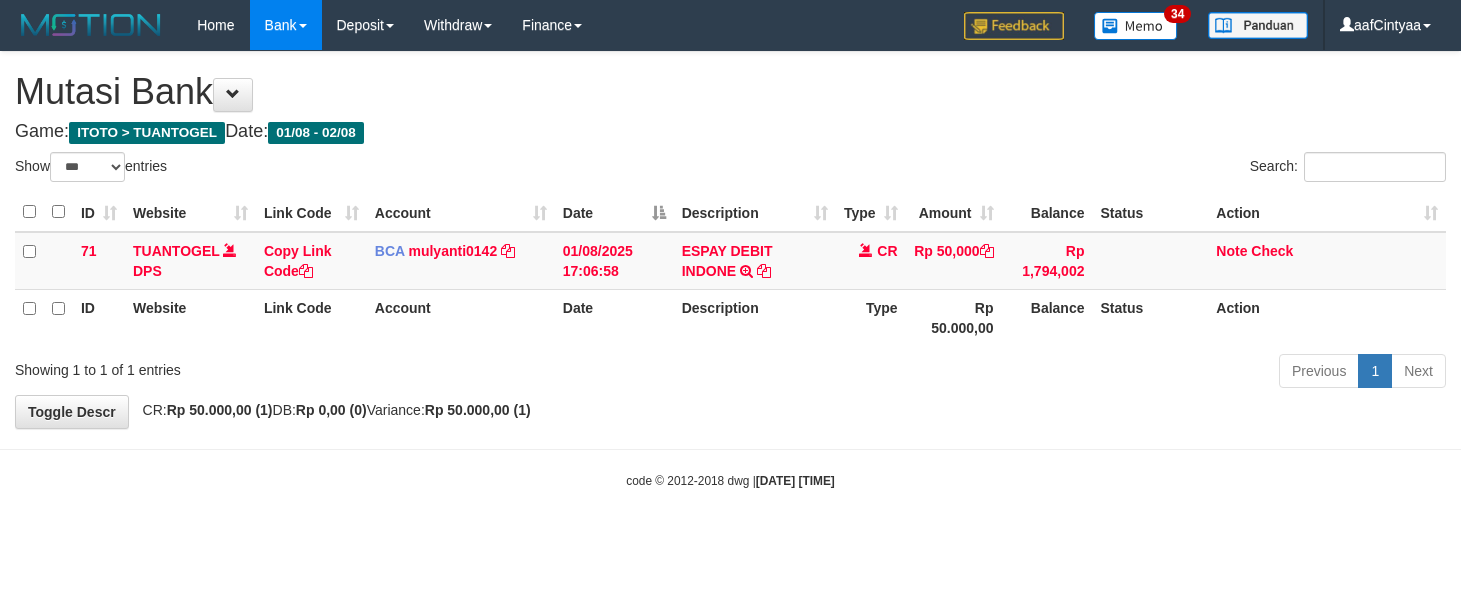 scroll, scrollTop: 0, scrollLeft: 0, axis: both 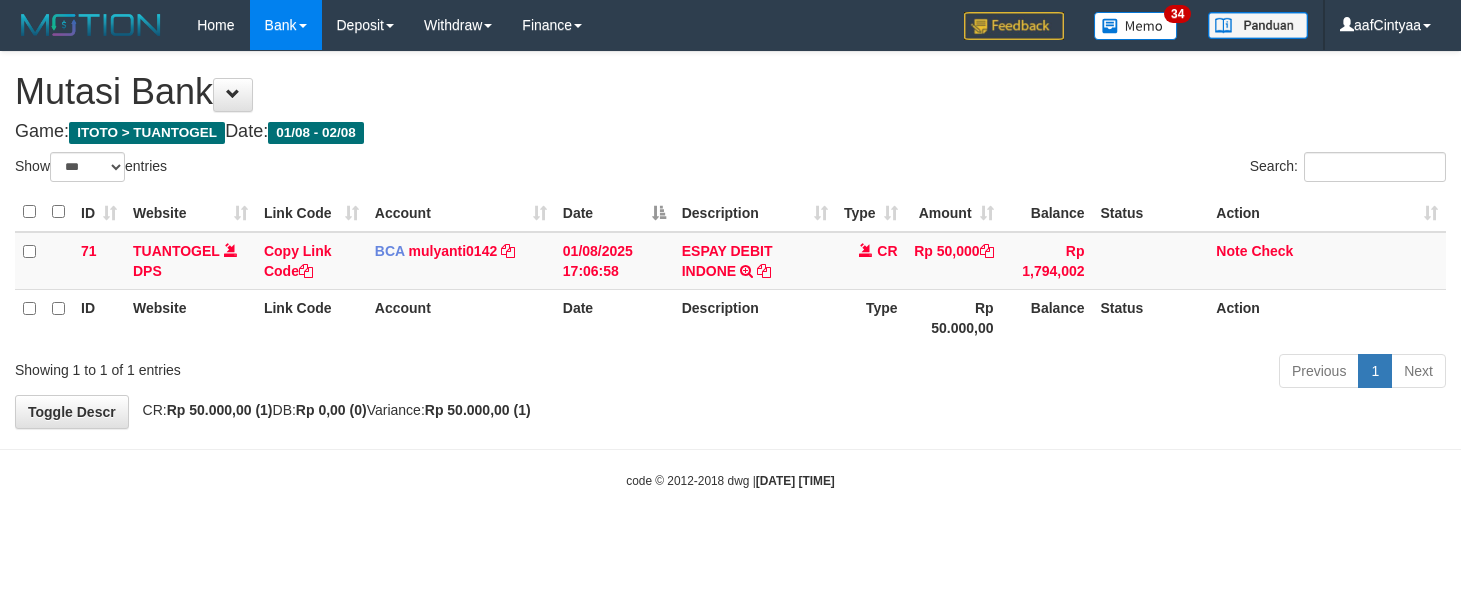 select on "***" 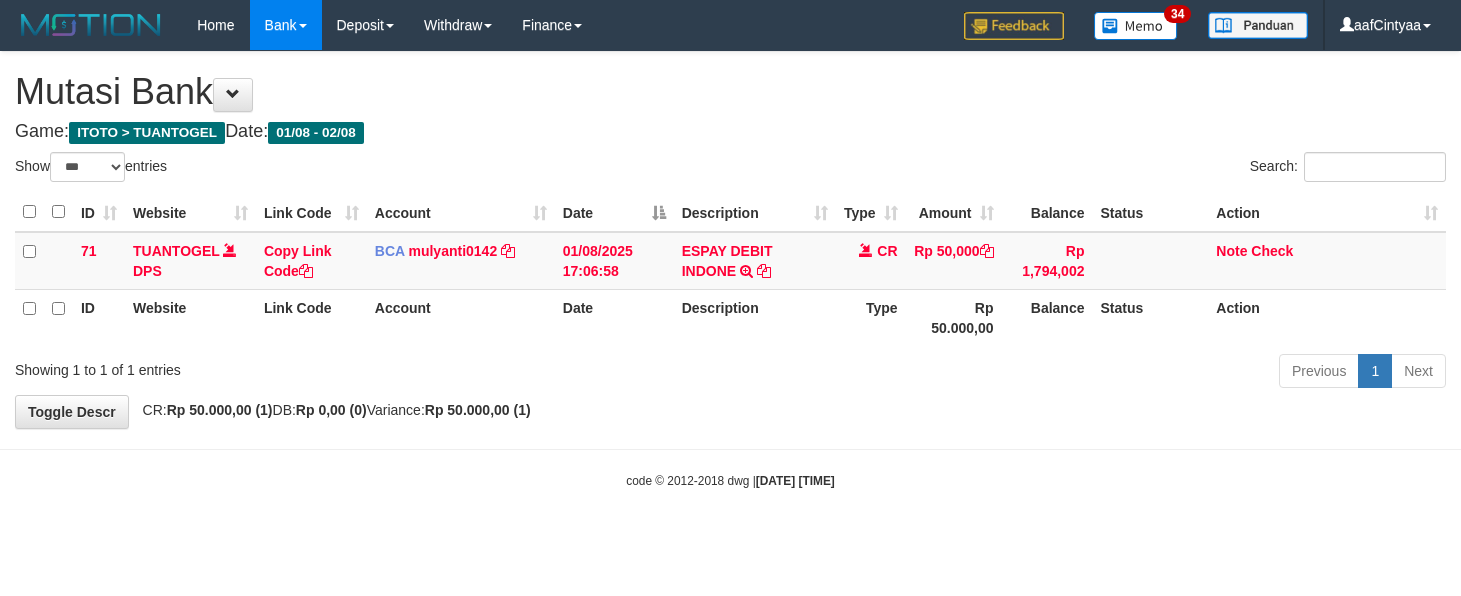 scroll, scrollTop: 0, scrollLeft: 0, axis: both 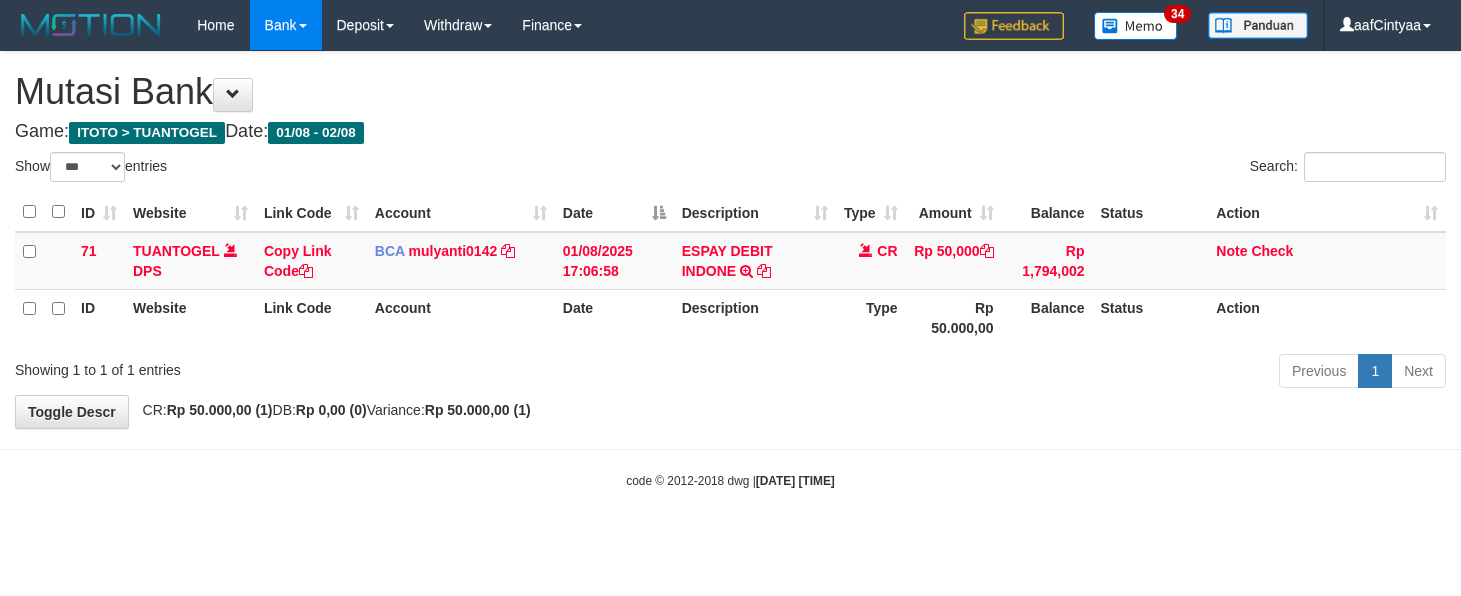 select on "***" 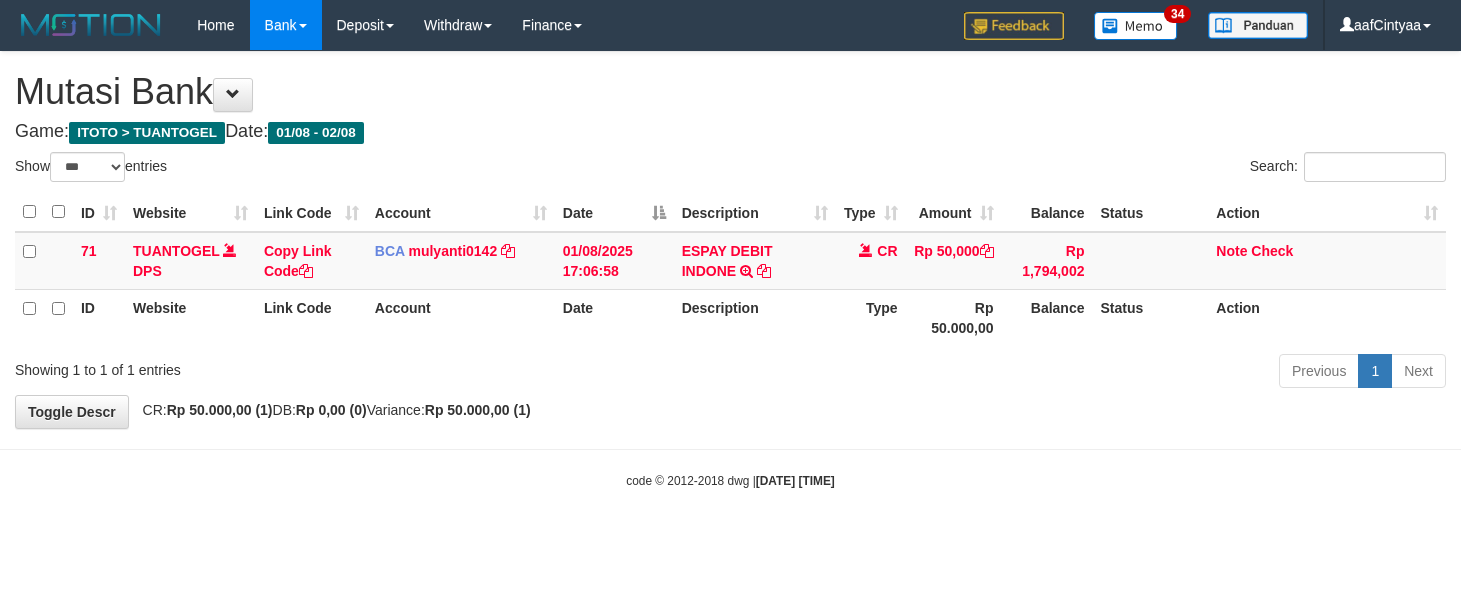 scroll, scrollTop: 0, scrollLeft: 0, axis: both 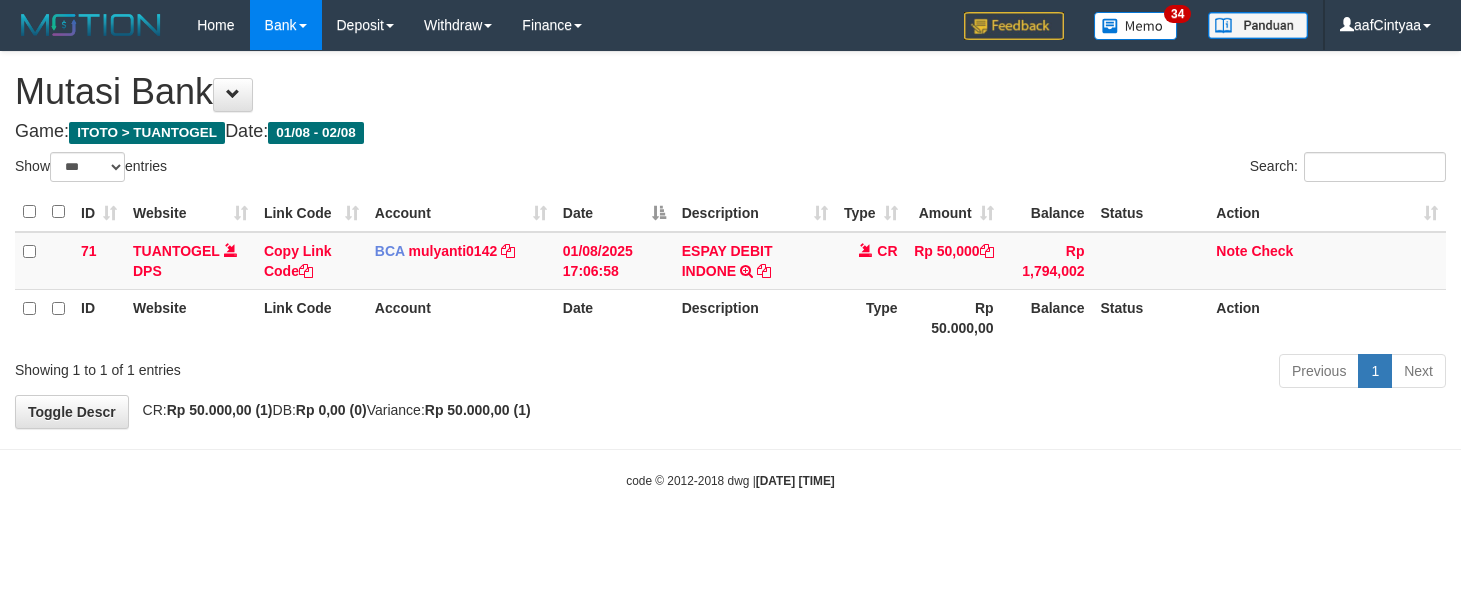 select on "***" 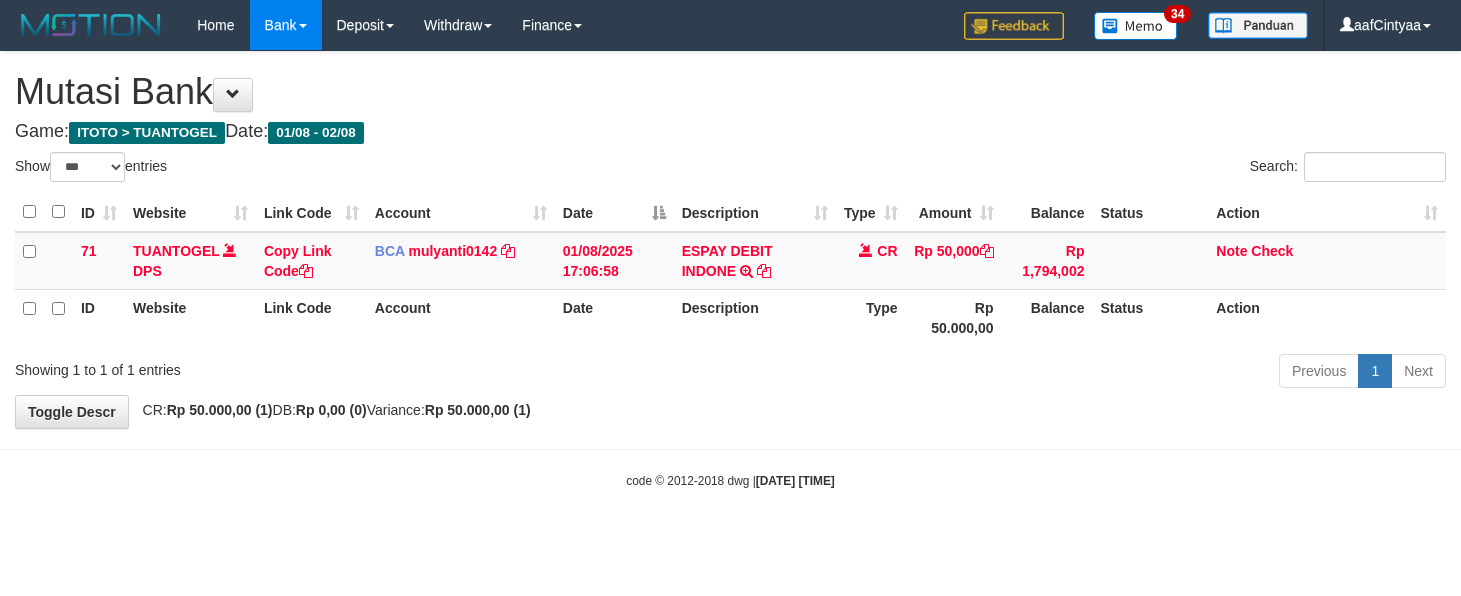 scroll, scrollTop: 0, scrollLeft: 0, axis: both 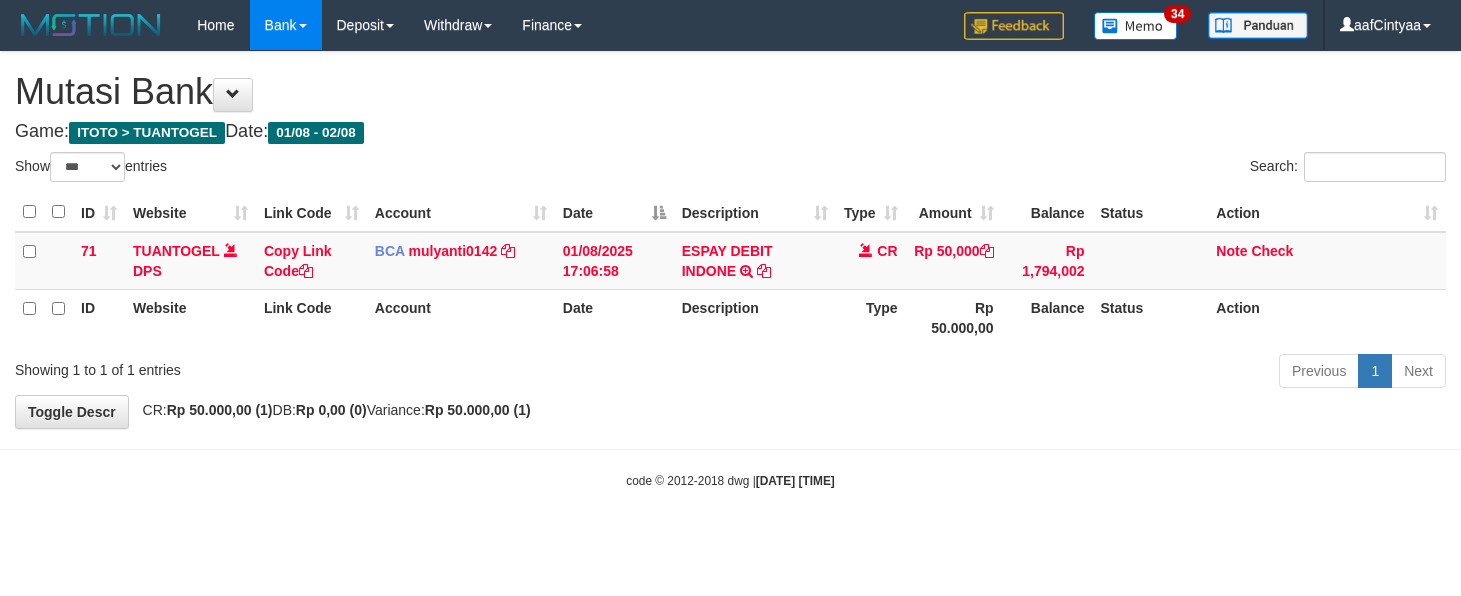select on "***" 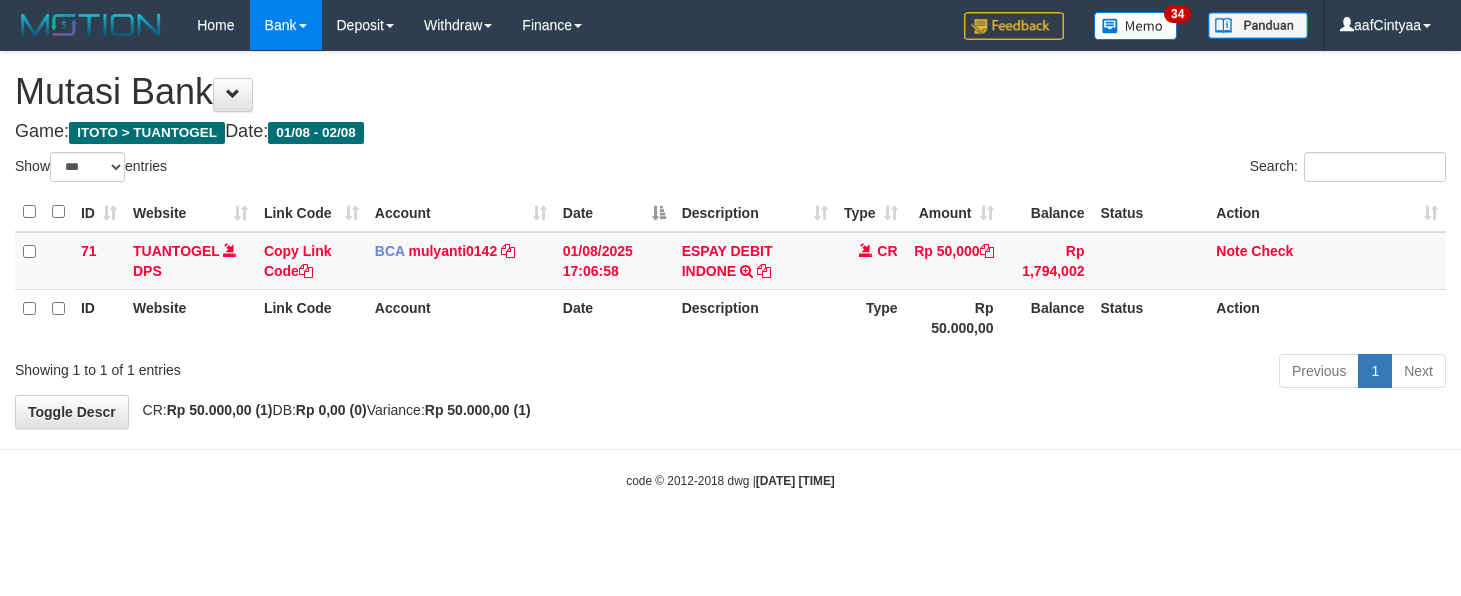 scroll, scrollTop: 0, scrollLeft: 0, axis: both 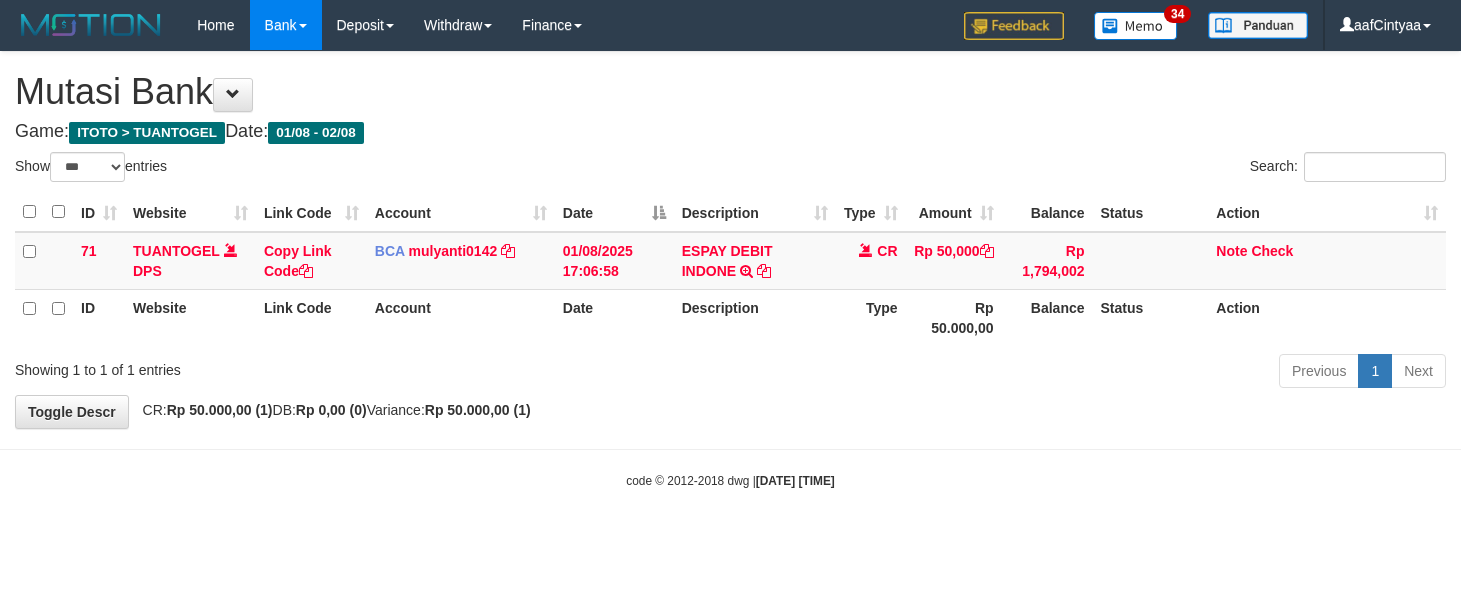 select on "***" 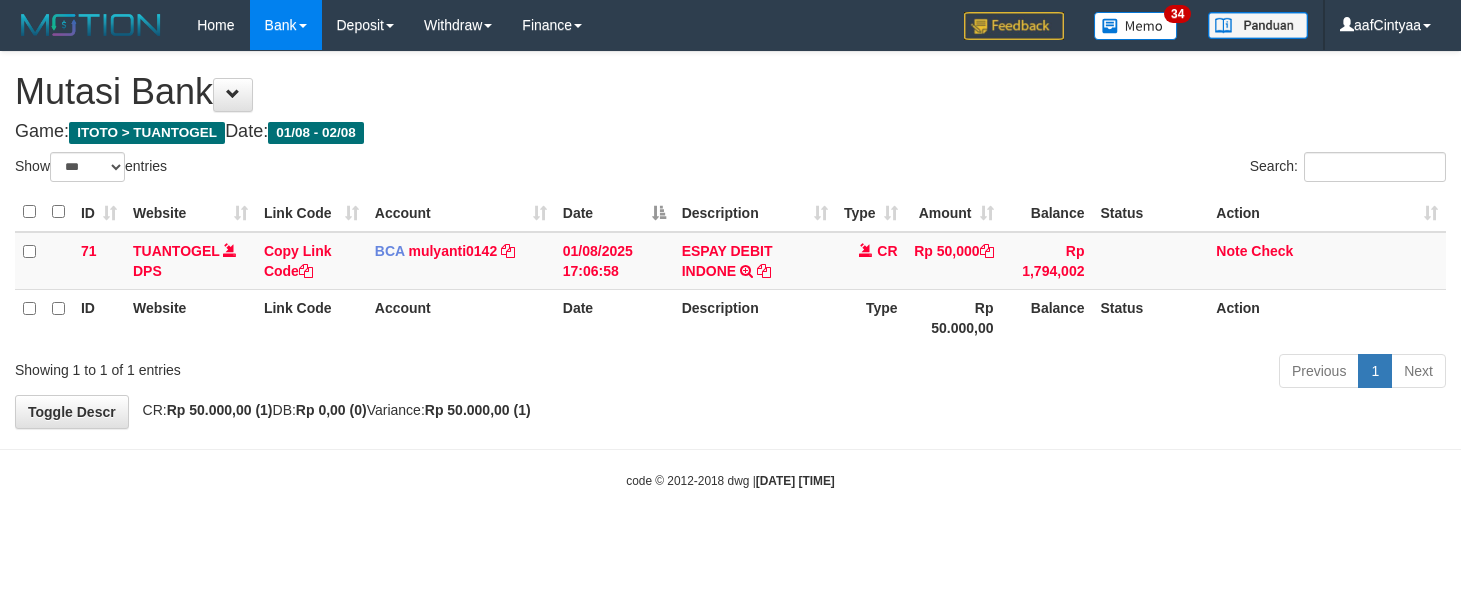 scroll, scrollTop: 0, scrollLeft: 0, axis: both 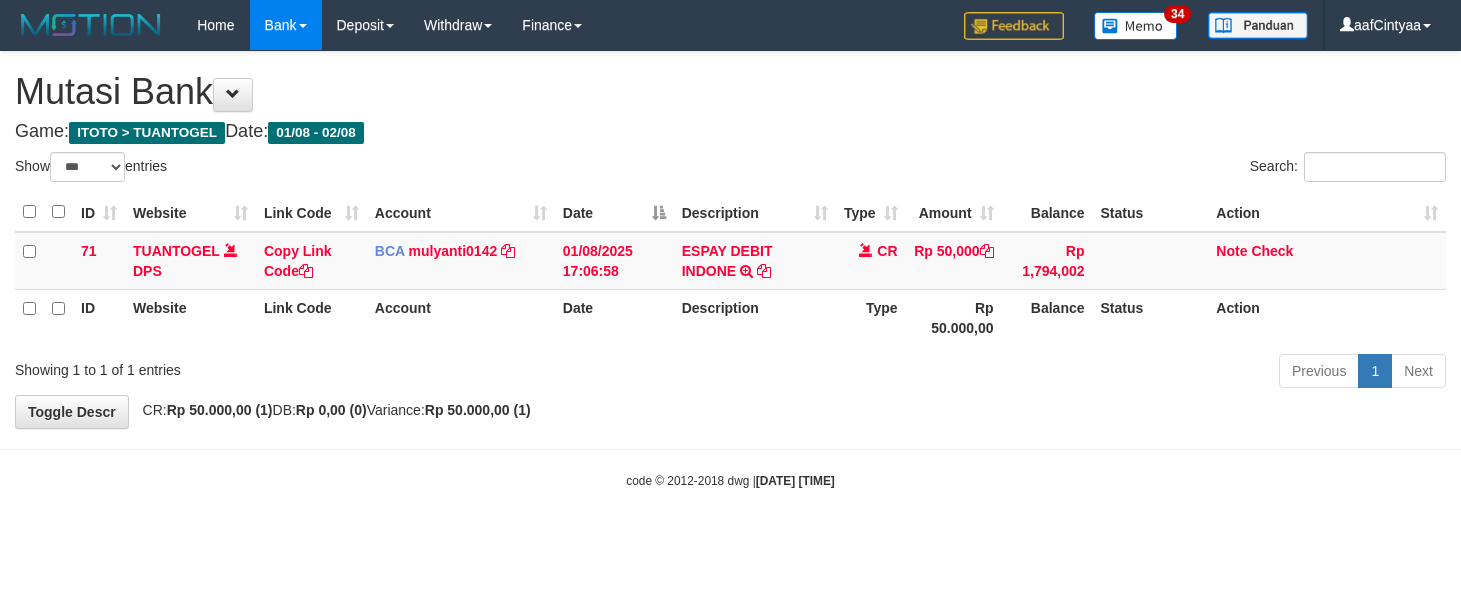 select on "***" 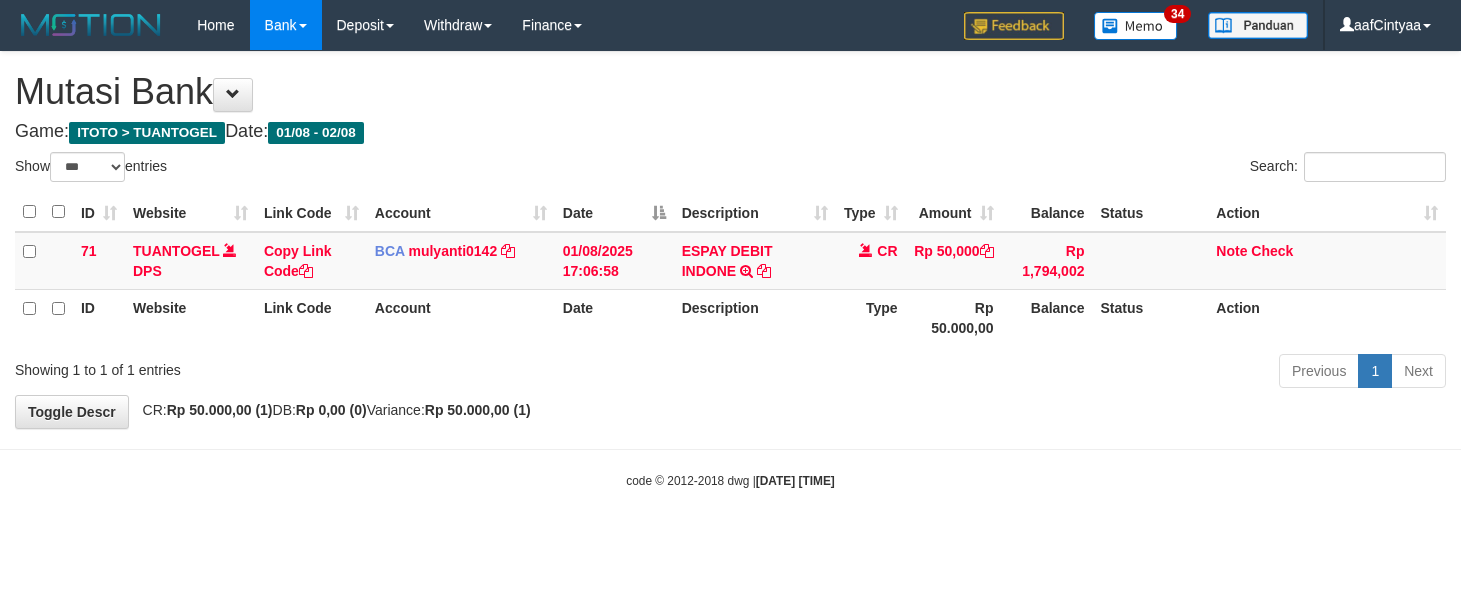 scroll, scrollTop: 0, scrollLeft: 0, axis: both 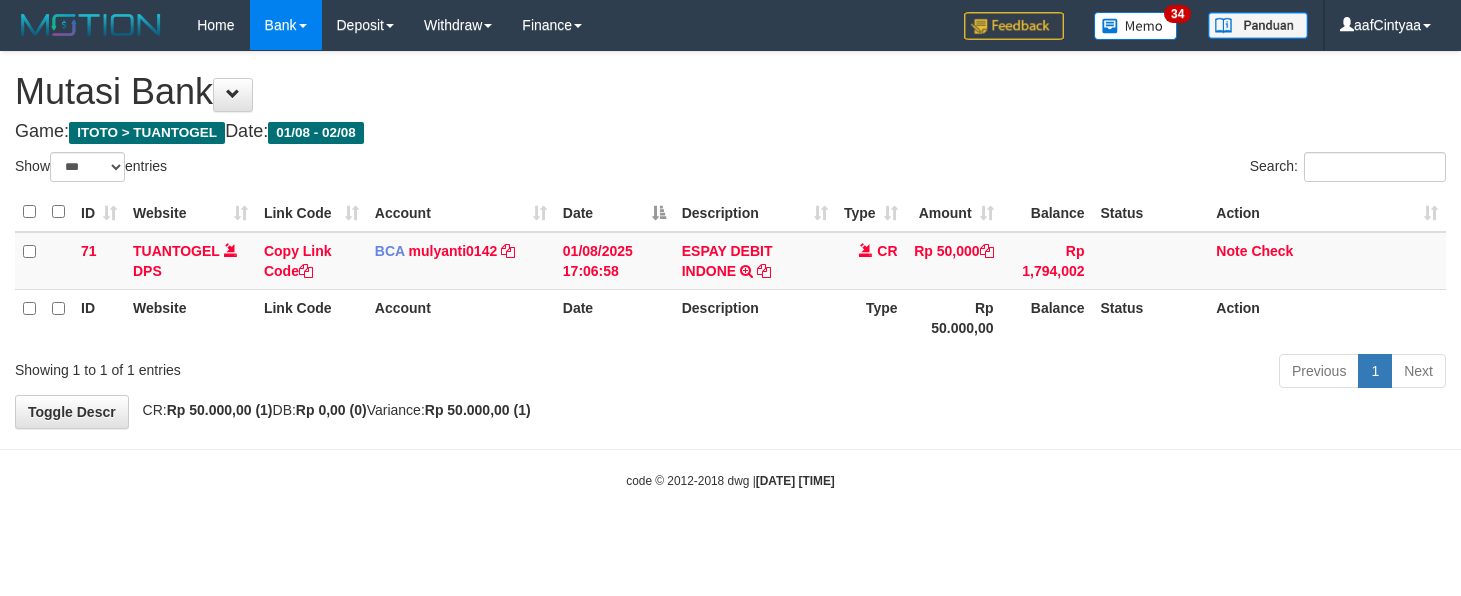 select on "***" 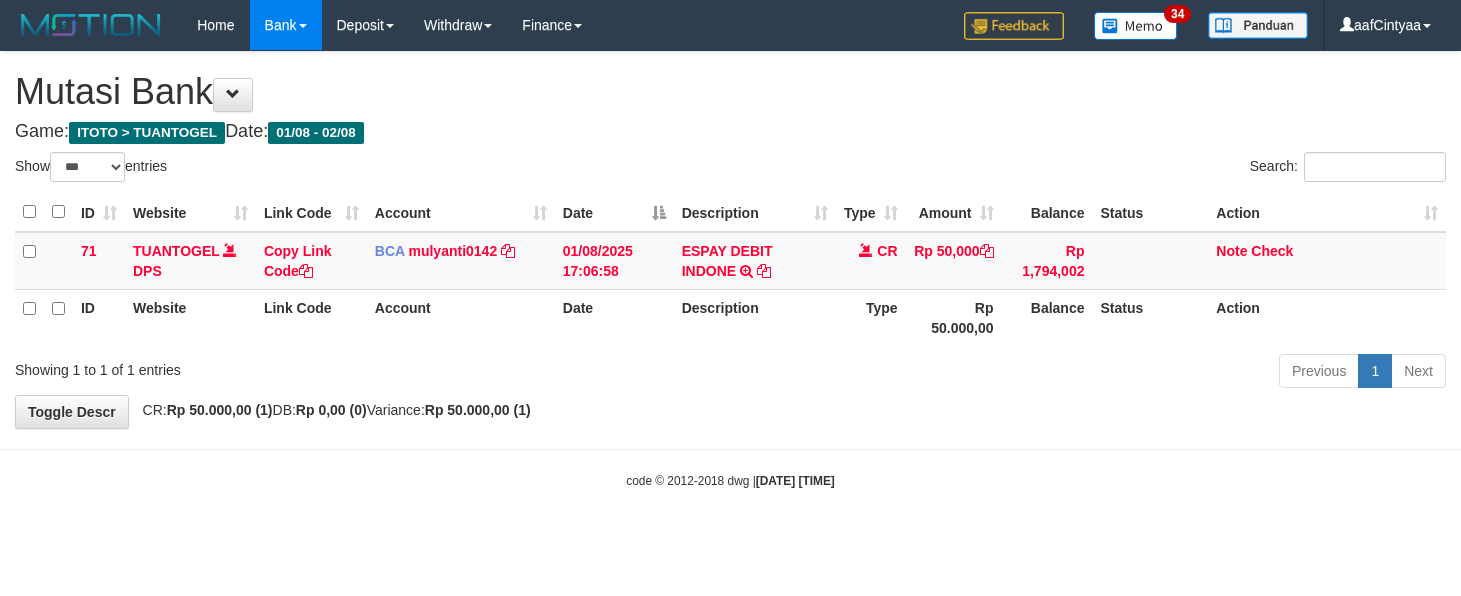 scroll, scrollTop: 0, scrollLeft: 0, axis: both 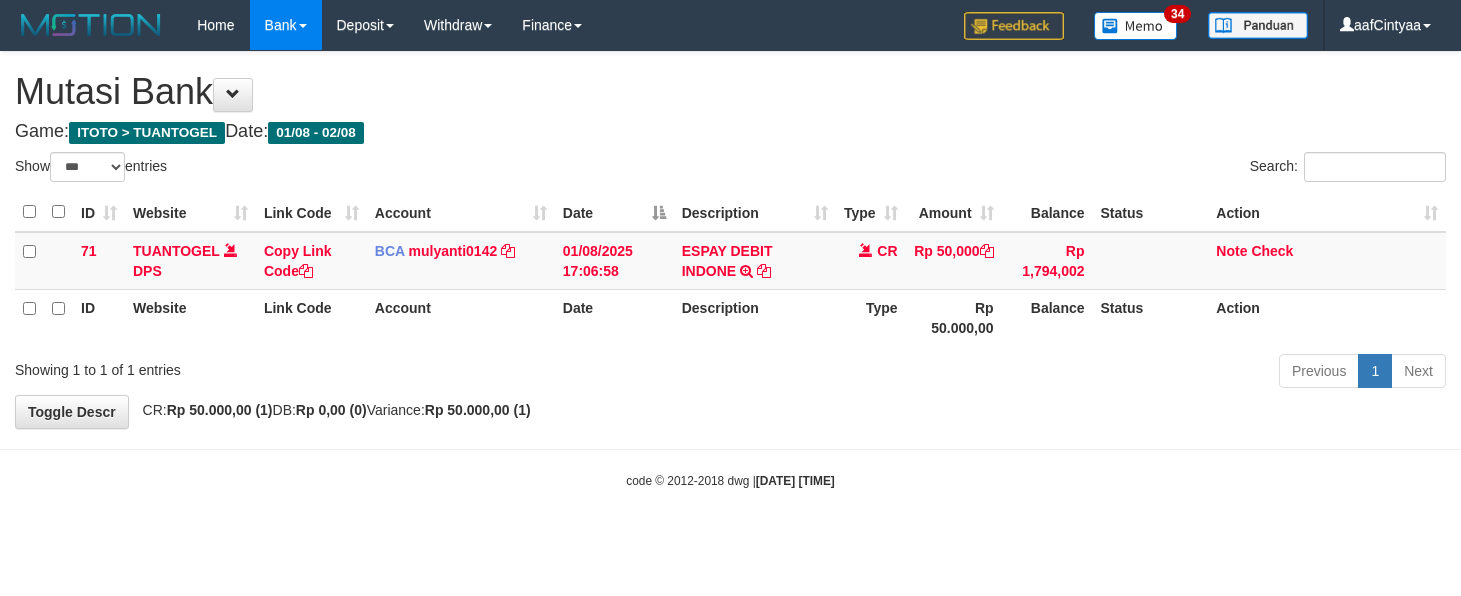 select on "***" 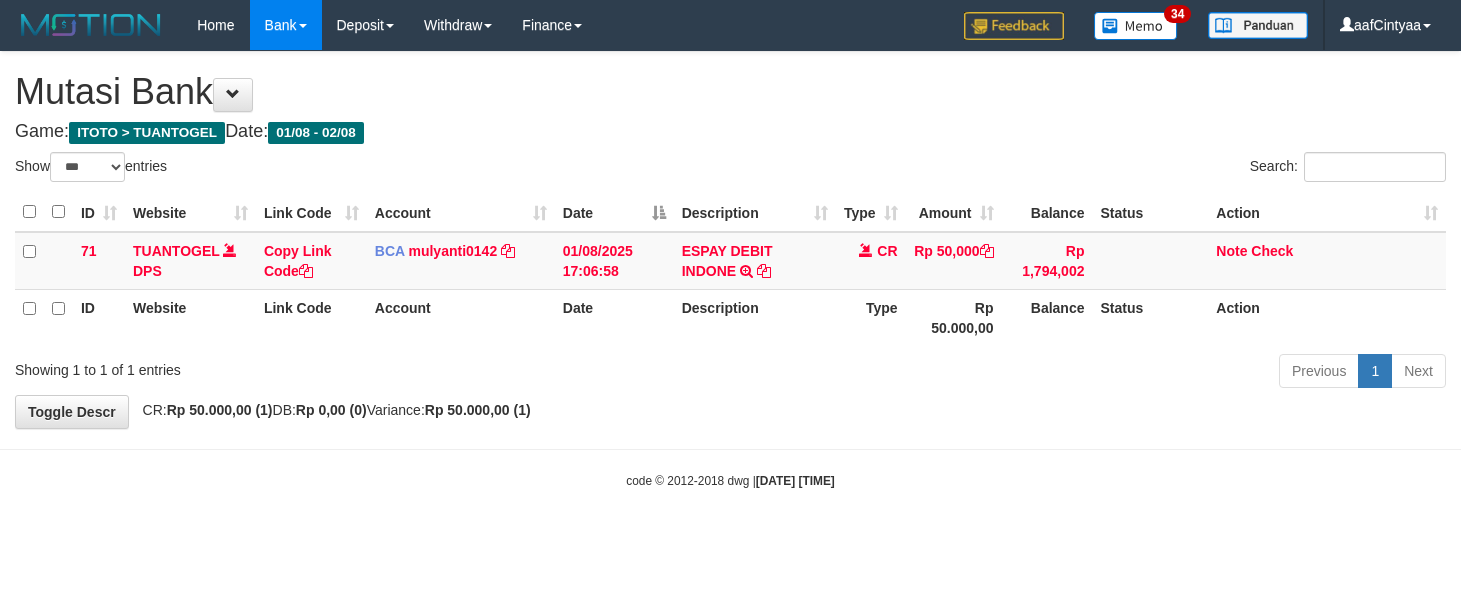scroll, scrollTop: 0, scrollLeft: 0, axis: both 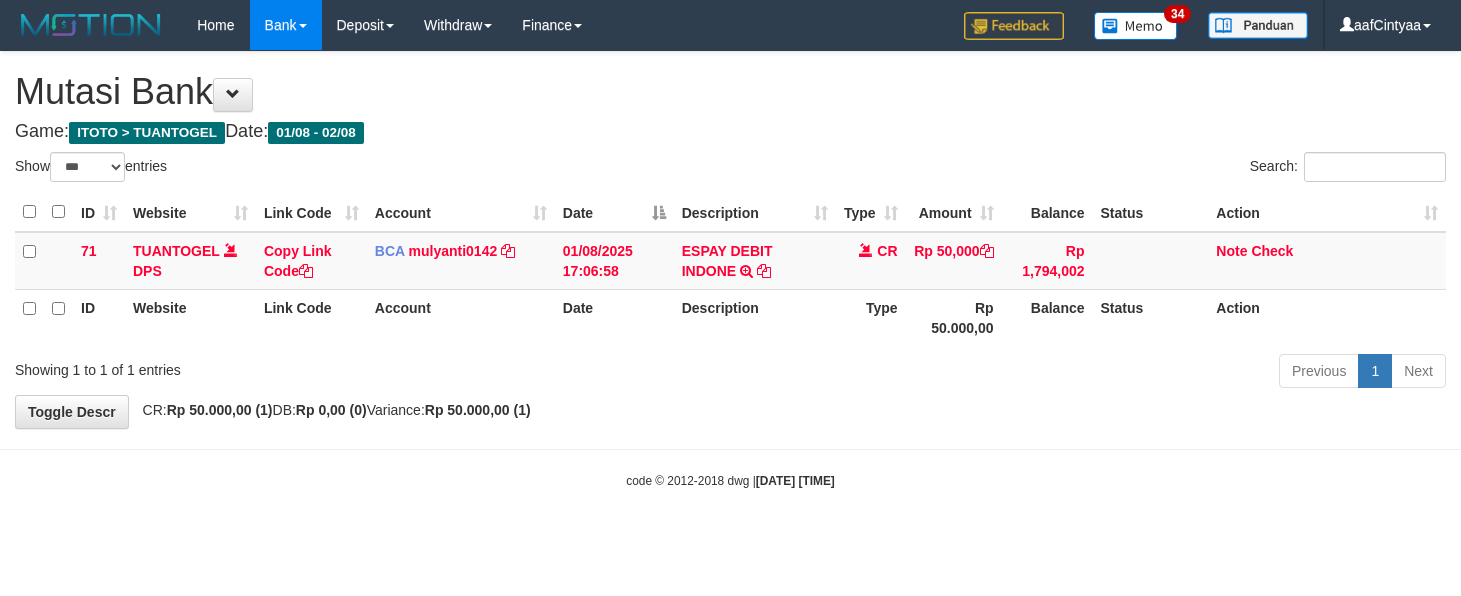 select on "***" 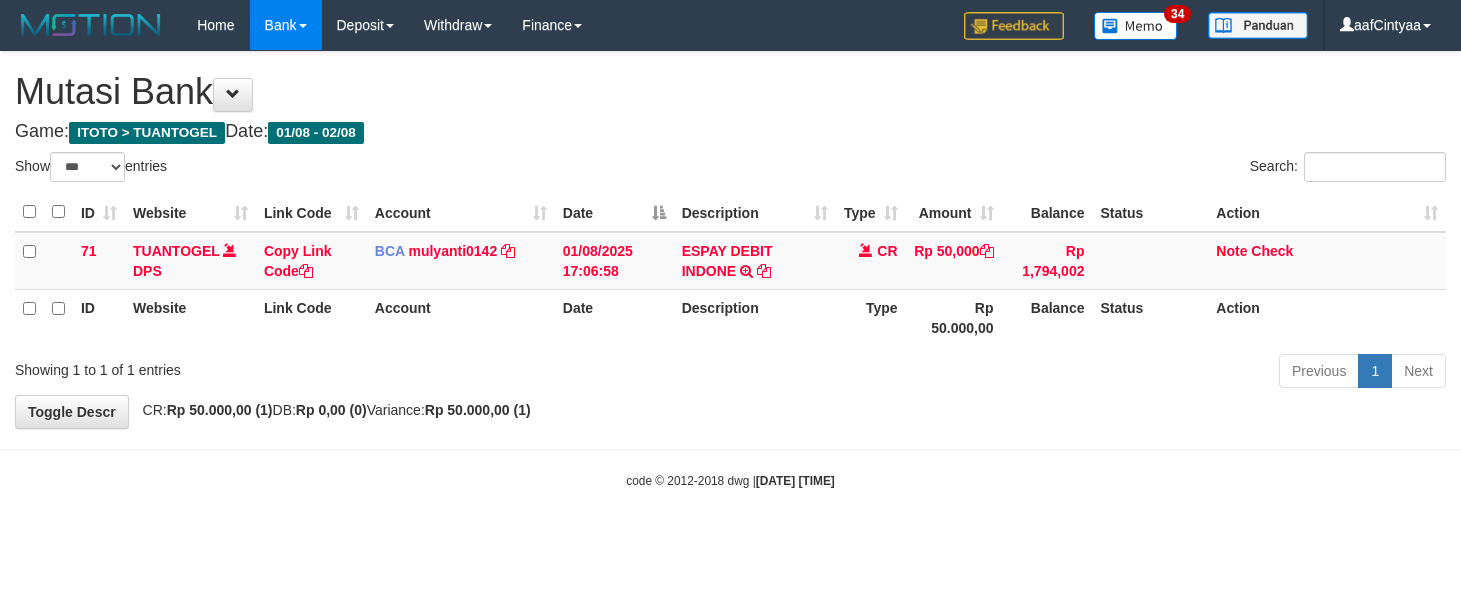 scroll, scrollTop: 0, scrollLeft: 0, axis: both 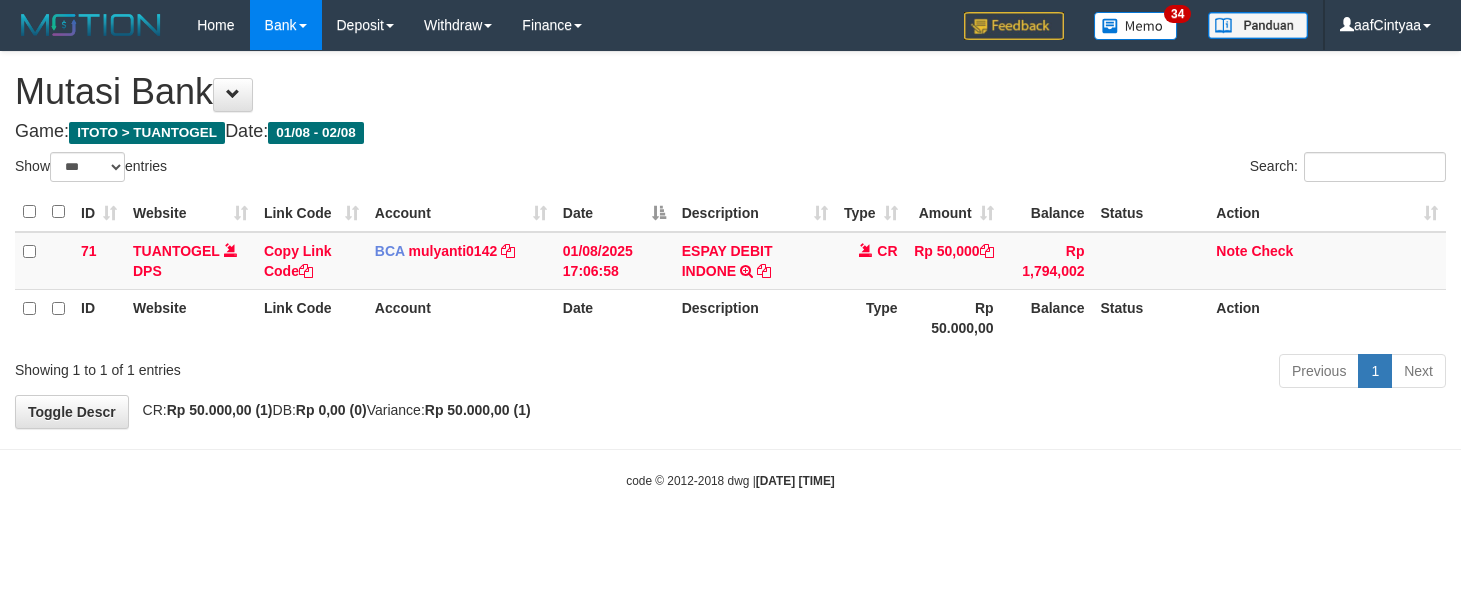 select on "***" 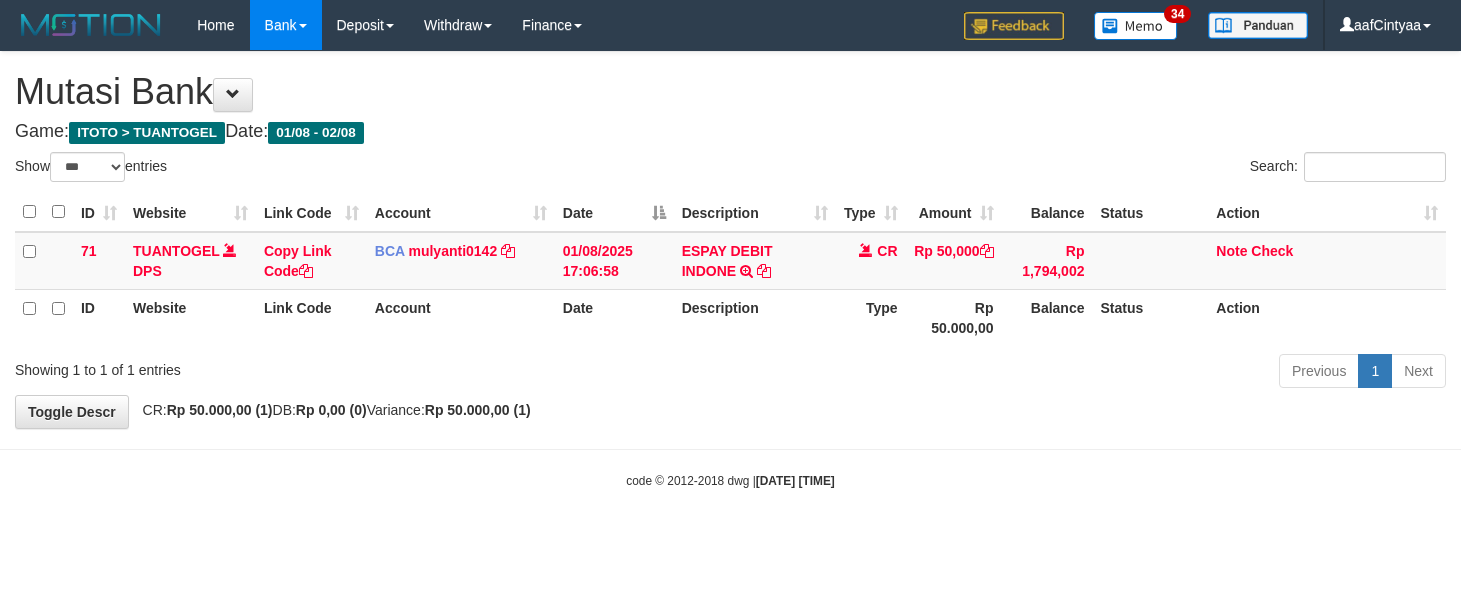 scroll, scrollTop: 0, scrollLeft: 0, axis: both 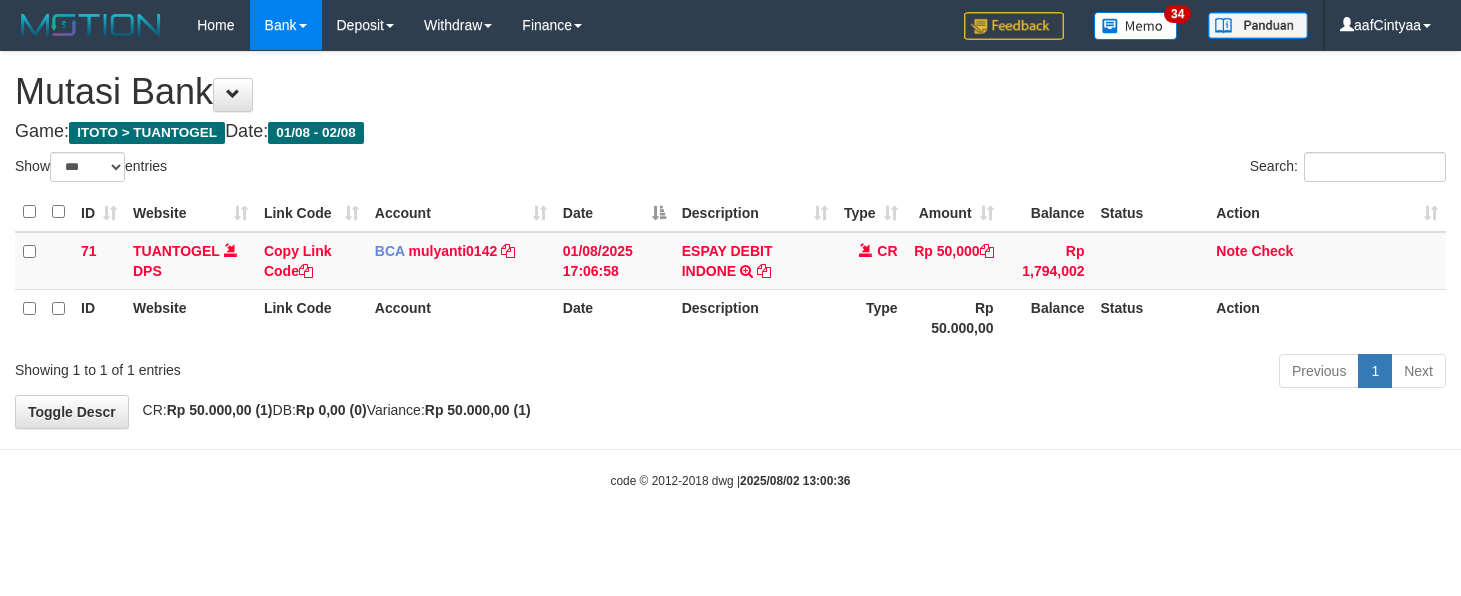 select on "***" 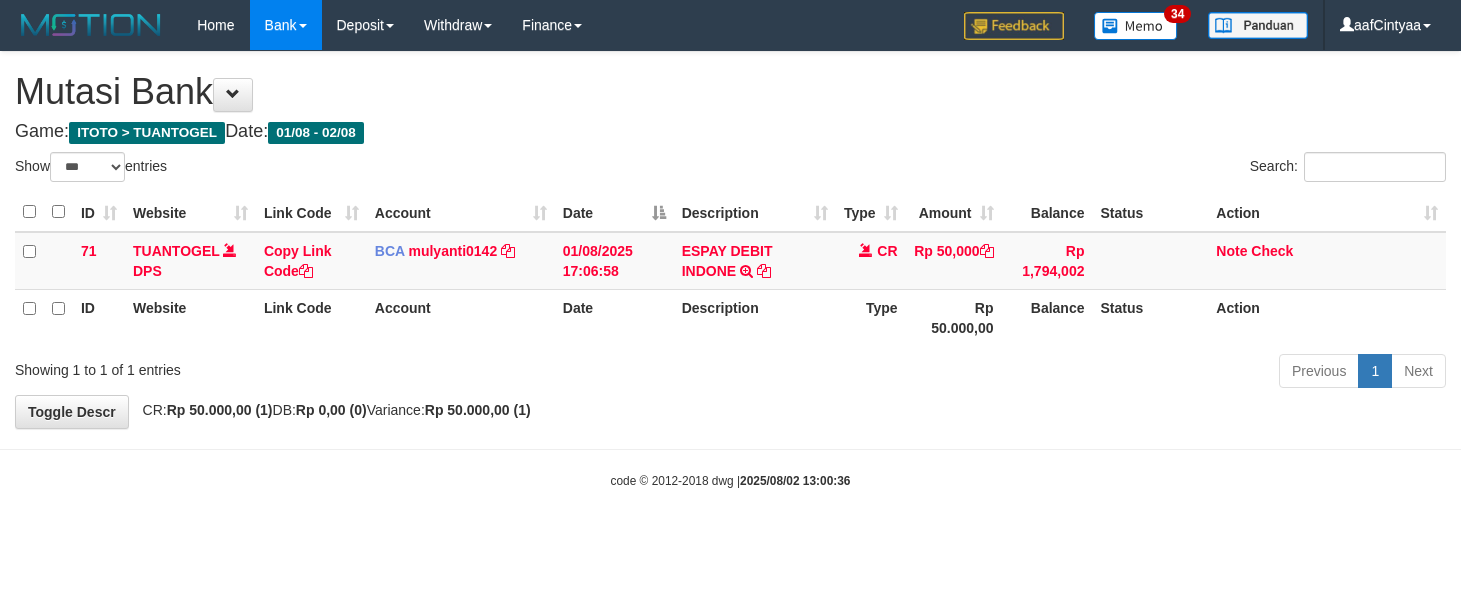 scroll, scrollTop: 0, scrollLeft: 0, axis: both 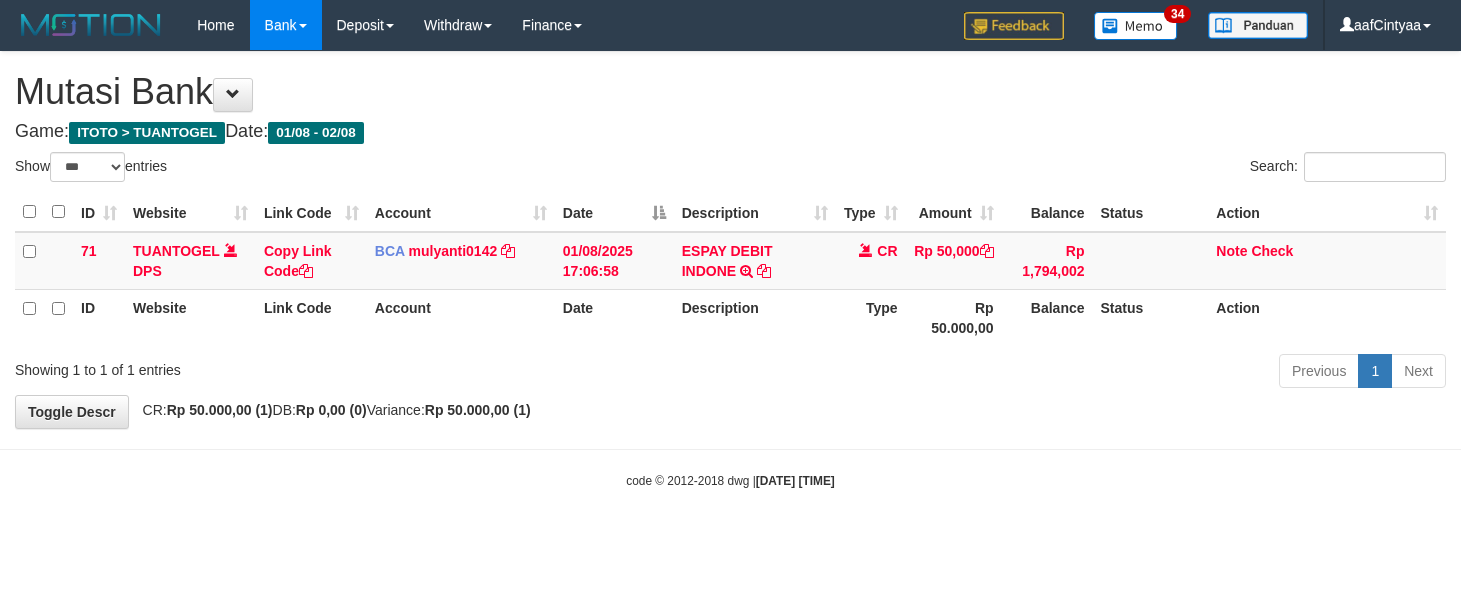 select on "***" 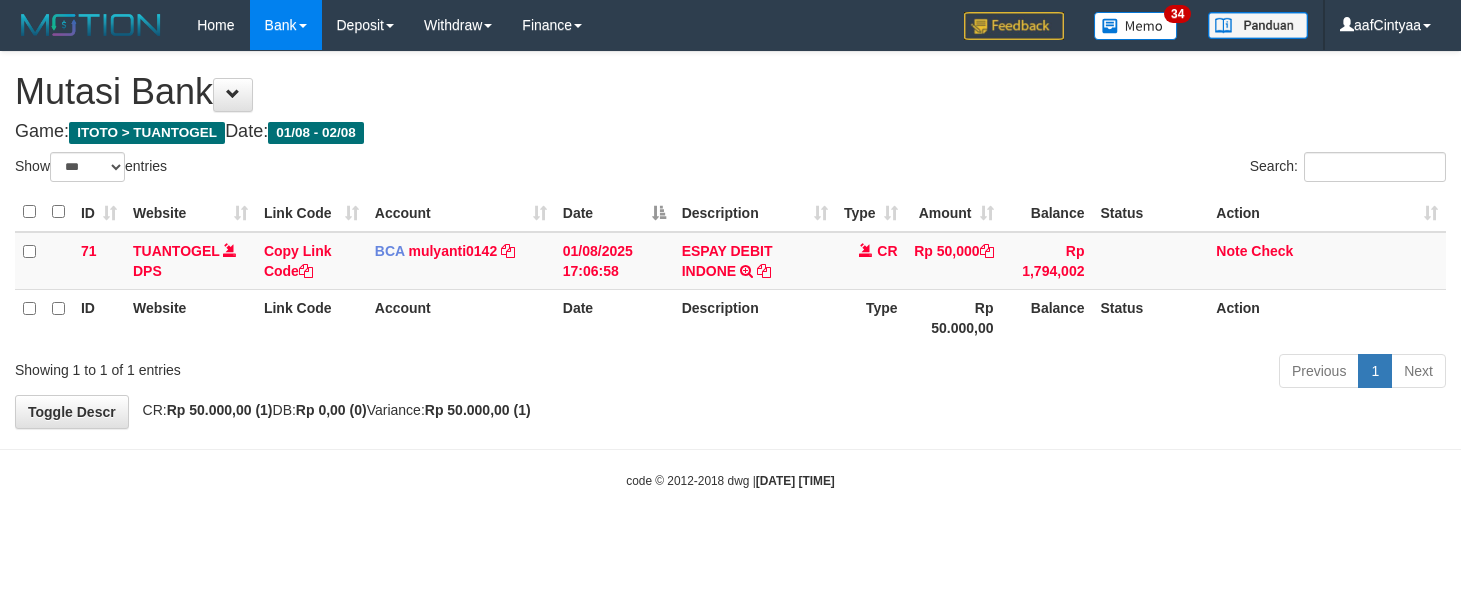 scroll, scrollTop: 0, scrollLeft: 0, axis: both 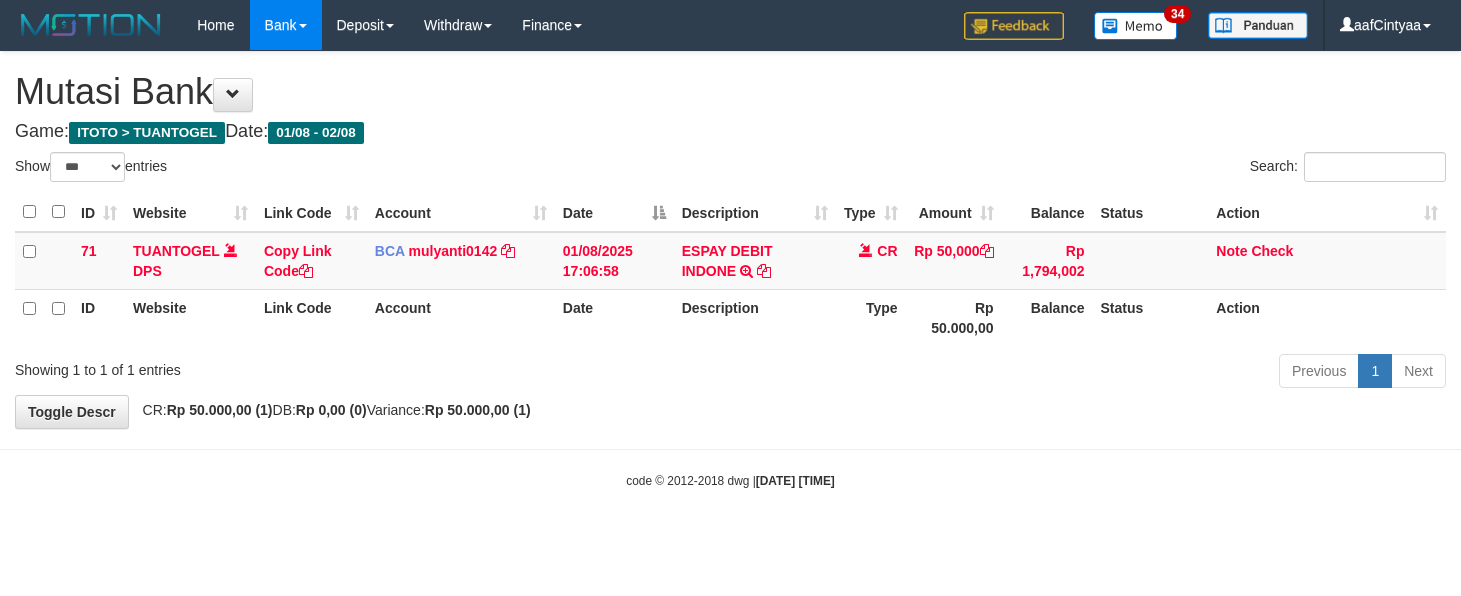 select on "***" 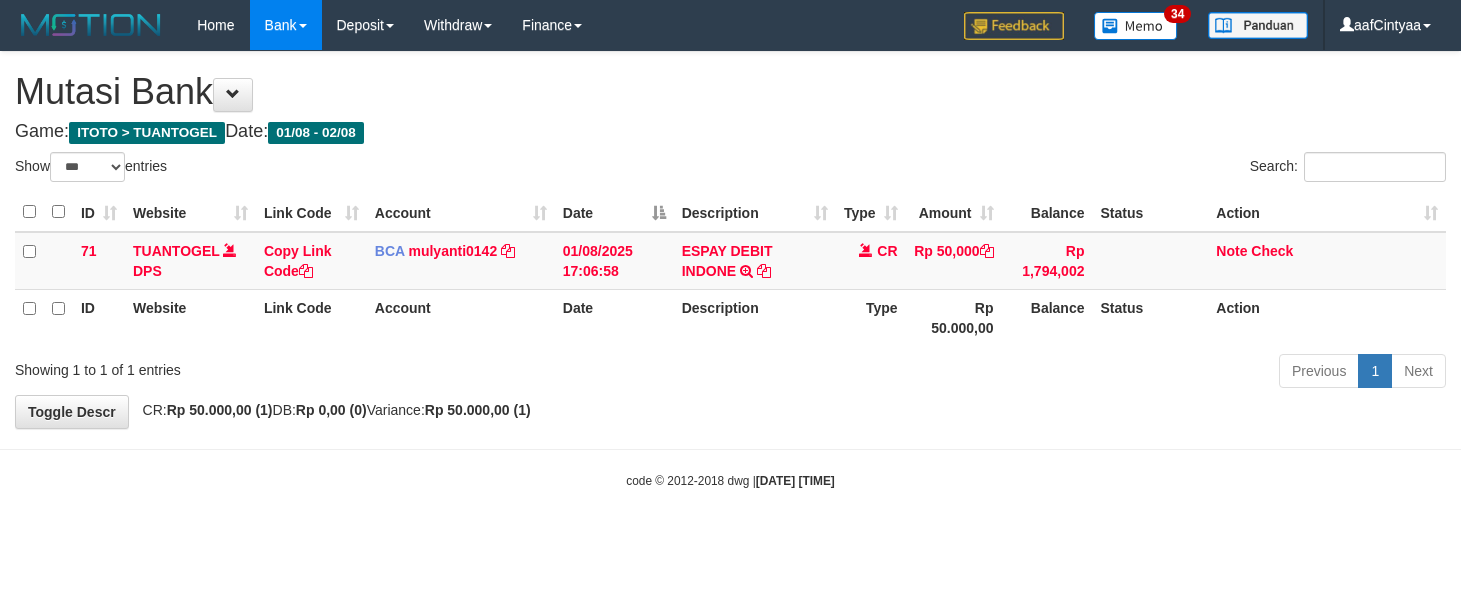 scroll, scrollTop: 0, scrollLeft: 0, axis: both 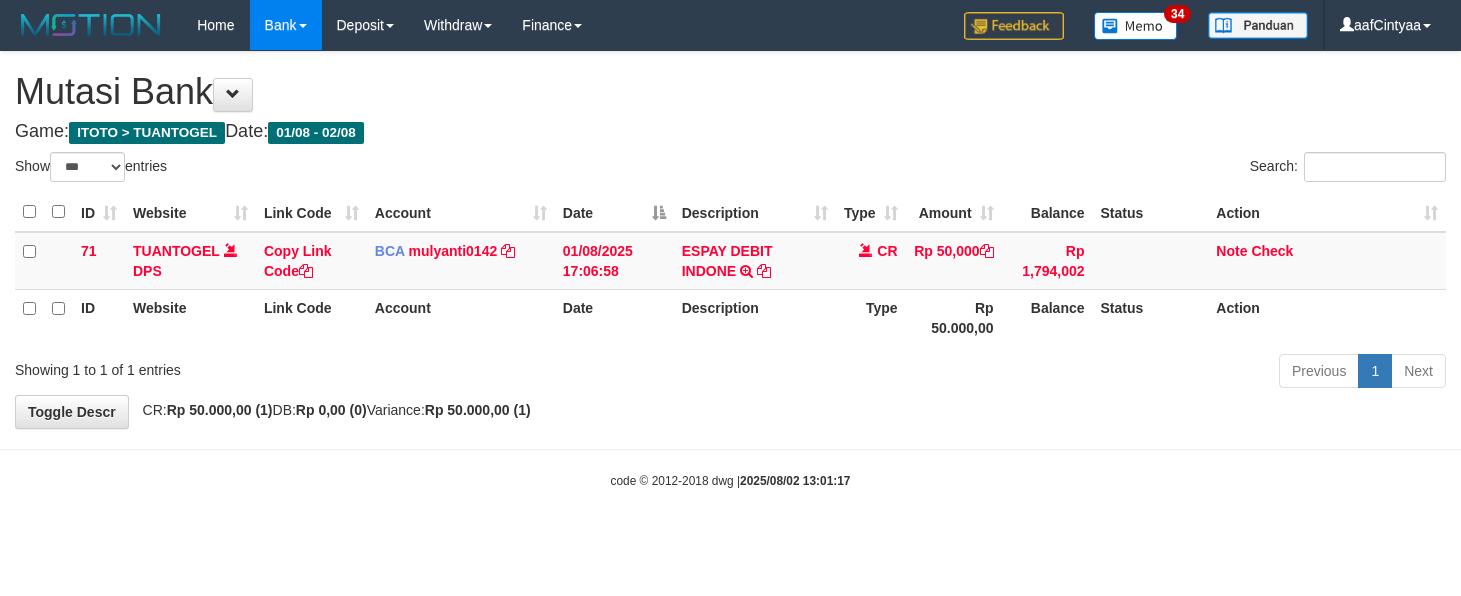 select on "***" 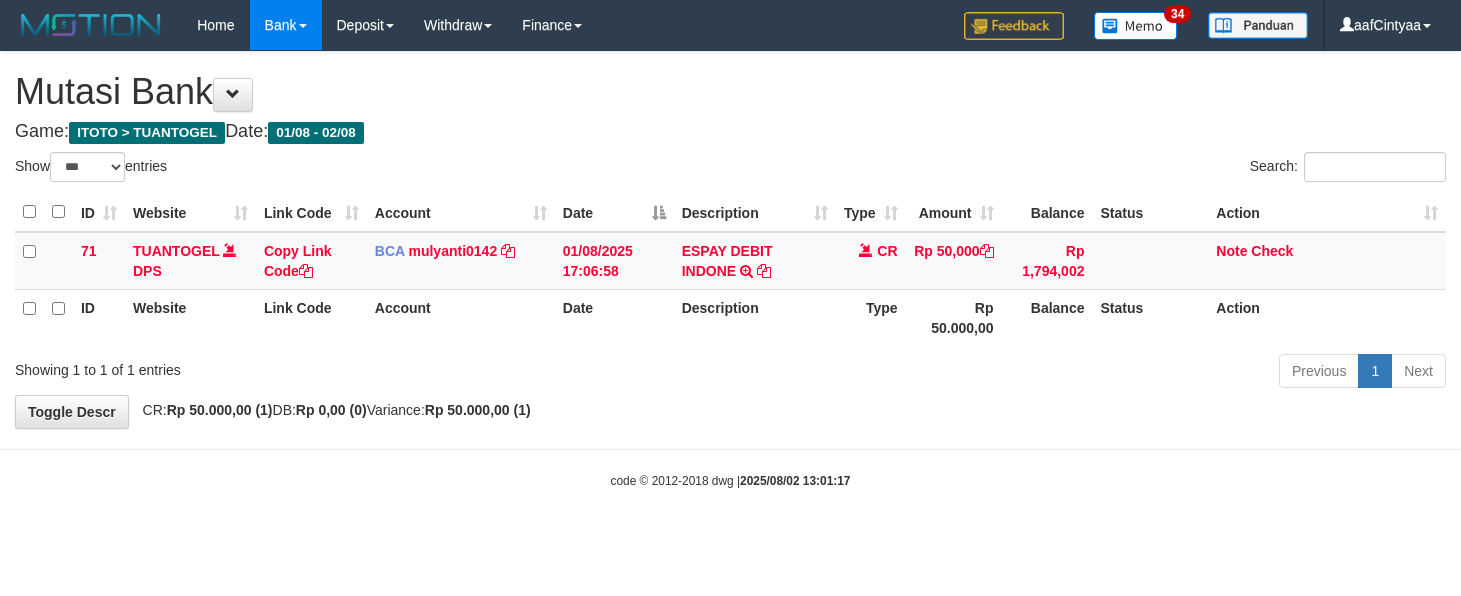 scroll, scrollTop: 0, scrollLeft: 0, axis: both 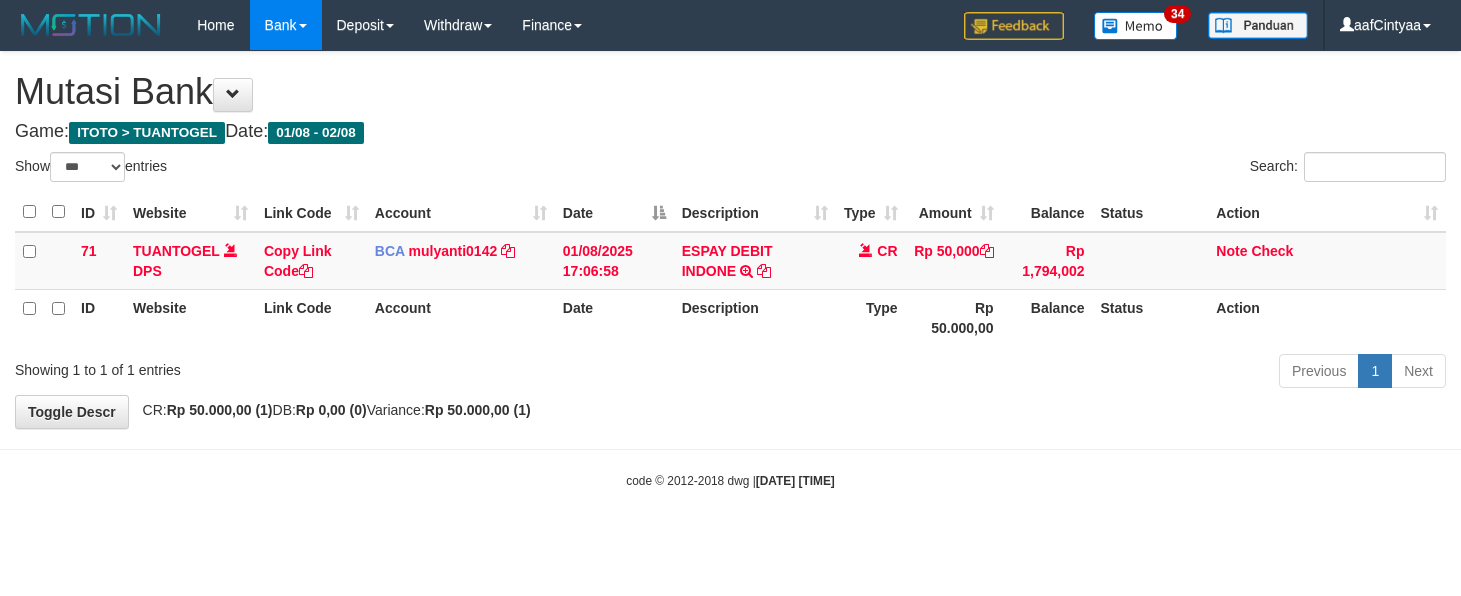 select on "***" 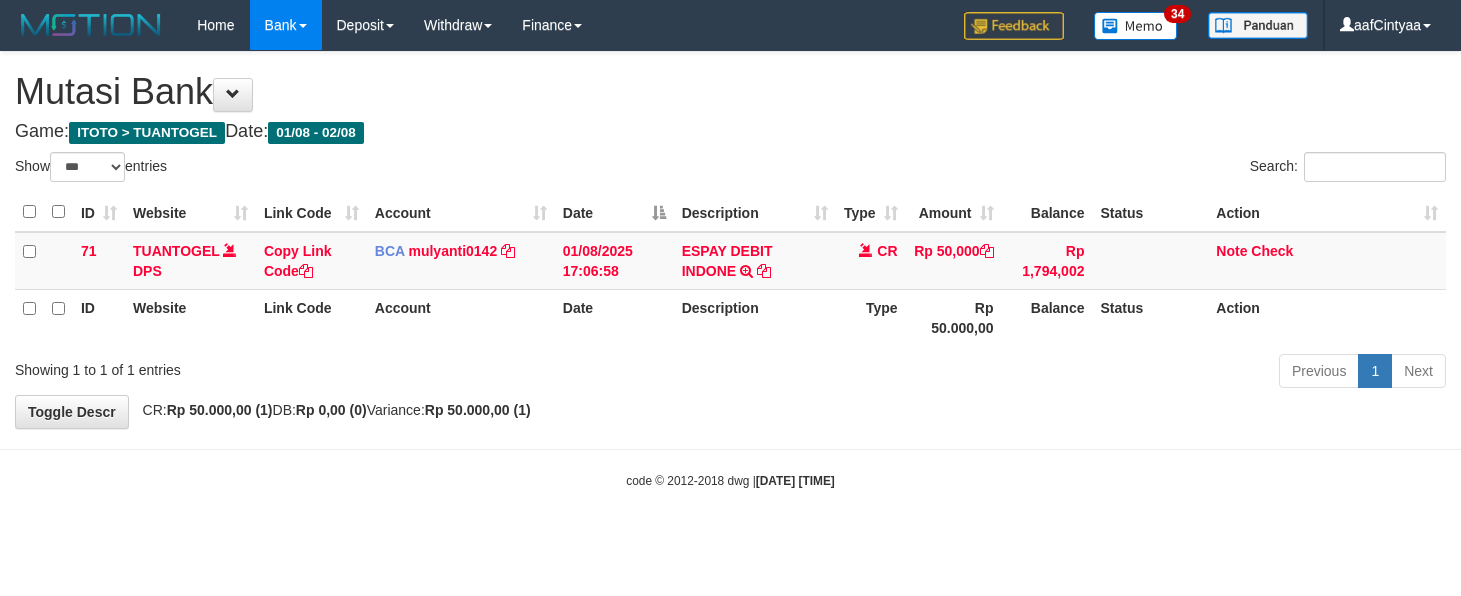 scroll, scrollTop: 0, scrollLeft: 0, axis: both 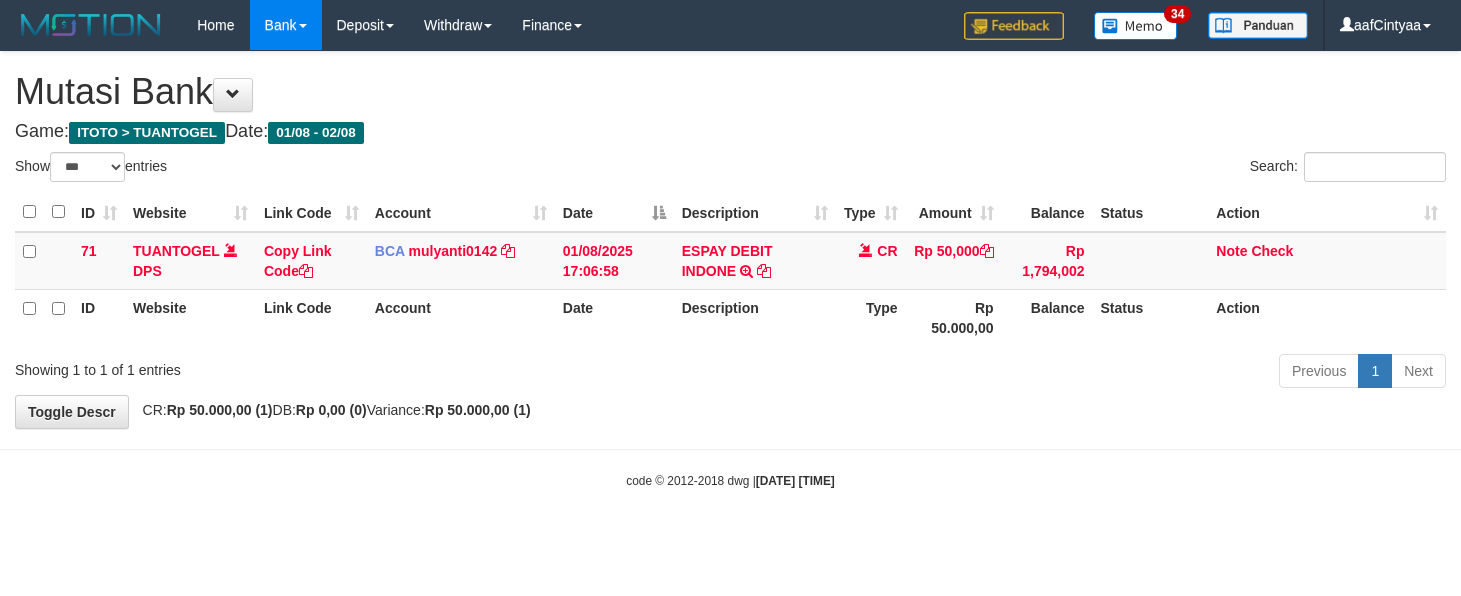 select on "***" 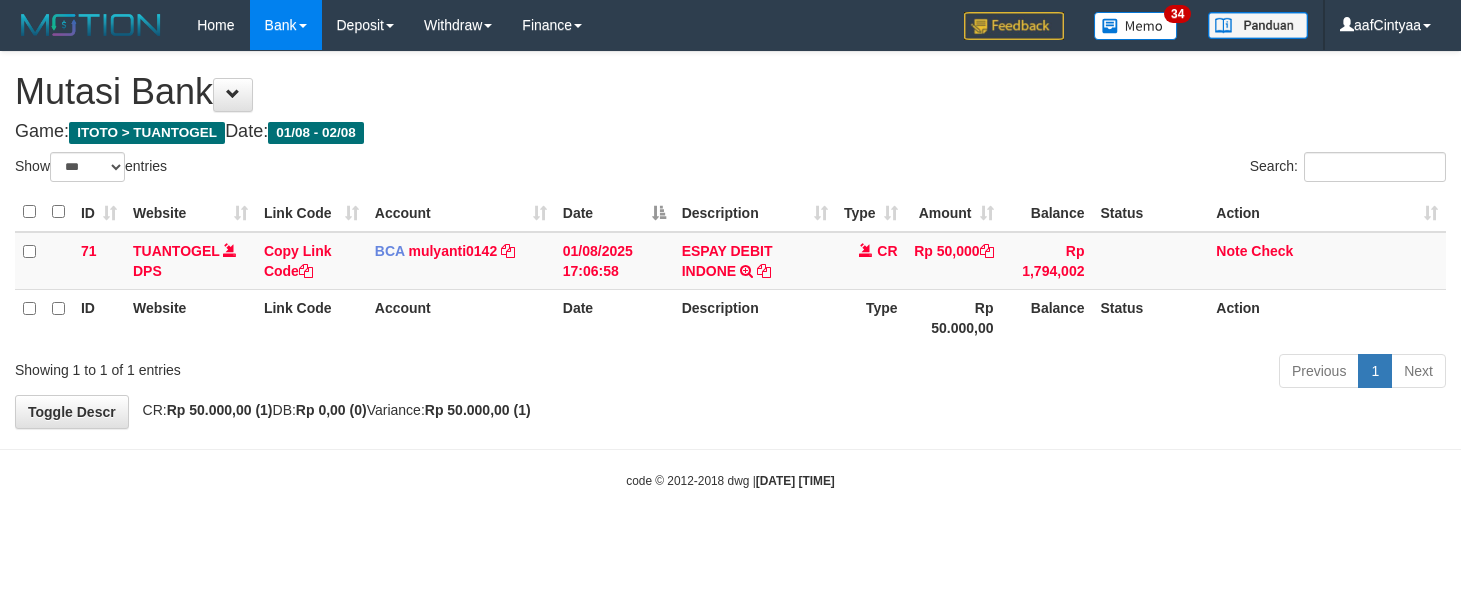 scroll, scrollTop: 0, scrollLeft: 0, axis: both 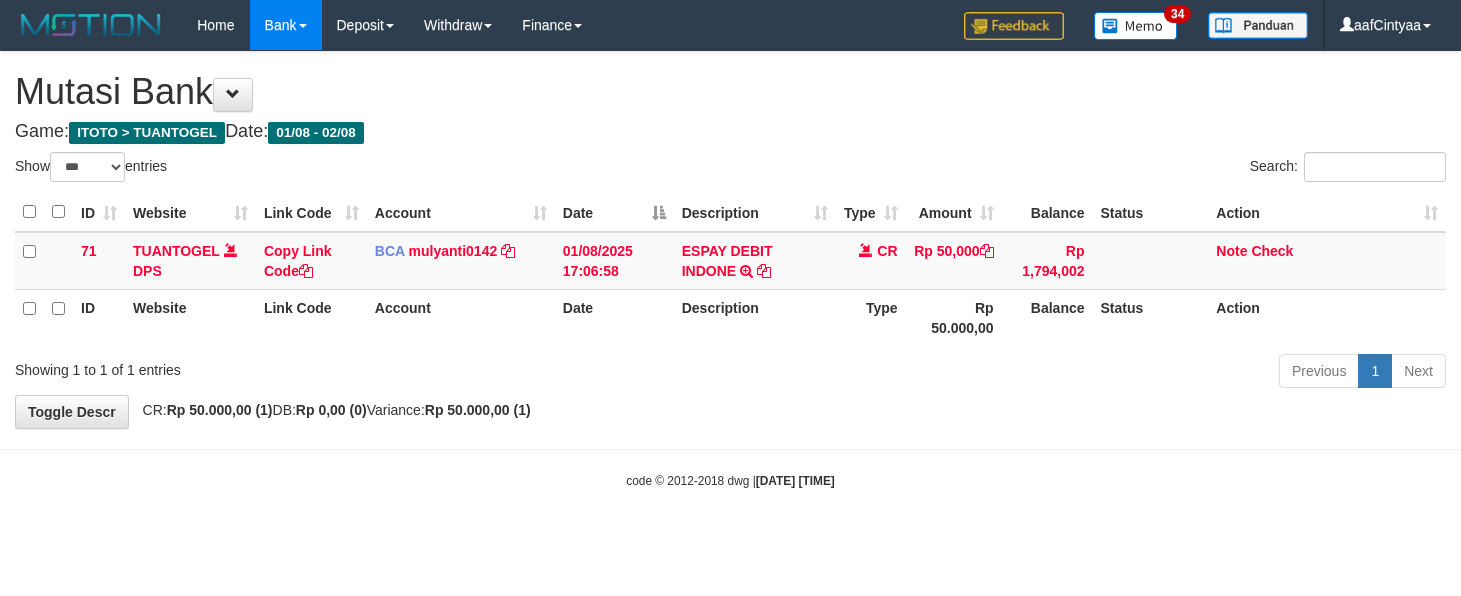 select on "***" 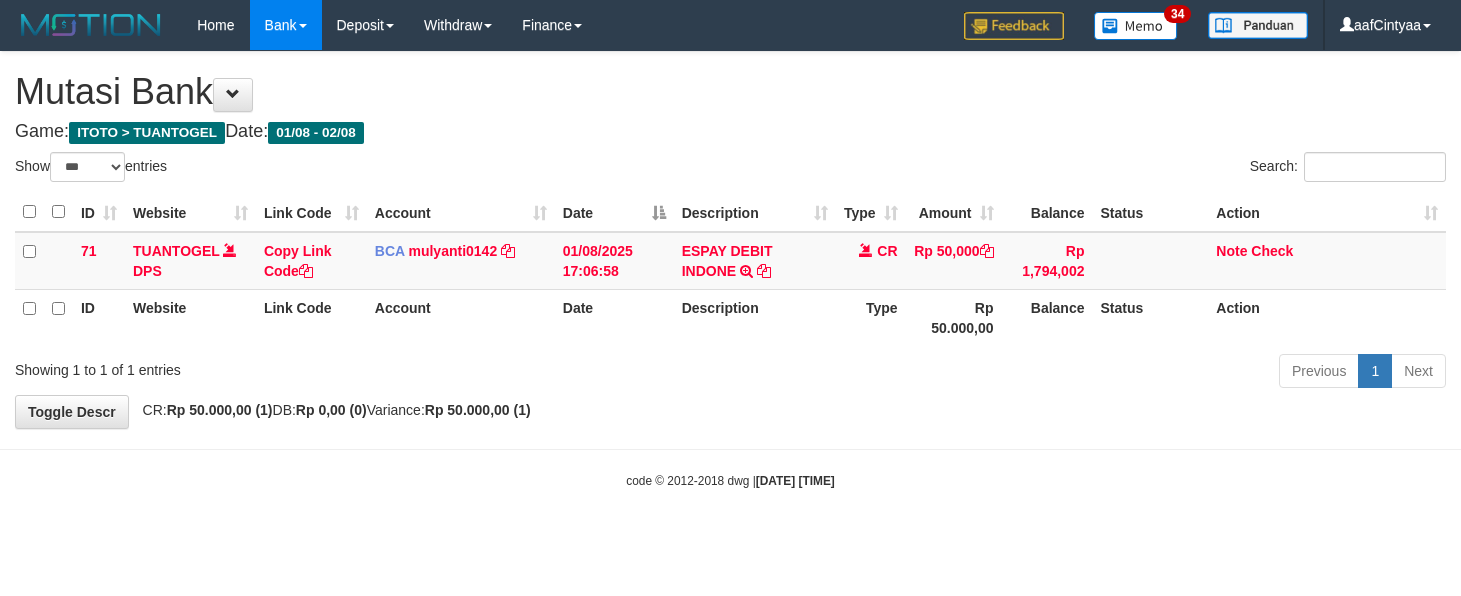 scroll, scrollTop: 0, scrollLeft: 0, axis: both 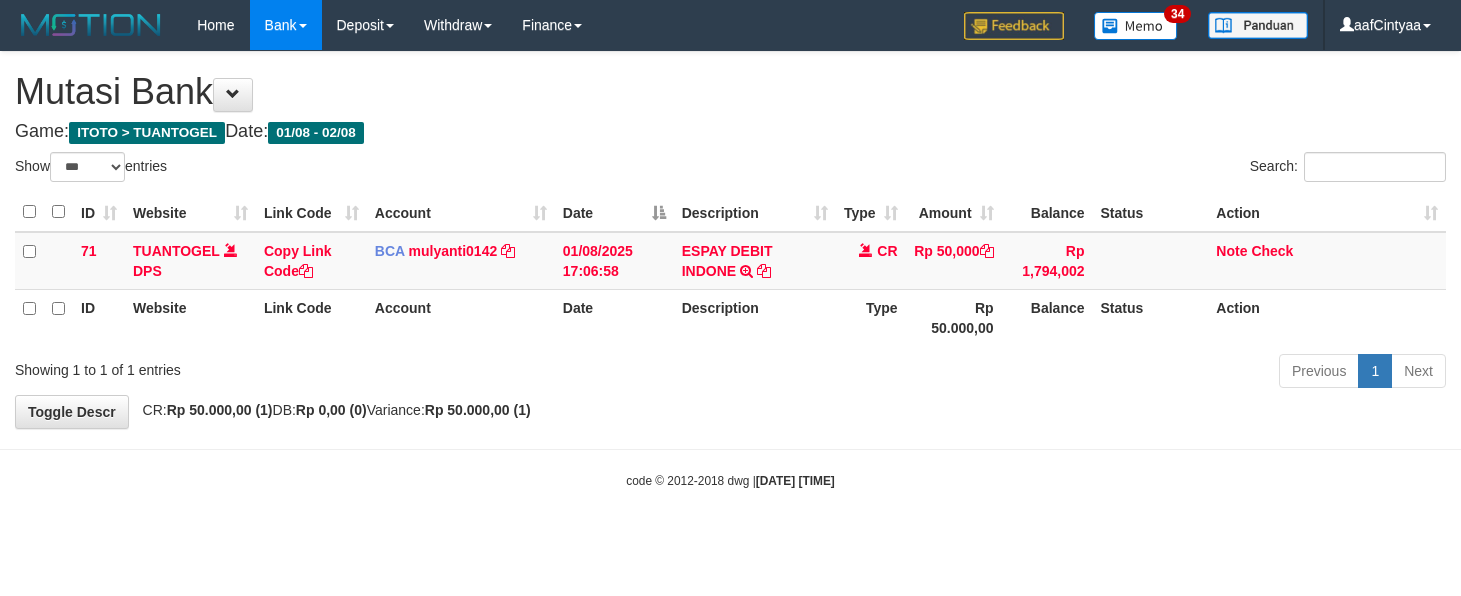 select on "***" 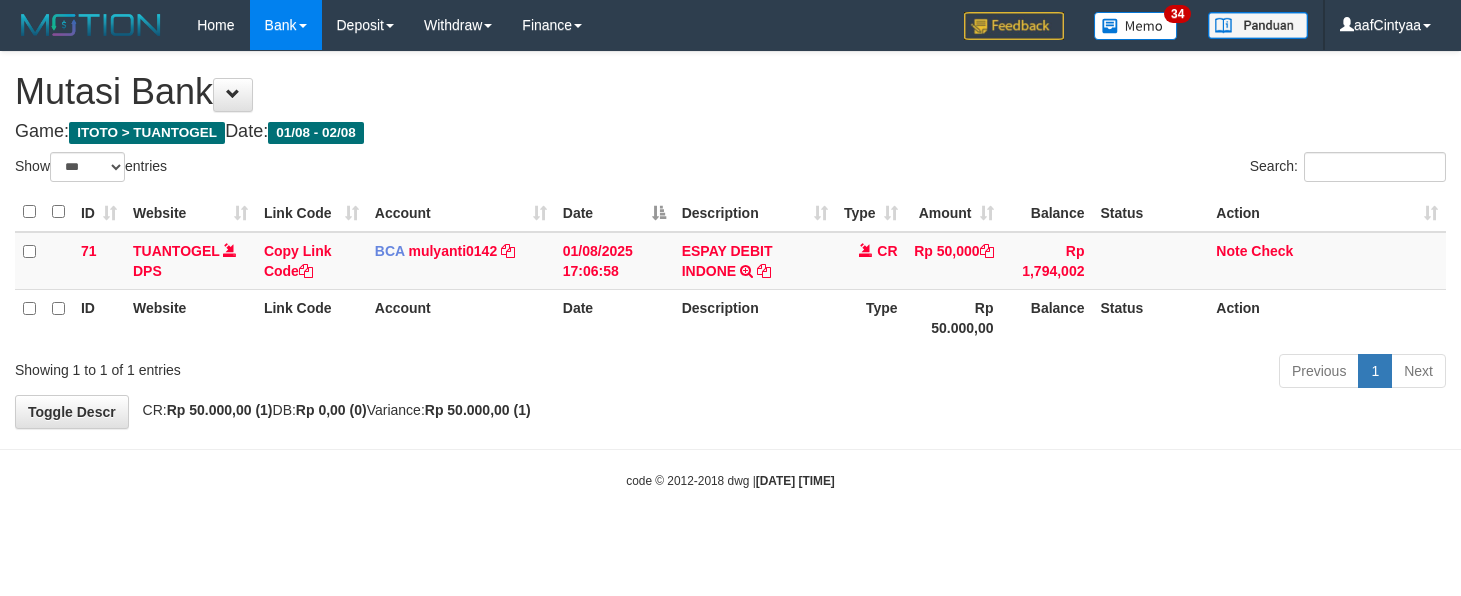 scroll, scrollTop: 0, scrollLeft: 0, axis: both 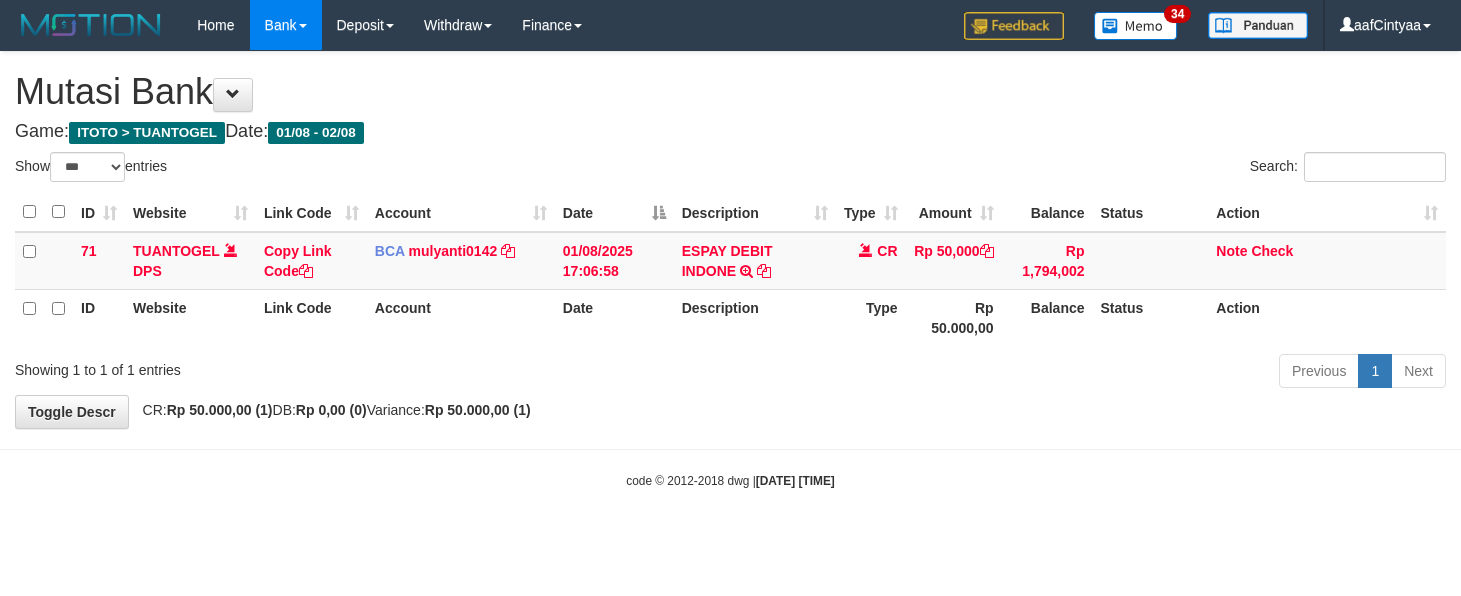 select on "***" 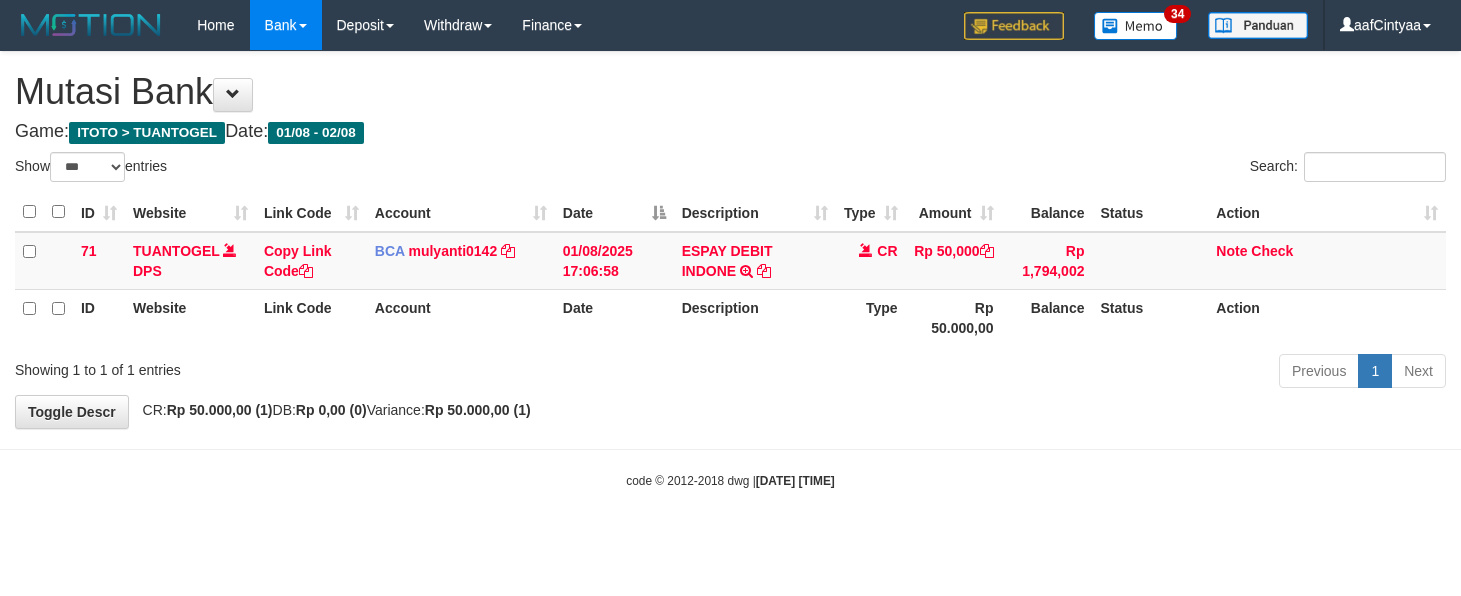 scroll, scrollTop: 0, scrollLeft: 0, axis: both 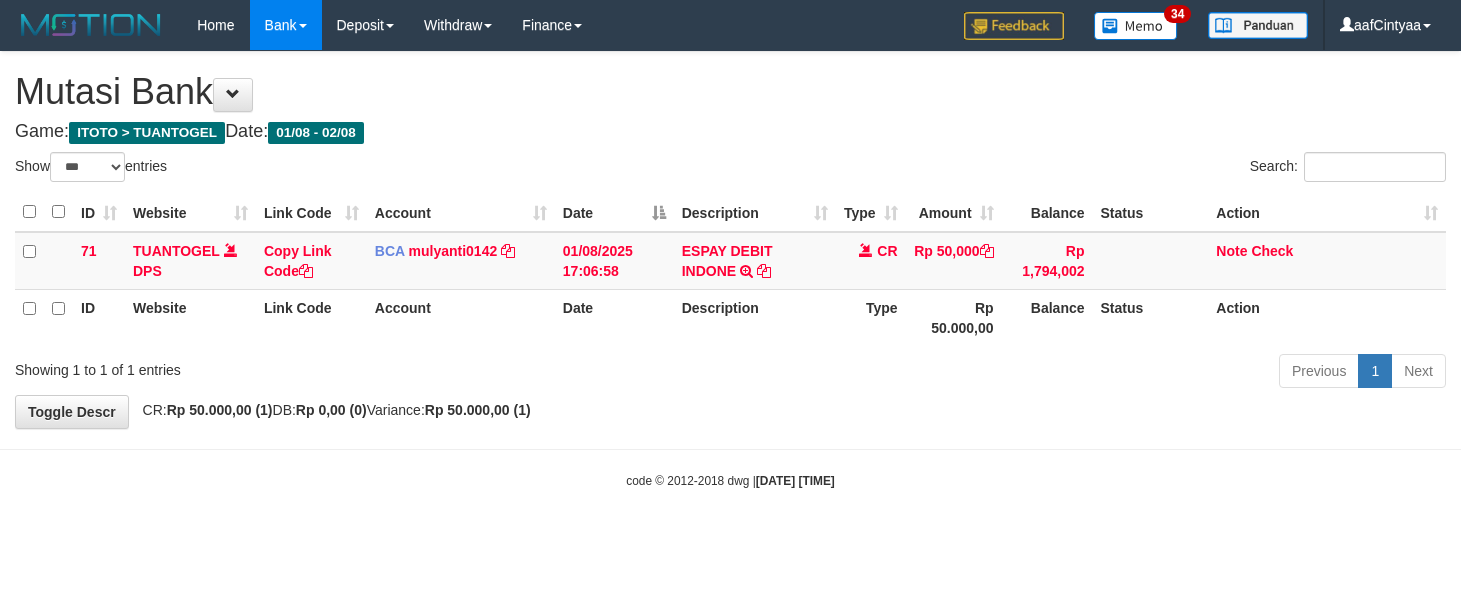 select on "***" 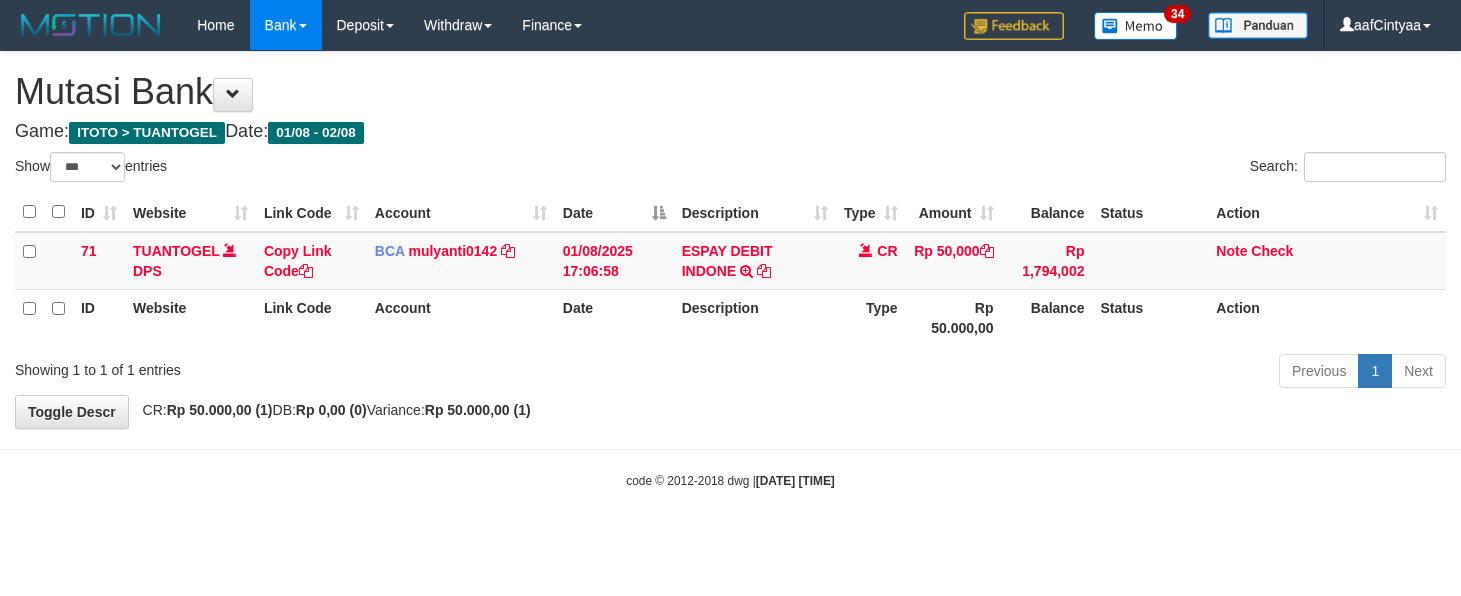 scroll, scrollTop: 0, scrollLeft: 0, axis: both 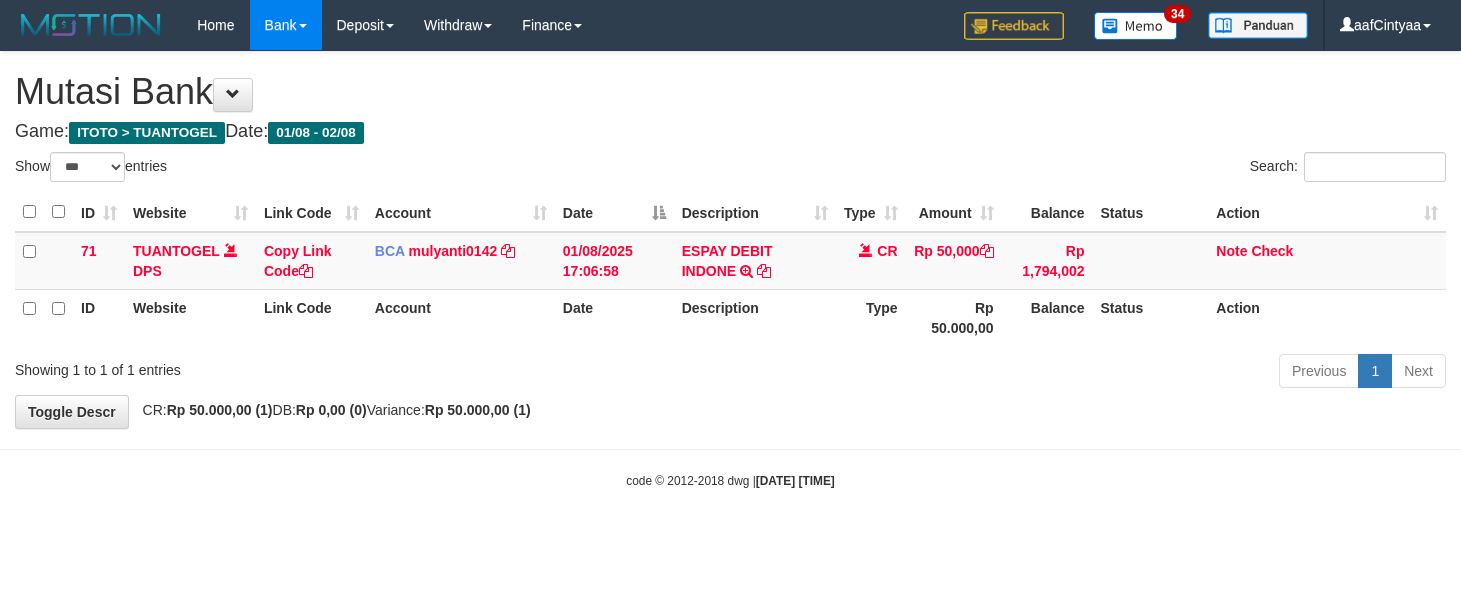 select on "***" 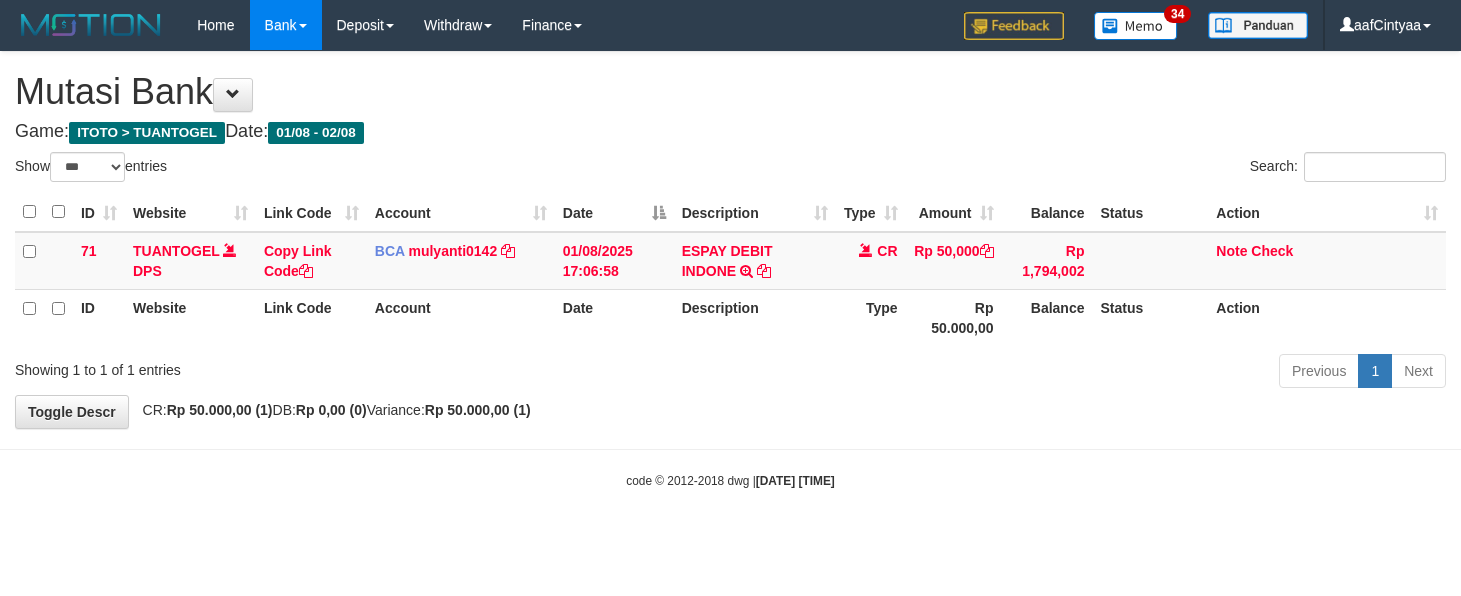 scroll, scrollTop: 0, scrollLeft: 0, axis: both 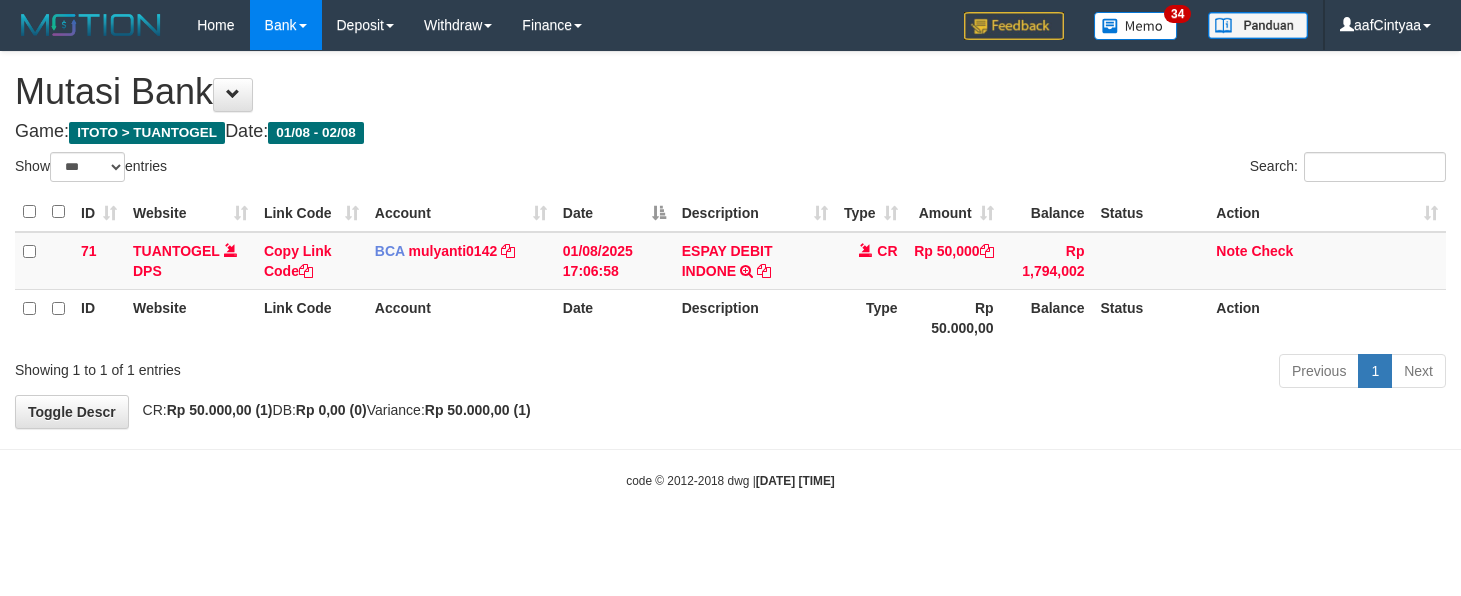 select on "***" 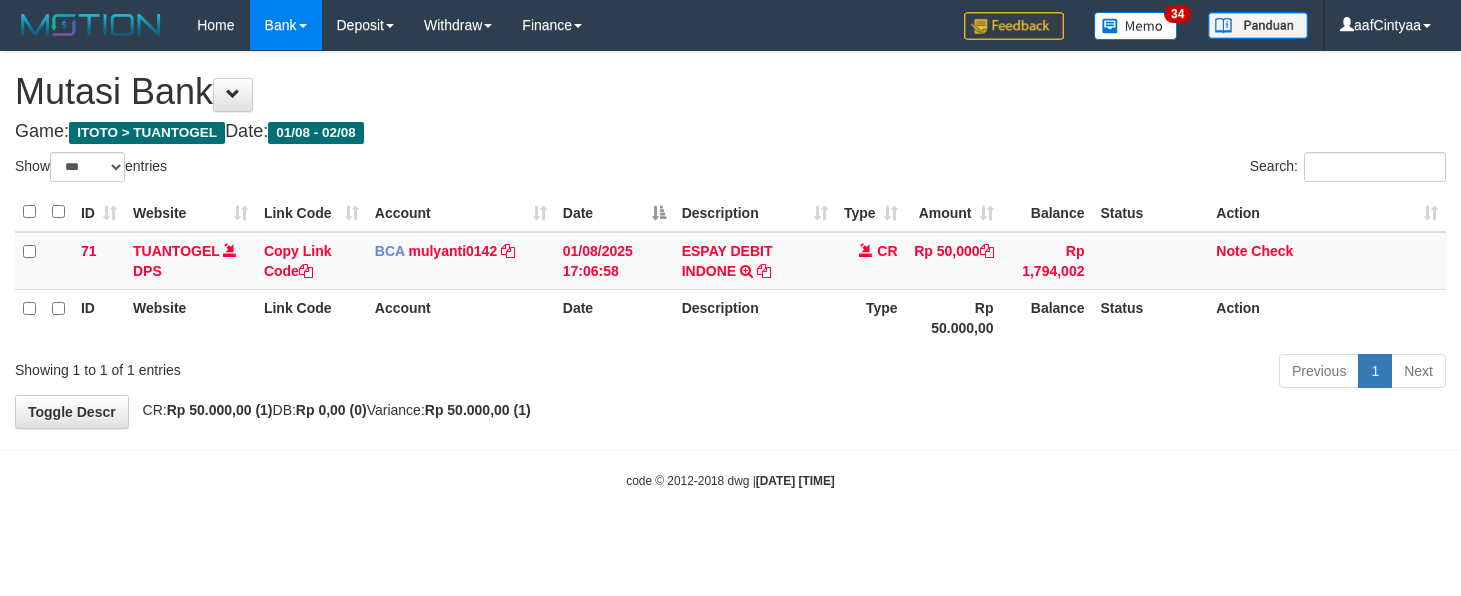 scroll, scrollTop: 0, scrollLeft: 0, axis: both 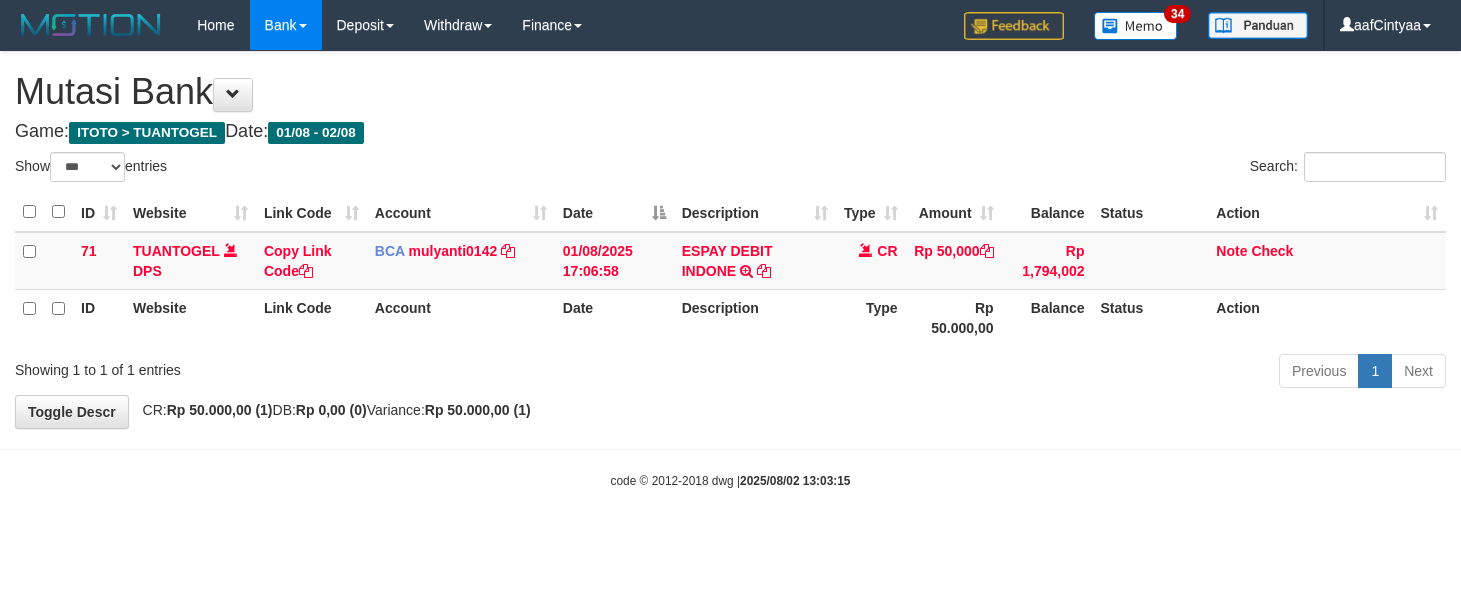 select on "***" 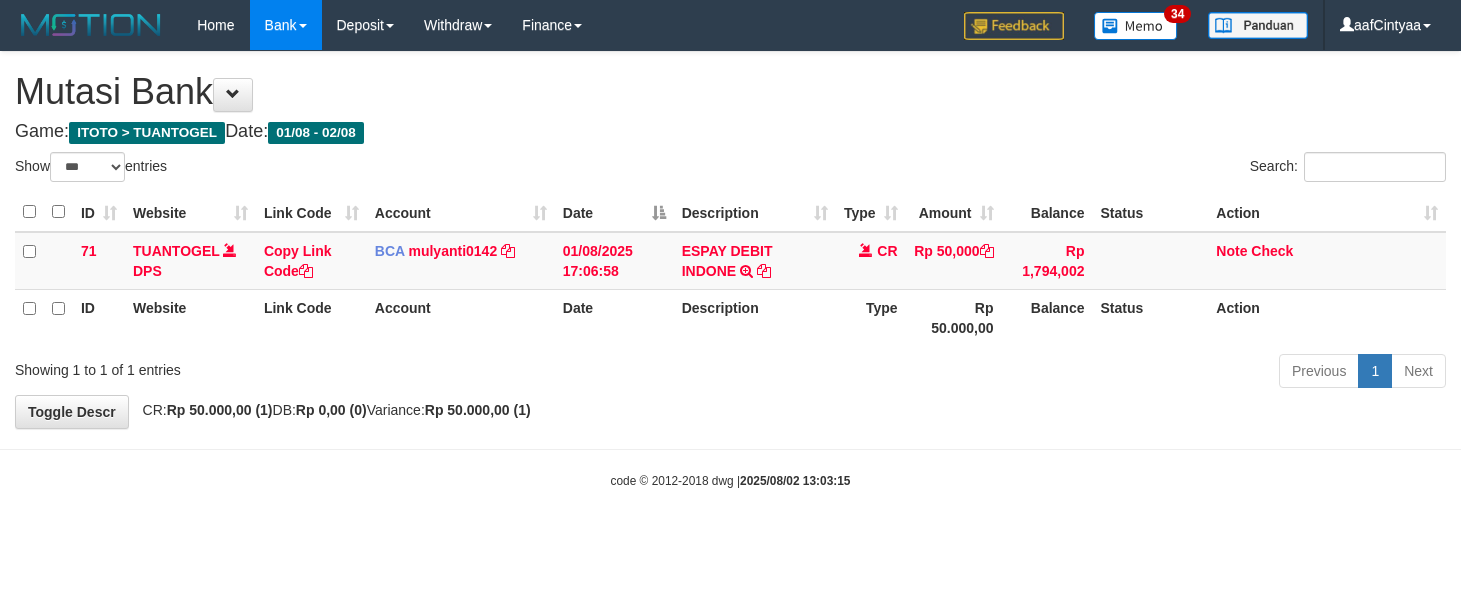 scroll, scrollTop: 0, scrollLeft: 0, axis: both 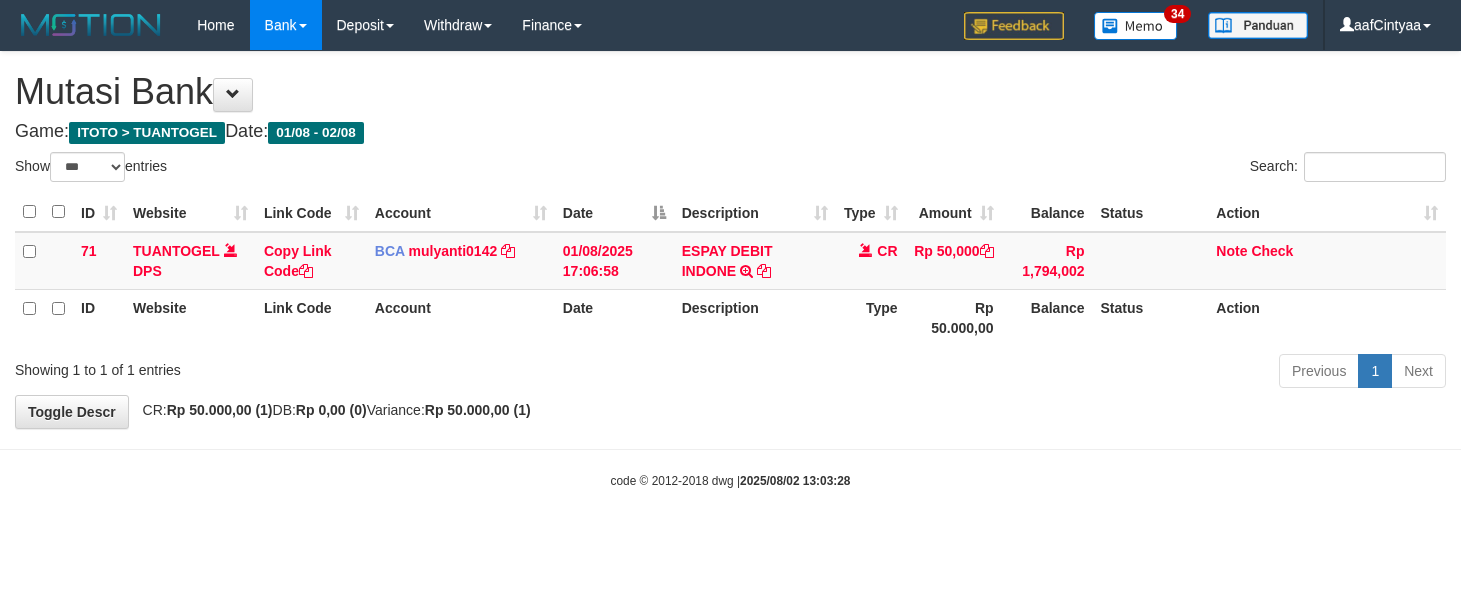 select on "***" 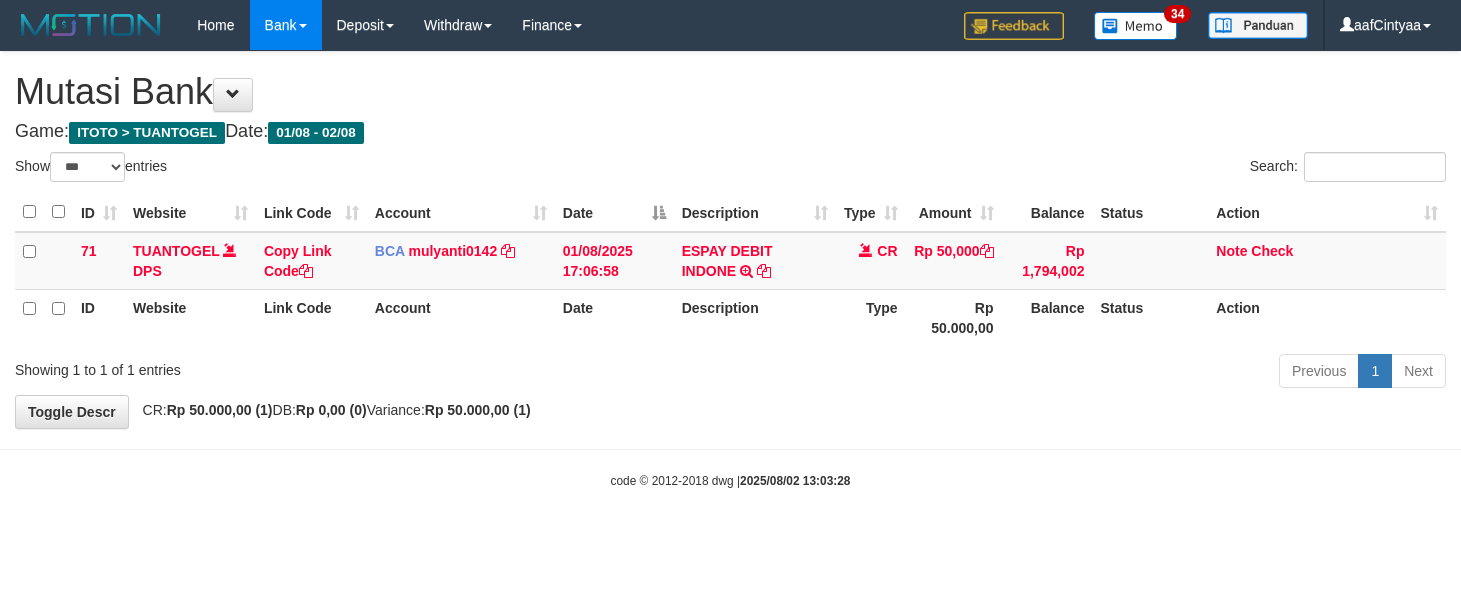 scroll, scrollTop: 0, scrollLeft: 0, axis: both 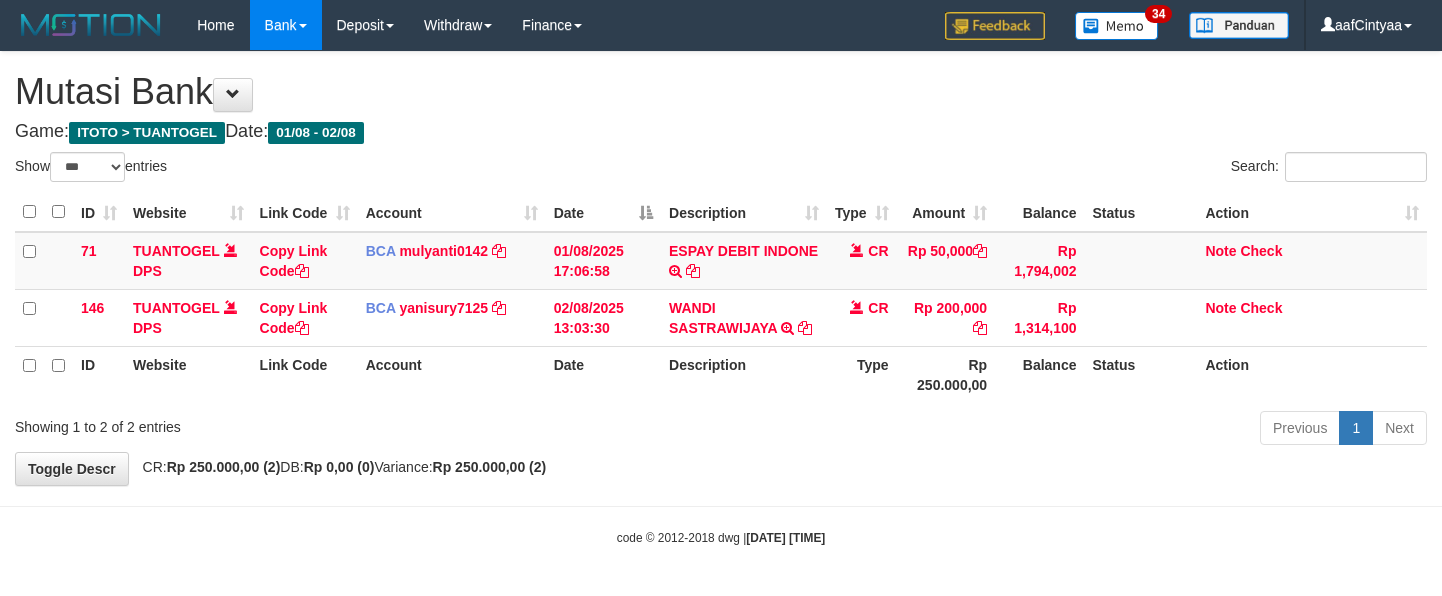 select on "***" 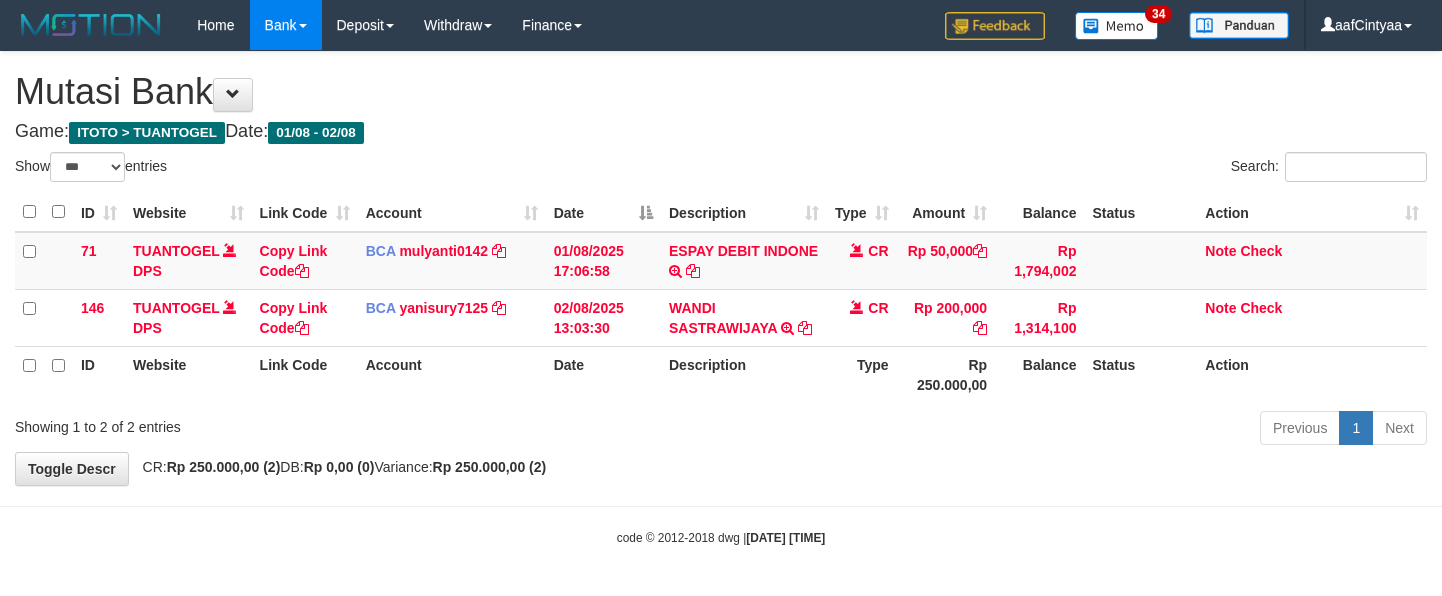 scroll, scrollTop: 0, scrollLeft: 0, axis: both 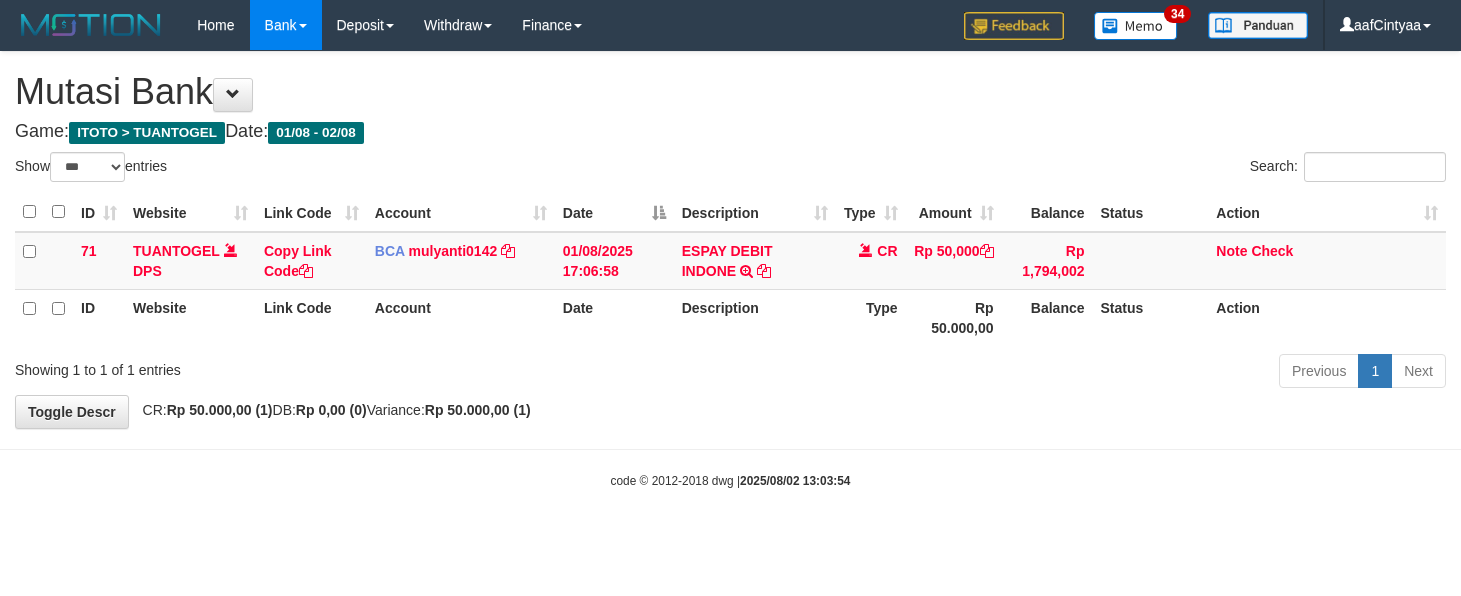 select on "***" 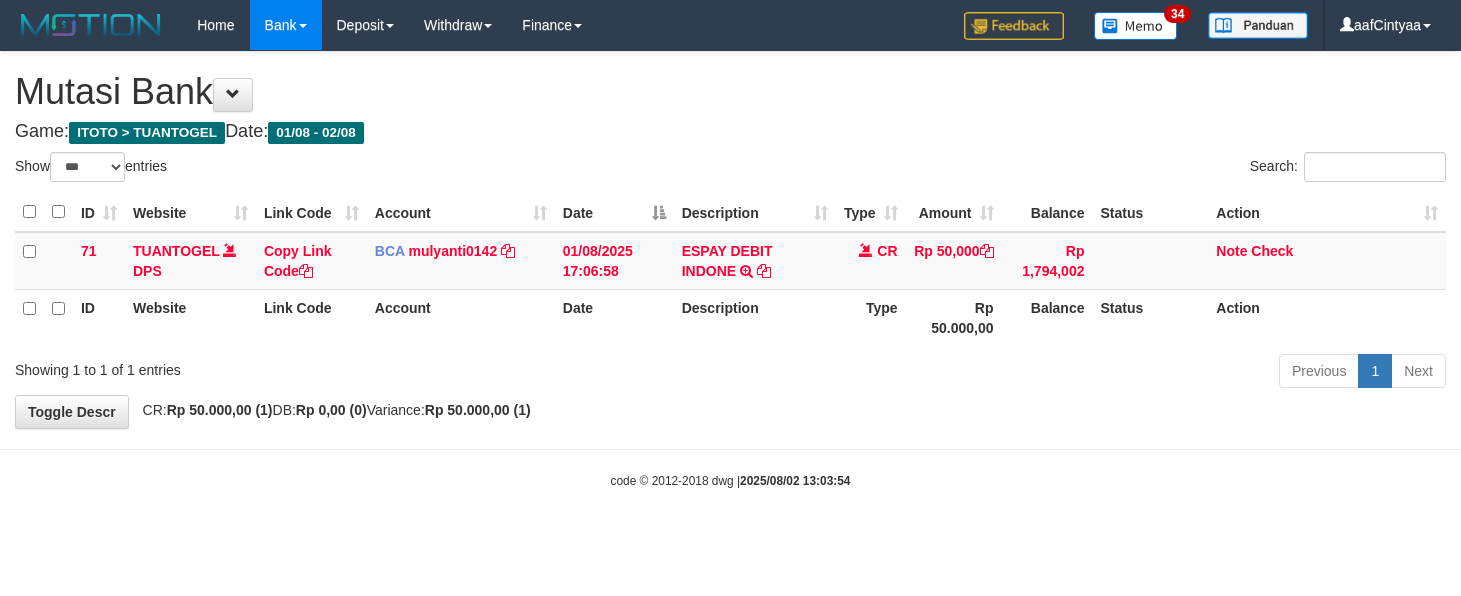 scroll, scrollTop: 0, scrollLeft: 0, axis: both 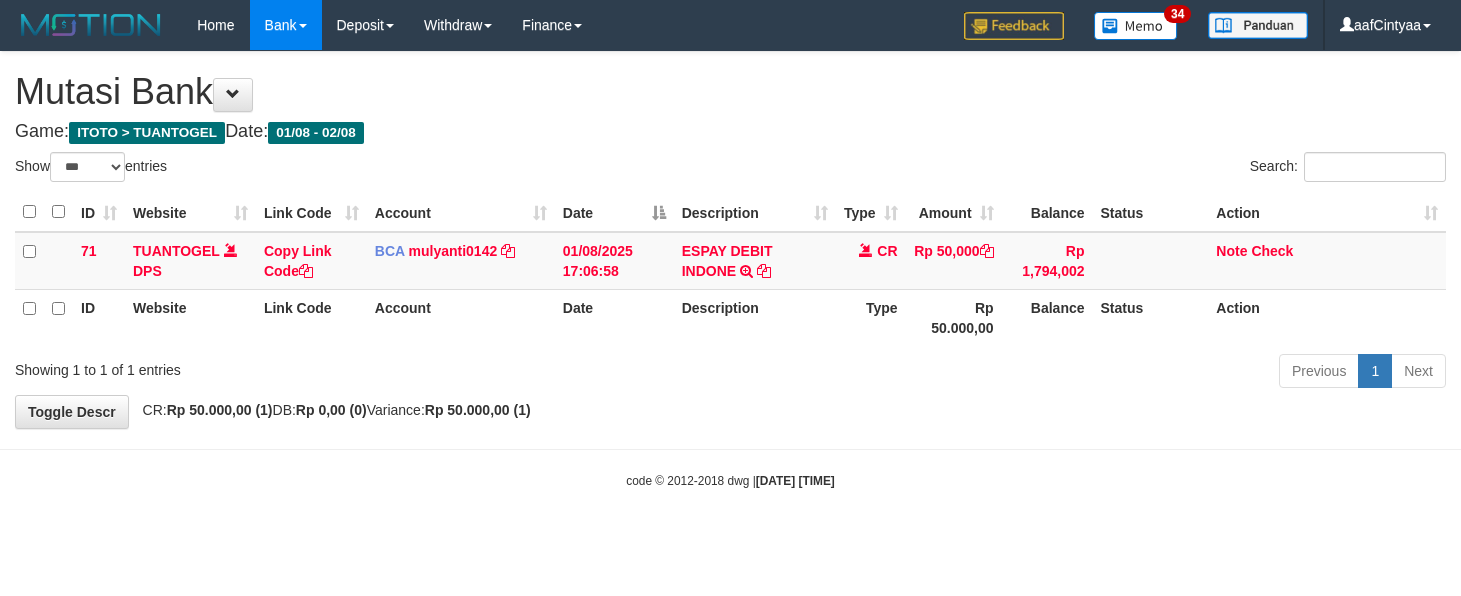 select on "***" 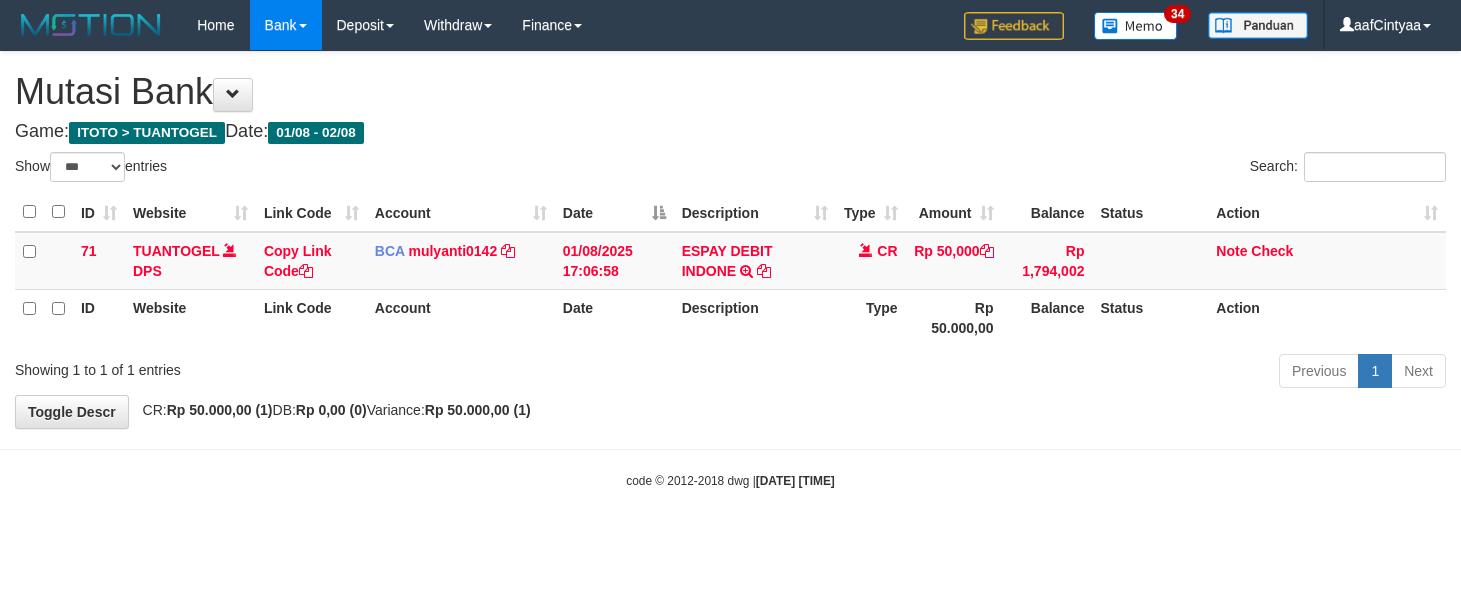 scroll, scrollTop: 0, scrollLeft: 0, axis: both 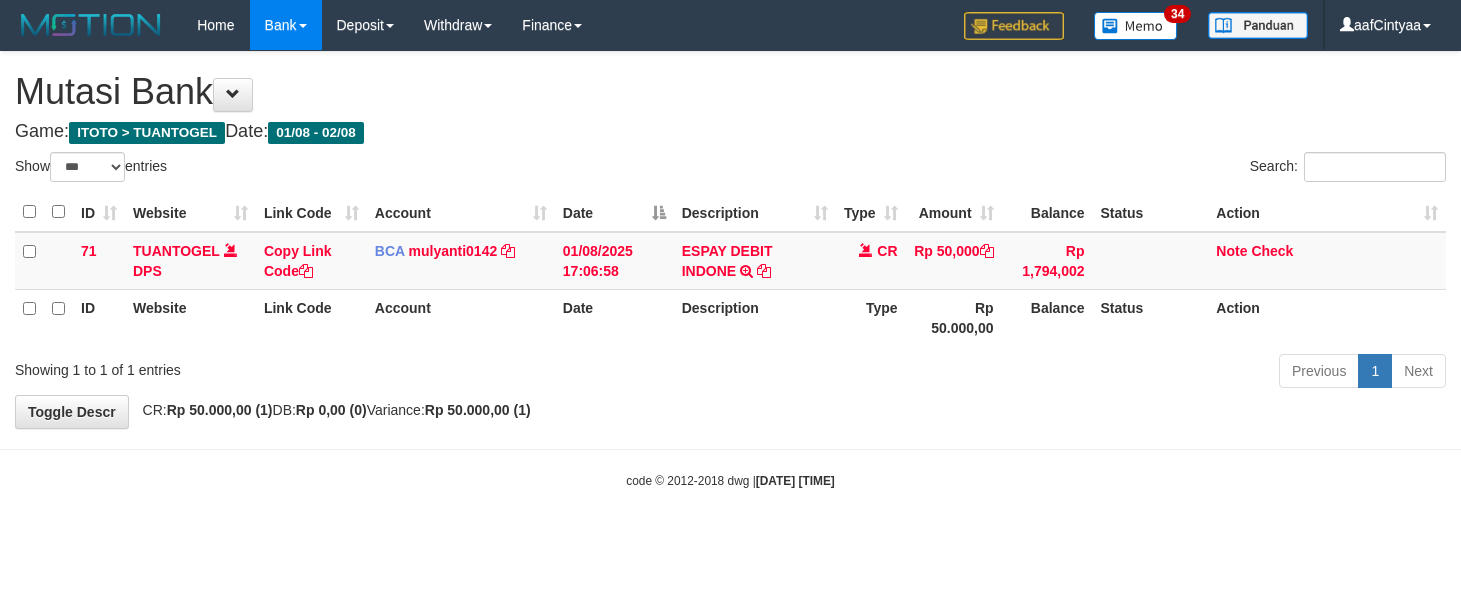 select on "***" 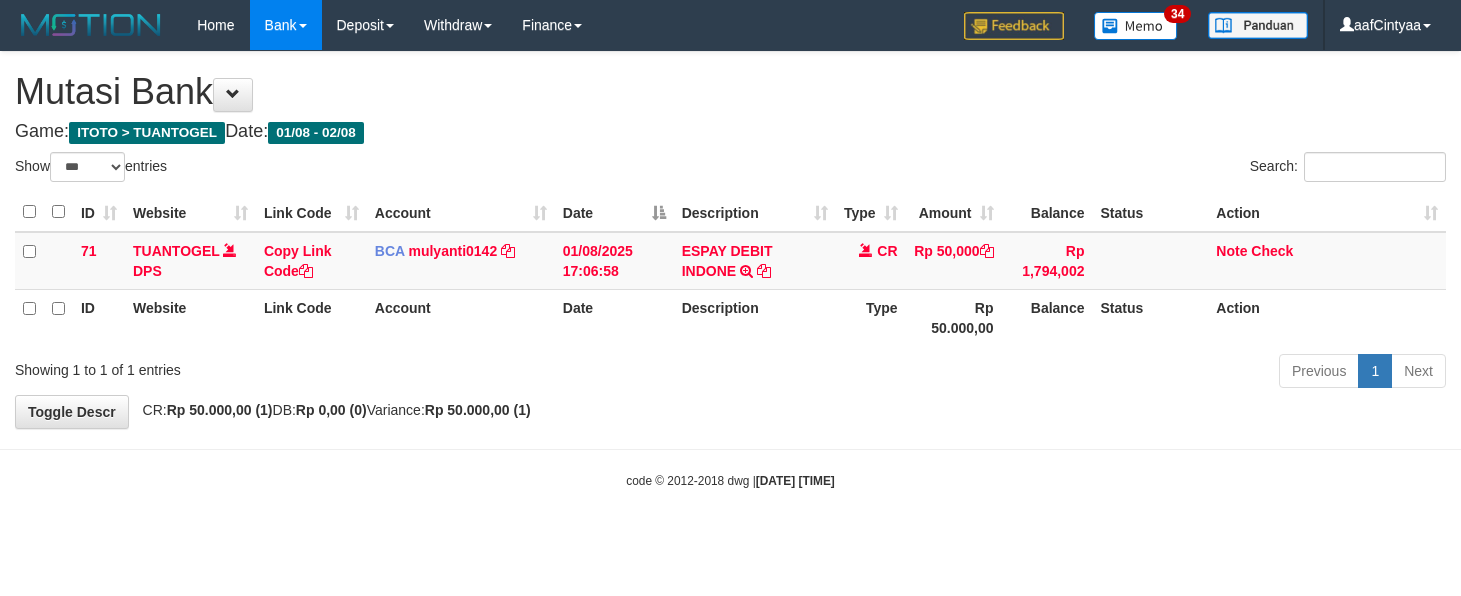 scroll, scrollTop: 0, scrollLeft: 0, axis: both 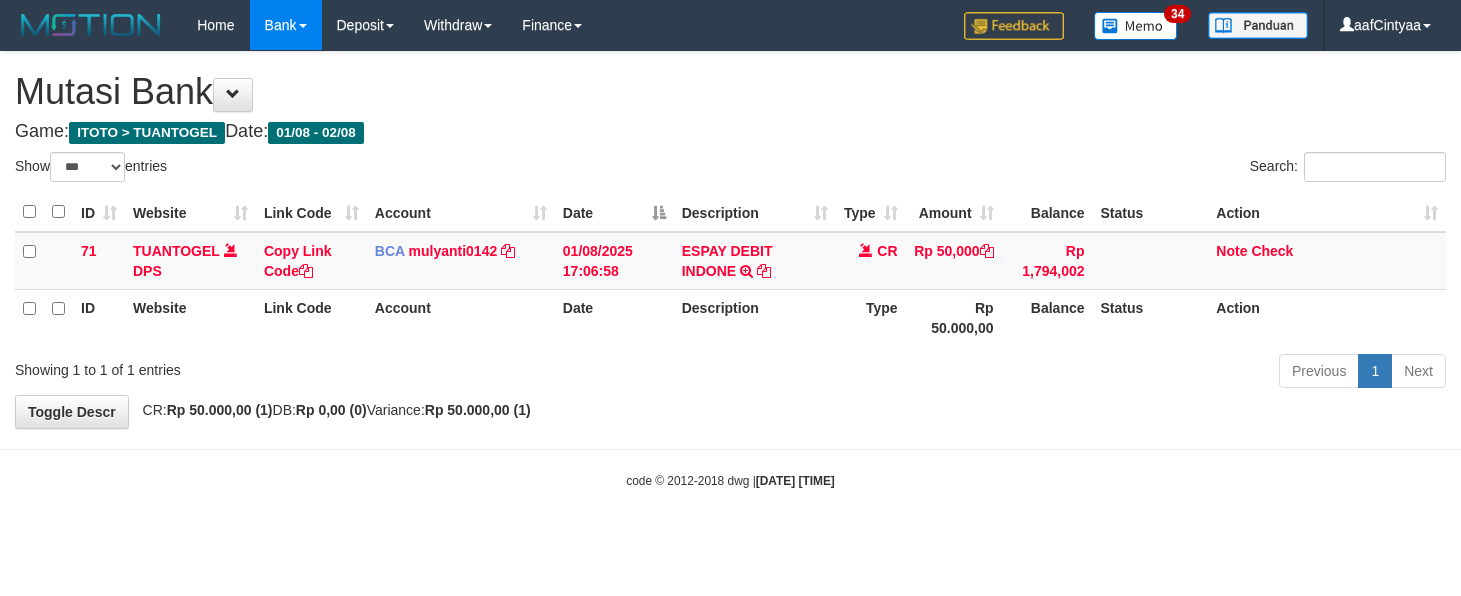 select on "***" 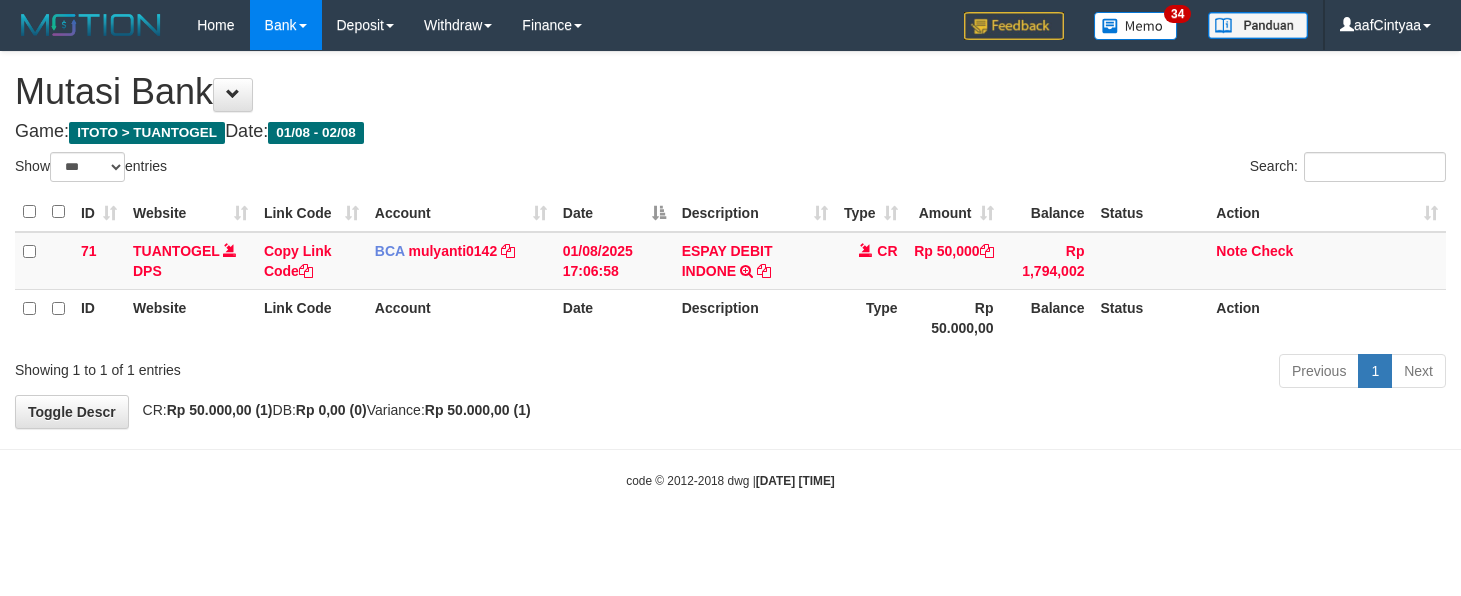 scroll, scrollTop: 0, scrollLeft: 0, axis: both 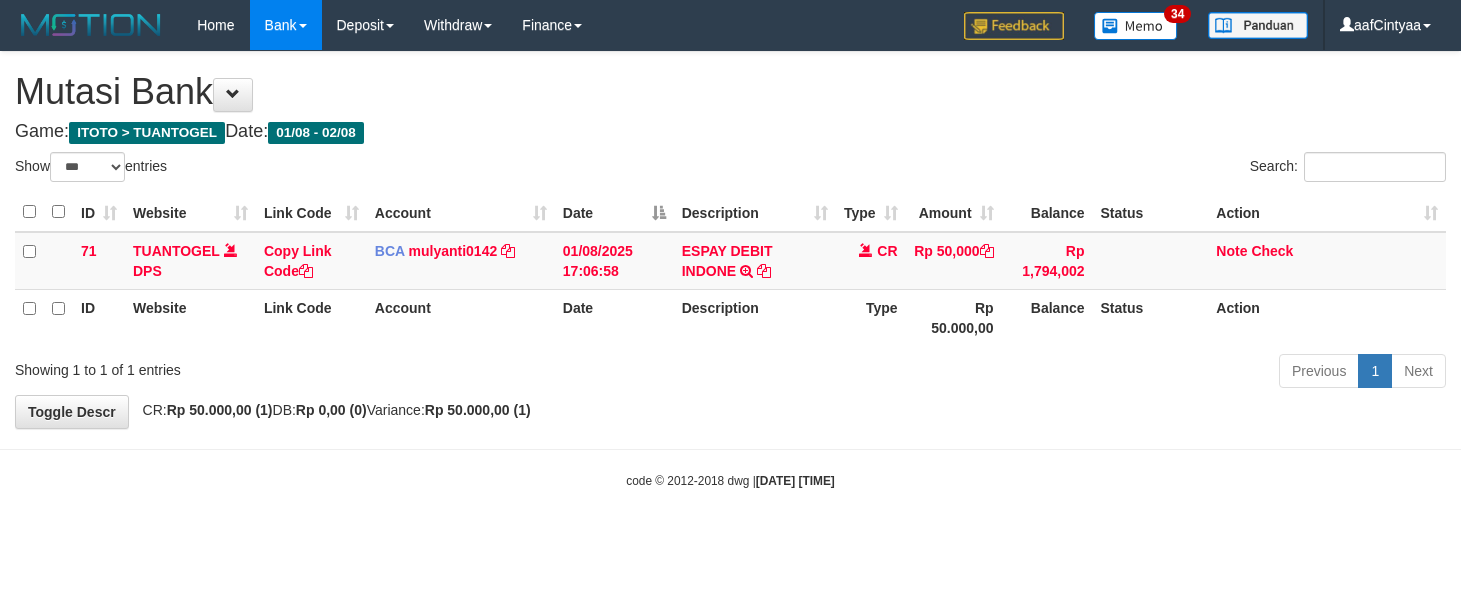 select on "***" 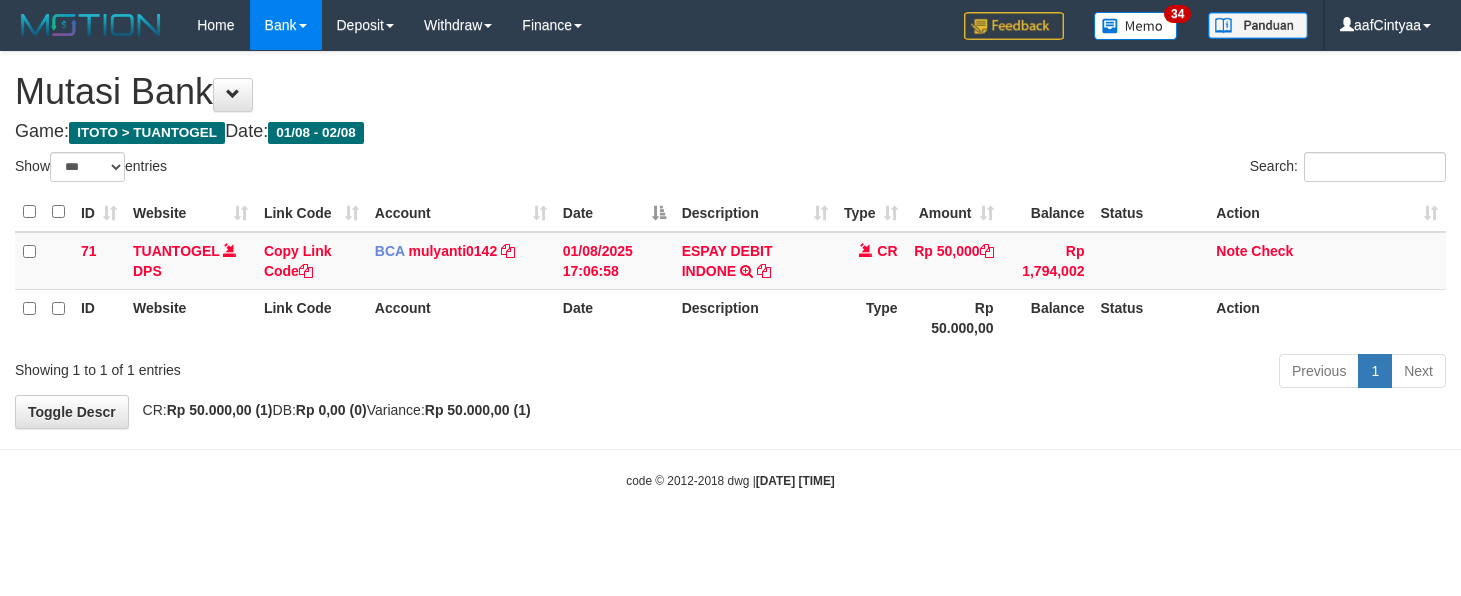 scroll, scrollTop: 0, scrollLeft: 0, axis: both 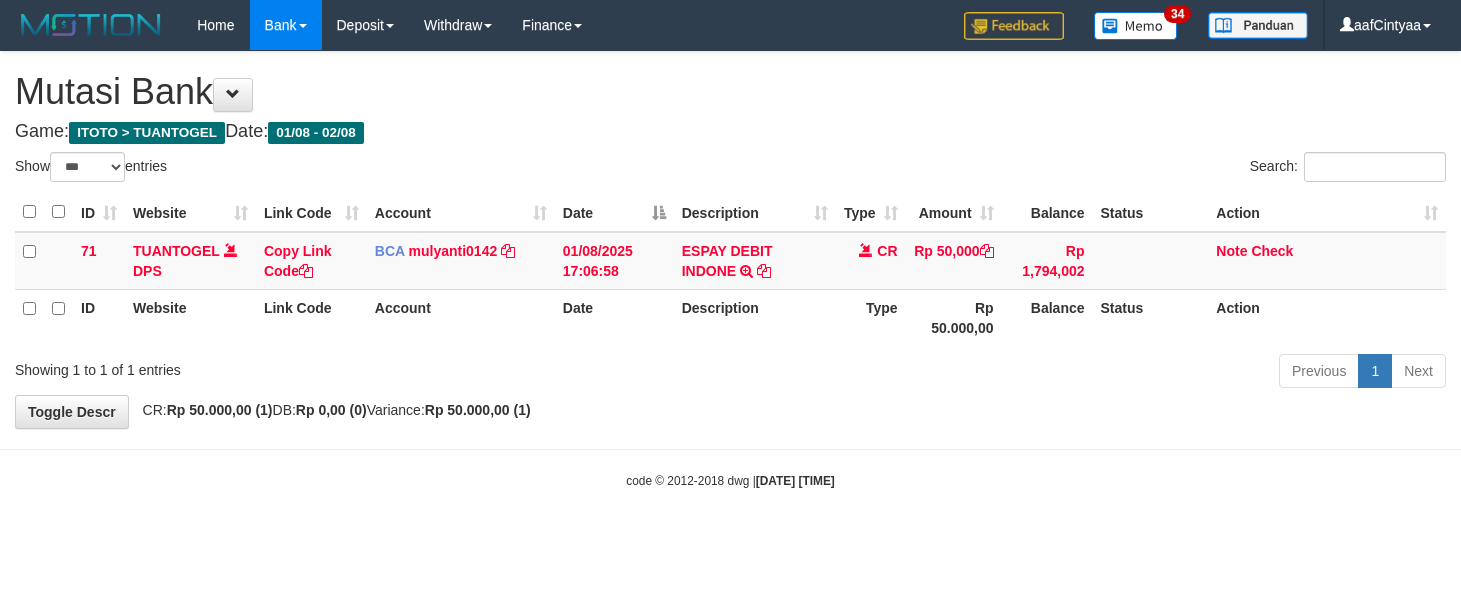 select on "***" 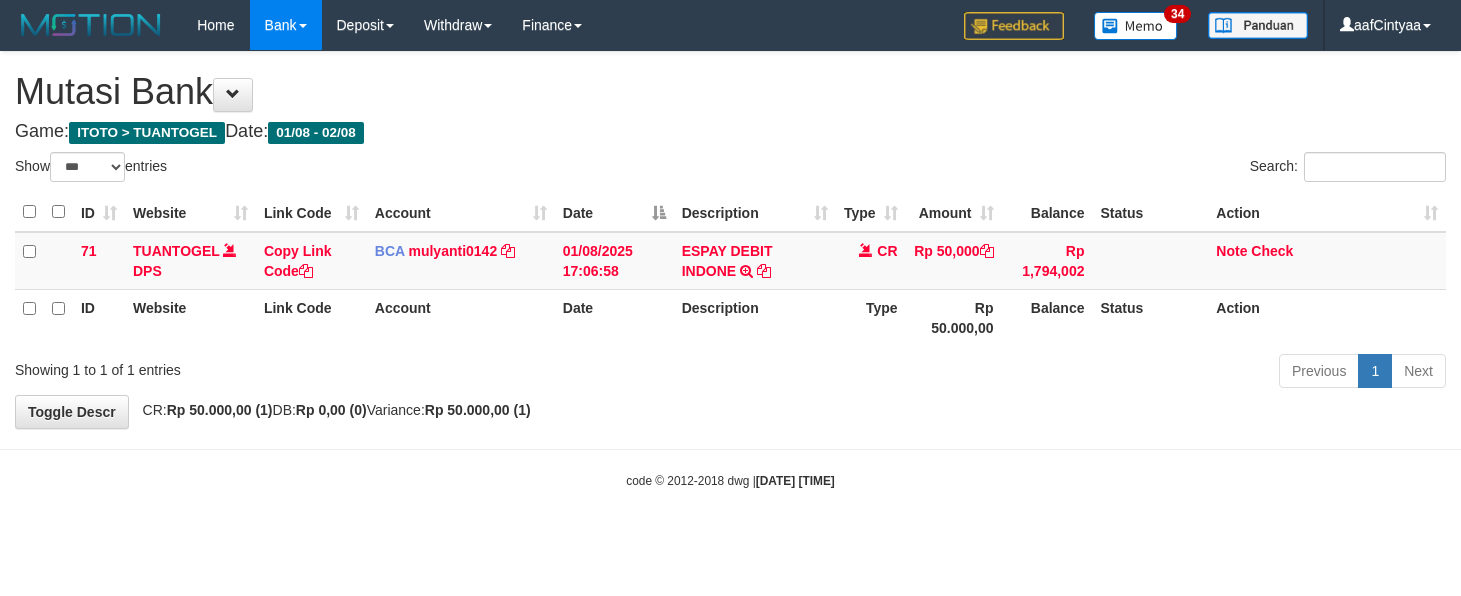 scroll, scrollTop: 0, scrollLeft: 0, axis: both 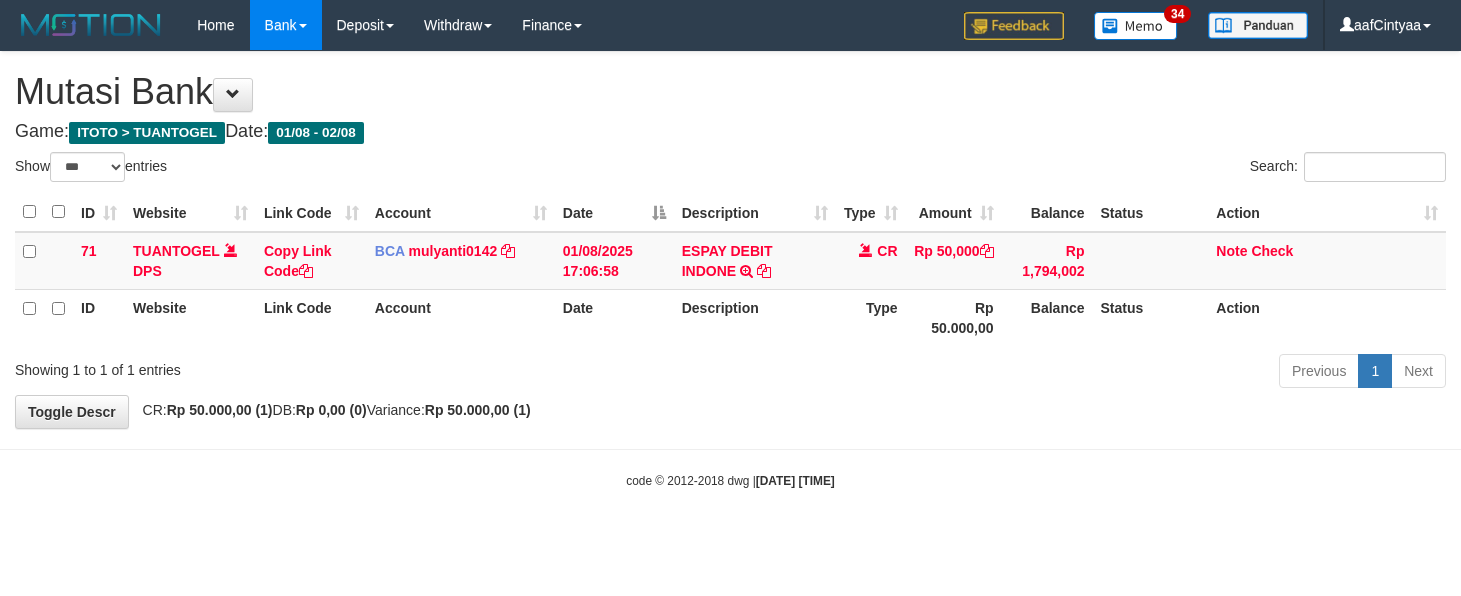 select on "***" 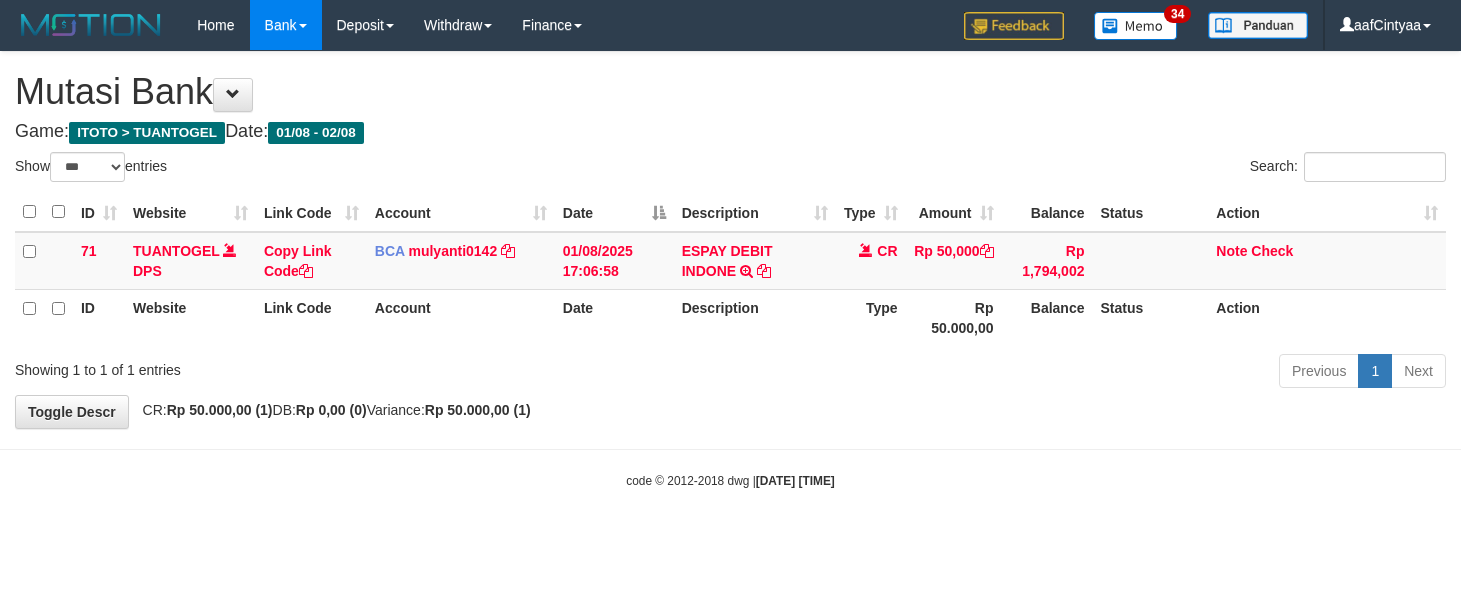 scroll, scrollTop: 0, scrollLeft: 0, axis: both 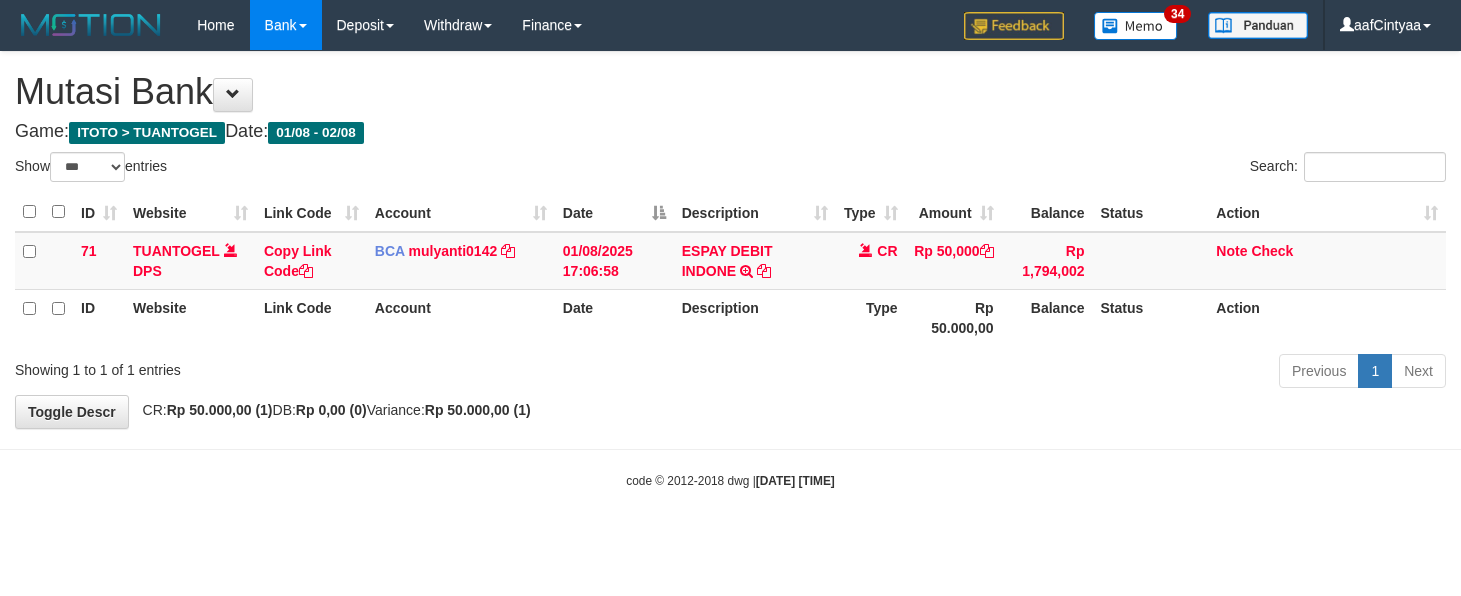 select on "***" 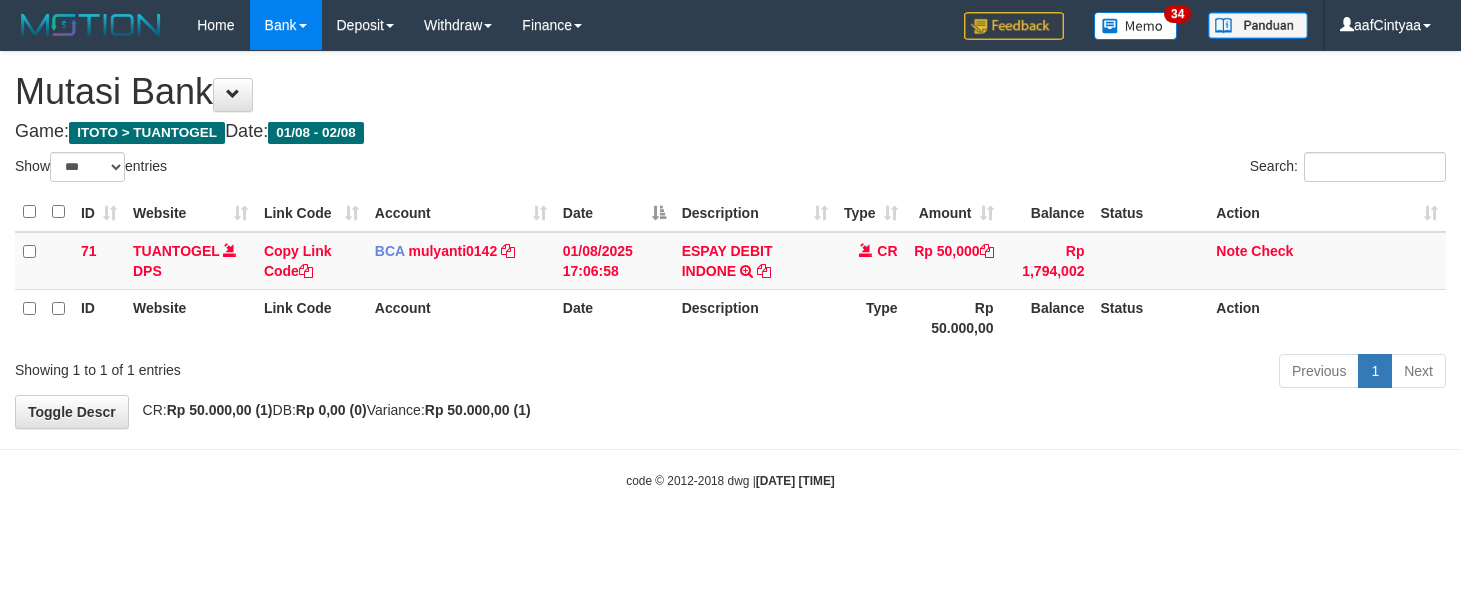 scroll, scrollTop: 0, scrollLeft: 0, axis: both 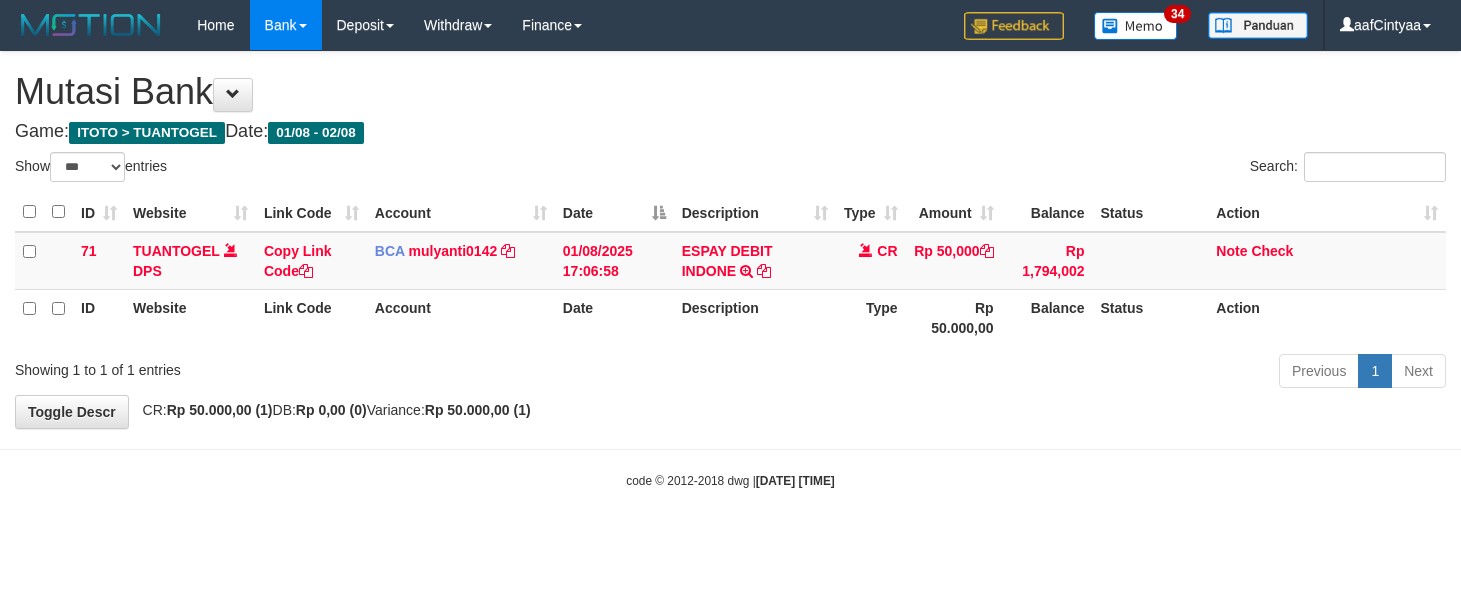 select on "***" 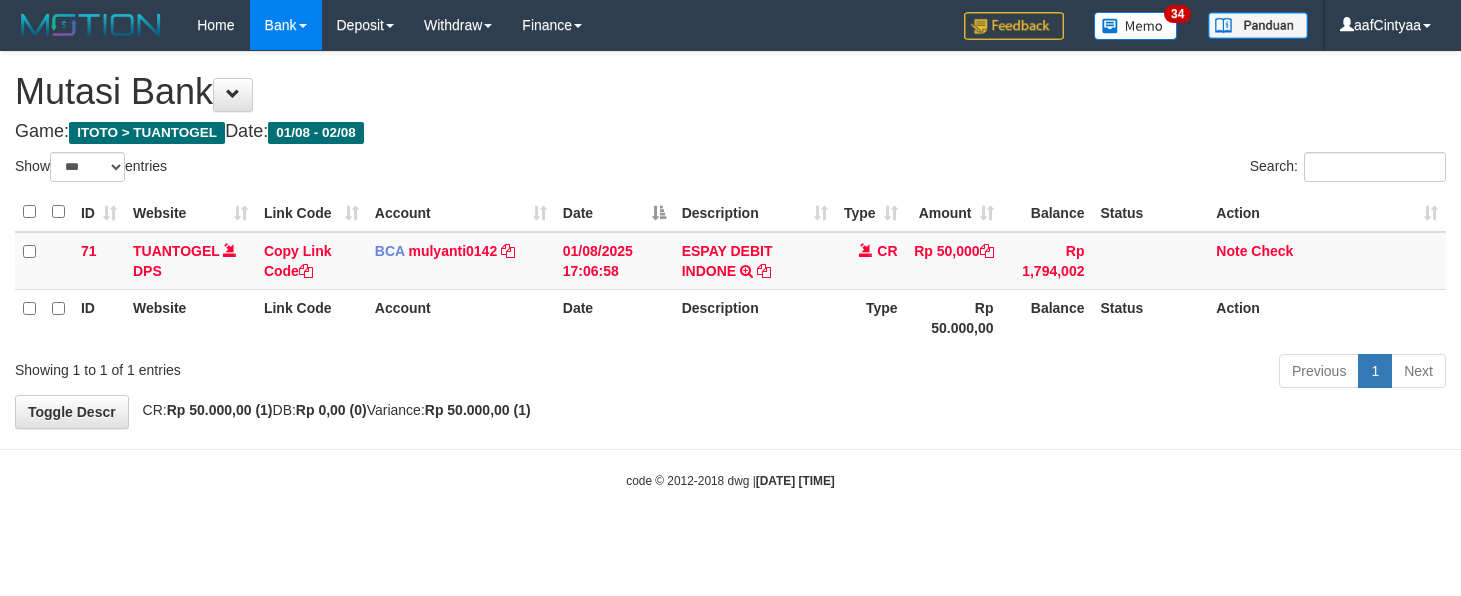 scroll, scrollTop: 0, scrollLeft: 0, axis: both 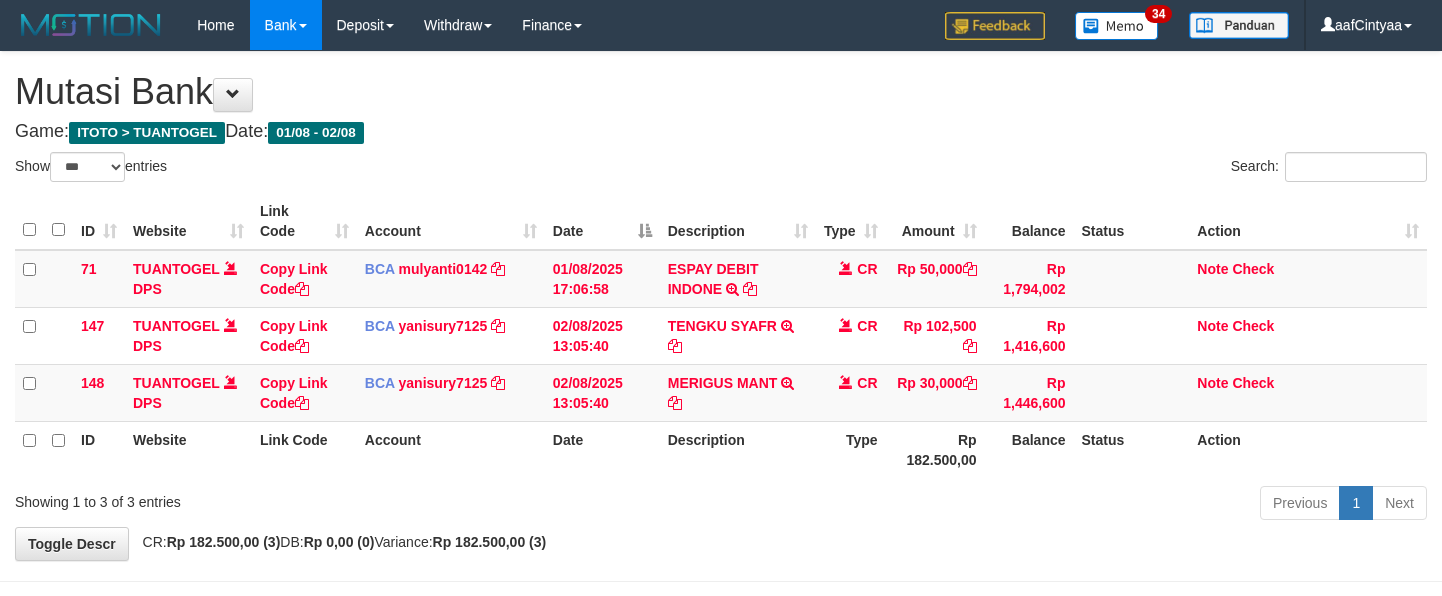 select on "***" 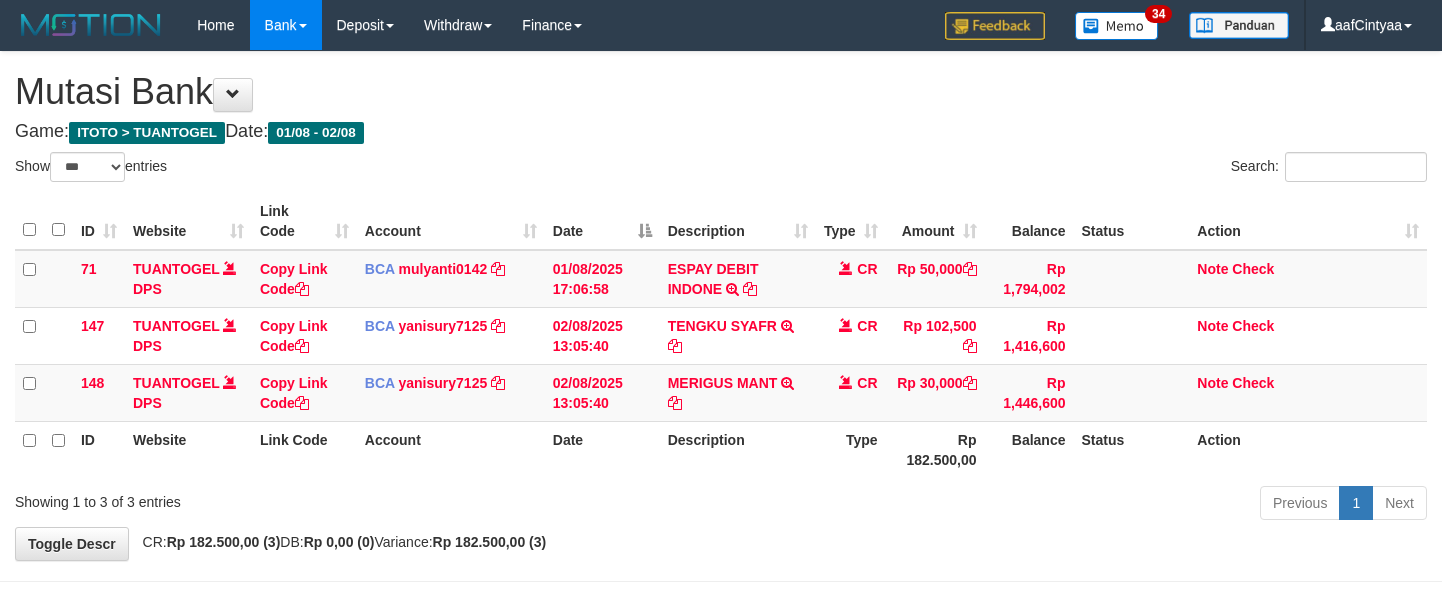 scroll, scrollTop: 0, scrollLeft: 0, axis: both 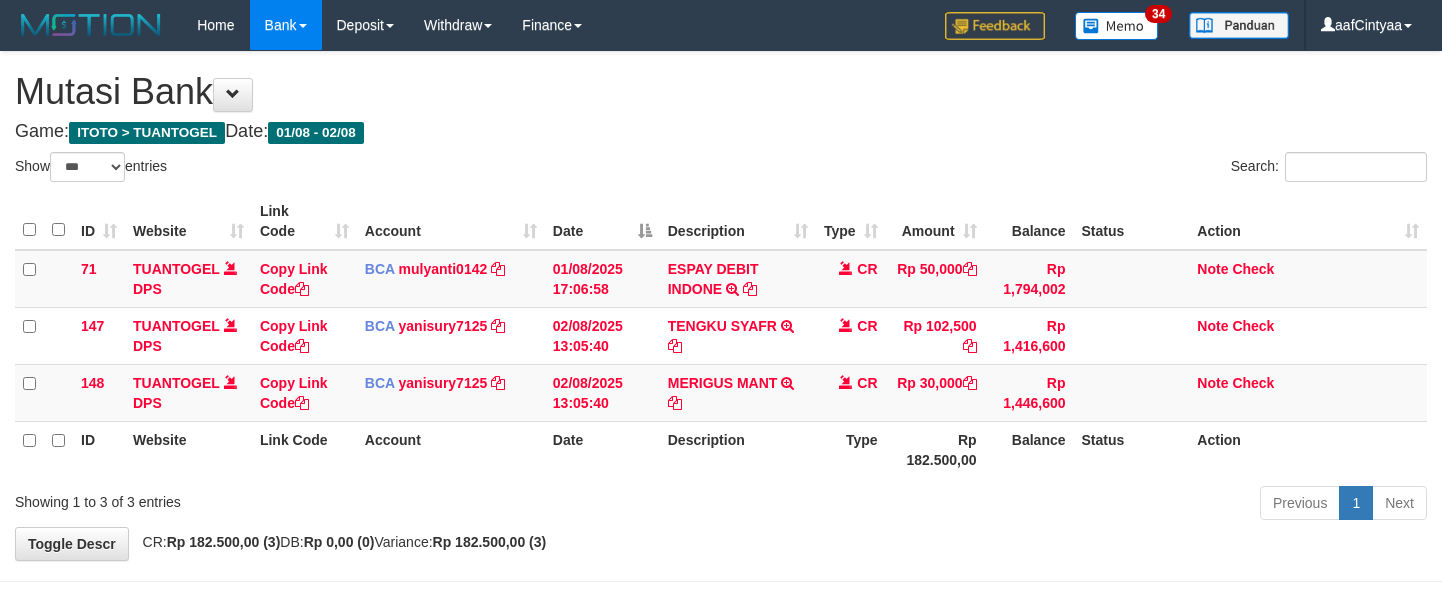 select on "***" 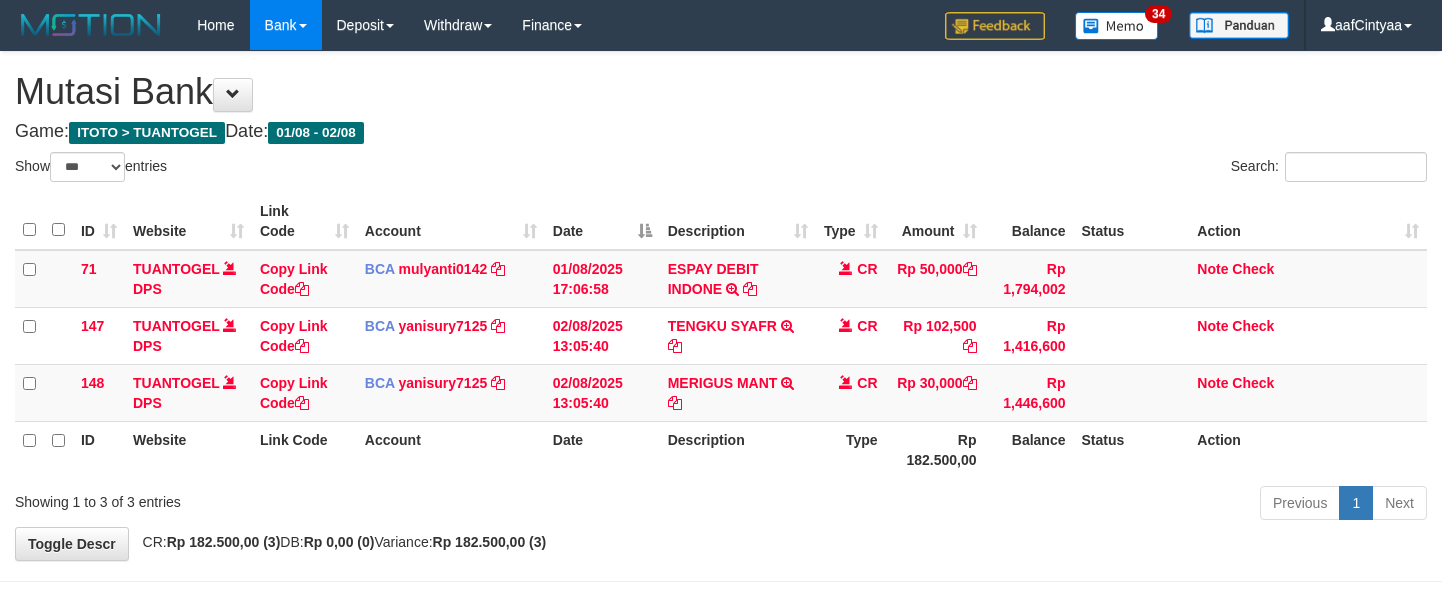 scroll, scrollTop: 0, scrollLeft: 0, axis: both 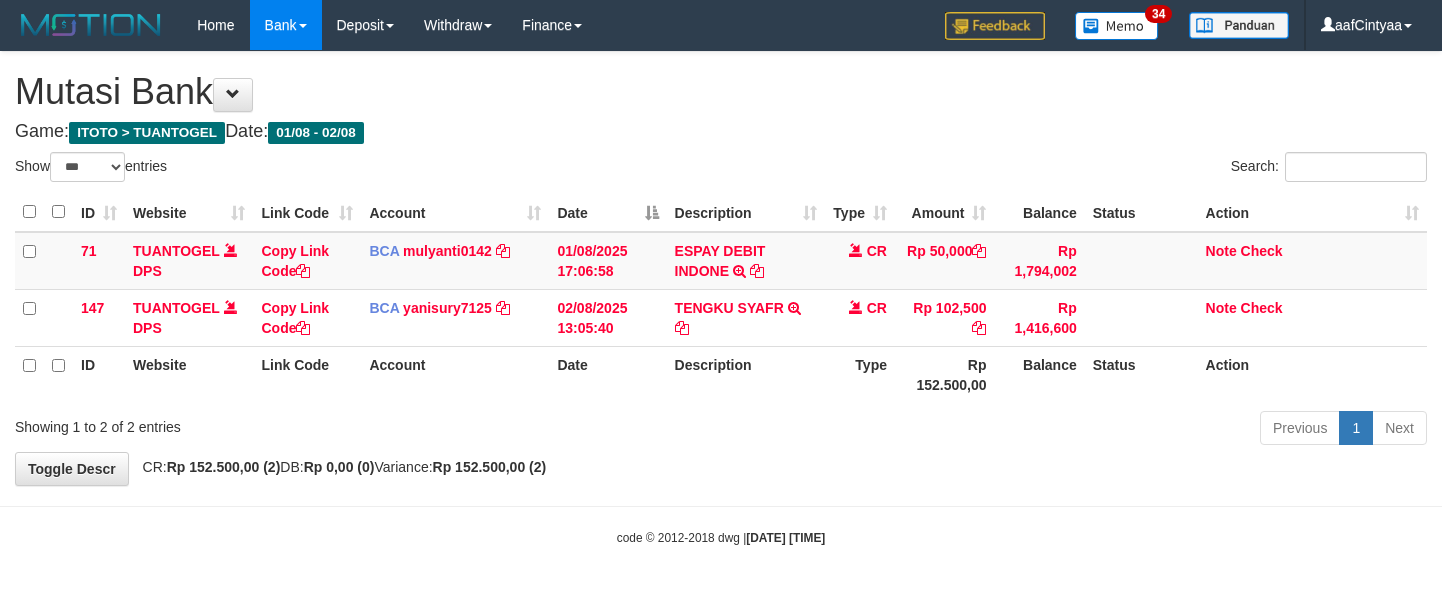 select on "***" 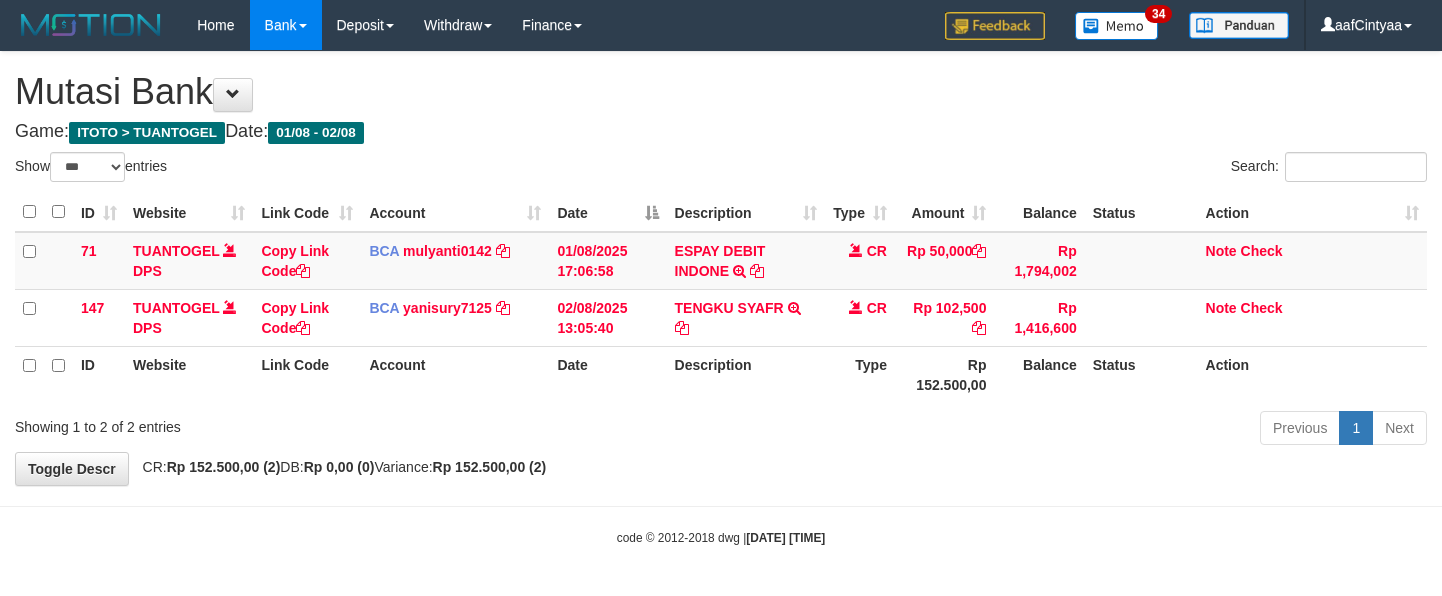scroll, scrollTop: 0, scrollLeft: 0, axis: both 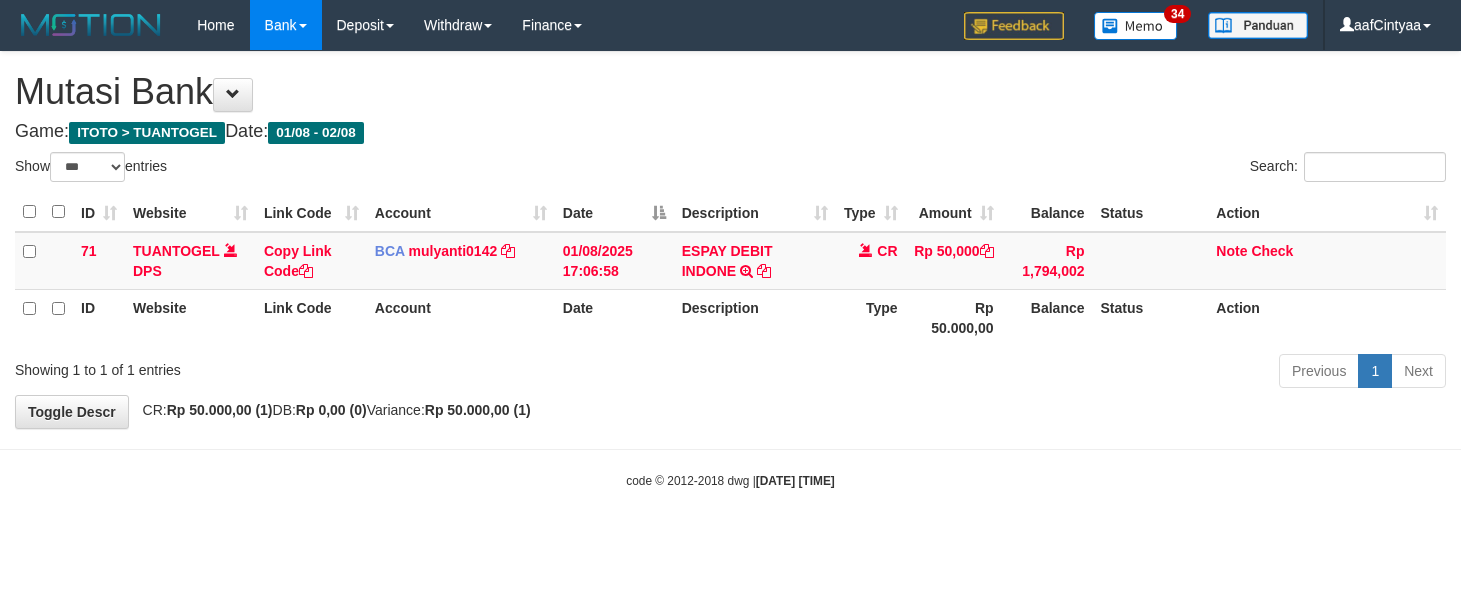 select on "***" 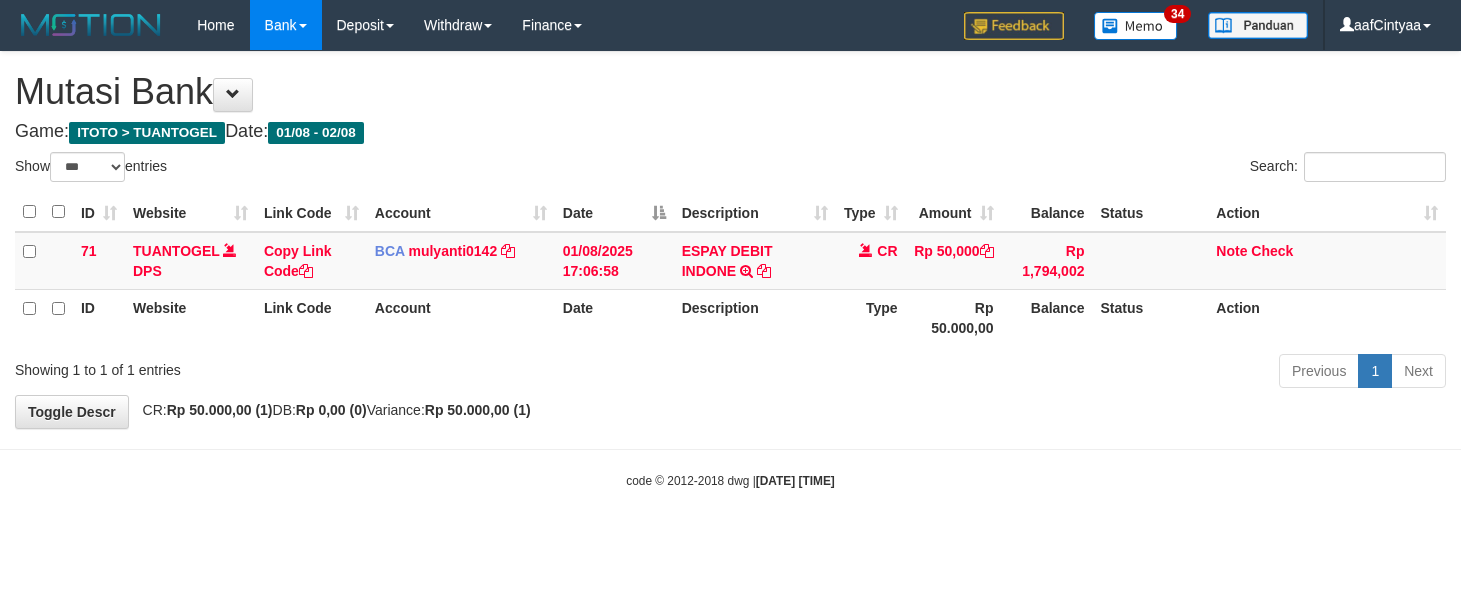scroll, scrollTop: 0, scrollLeft: 0, axis: both 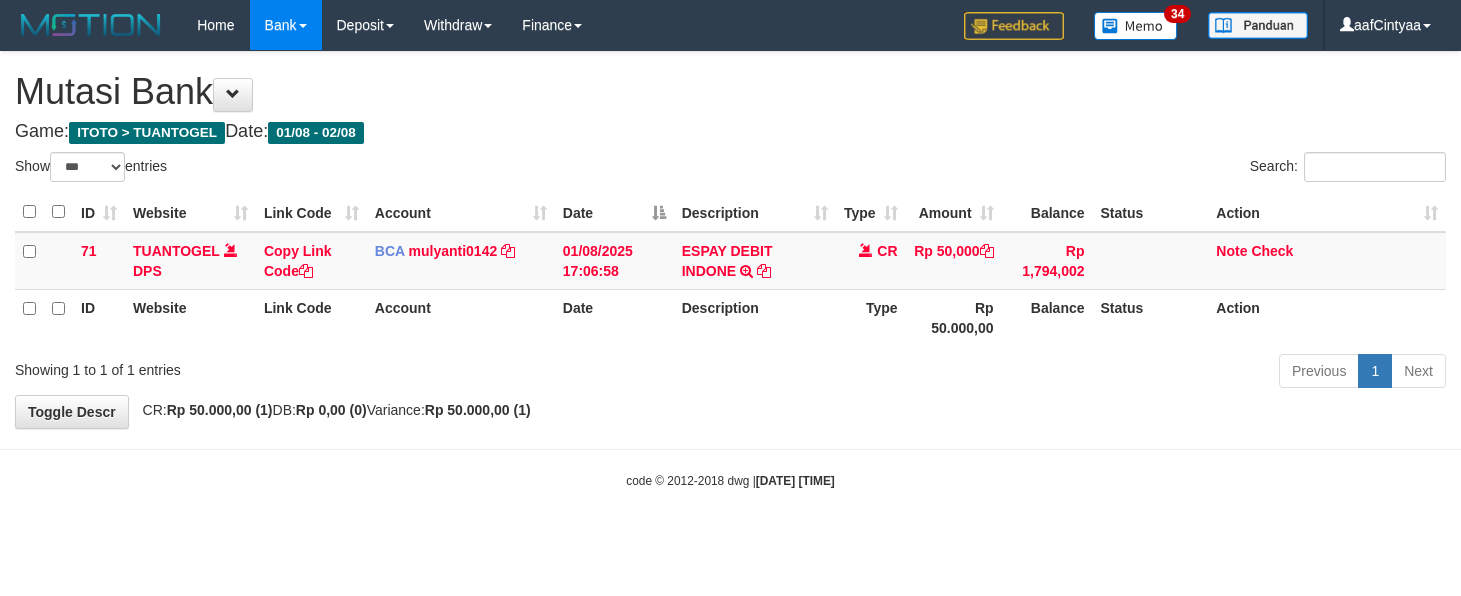 select on "***" 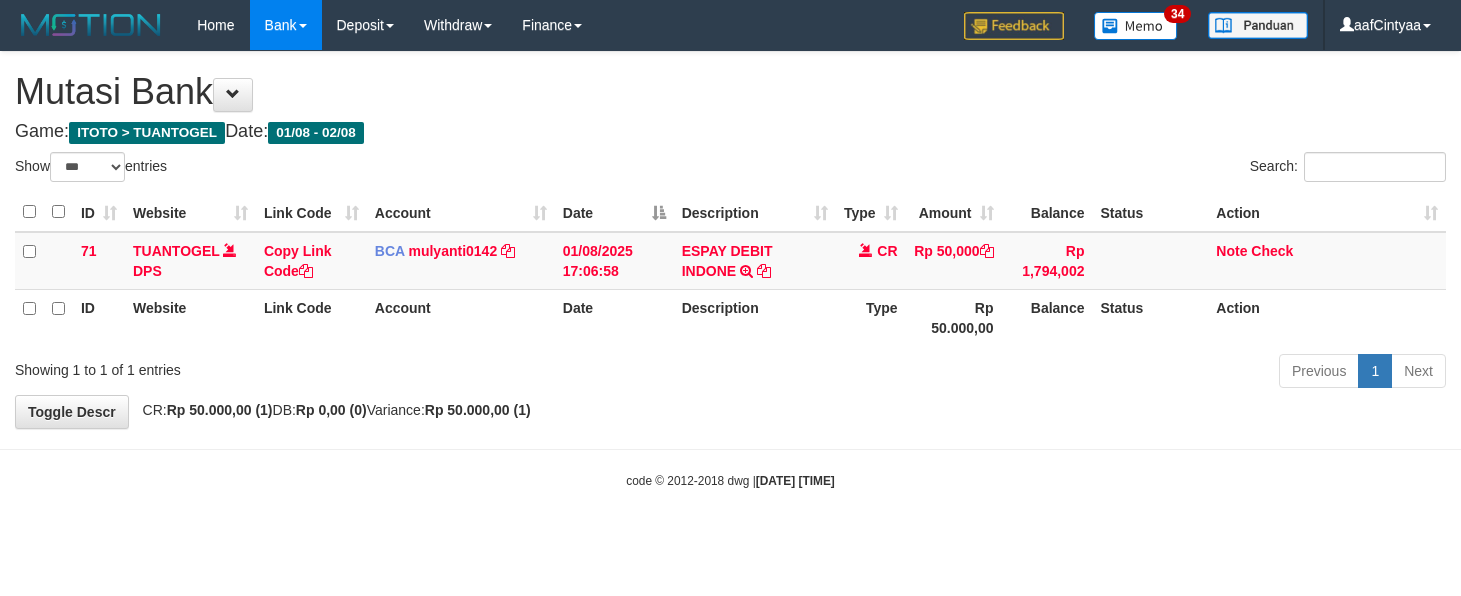 scroll, scrollTop: 0, scrollLeft: 0, axis: both 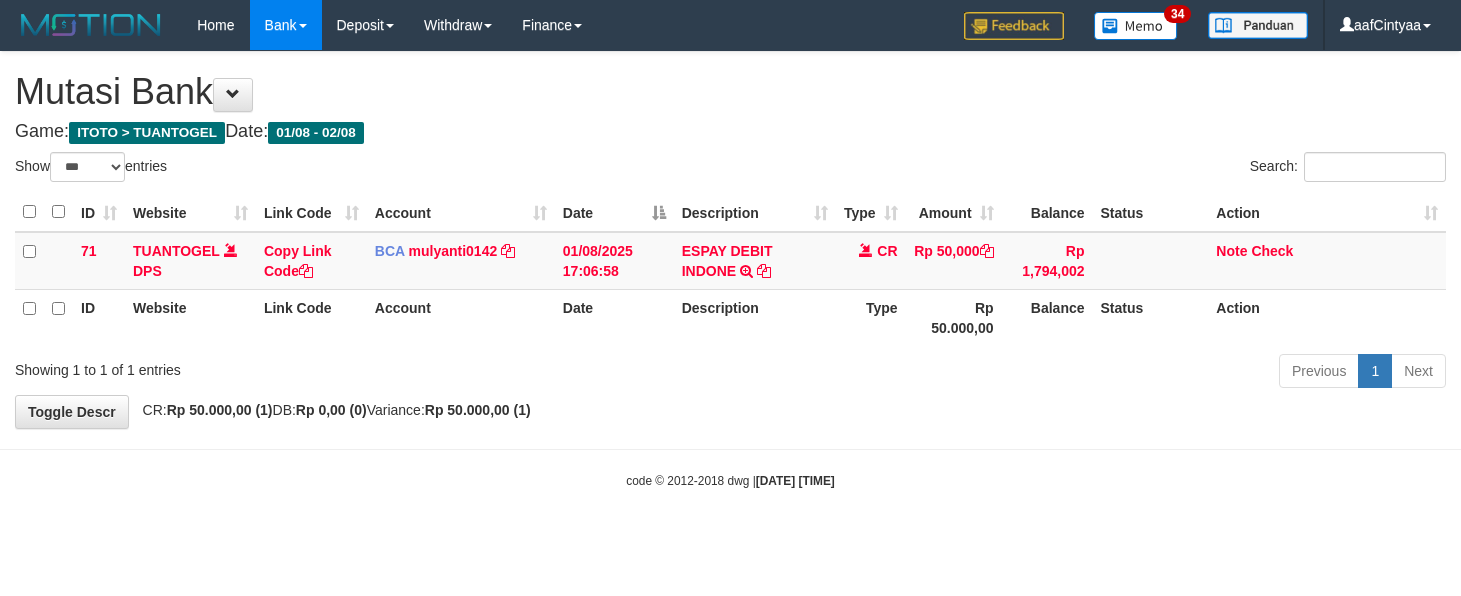 select on "***" 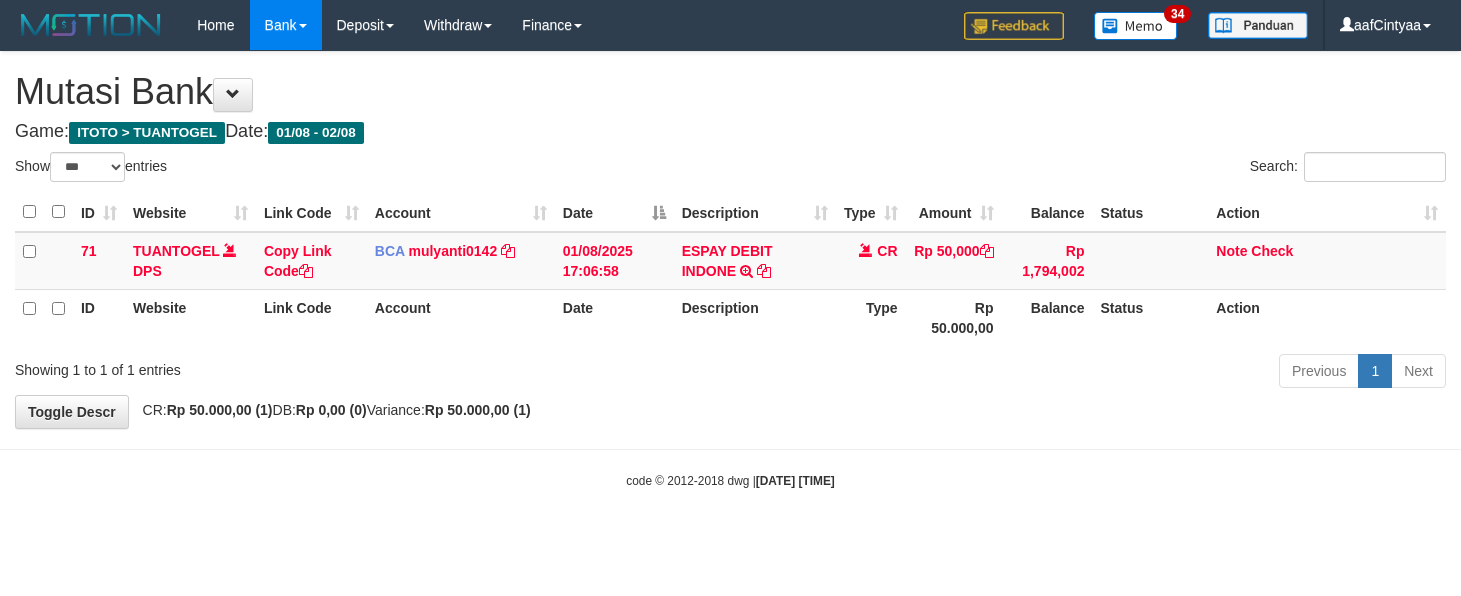 scroll, scrollTop: 0, scrollLeft: 0, axis: both 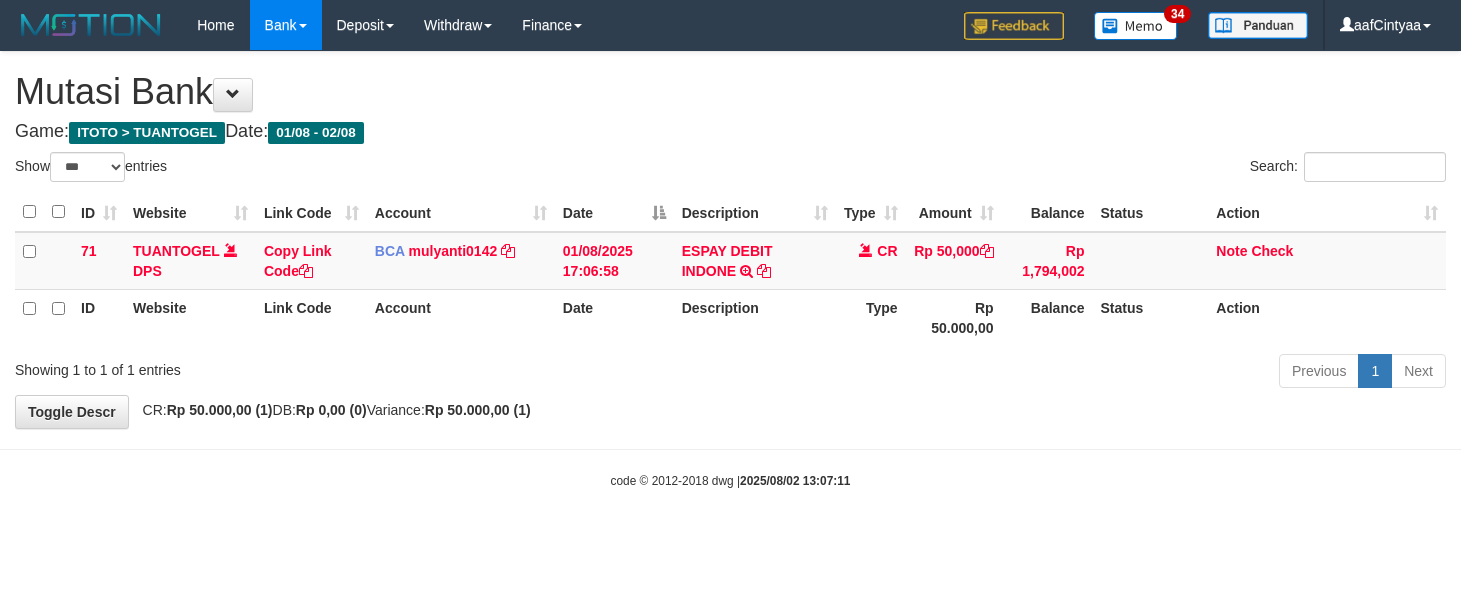 select on "***" 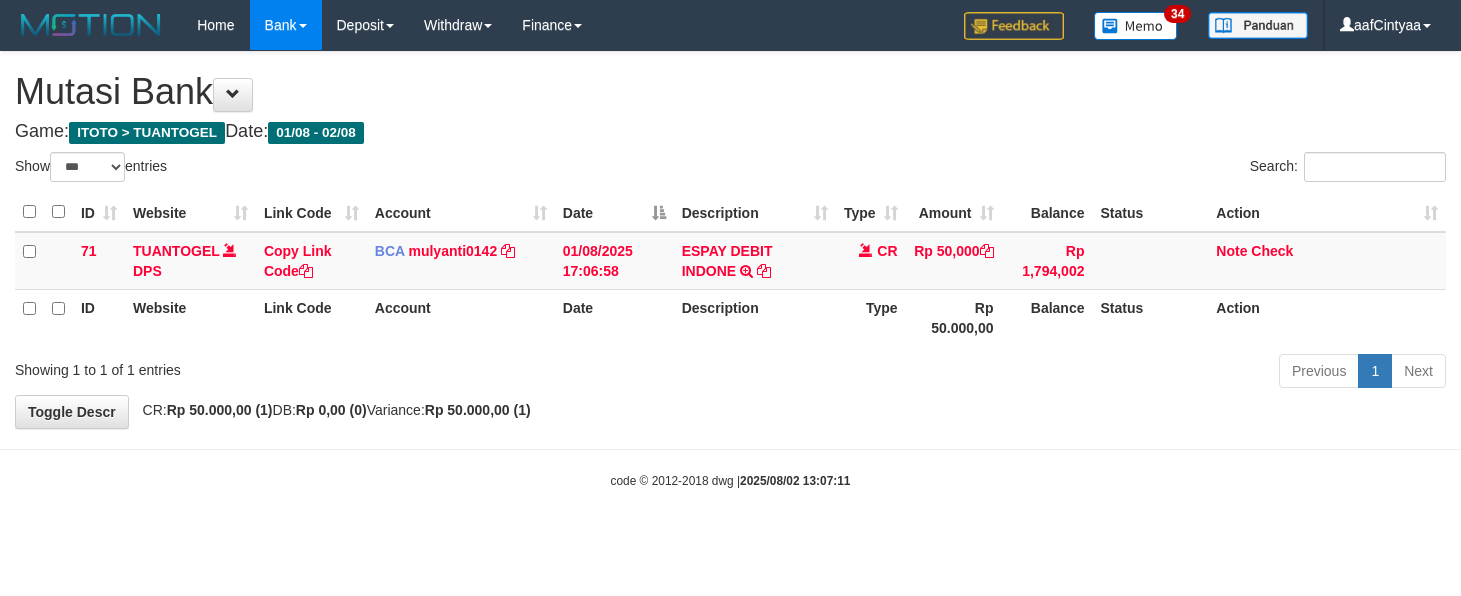 scroll, scrollTop: 0, scrollLeft: 0, axis: both 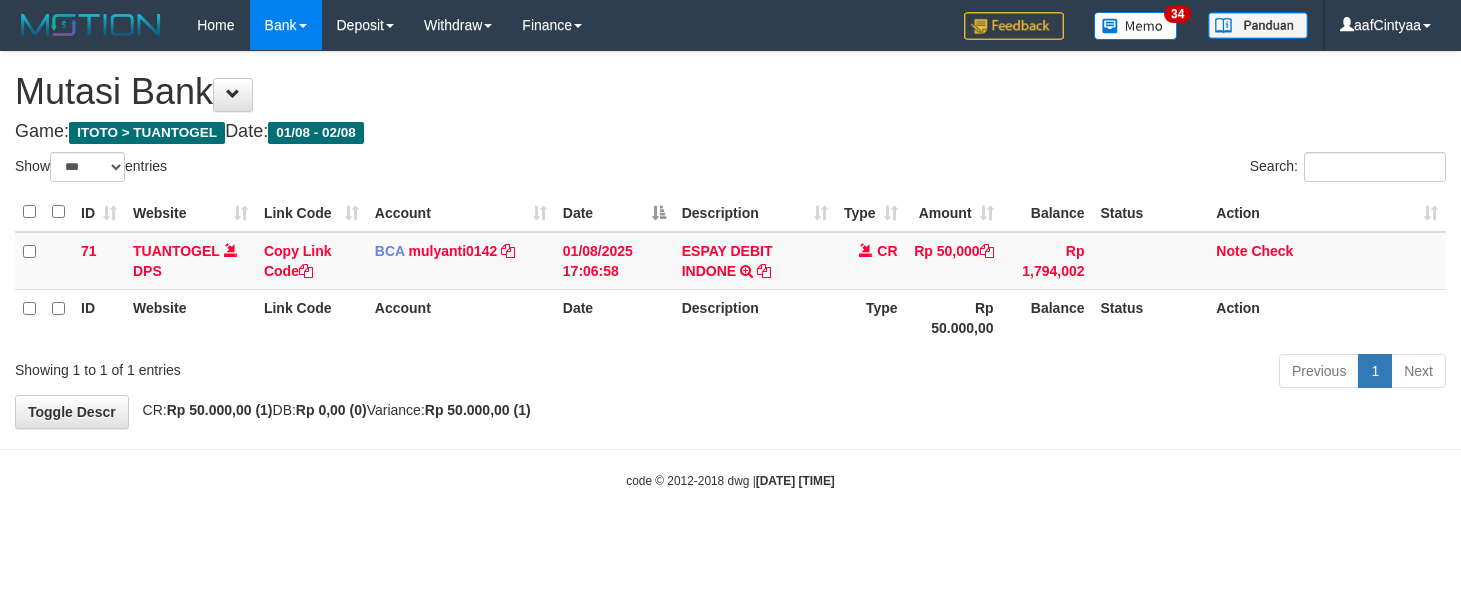 select on "***" 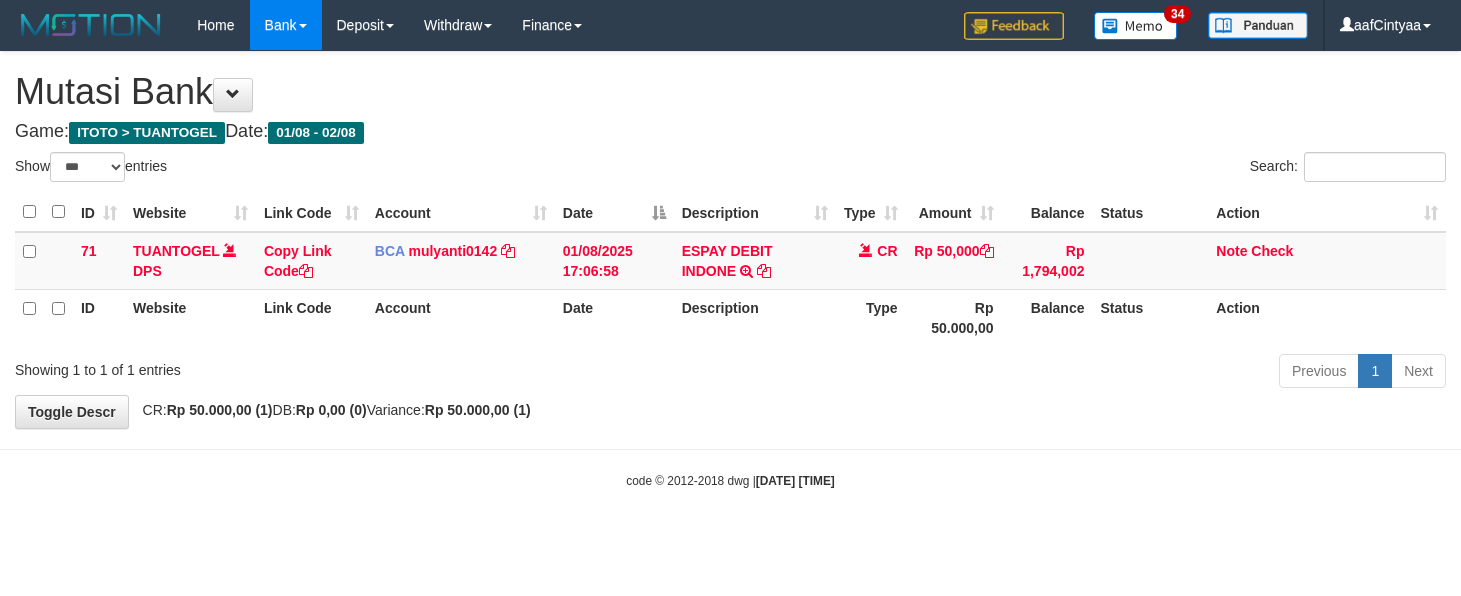 scroll, scrollTop: 0, scrollLeft: 0, axis: both 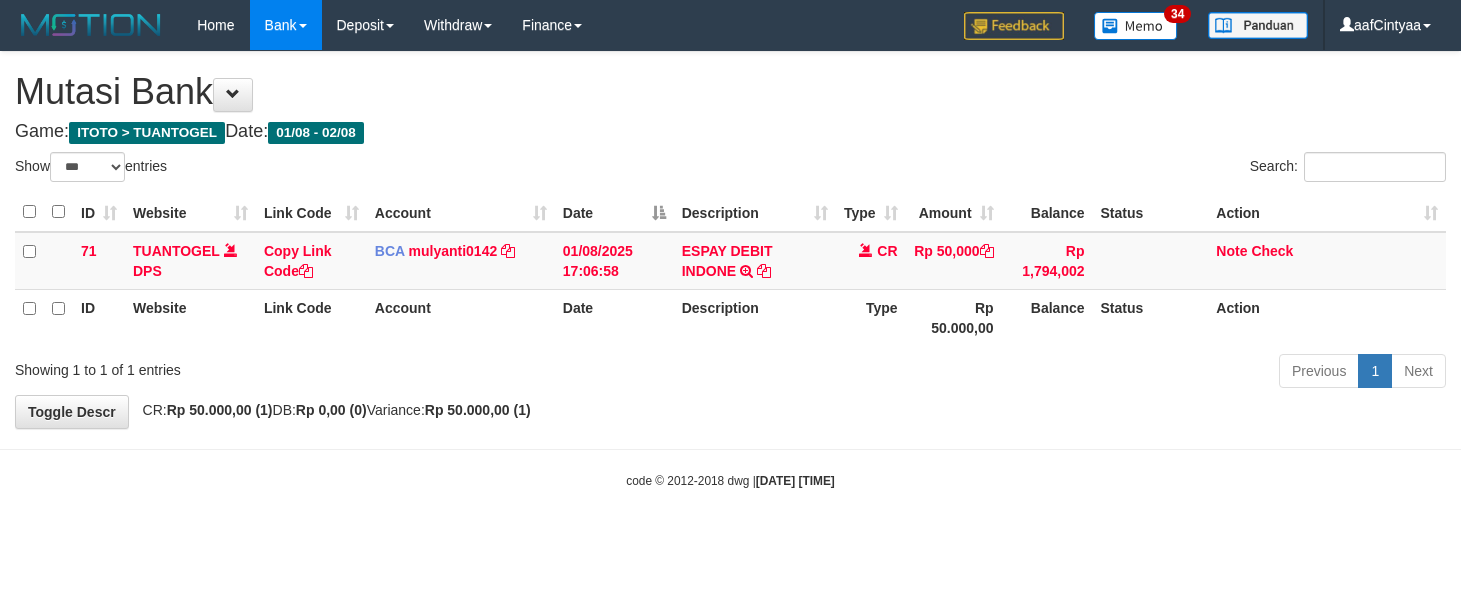 select on "***" 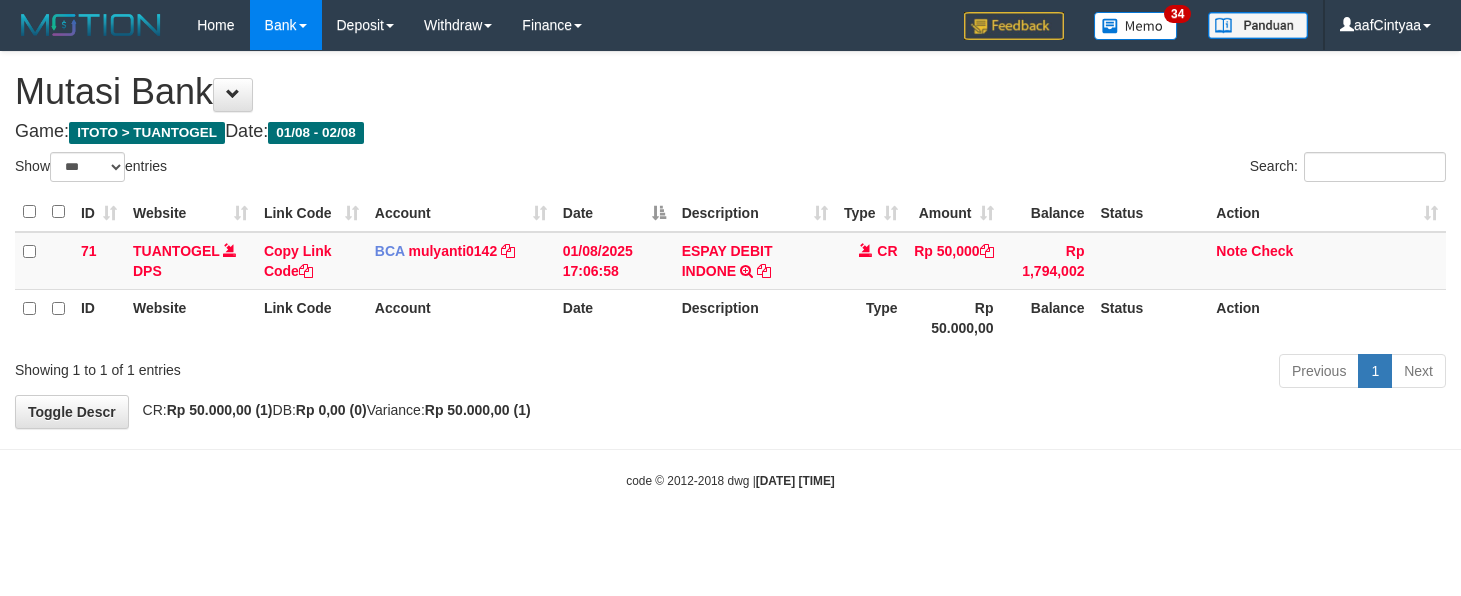 scroll, scrollTop: 0, scrollLeft: 0, axis: both 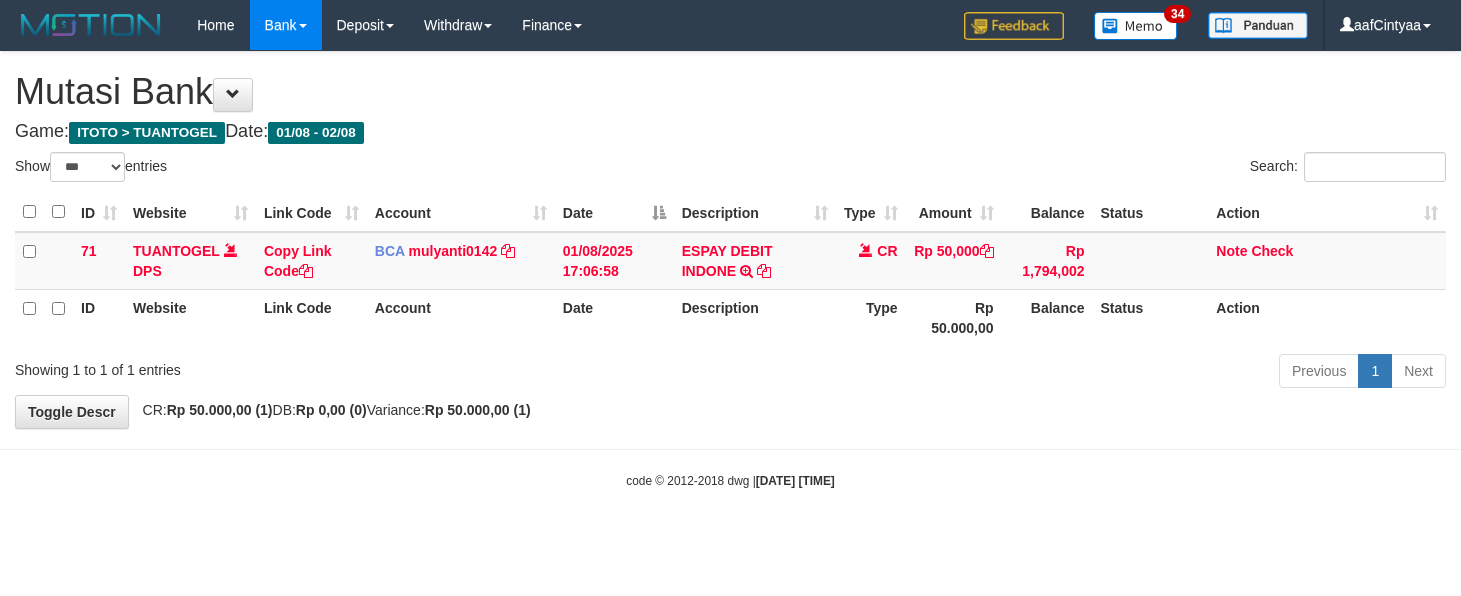 select on "***" 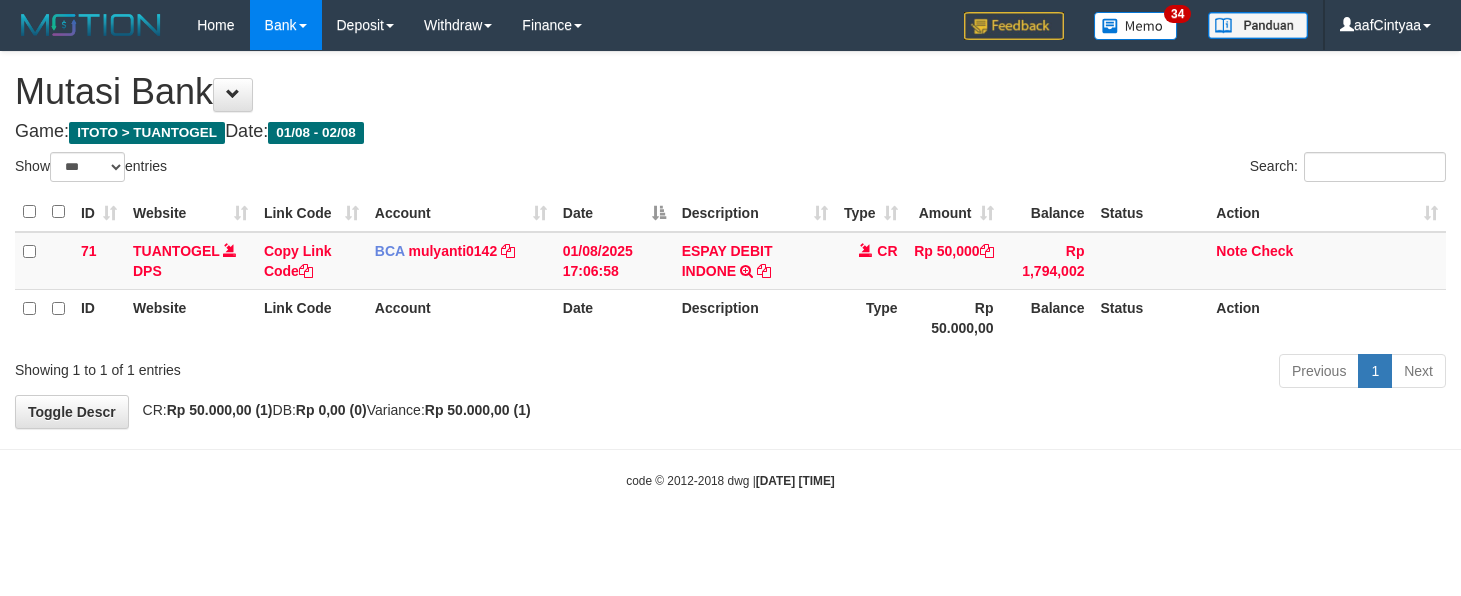 scroll, scrollTop: 0, scrollLeft: 0, axis: both 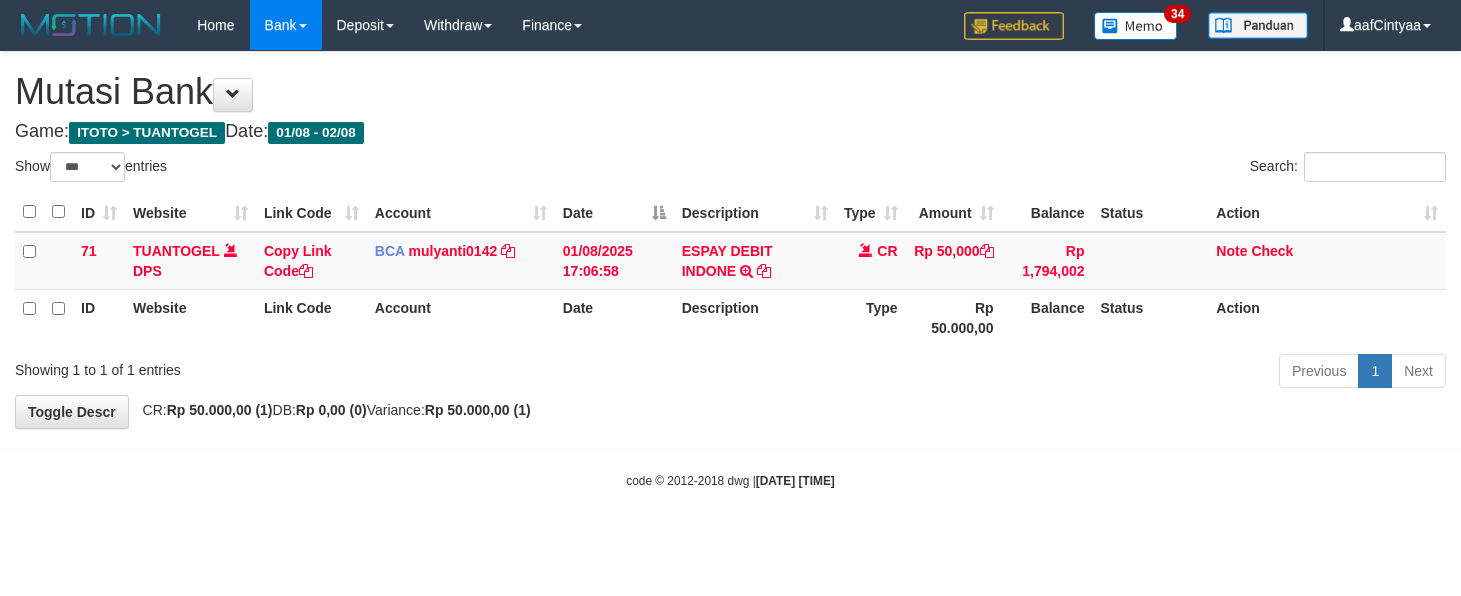 select on "***" 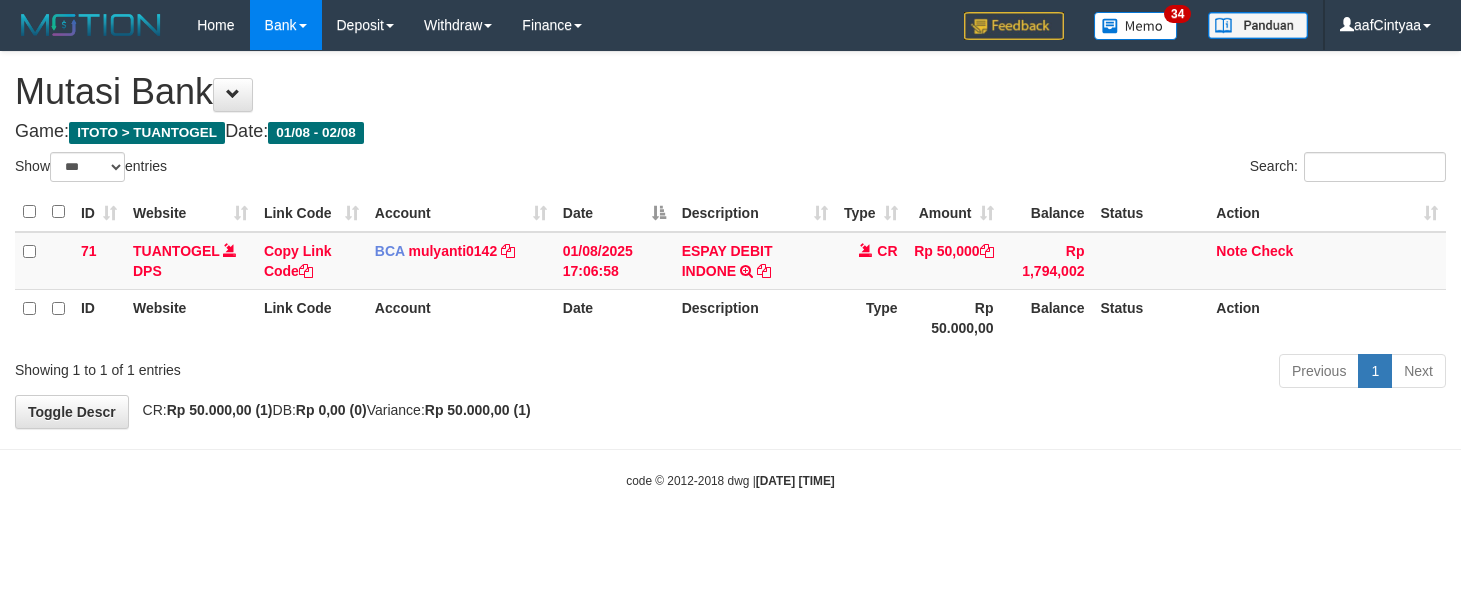scroll, scrollTop: 0, scrollLeft: 0, axis: both 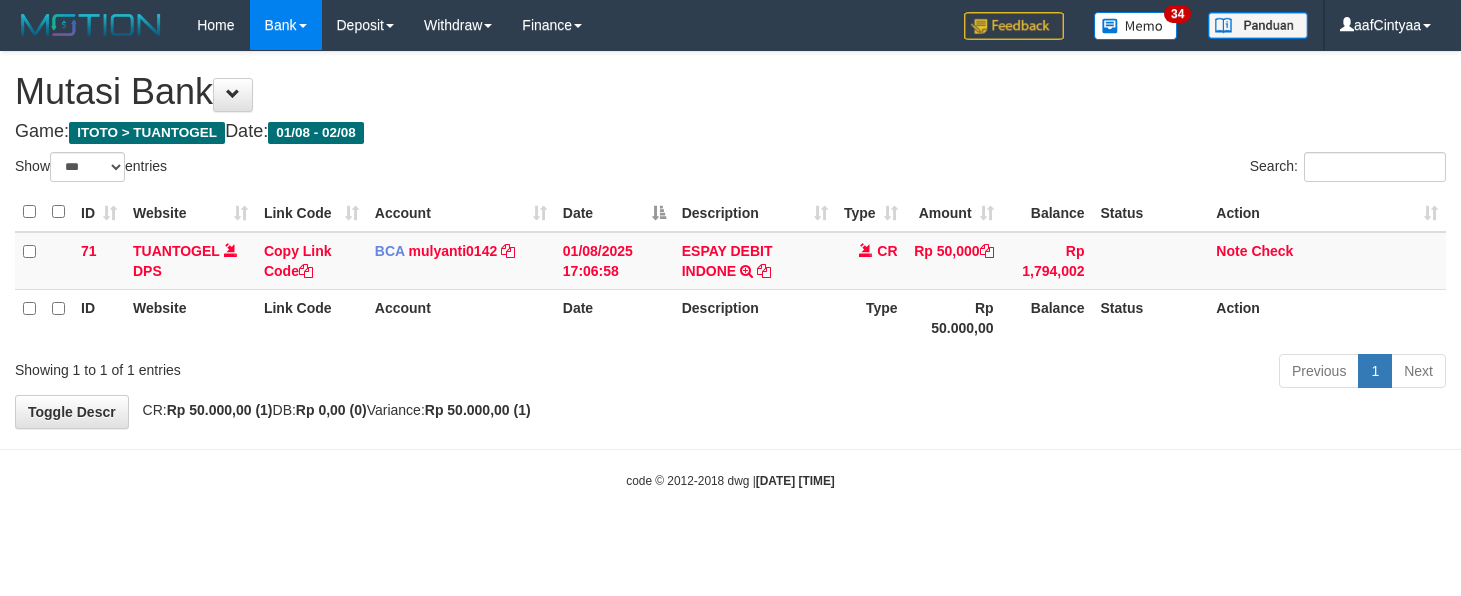select on "***" 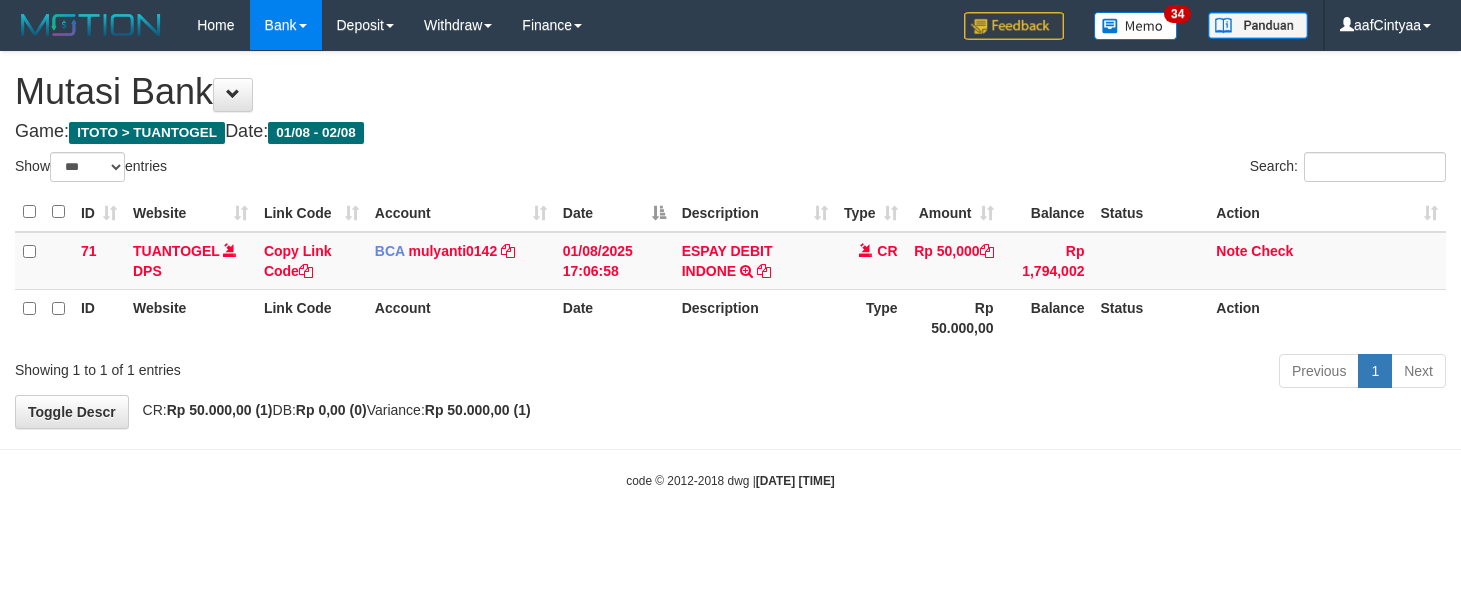 scroll, scrollTop: 0, scrollLeft: 0, axis: both 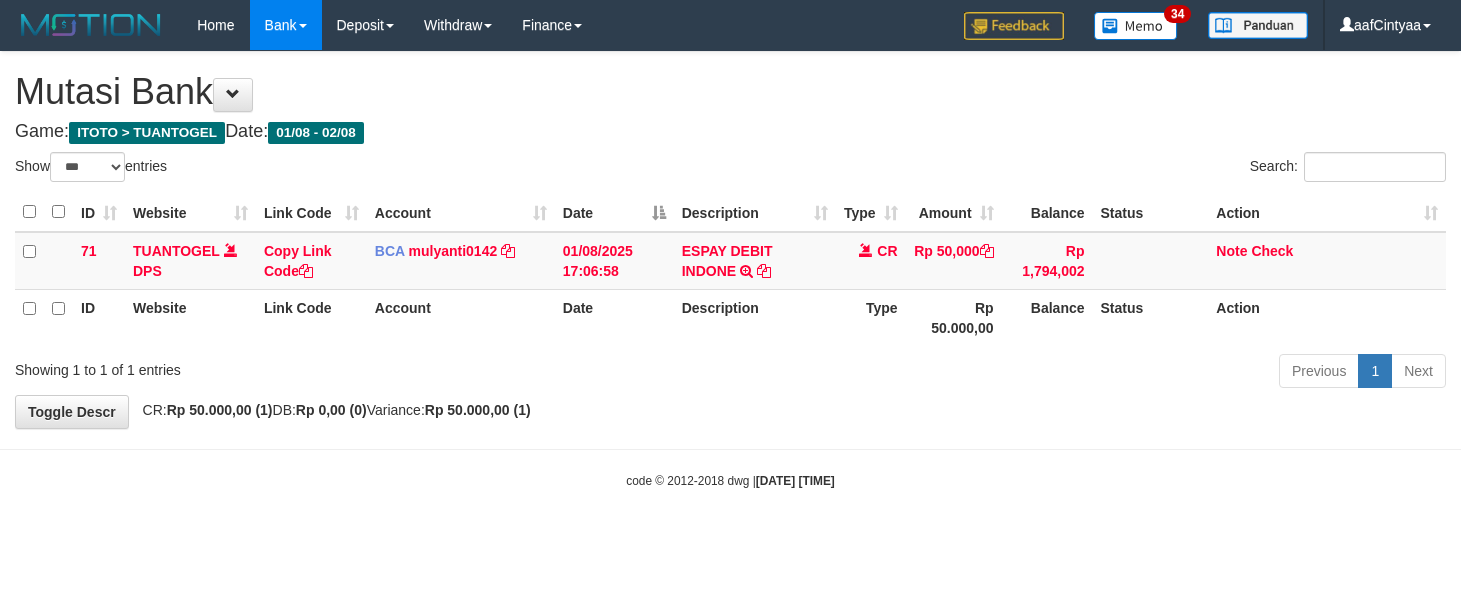 select on "***" 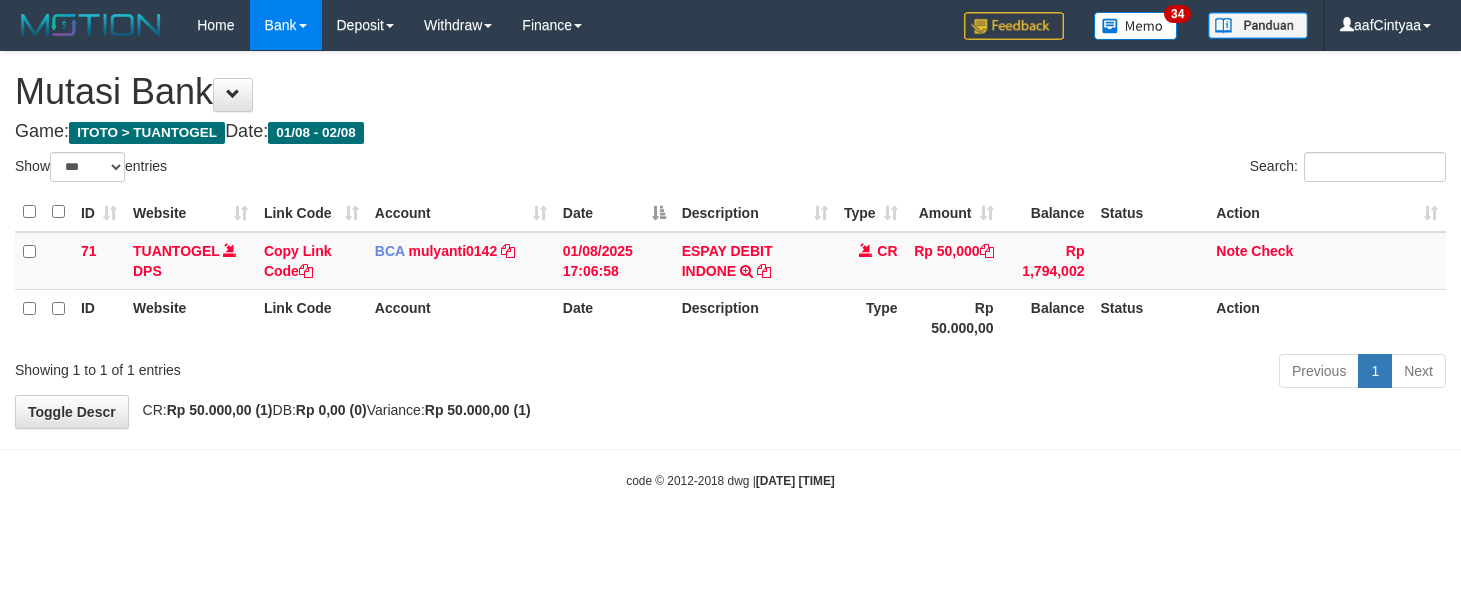 scroll, scrollTop: 0, scrollLeft: 0, axis: both 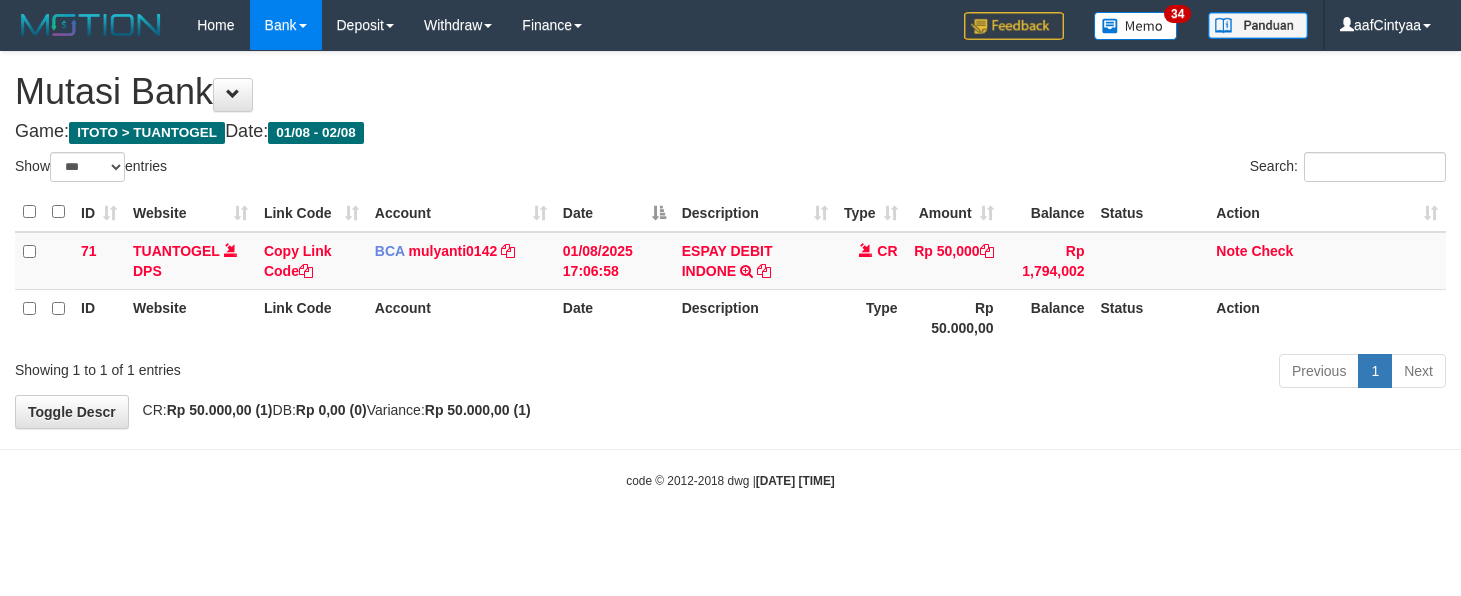 select on "***" 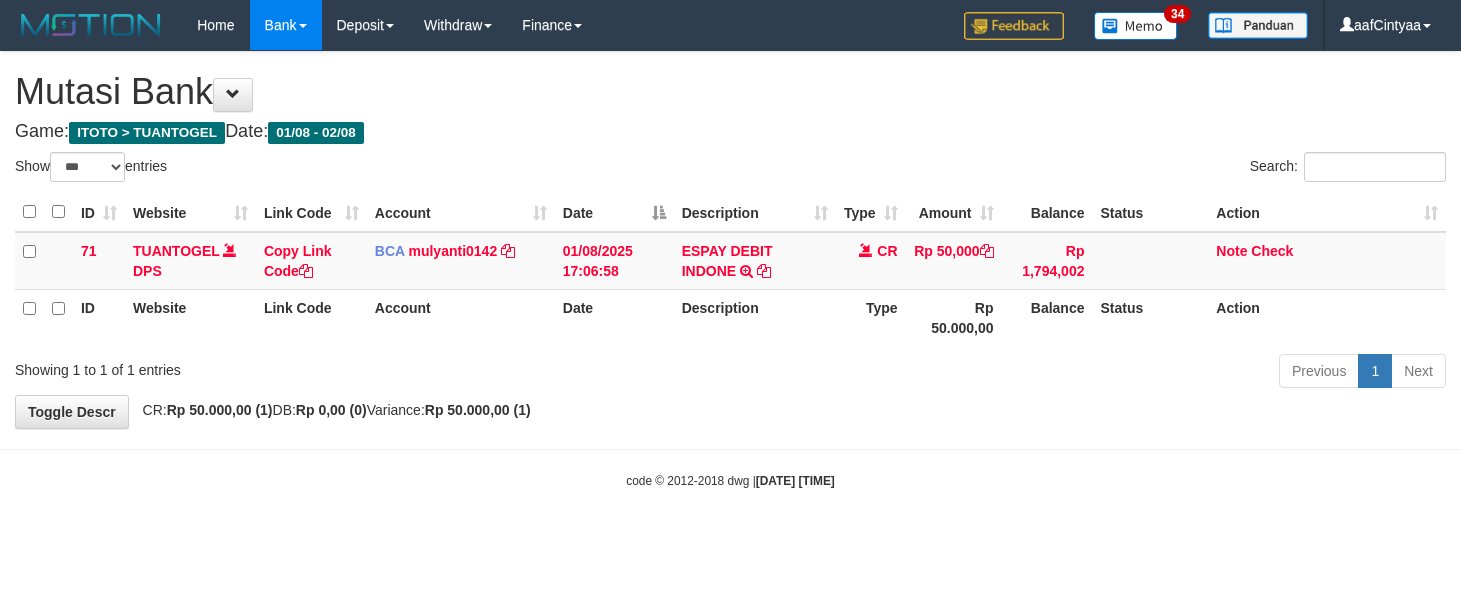 scroll, scrollTop: 0, scrollLeft: 0, axis: both 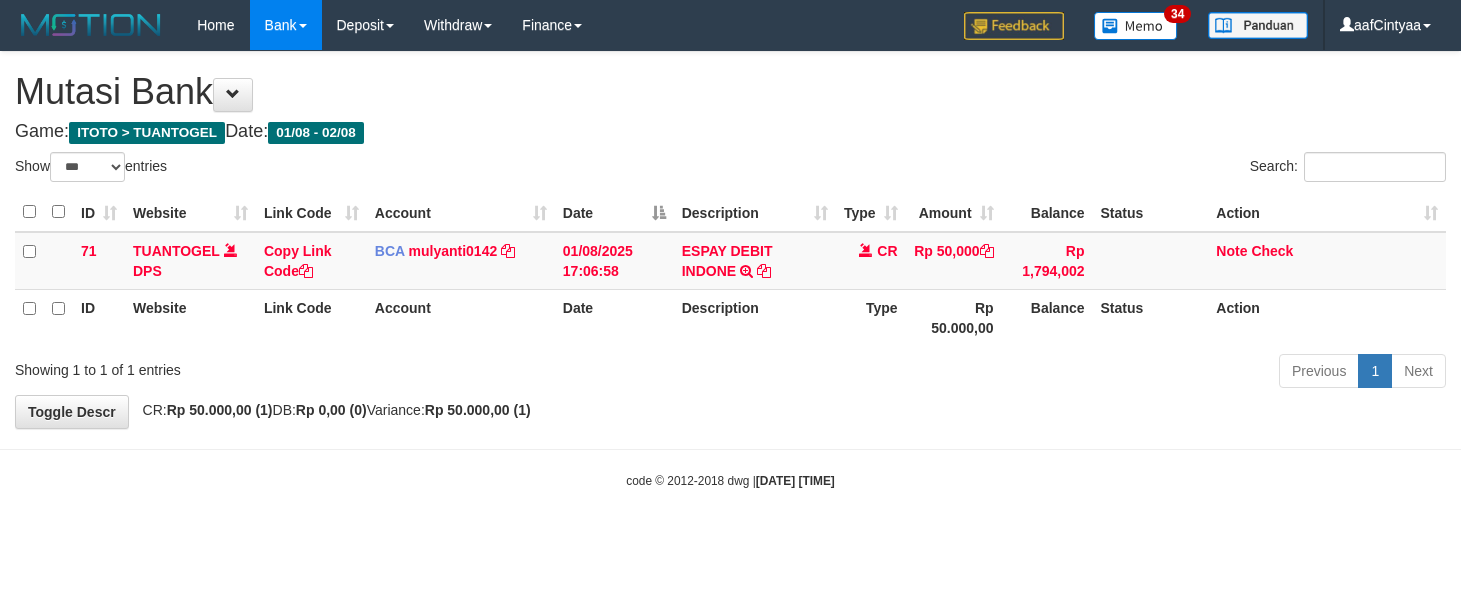 select on "***" 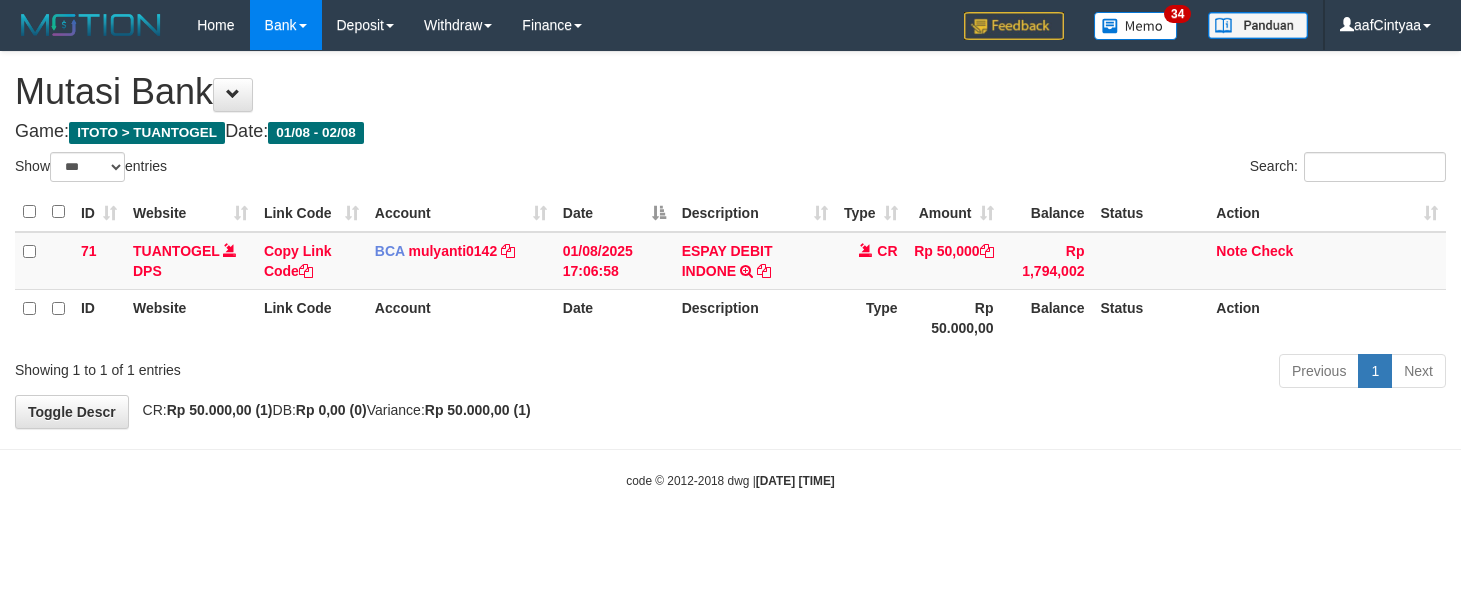 scroll, scrollTop: 0, scrollLeft: 0, axis: both 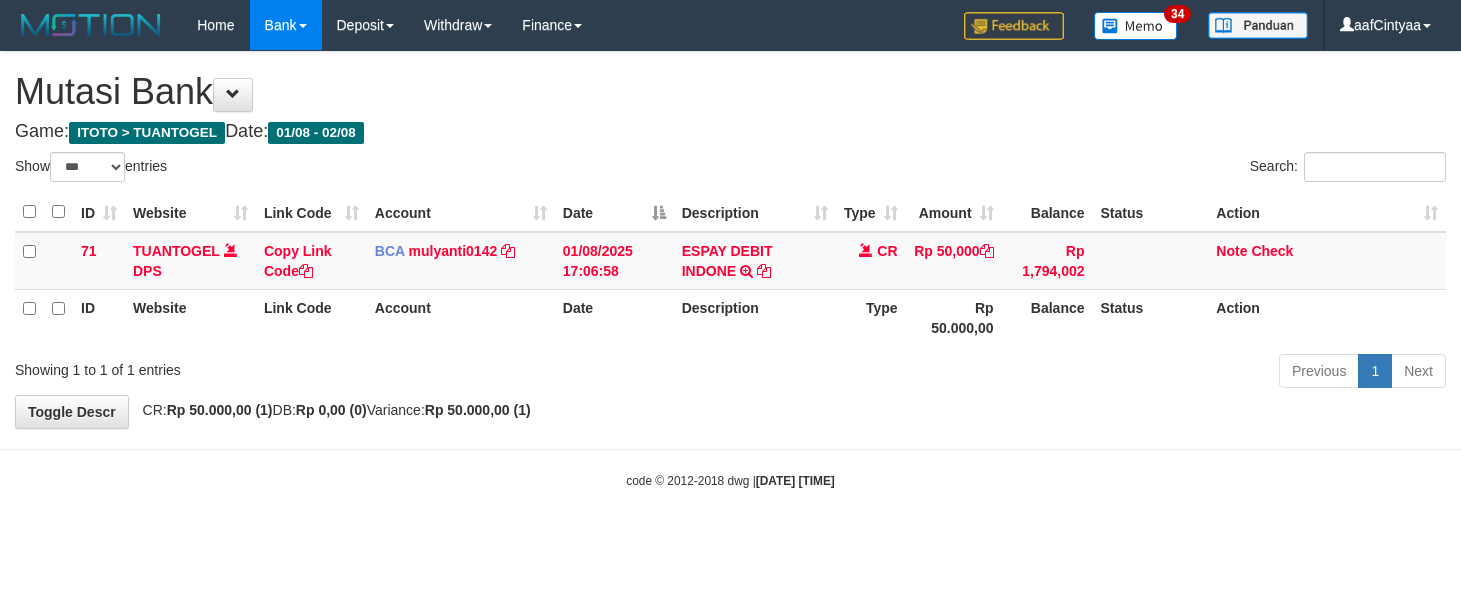 select on "***" 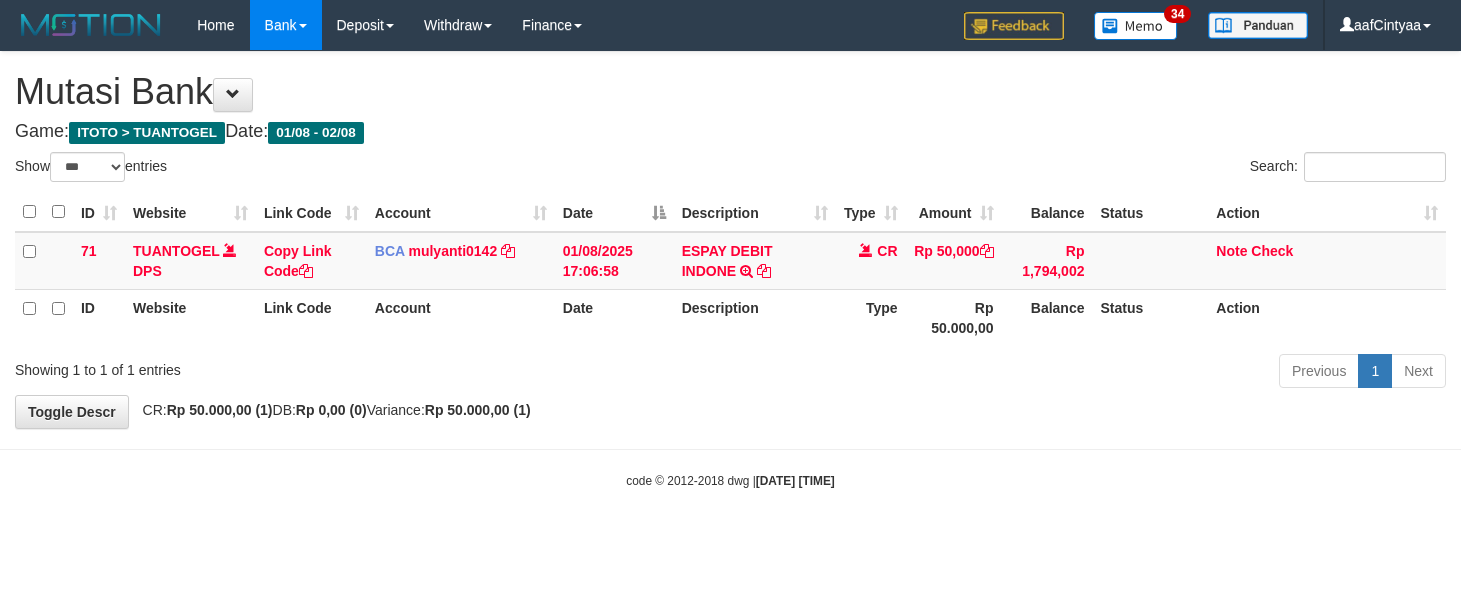scroll, scrollTop: 0, scrollLeft: 0, axis: both 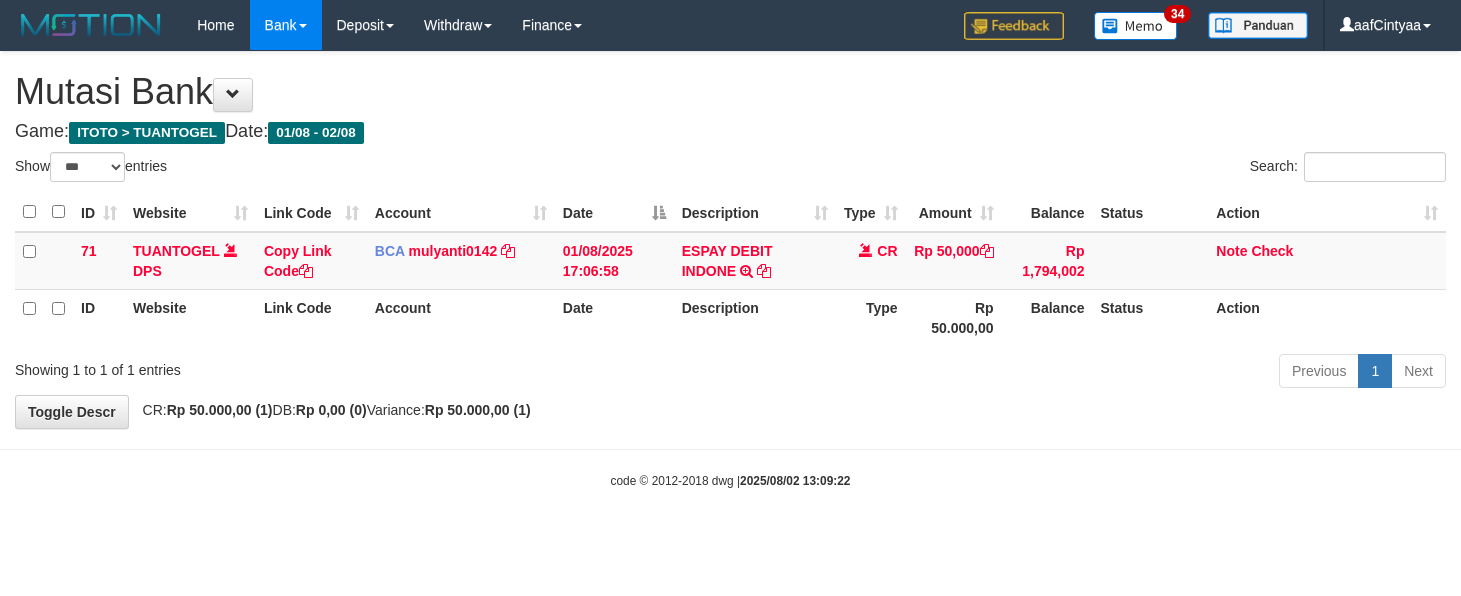 select on "***" 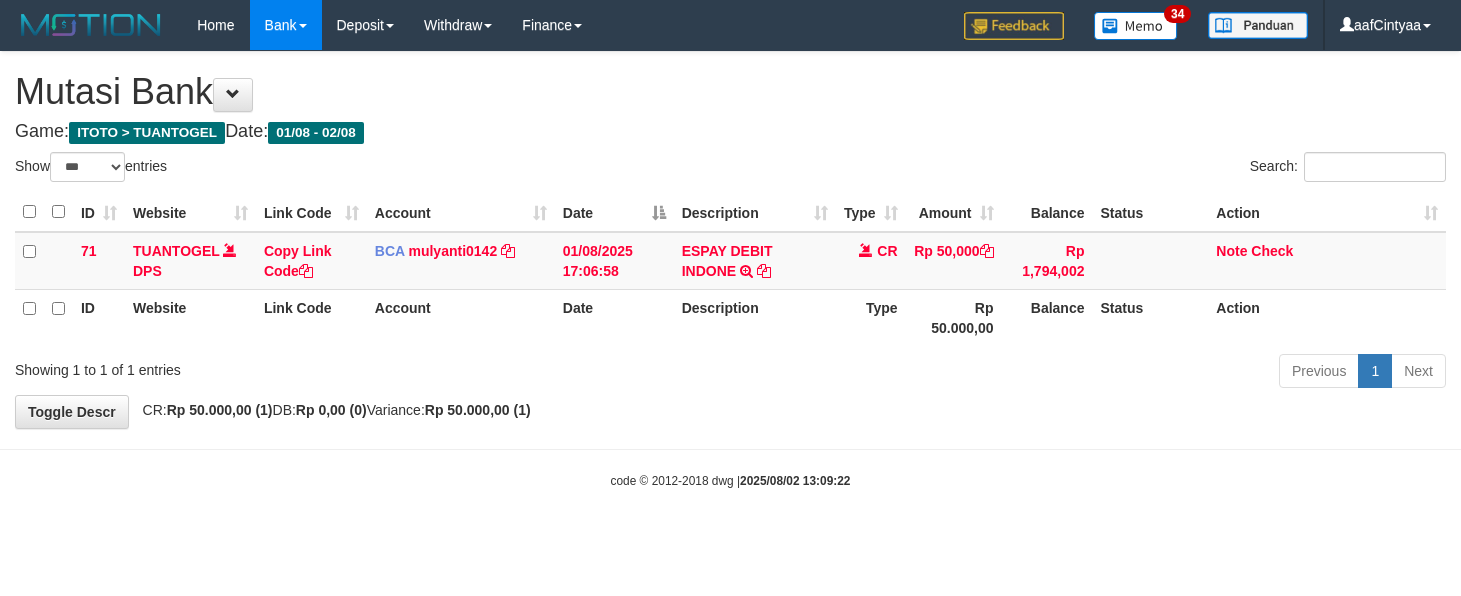 scroll, scrollTop: 0, scrollLeft: 0, axis: both 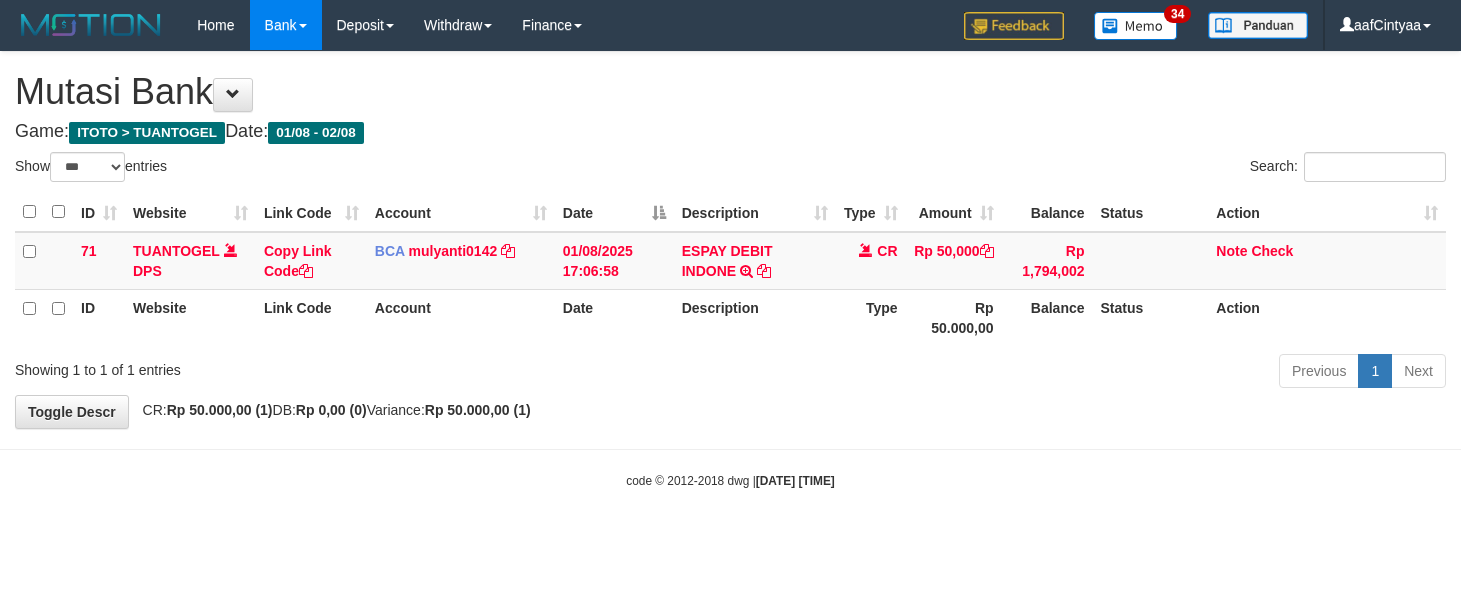 select on "***" 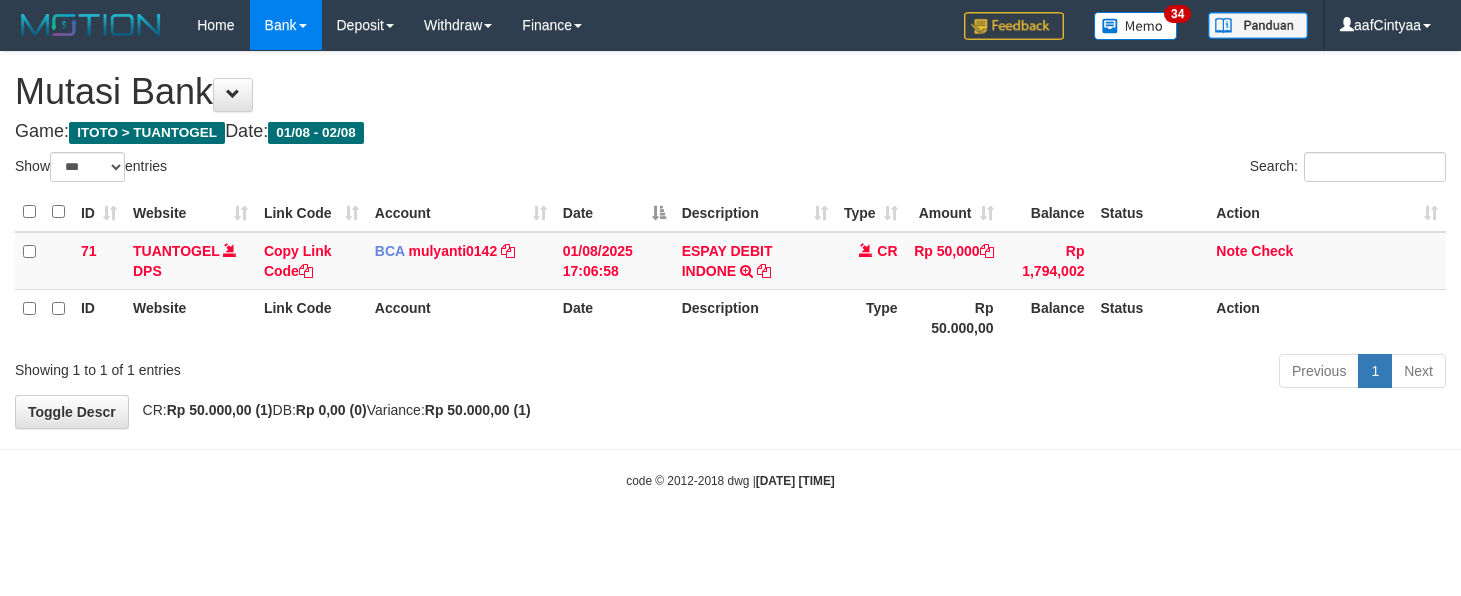 scroll, scrollTop: 0, scrollLeft: 0, axis: both 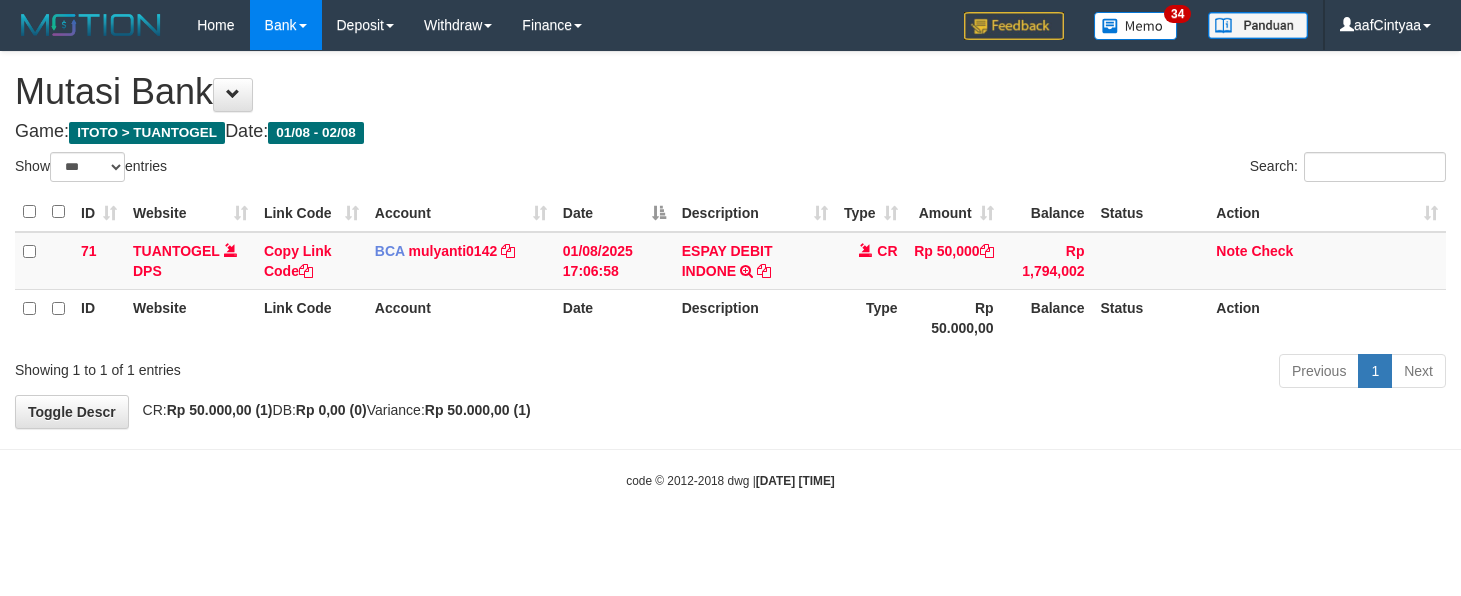 select on "***" 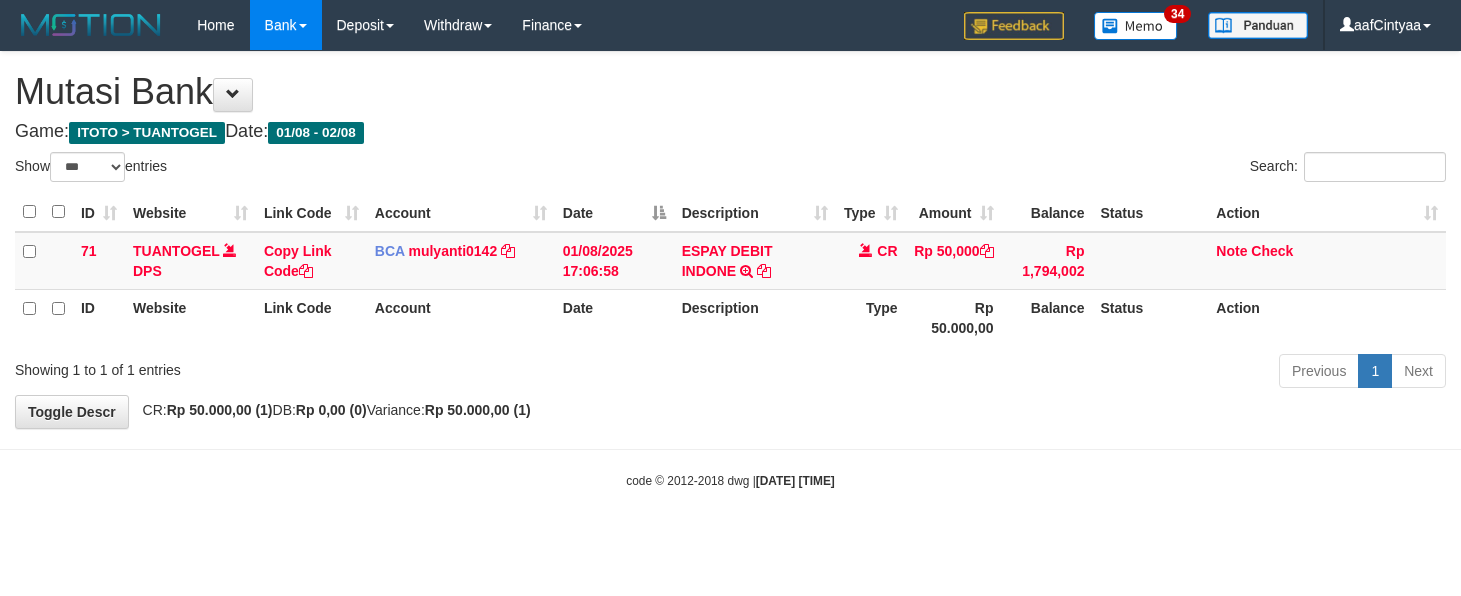 scroll, scrollTop: 0, scrollLeft: 0, axis: both 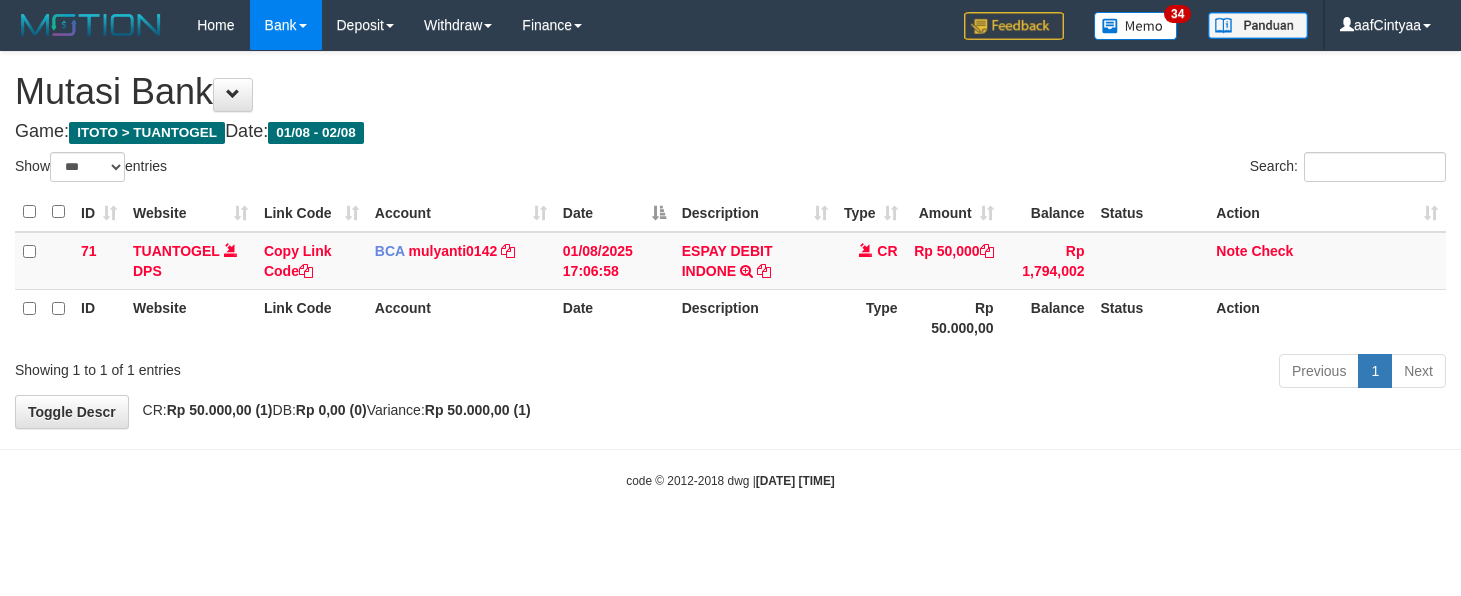 select on "***" 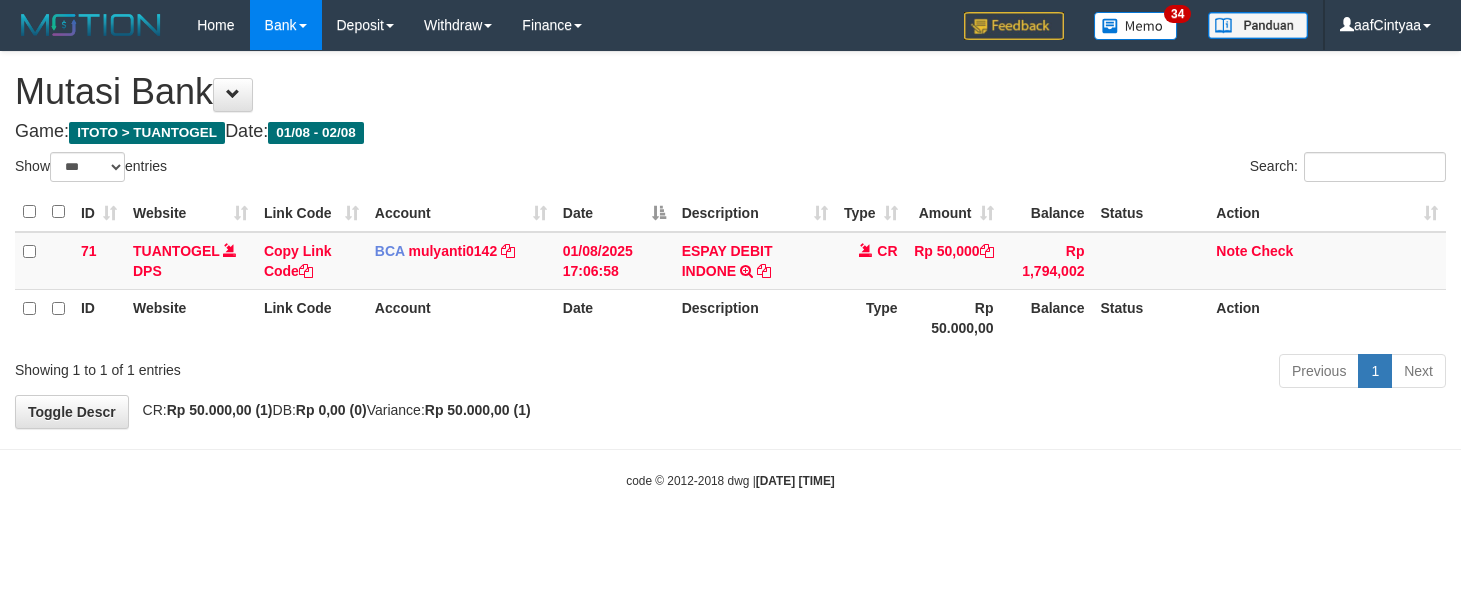 scroll, scrollTop: 0, scrollLeft: 0, axis: both 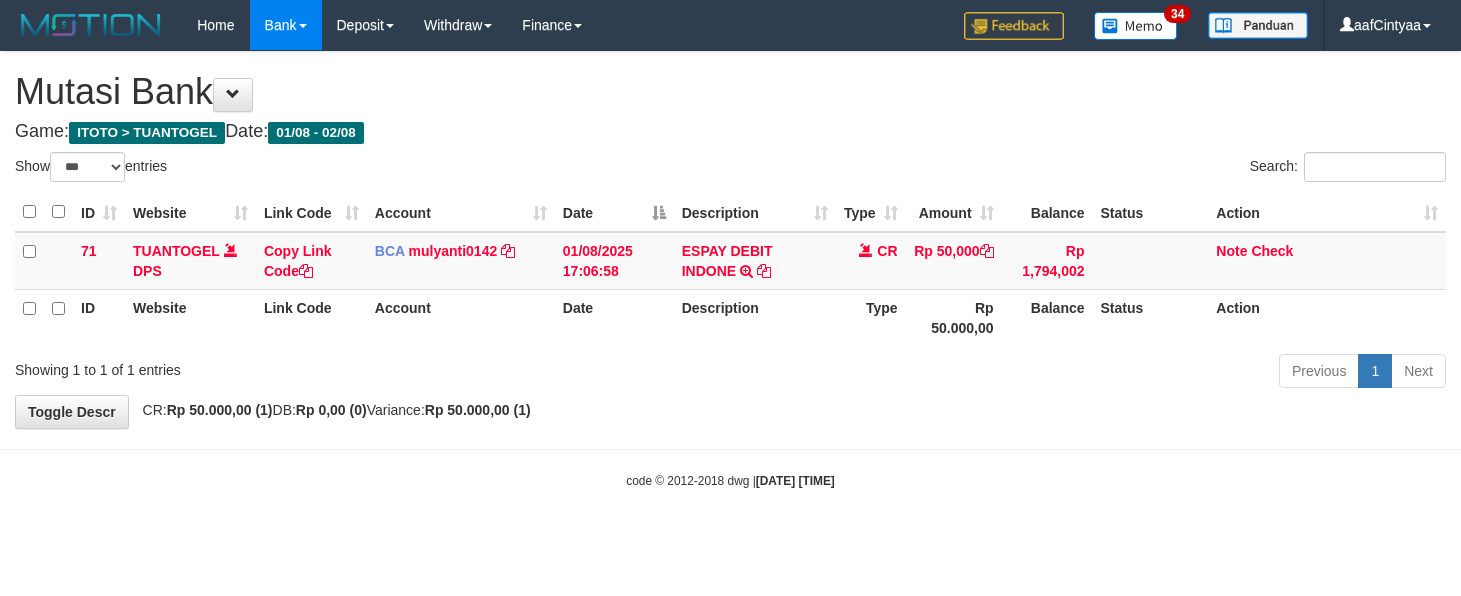 select on "***" 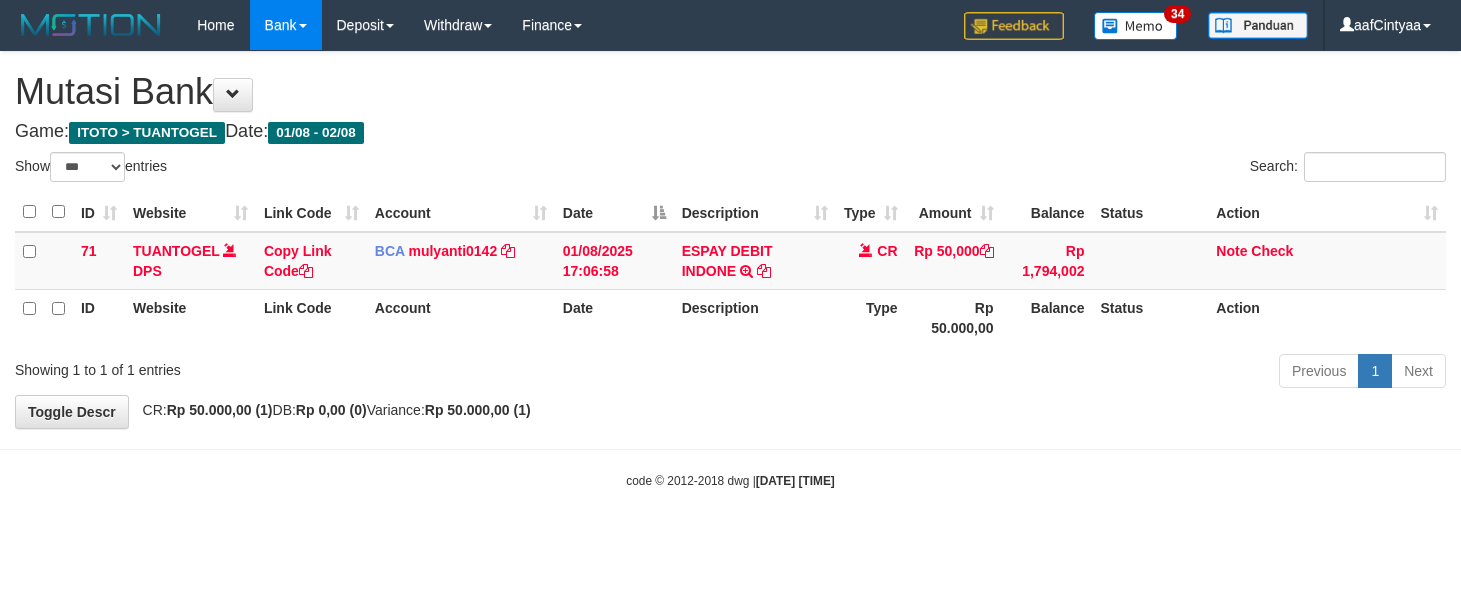 scroll, scrollTop: 0, scrollLeft: 0, axis: both 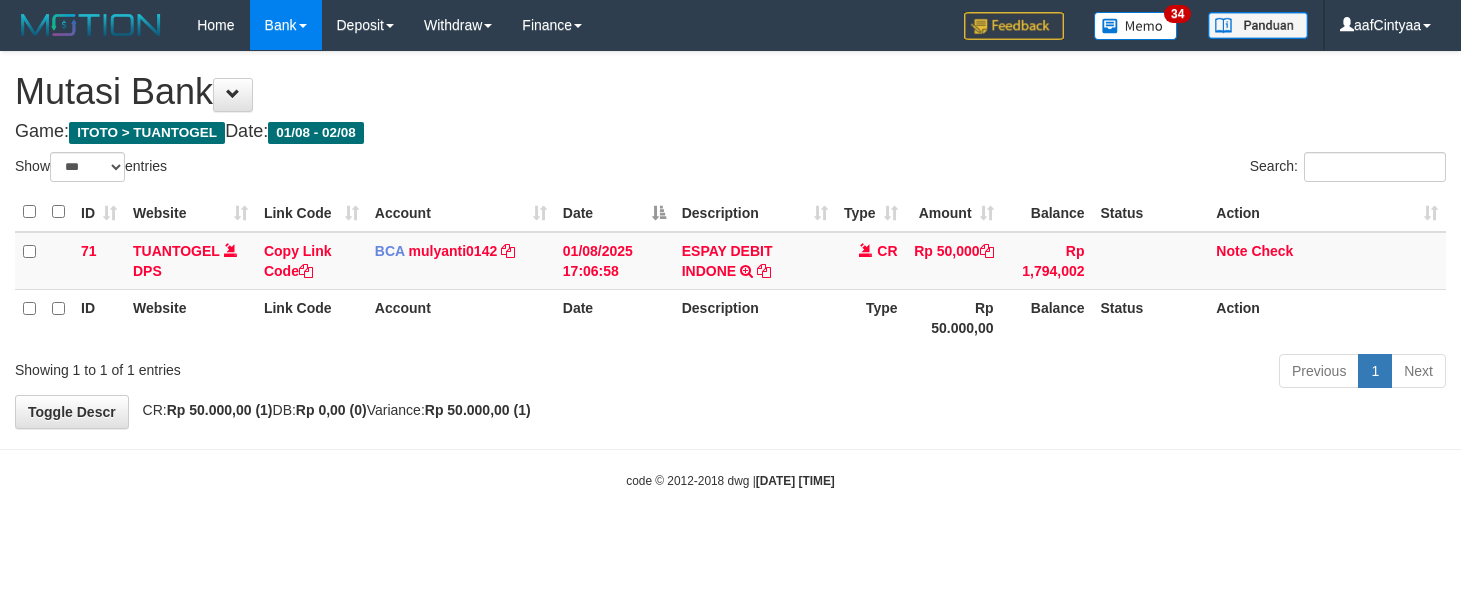select on "***" 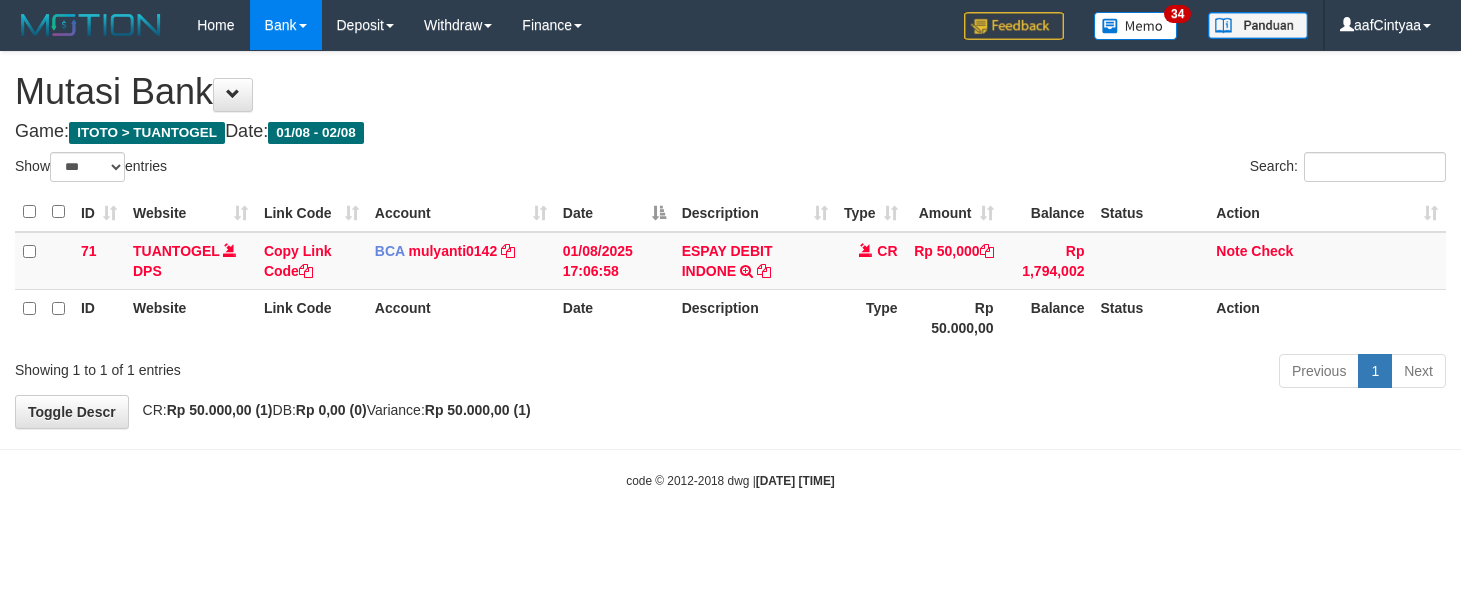 scroll, scrollTop: 0, scrollLeft: 0, axis: both 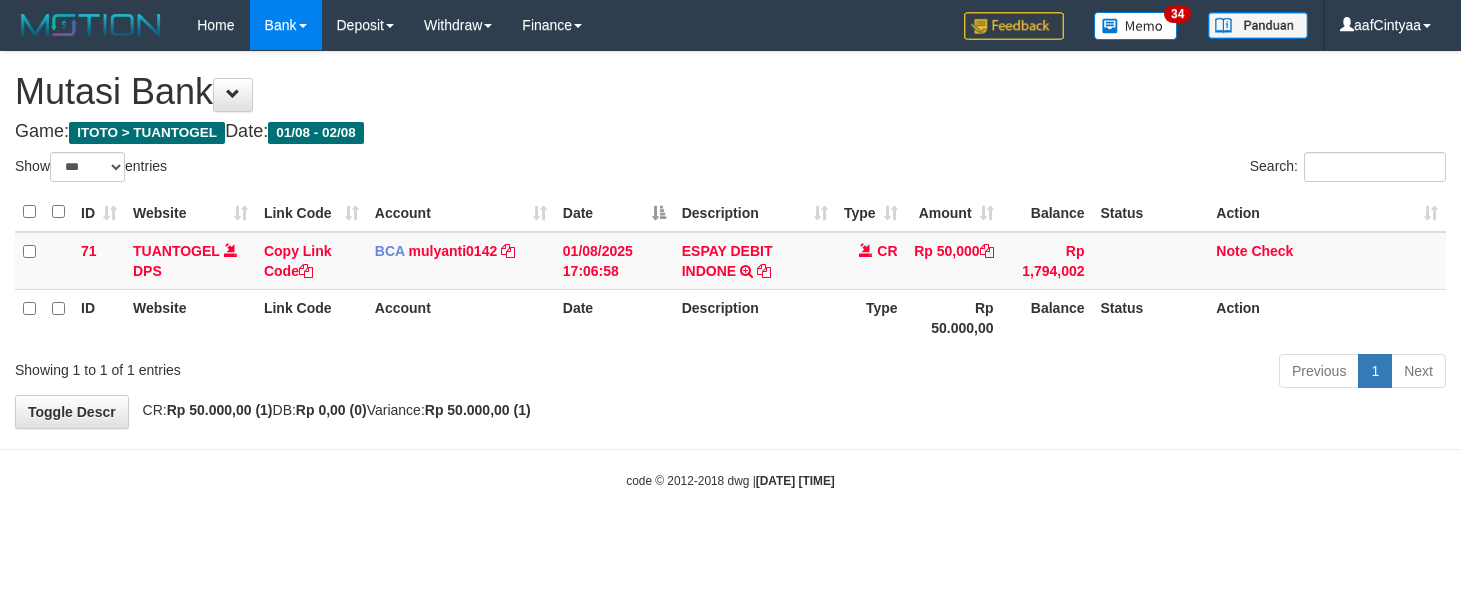 select on "***" 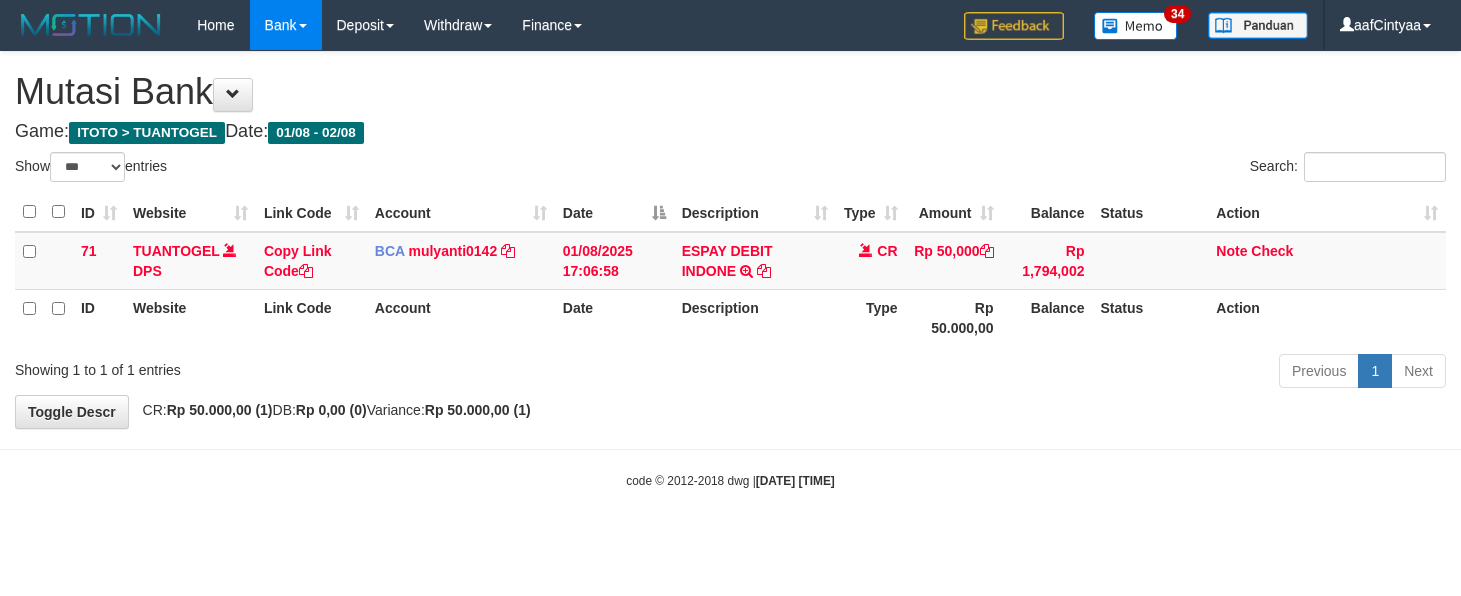 scroll, scrollTop: 0, scrollLeft: 0, axis: both 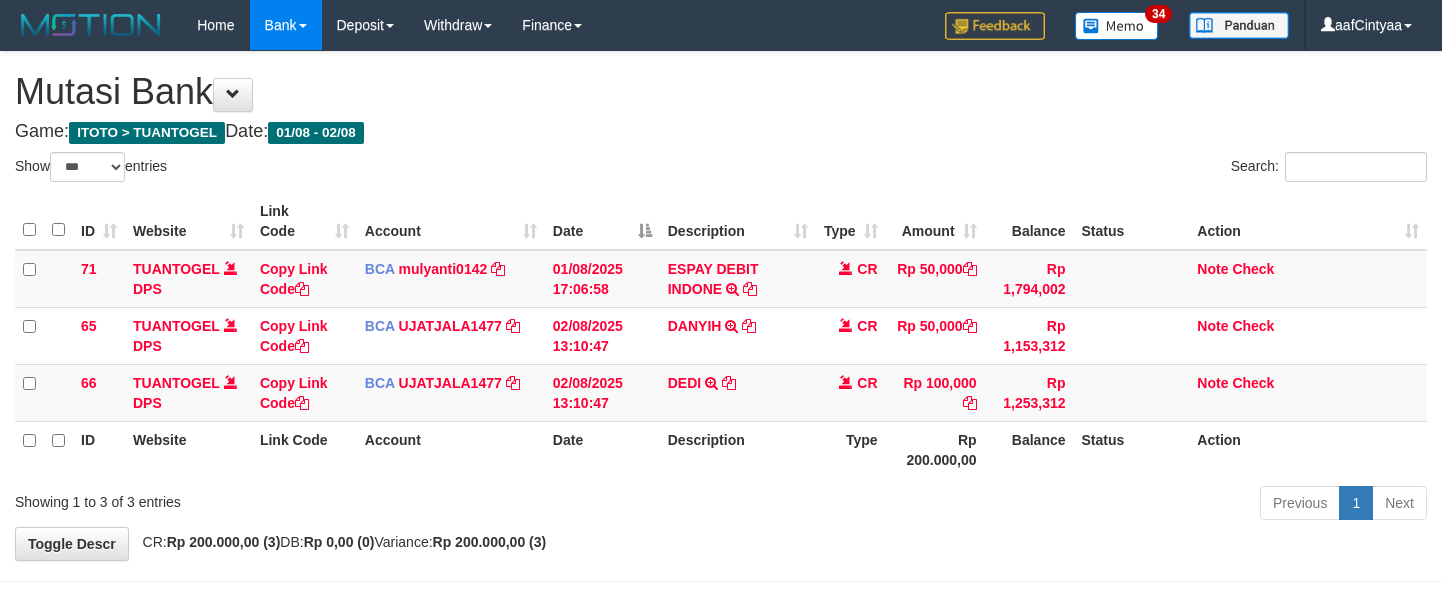 select on "***" 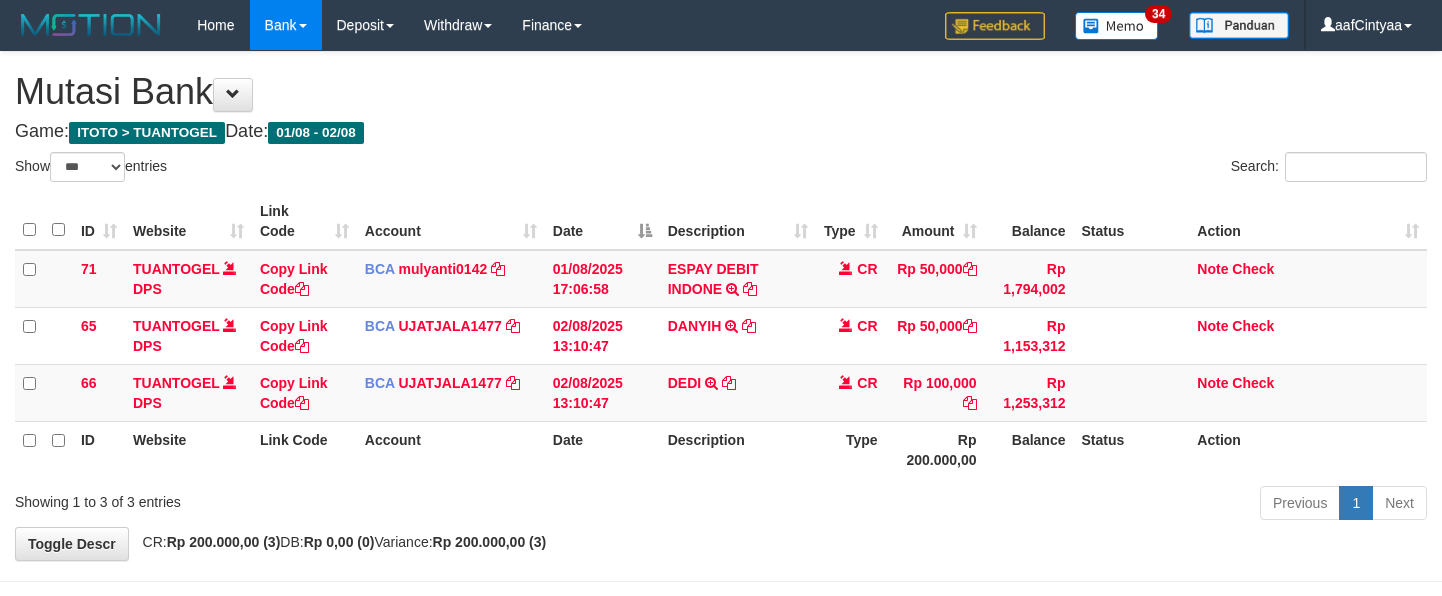 scroll, scrollTop: 0, scrollLeft: 0, axis: both 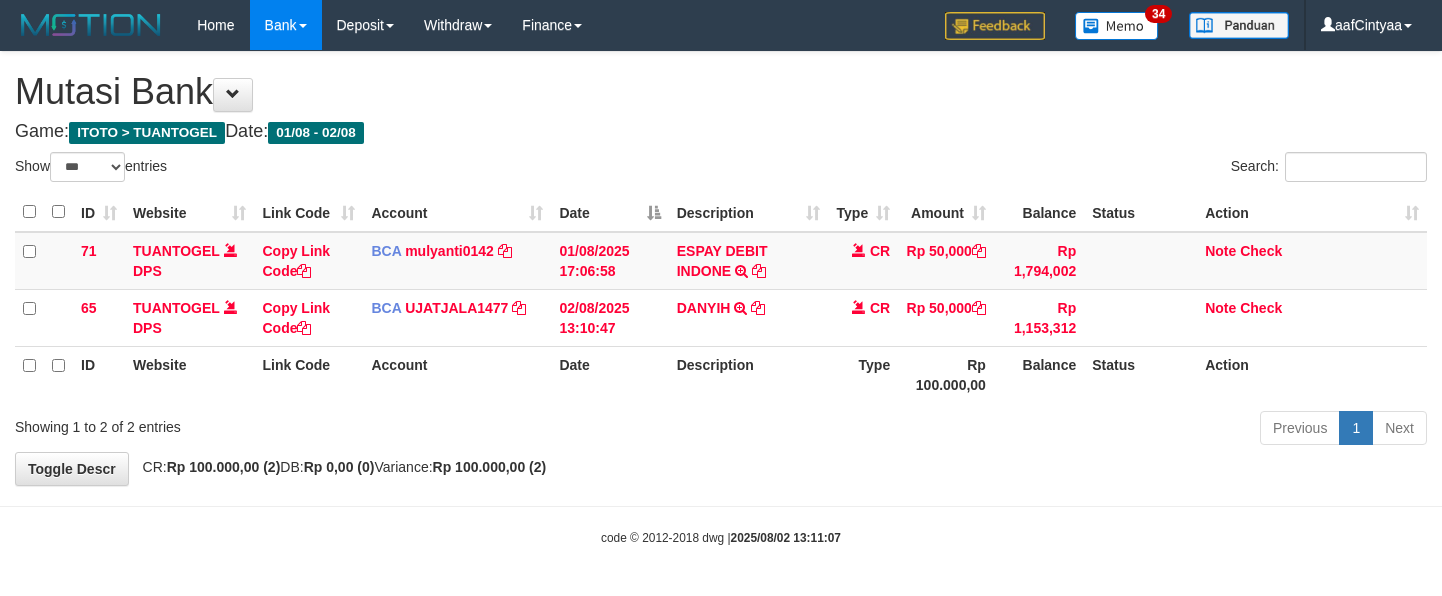 select on "***" 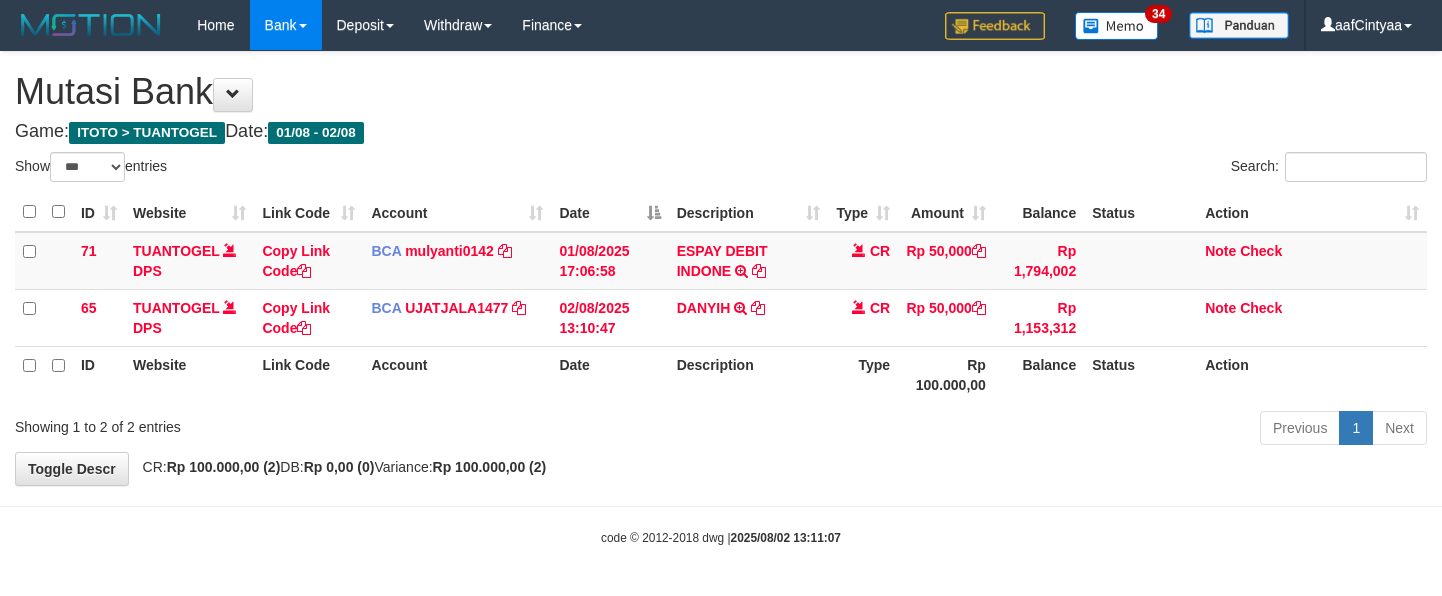 scroll, scrollTop: 0, scrollLeft: 0, axis: both 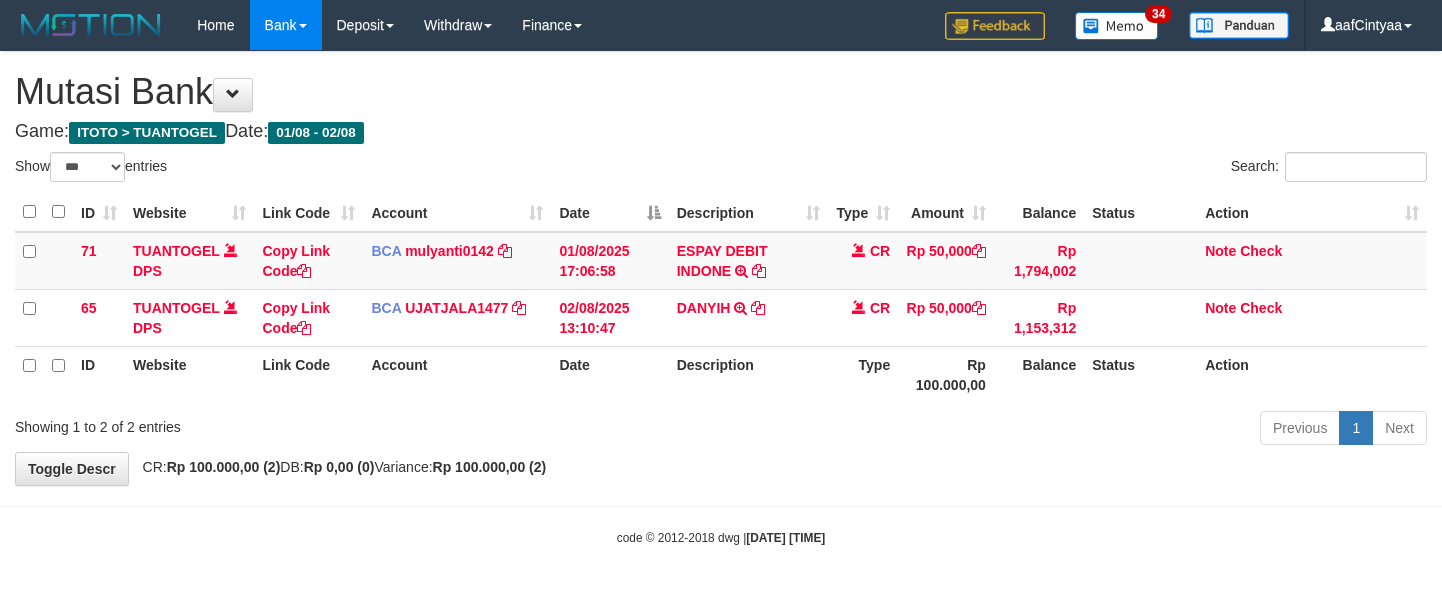 select on "***" 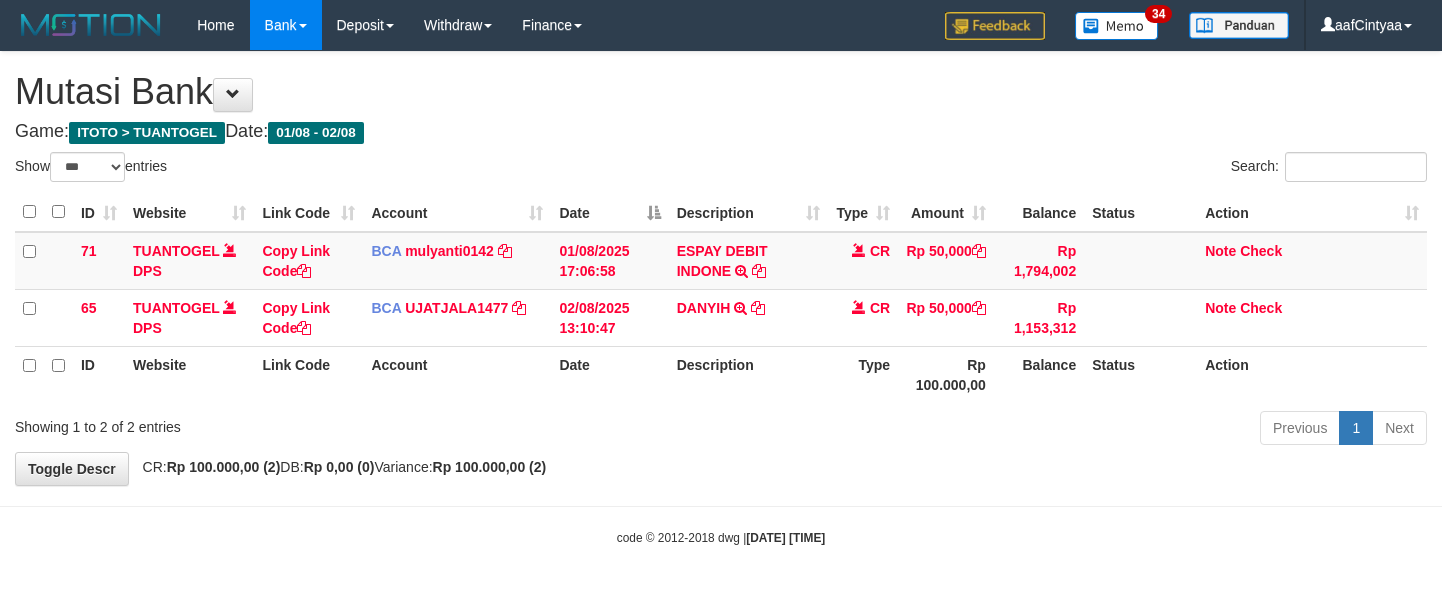 scroll, scrollTop: 0, scrollLeft: 0, axis: both 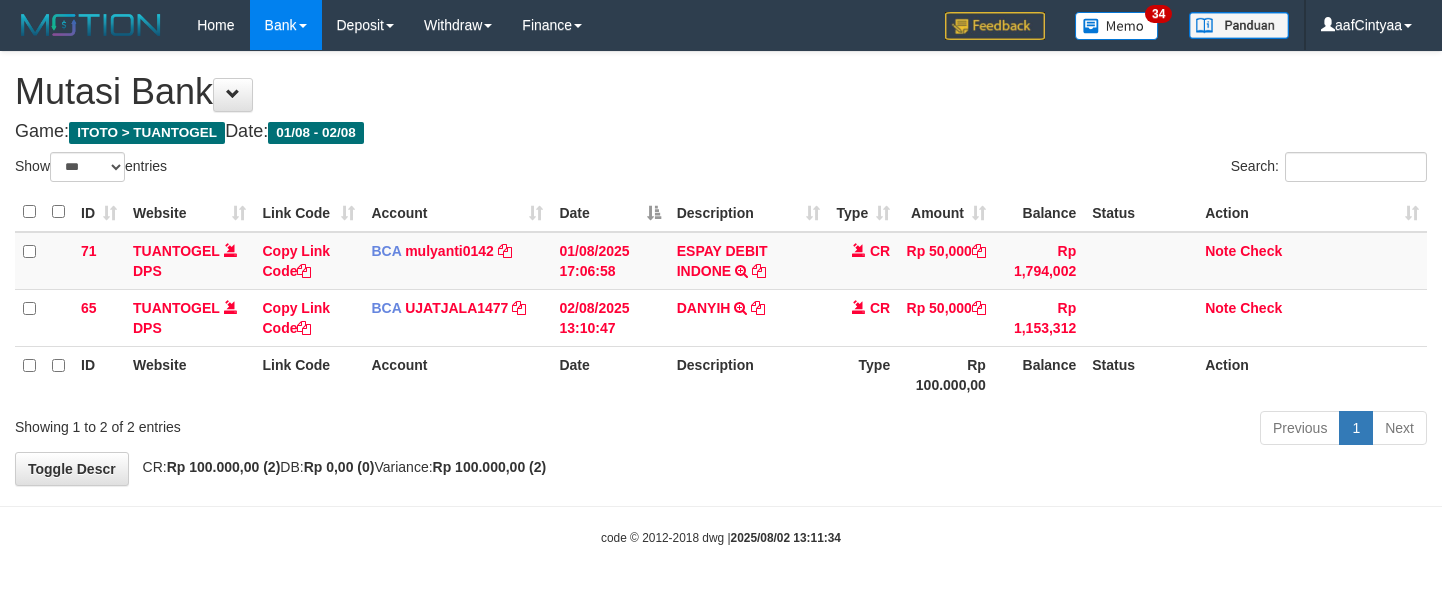 select on "***" 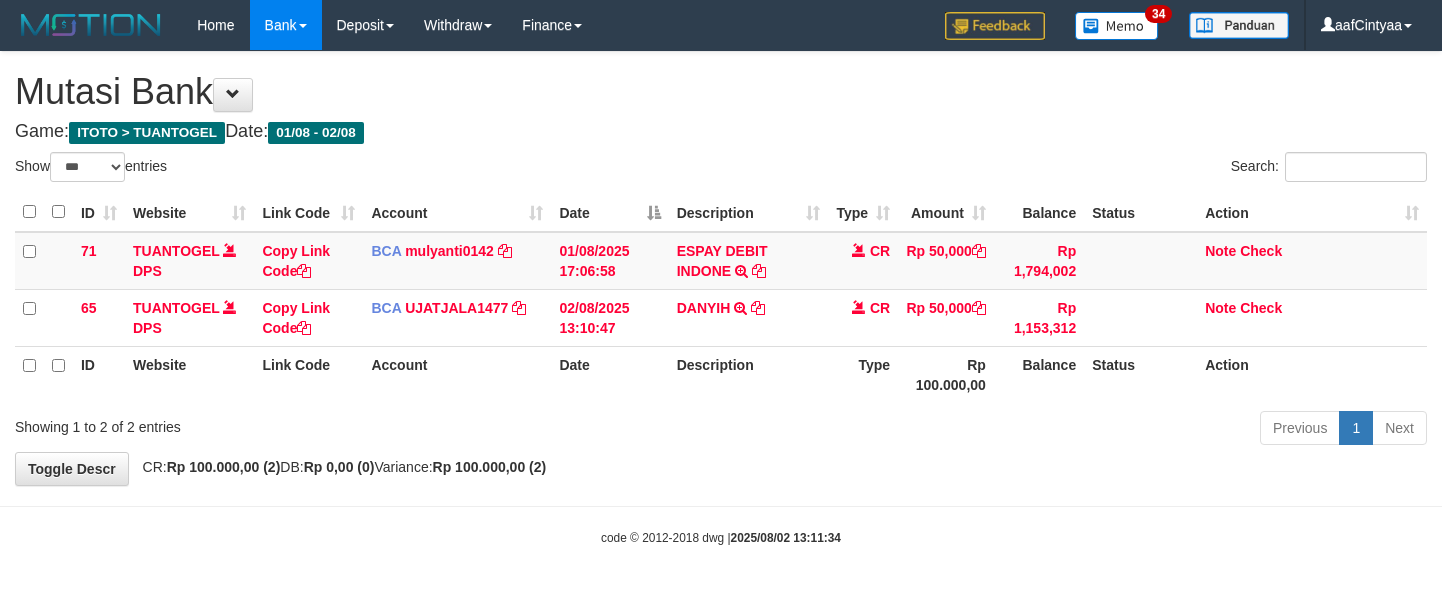 scroll, scrollTop: 0, scrollLeft: 0, axis: both 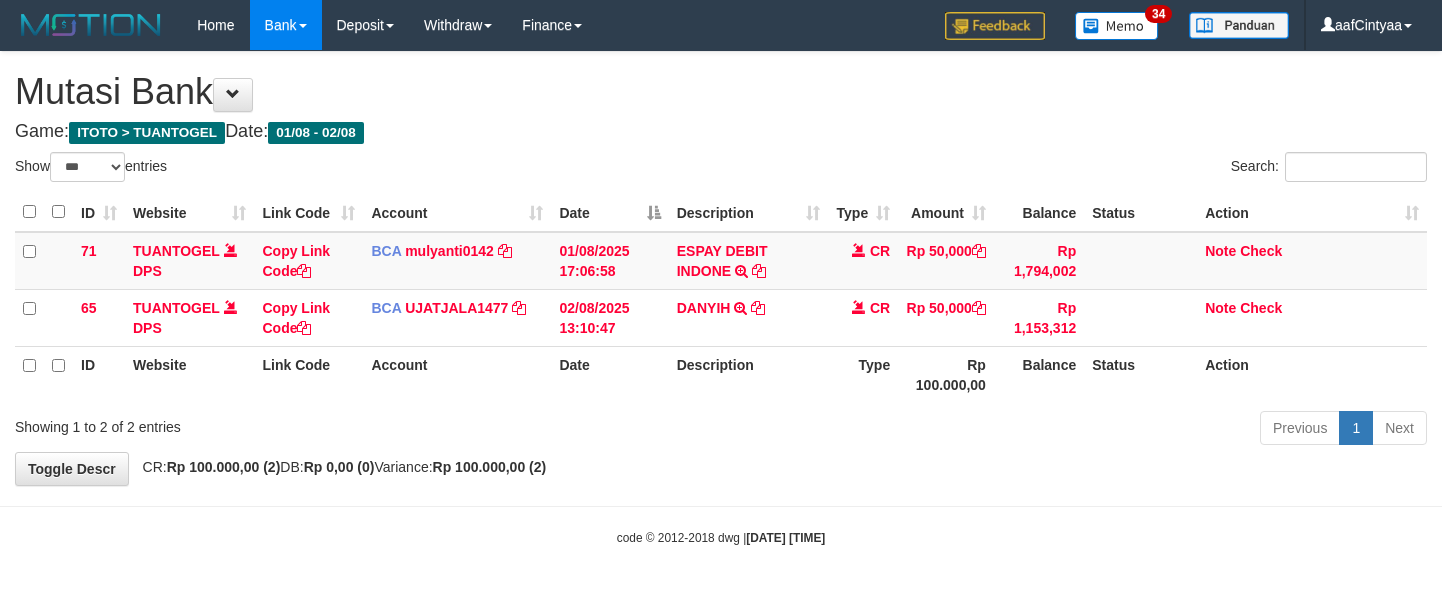 select on "***" 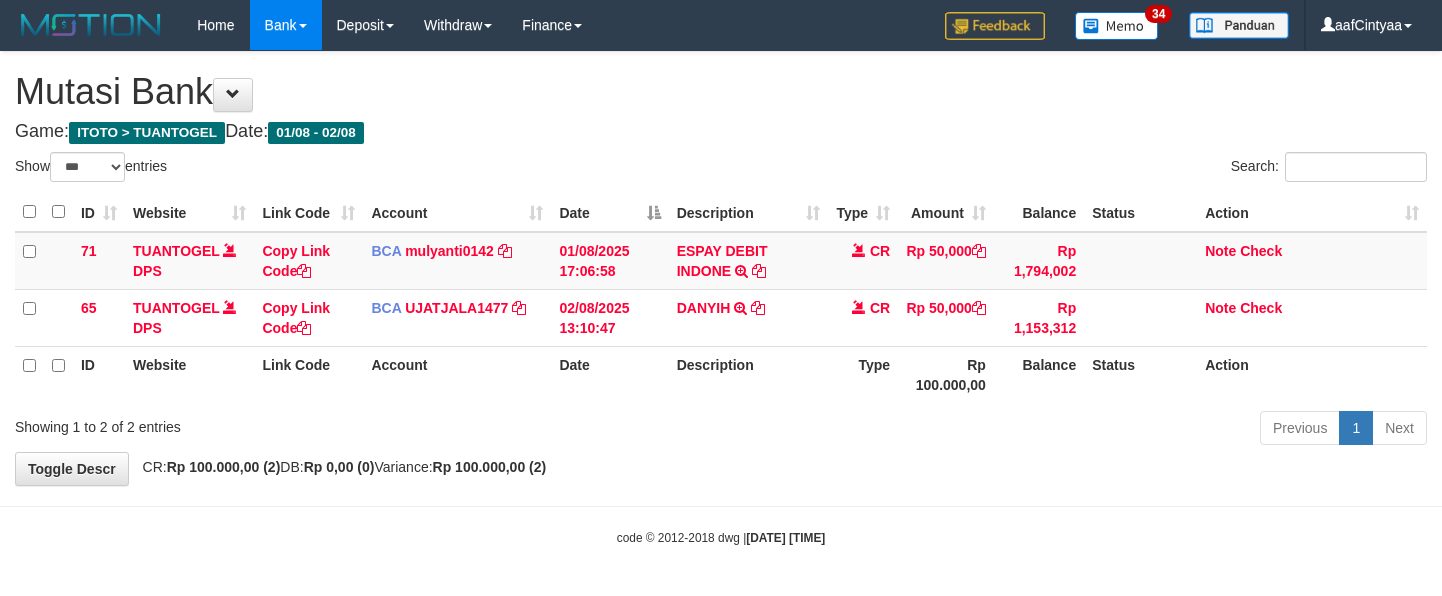 scroll, scrollTop: 0, scrollLeft: 0, axis: both 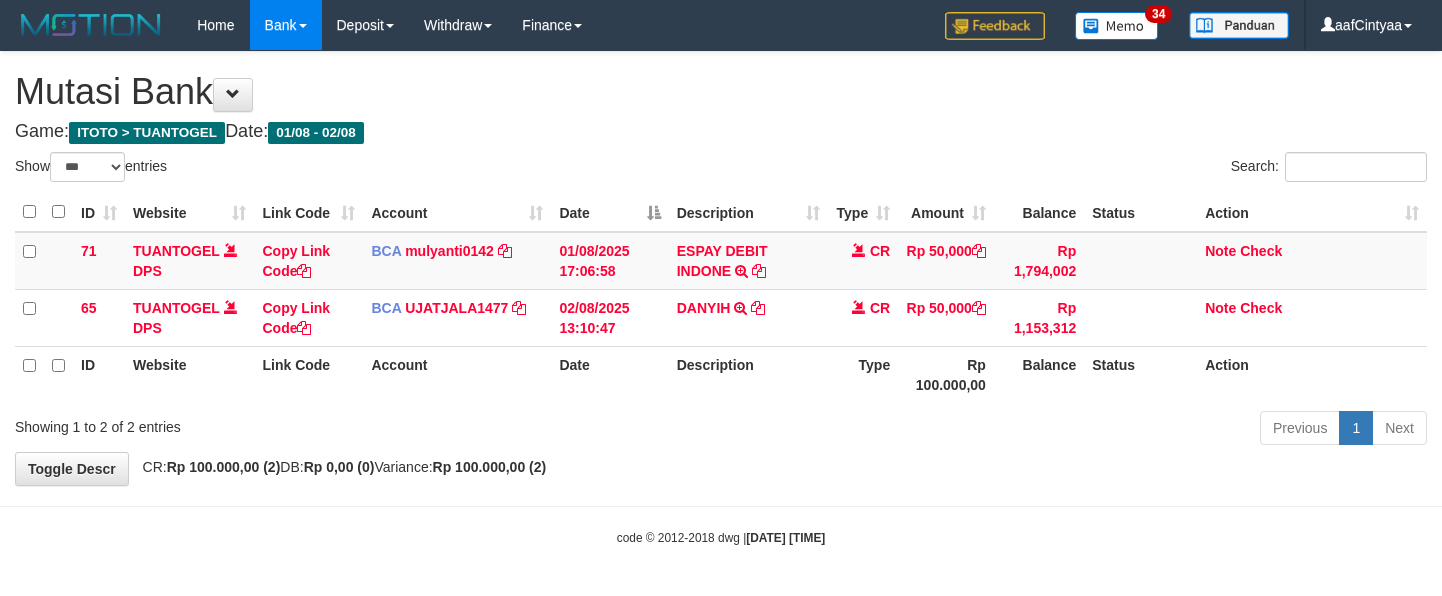 select on "***" 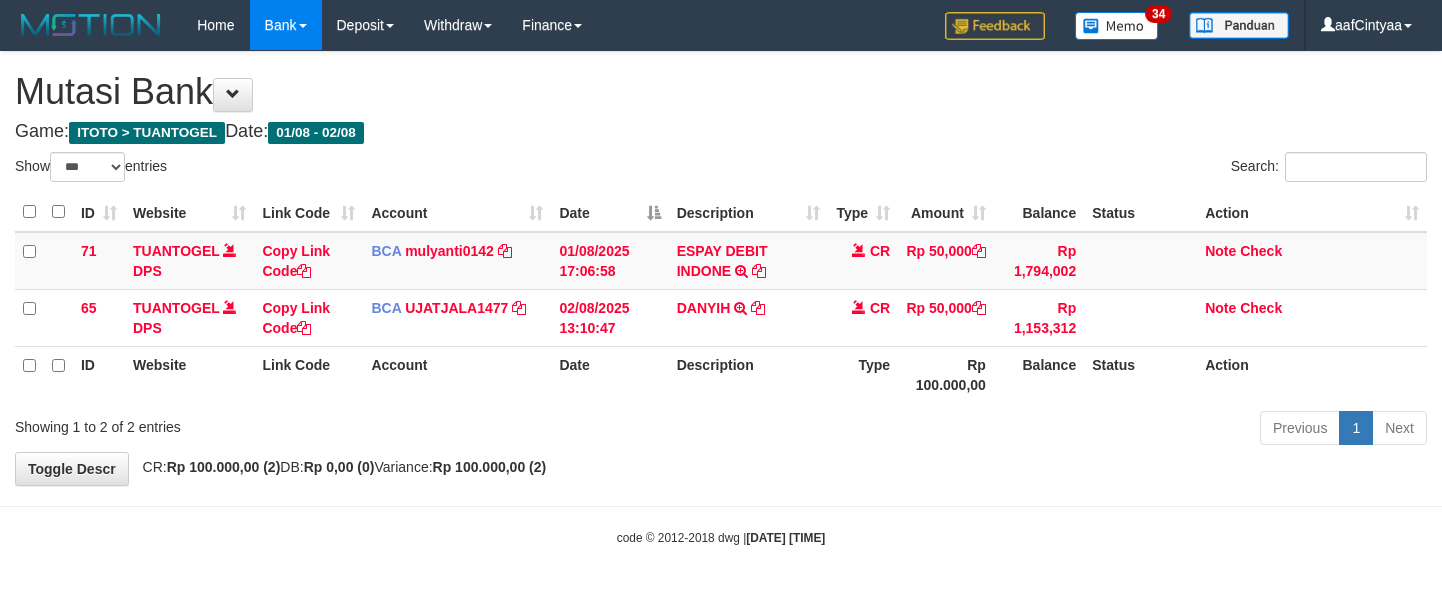scroll, scrollTop: 0, scrollLeft: 0, axis: both 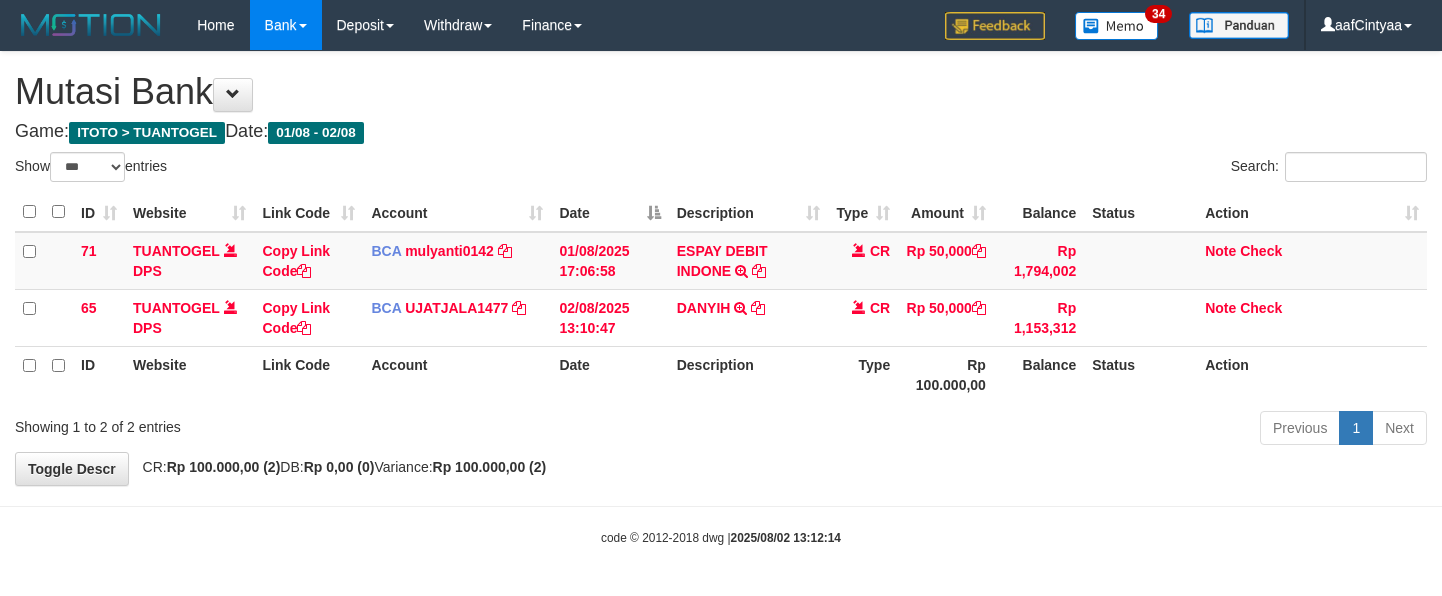 select on "***" 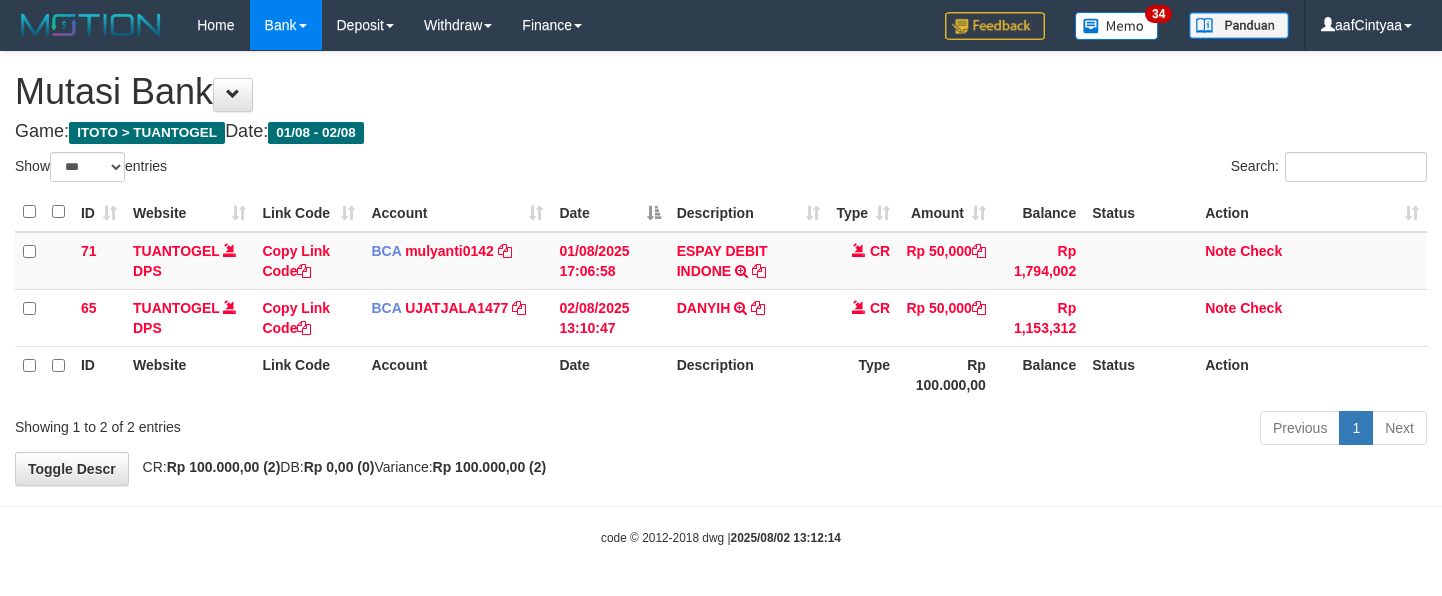 scroll, scrollTop: 0, scrollLeft: 0, axis: both 